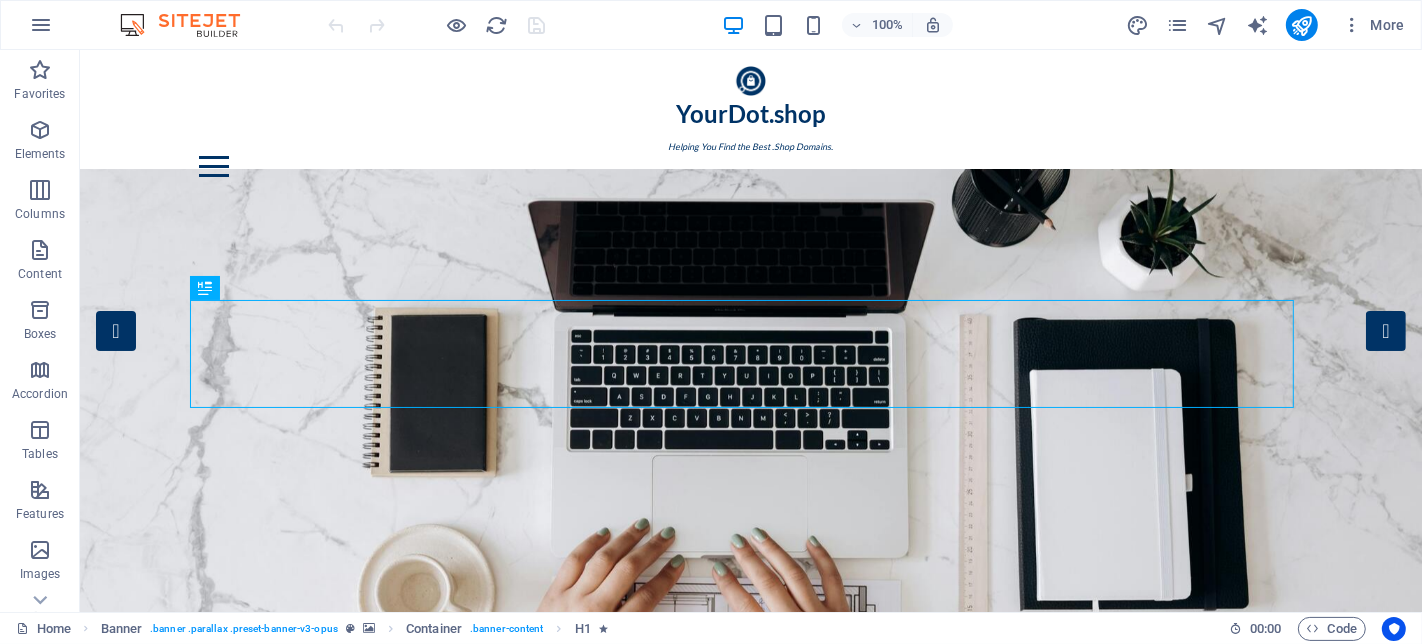 scroll, scrollTop: 0, scrollLeft: 0, axis: both 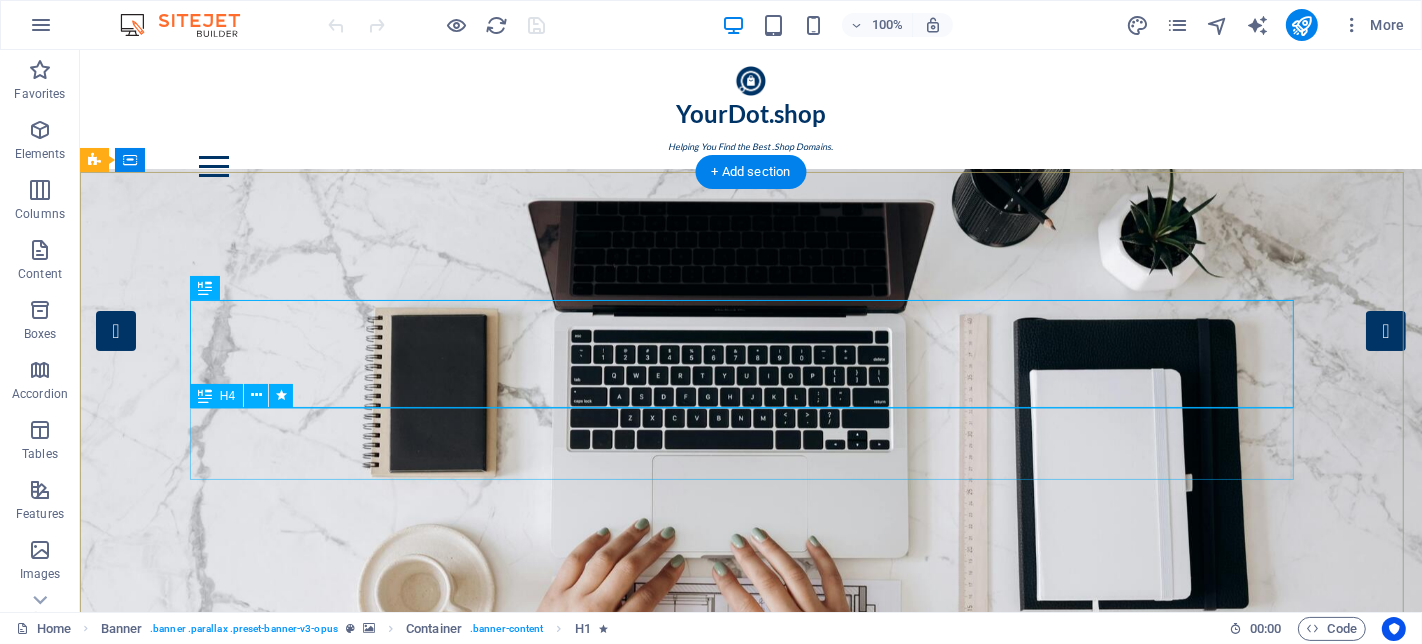 click on "Your curated marketplace for premium .shop domains, helping you find the perfect name to launch and grow your online store." at bounding box center (750, 1001) 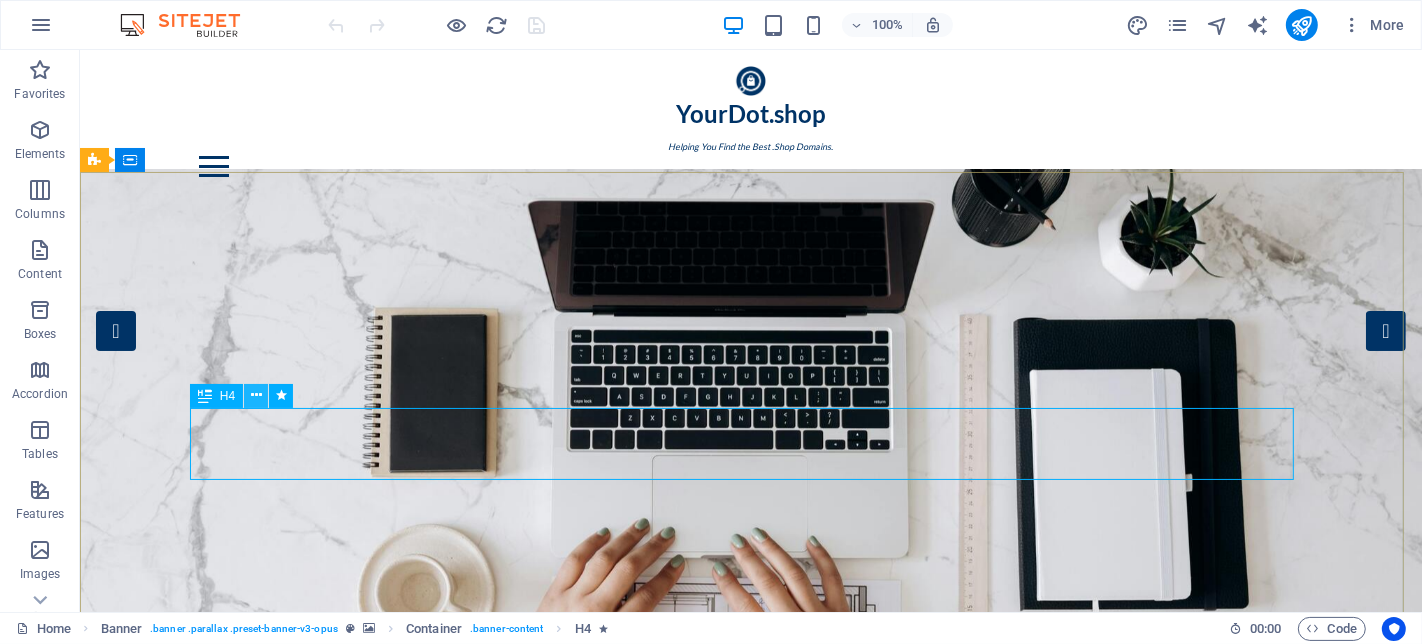 click at bounding box center [256, 395] 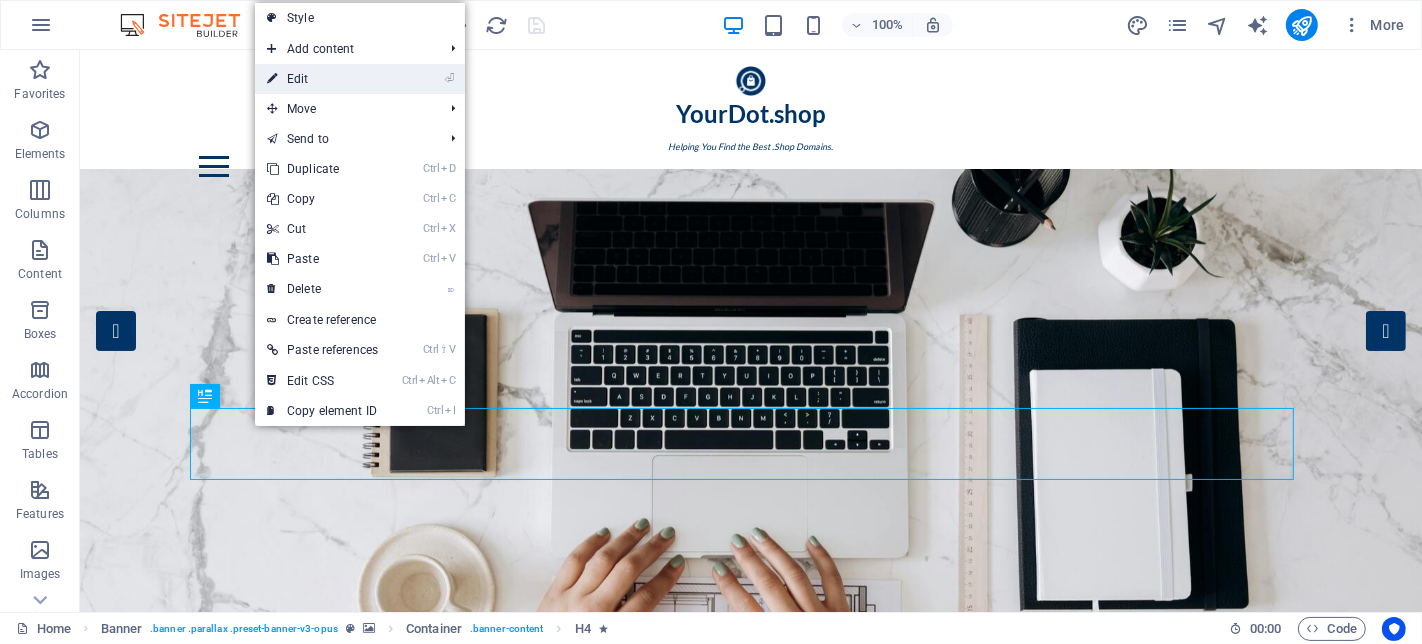 click on "⏎  Edit" at bounding box center [322, 79] 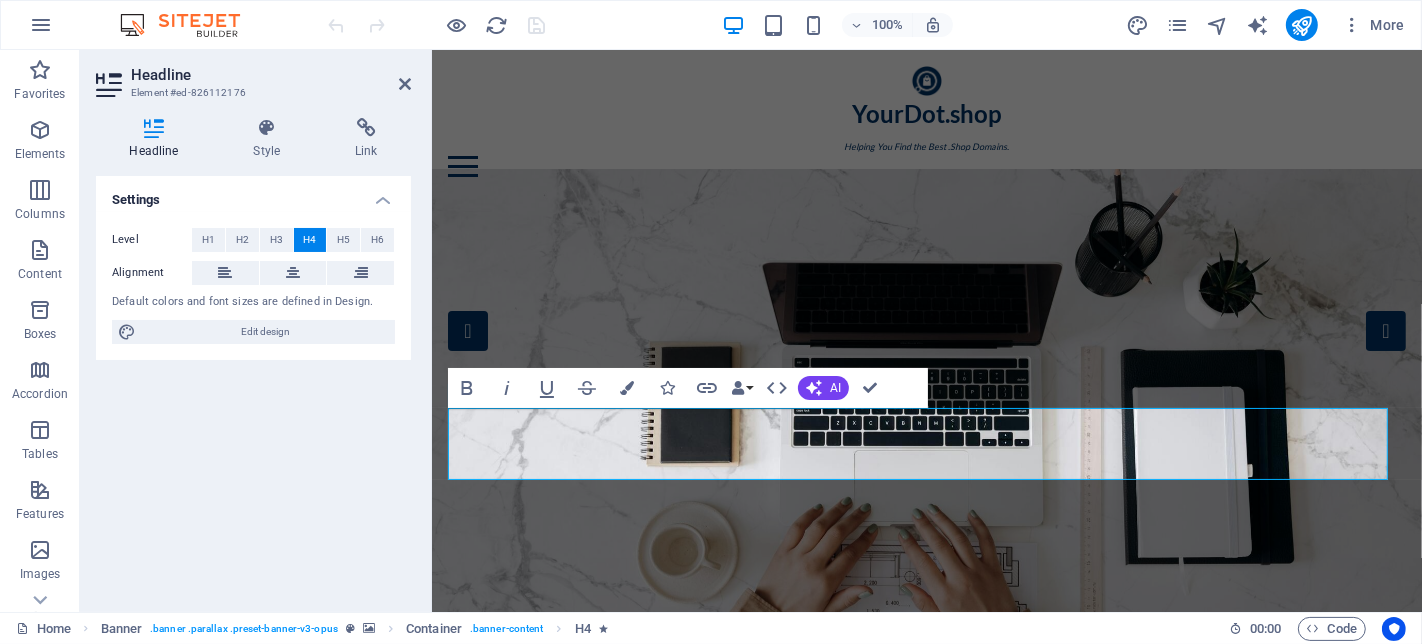 drag, startPoint x: 314, startPoint y: 335, endPoint x: 534, endPoint y: 24, distance: 380.9475 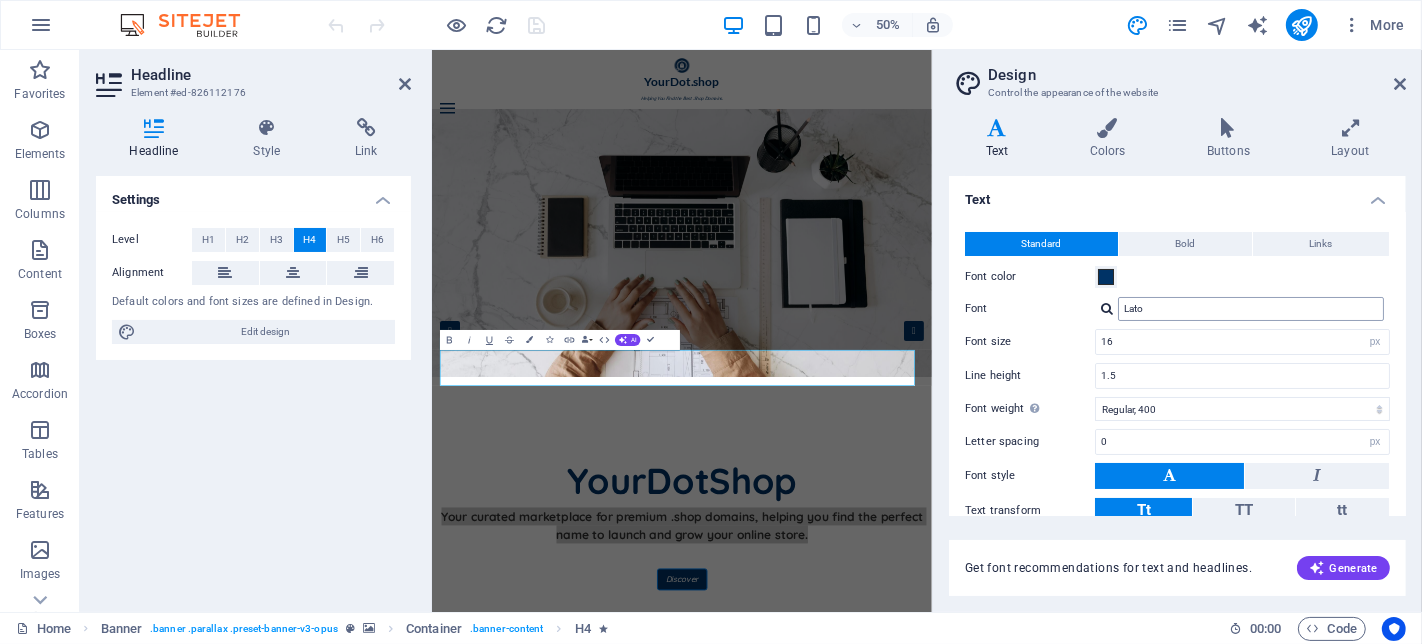scroll, scrollTop: 110, scrollLeft: 0, axis: vertical 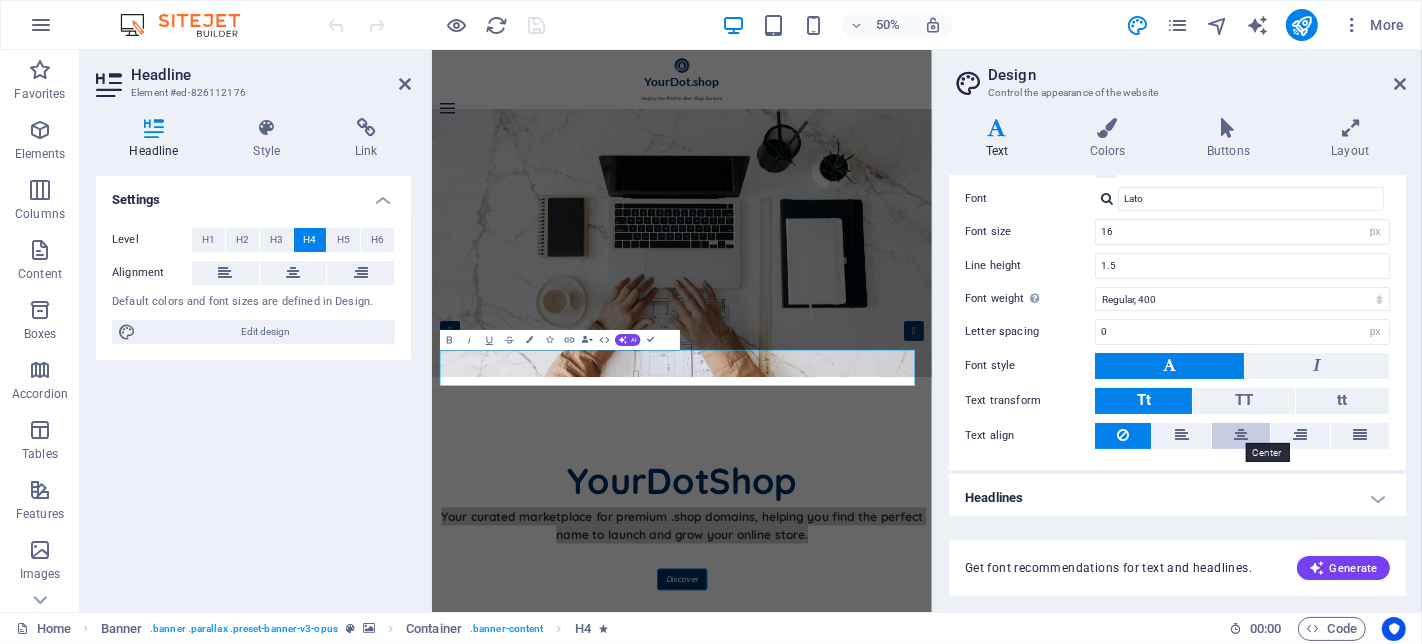 click at bounding box center (1241, 435) 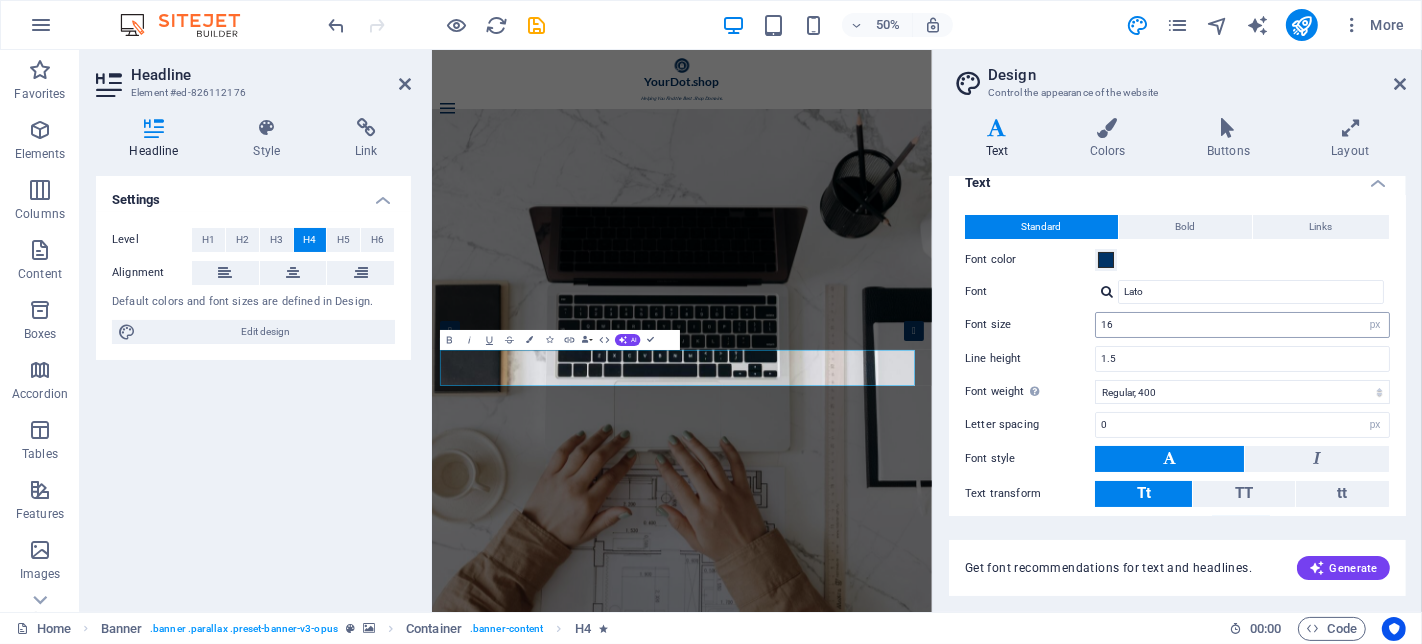 scroll, scrollTop: 0, scrollLeft: 0, axis: both 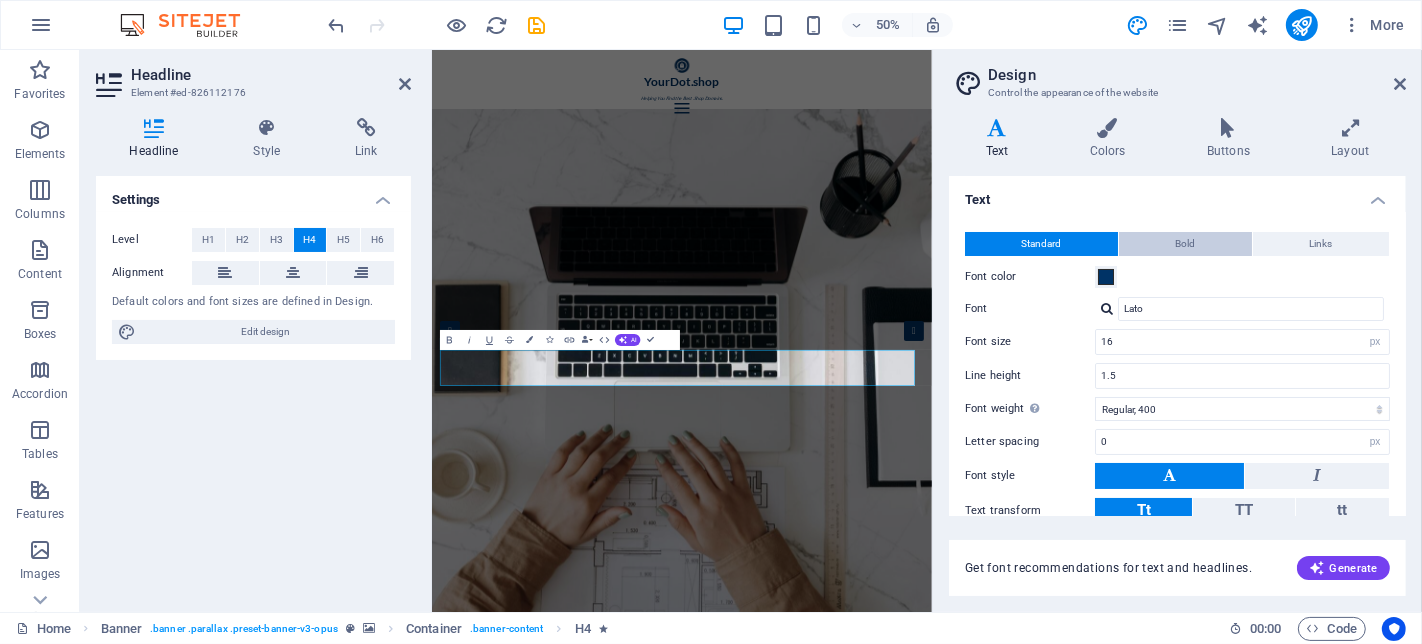click on "Bold" at bounding box center (1186, 244) 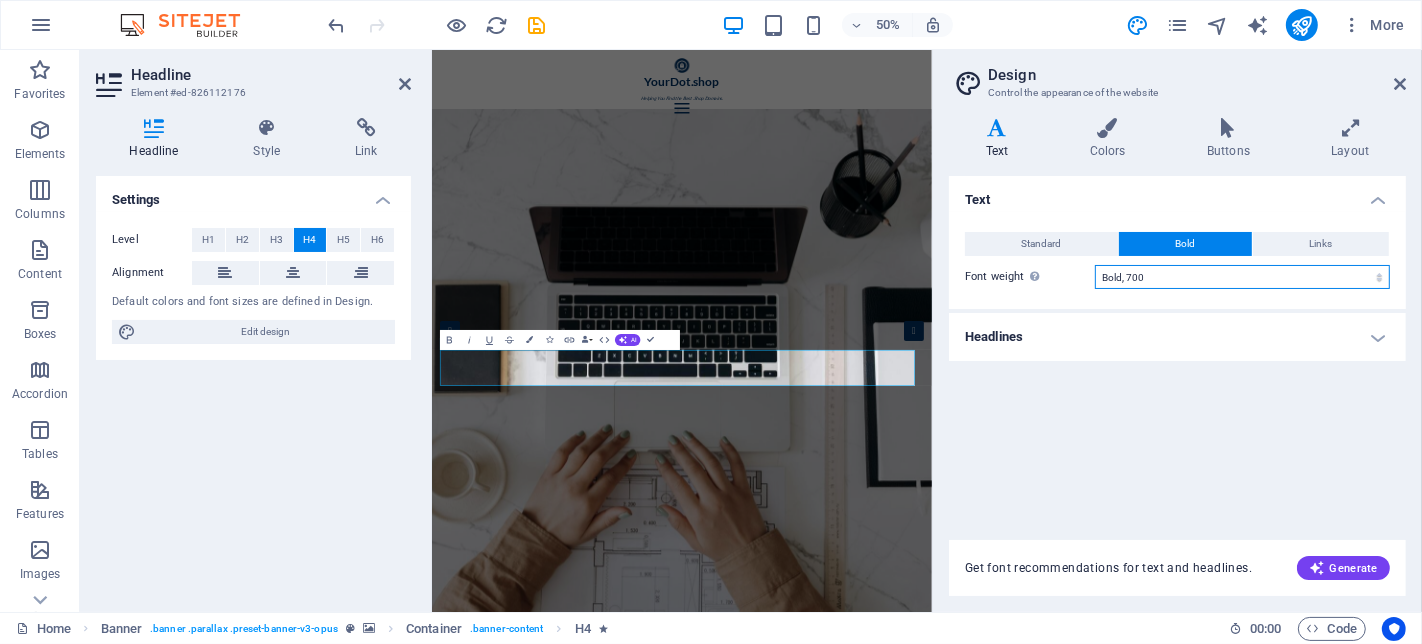 click on "Thin, 100 Extra-light, 200 Light, 300 Regular, 400 Medium, 500 Semi-bold, 600 Bold, 700 Extra-bold, 800 Black, 900" at bounding box center (1242, 277) 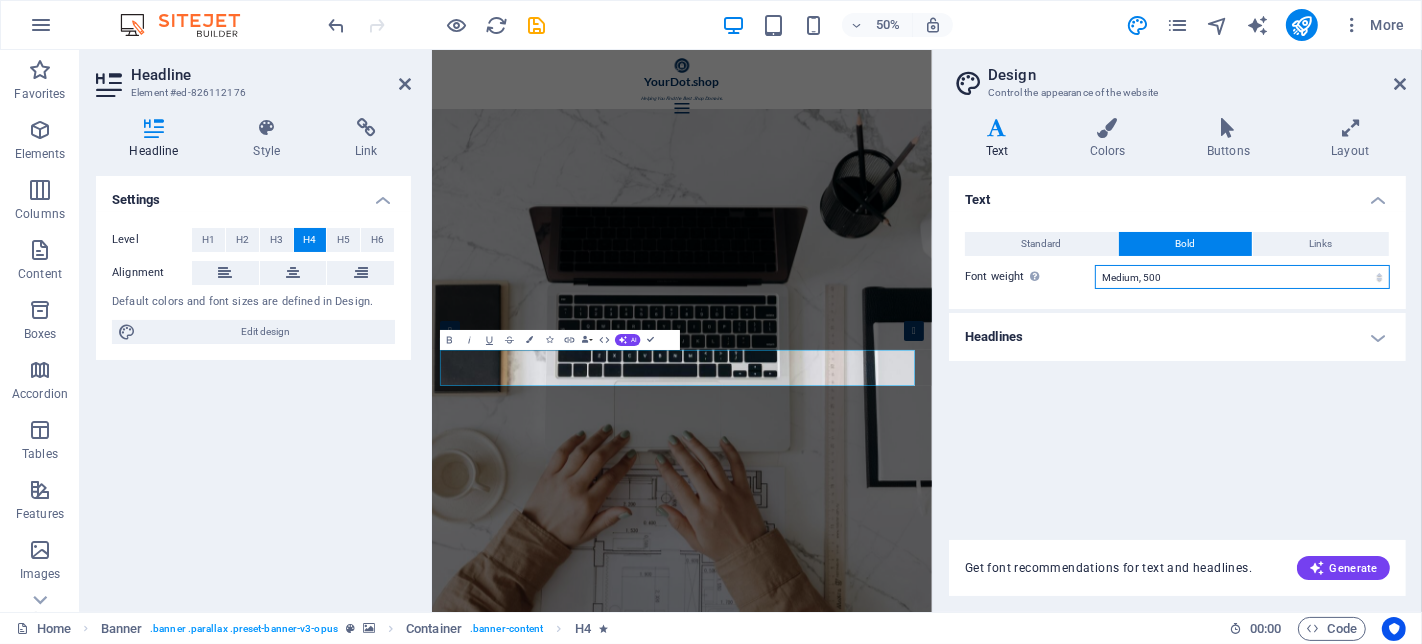 click on "Thin, 100 Extra-light, 200 Light, 300 Regular, 400 Medium, 500 Semi-bold, 600 Bold, 700 Extra-bold, 800 Black, 900" at bounding box center (1242, 277) 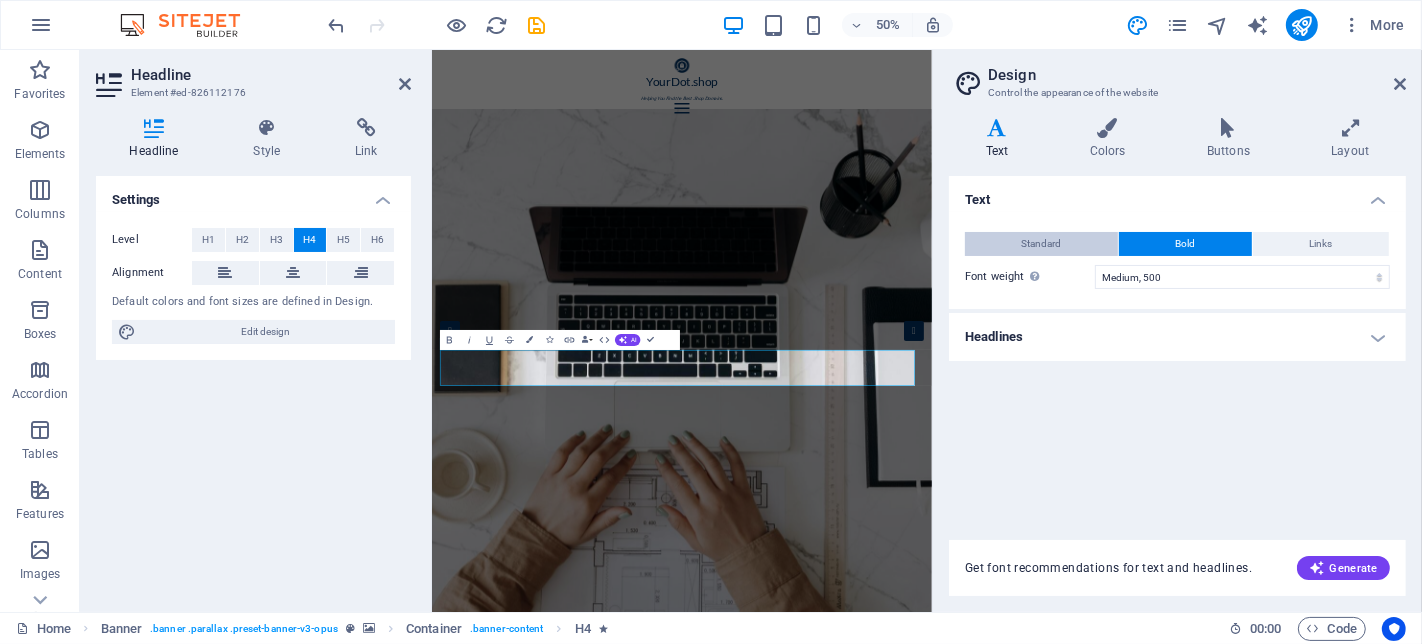 click on "Standard" at bounding box center [1041, 244] 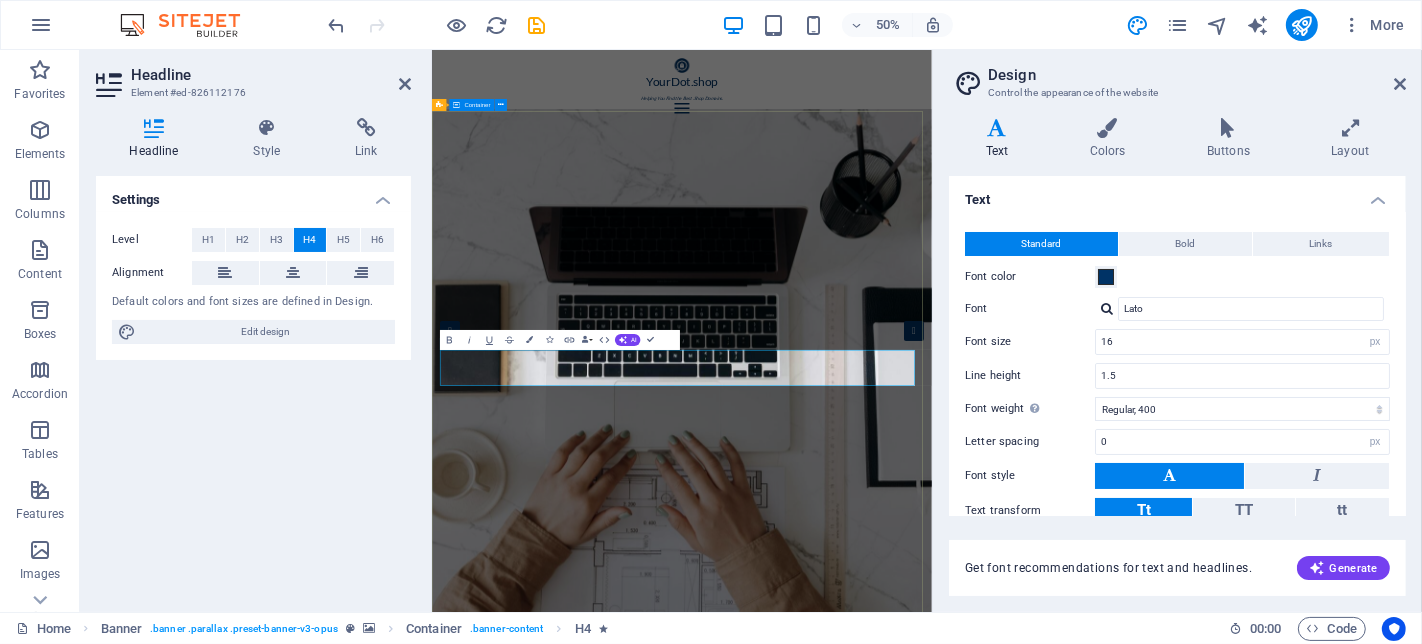 click on "YourDotShop Your curated marketplace for premium .shop domains, helping you find the perfect name to launch and grow your online store.  Discover" at bounding box center [931, 1494] 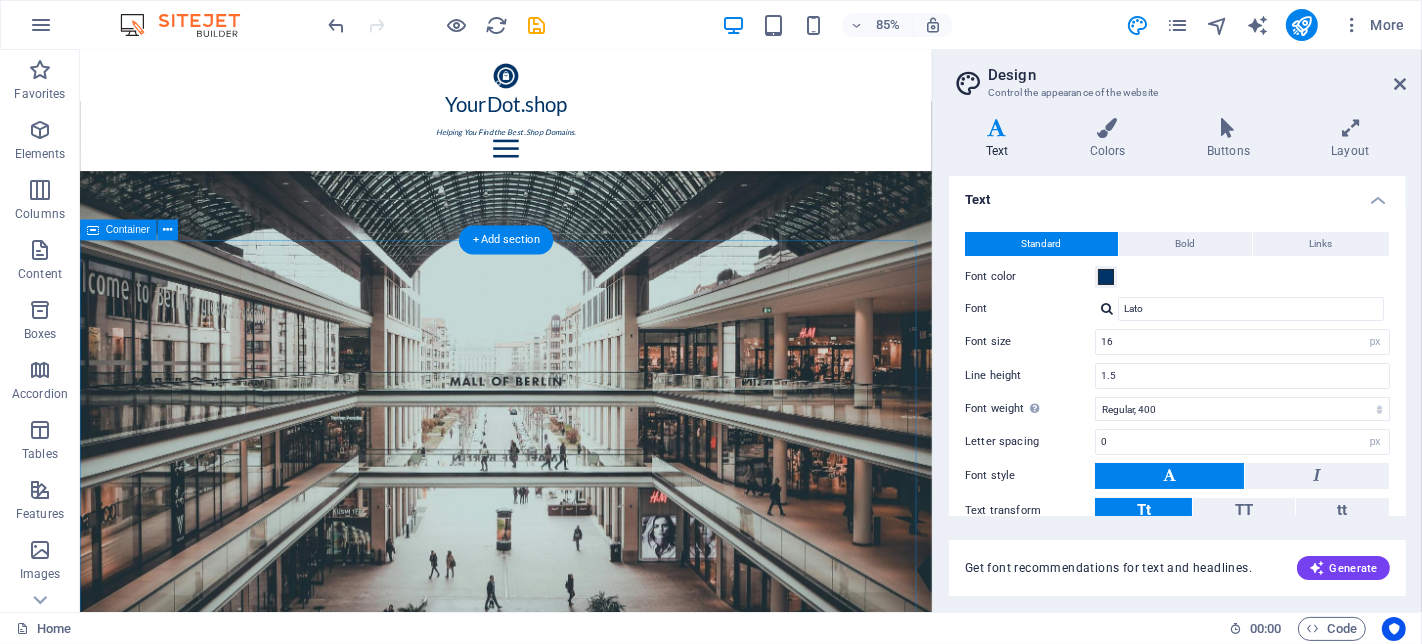 scroll, scrollTop: 3000, scrollLeft: 0, axis: vertical 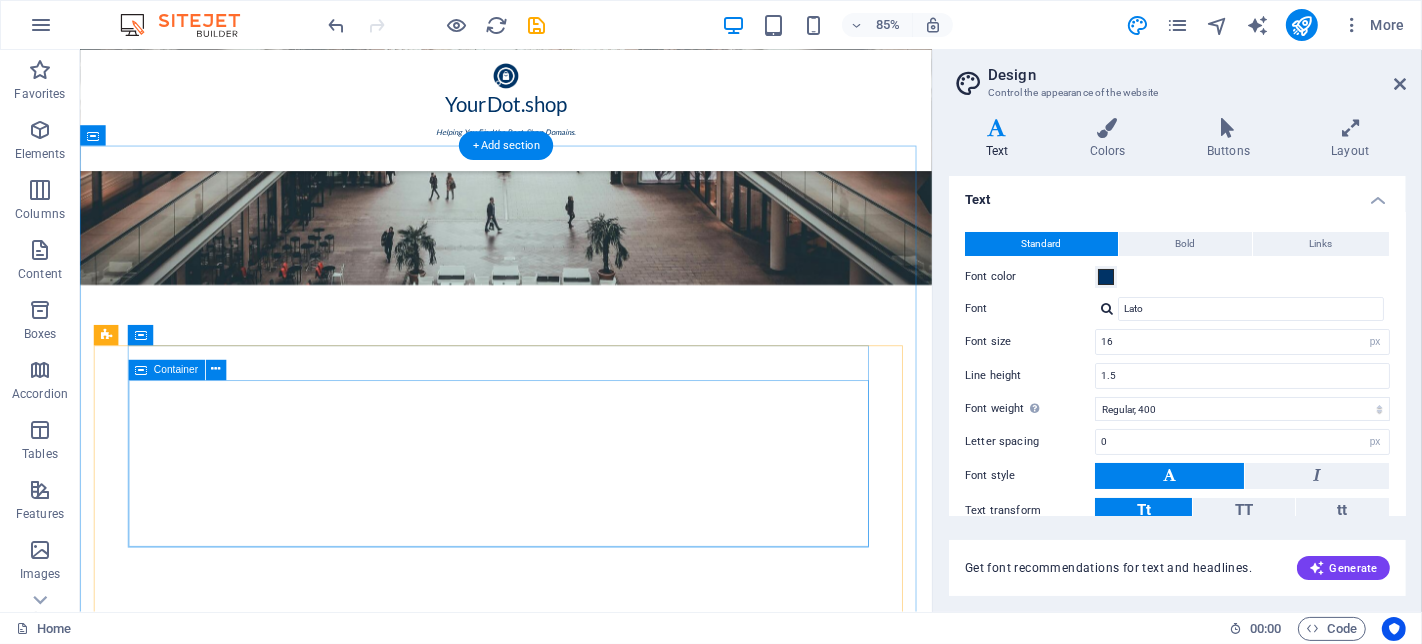 click on "Joe Doe Lorem ipsum dolor sit amet, consetetur sadipscing elitr, sed diam nonumy eirmod tempor invidunt ut labore et dolore magna aliquyam erat, sed diam voluptua. At vero eos et accusam et justo duo" at bounding box center (580, 3472) 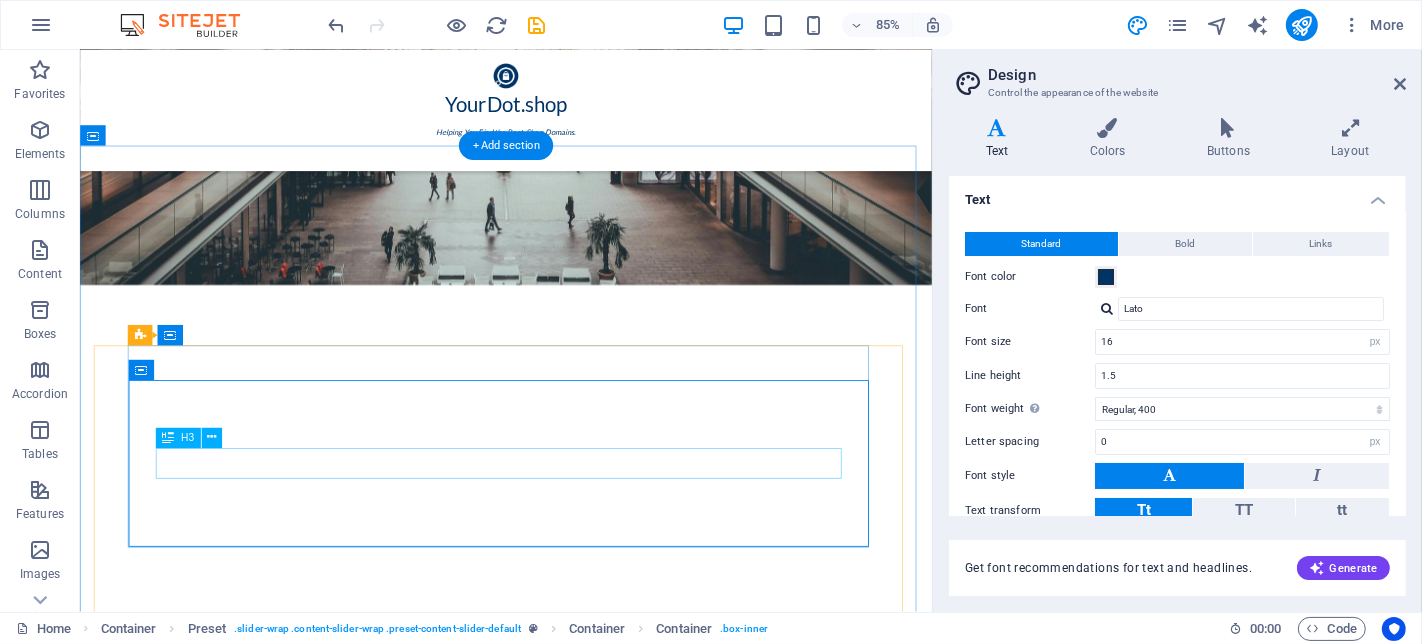 click on "Joe Doe" at bounding box center (580, 3448) 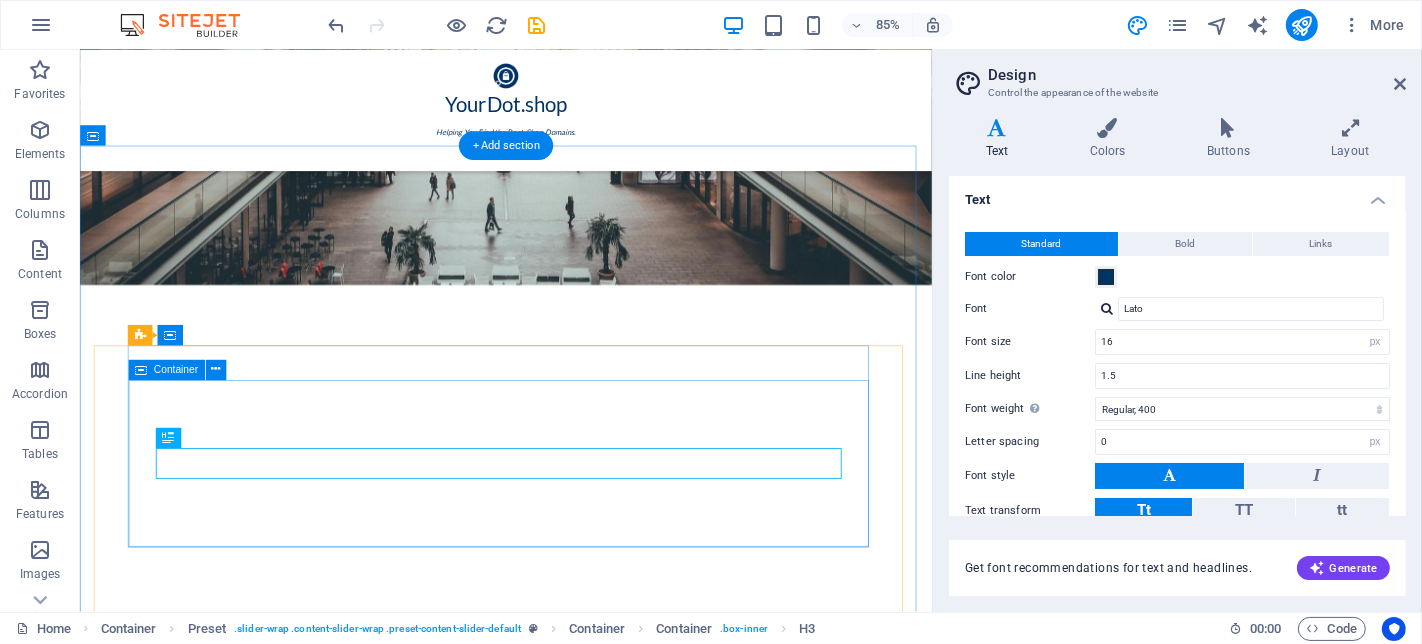 click on "Joe Doe Lorem ipsum dolor sit amet, consetetur sadipscing elitr, sed diam nonumy eirmod tempor invidunt ut labore et dolore magna aliquyam erat, sed diam voluptua. At vero eos et accusam et justo duo" at bounding box center [580, 3472] 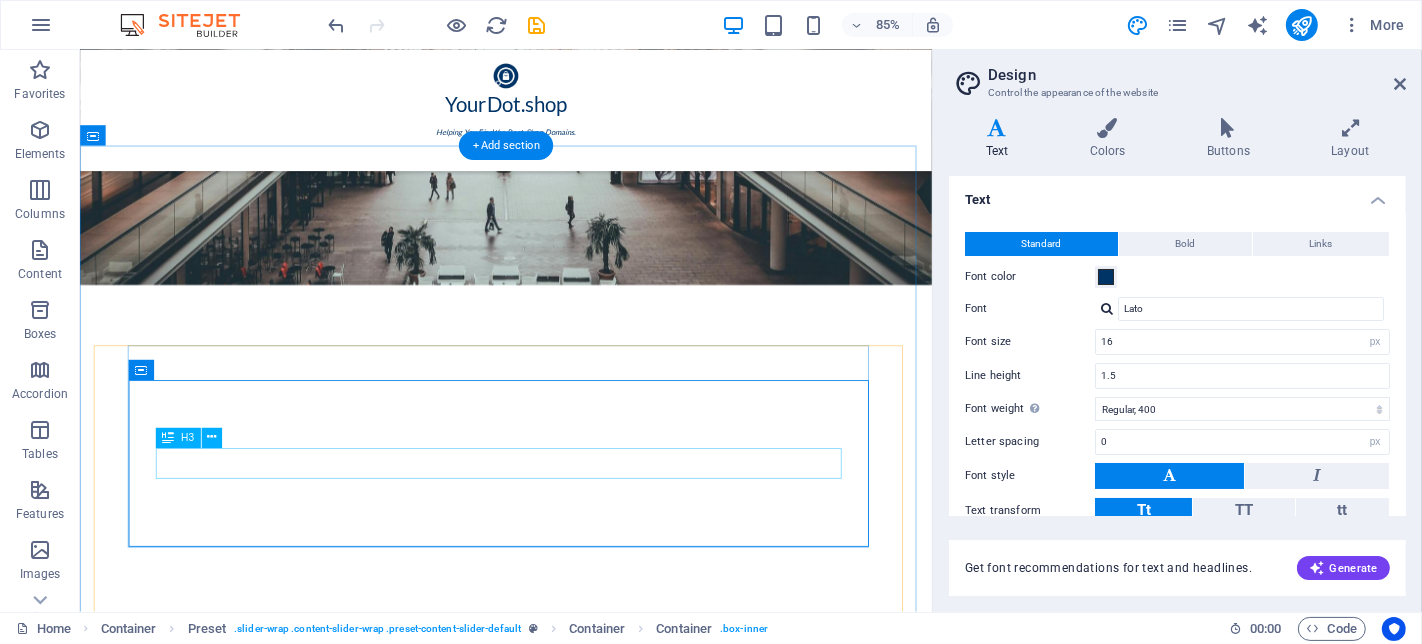 click on "Joe Doe" at bounding box center (580, 3448) 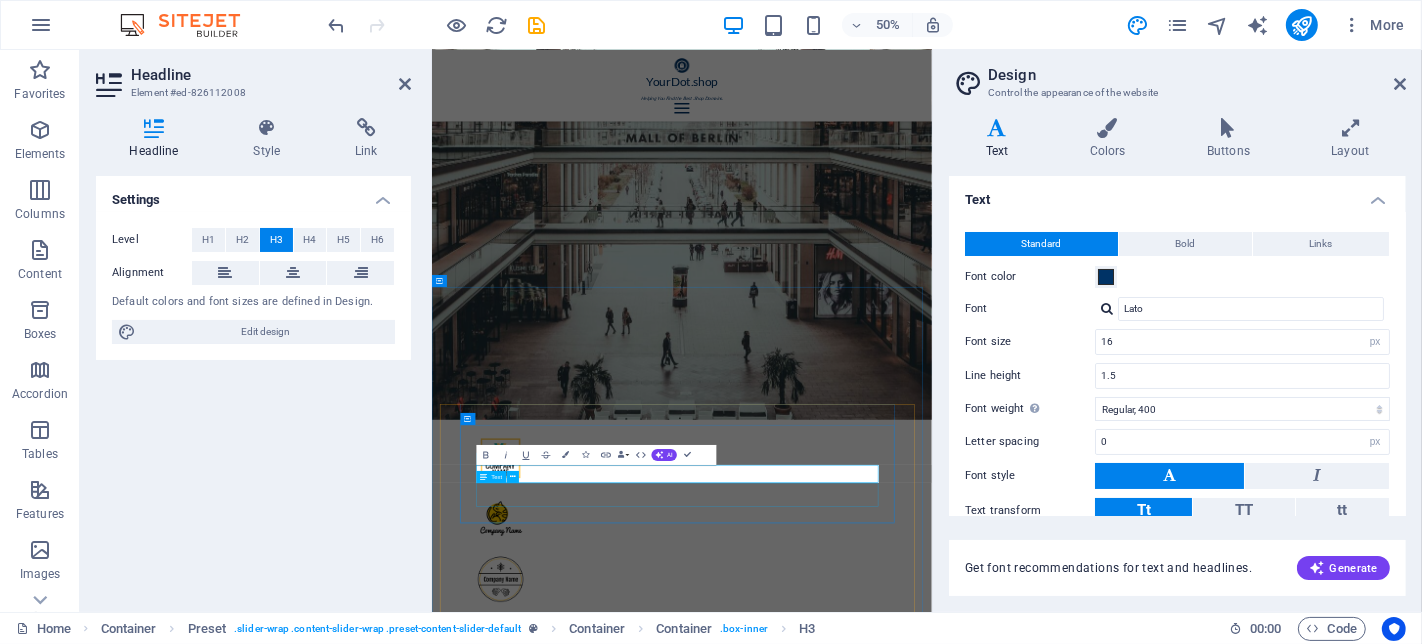 drag, startPoint x: 820, startPoint y: 930, endPoint x: 1074, endPoint y: 571, distance: 439.76926 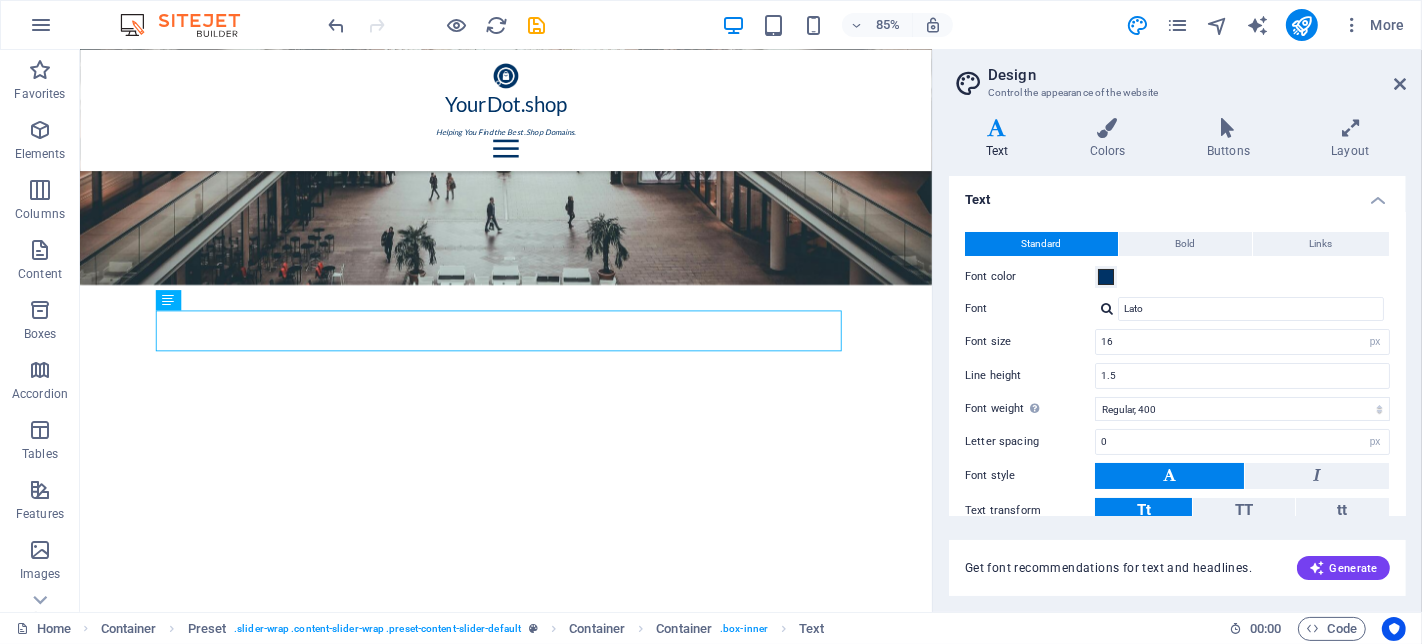 scroll, scrollTop: 3197, scrollLeft: 0, axis: vertical 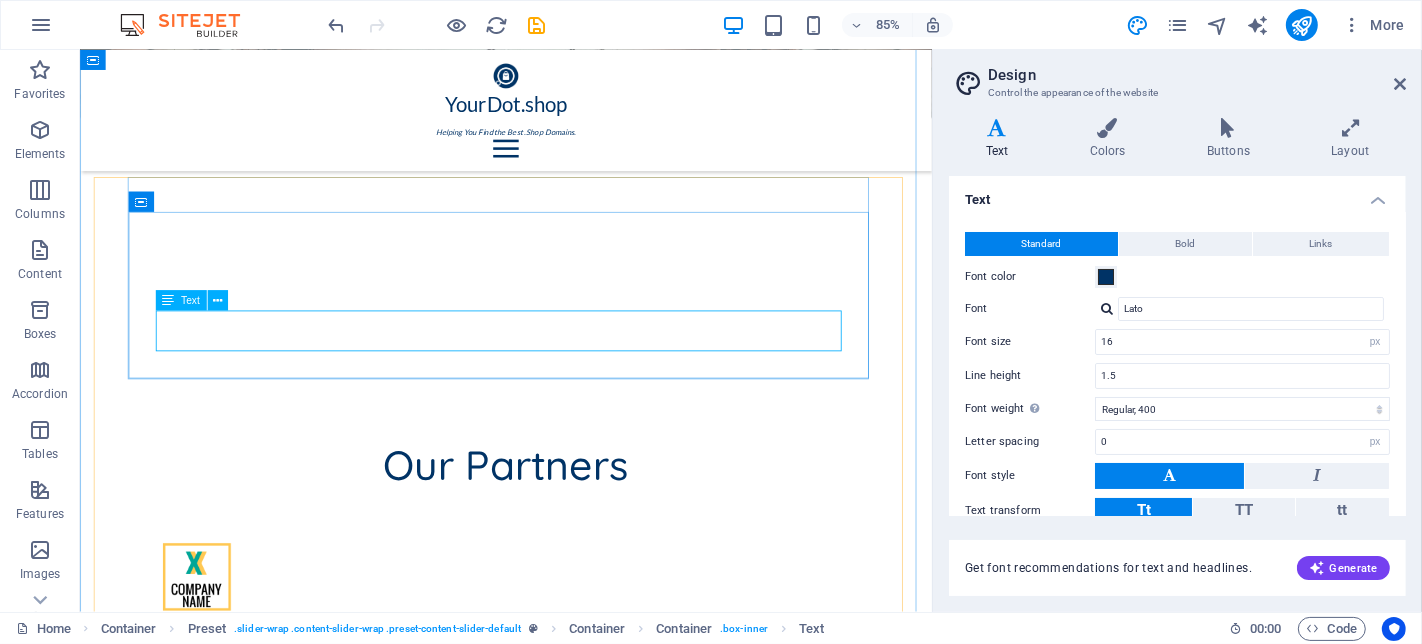 click on "Lorem ipsum dolor sit amet, consetetur sadipscing elitr, sed diam nonumy eirmod tempor invidunt ut labore et dolore magna aliquyam erat, sed diam voluptua. At vero eos et accusam et justo duo" at bounding box center [580, 3293] 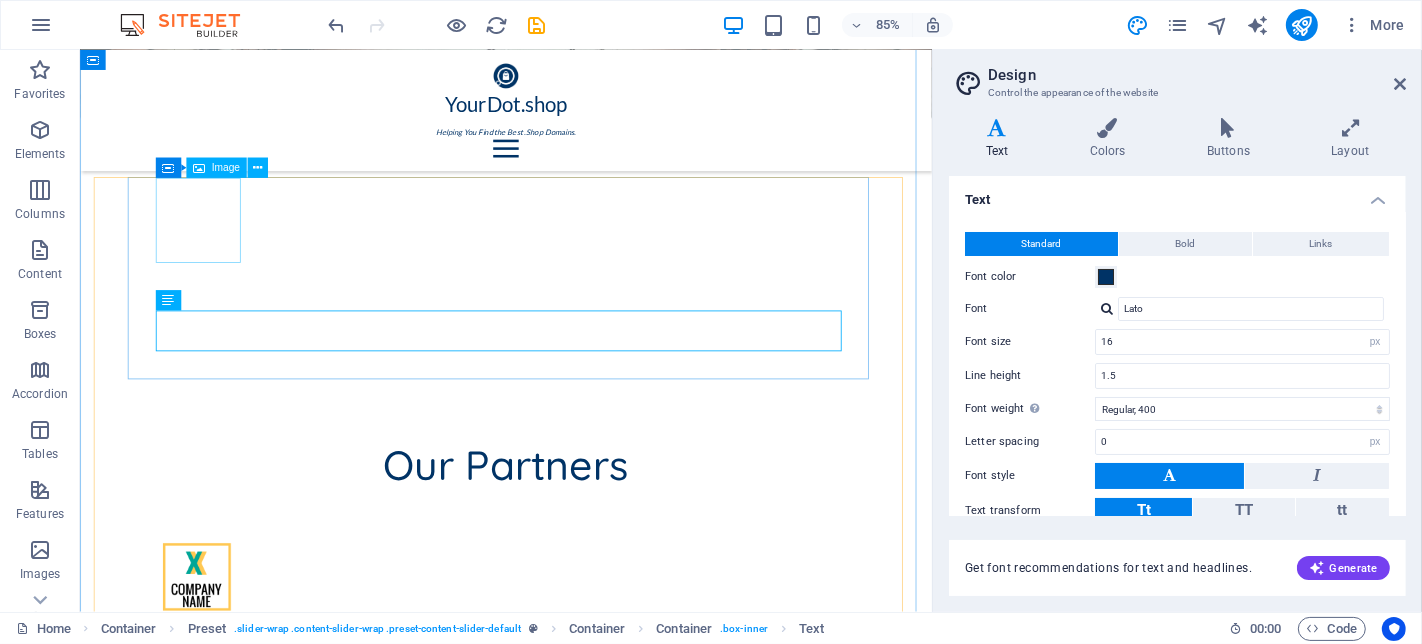 click at bounding box center (218, 3203) 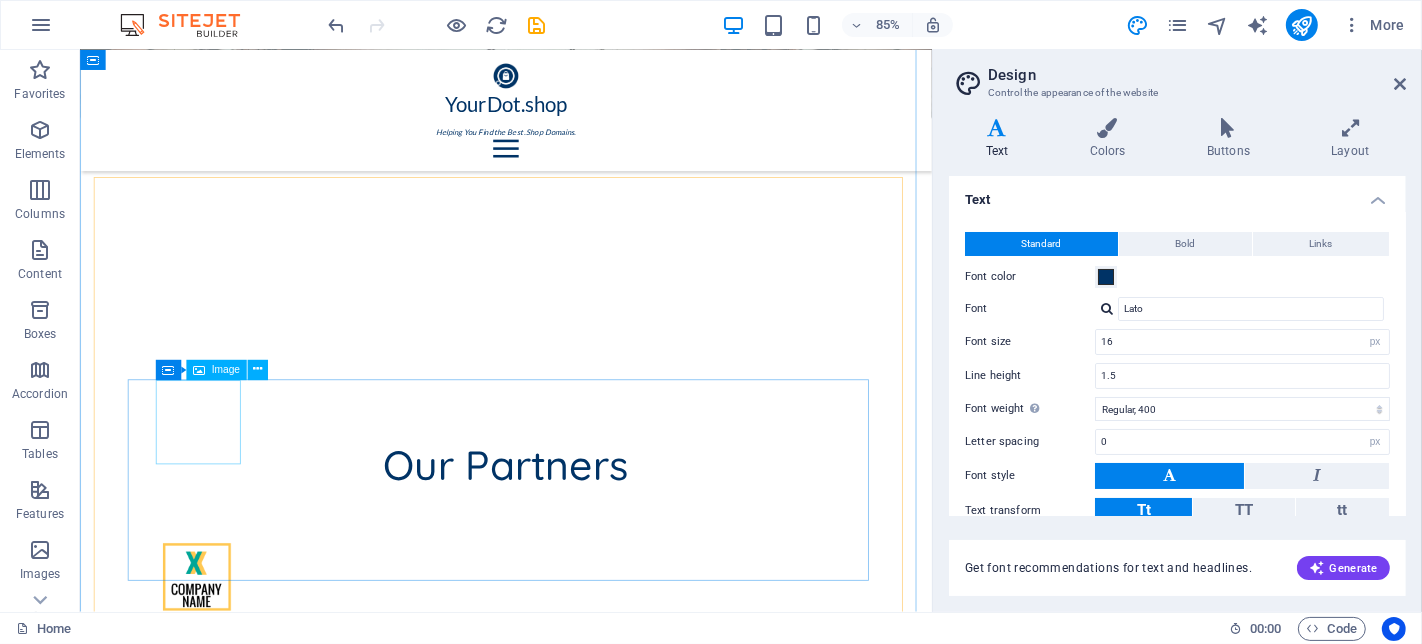 click at bounding box center (218, 3401) 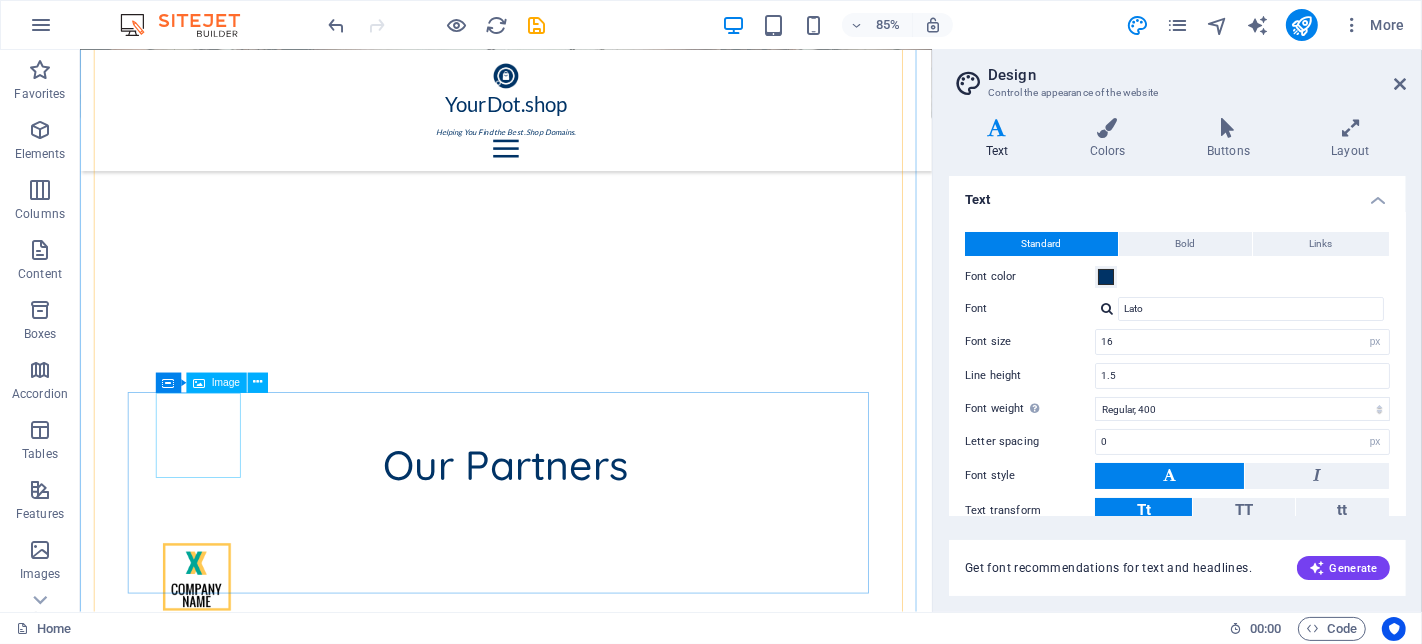 scroll, scrollTop: 3420, scrollLeft: 0, axis: vertical 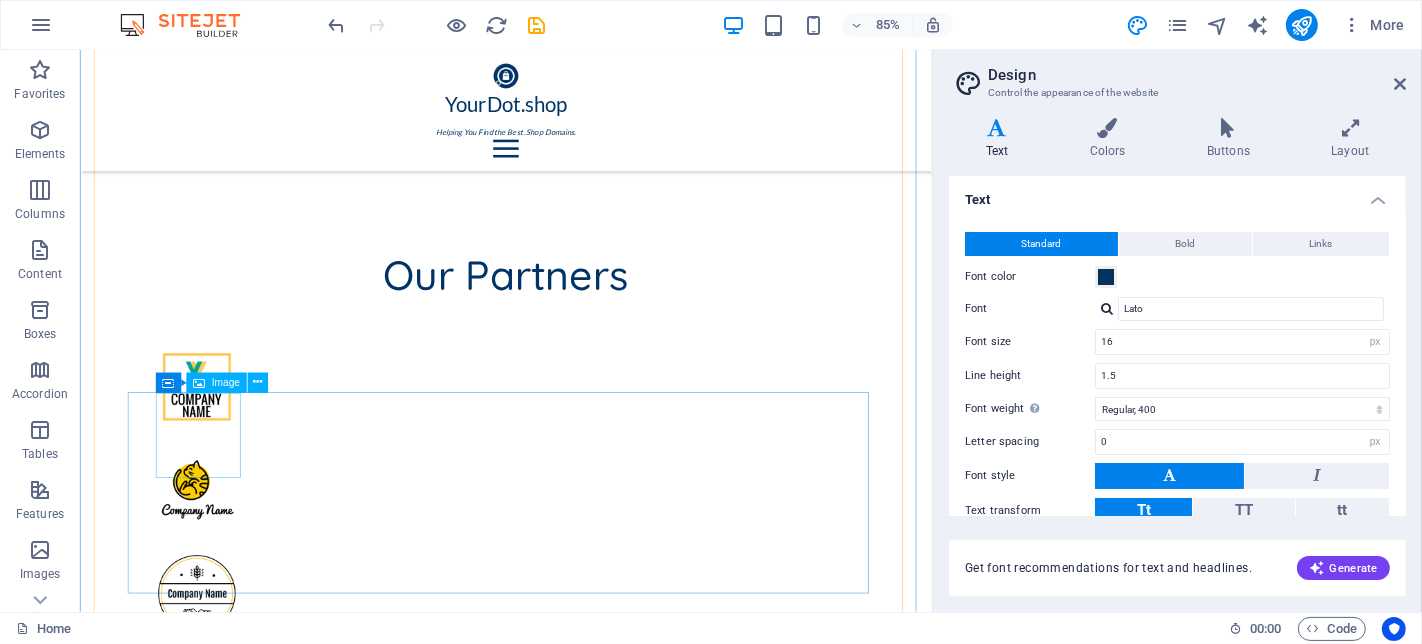 click at bounding box center (218, 3376) 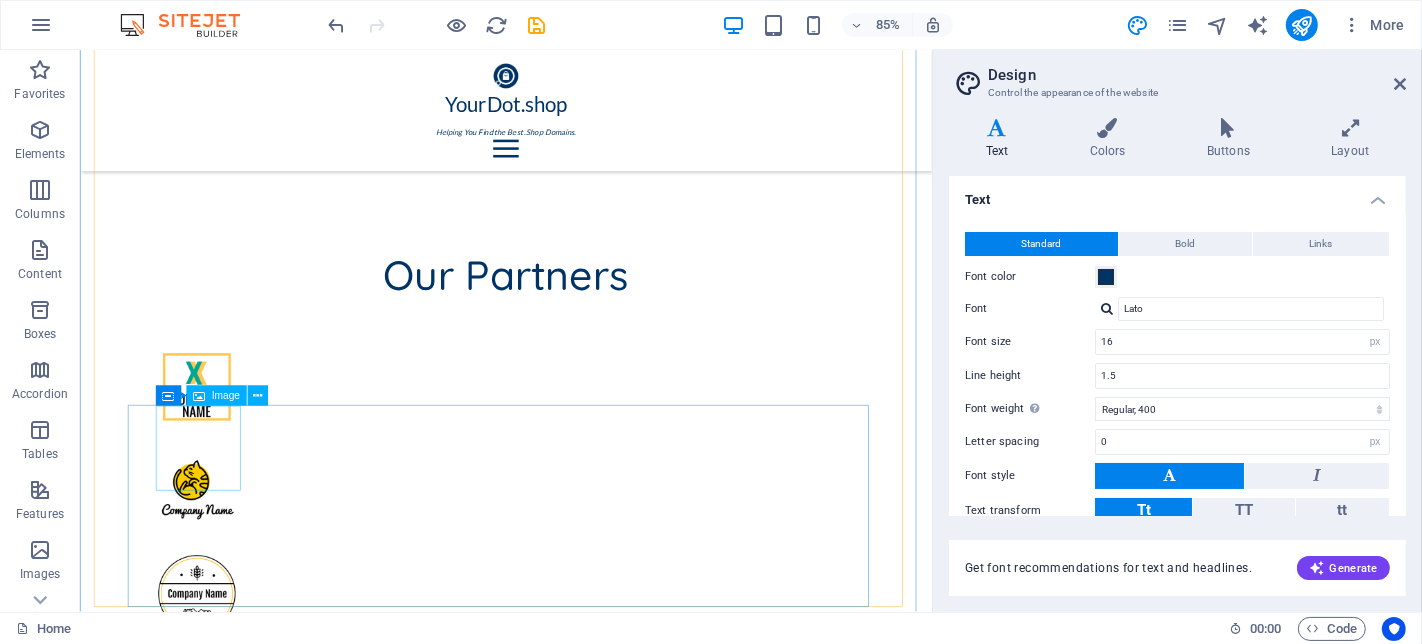 scroll, scrollTop: 3642, scrollLeft: 0, axis: vertical 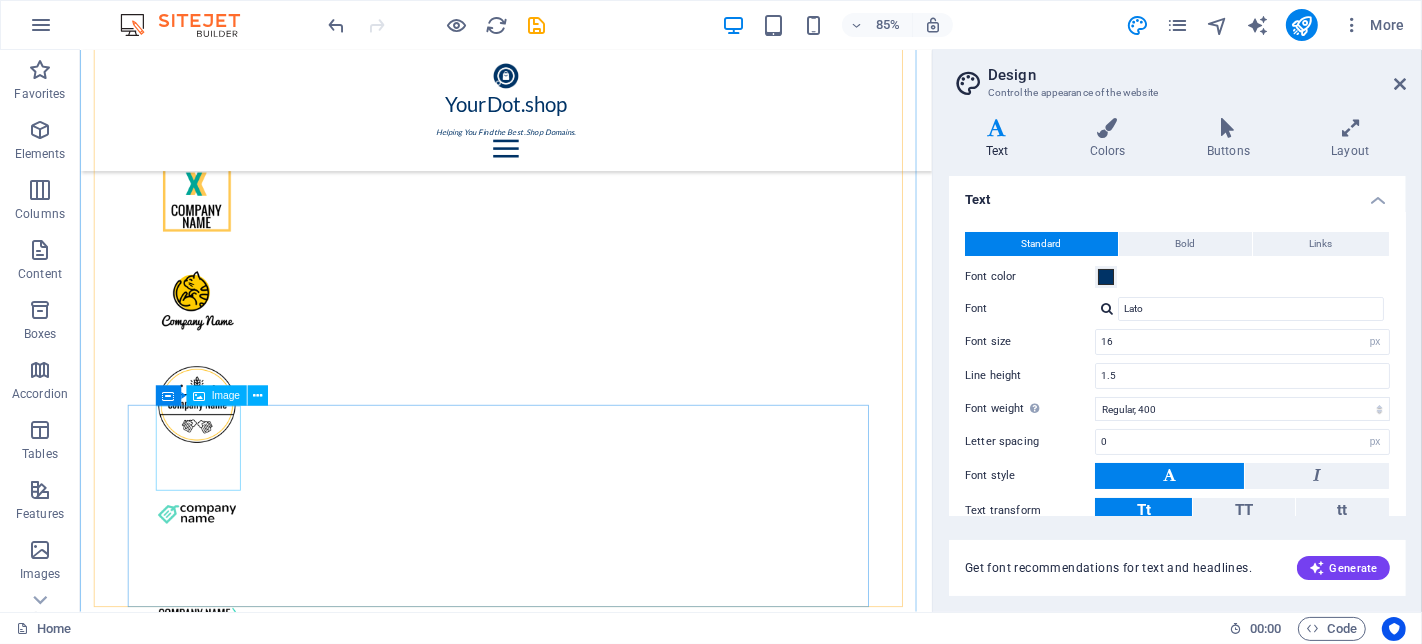 click at bounding box center (218, 3352) 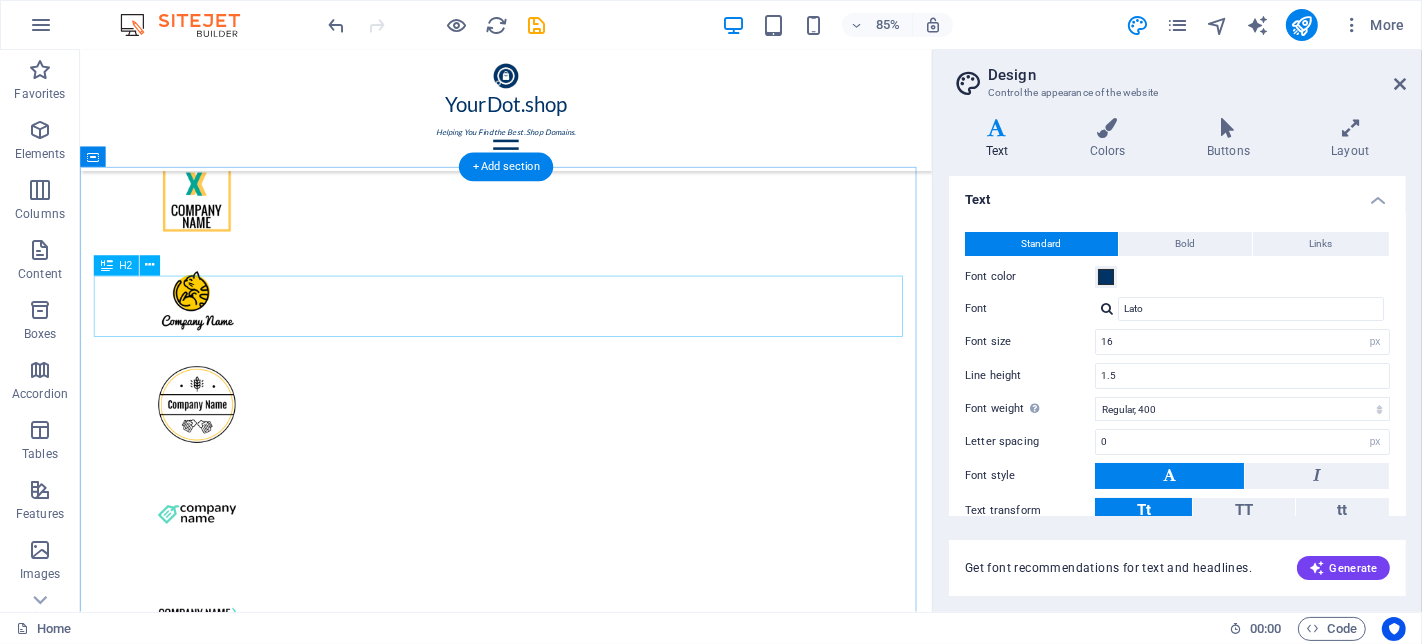 scroll, scrollTop: 2975, scrollLeft: 0, axis: vertical 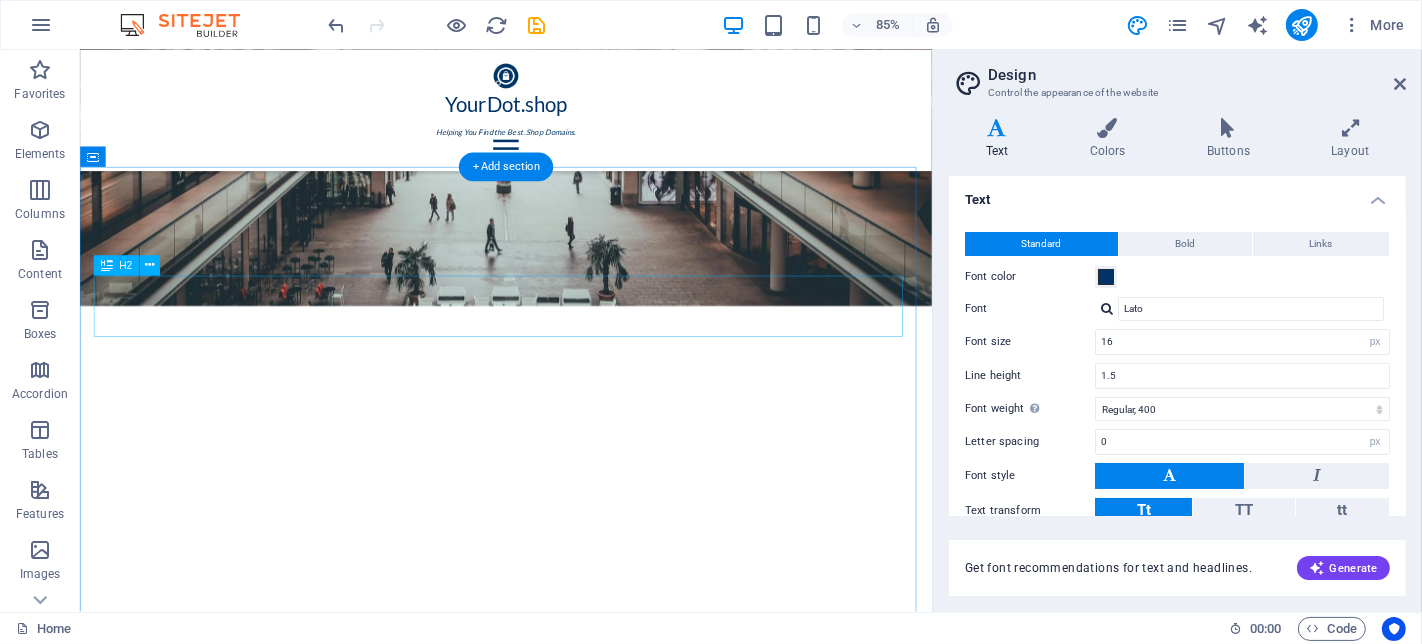 click on "Testimonials" at bounding box center (580, 3303) 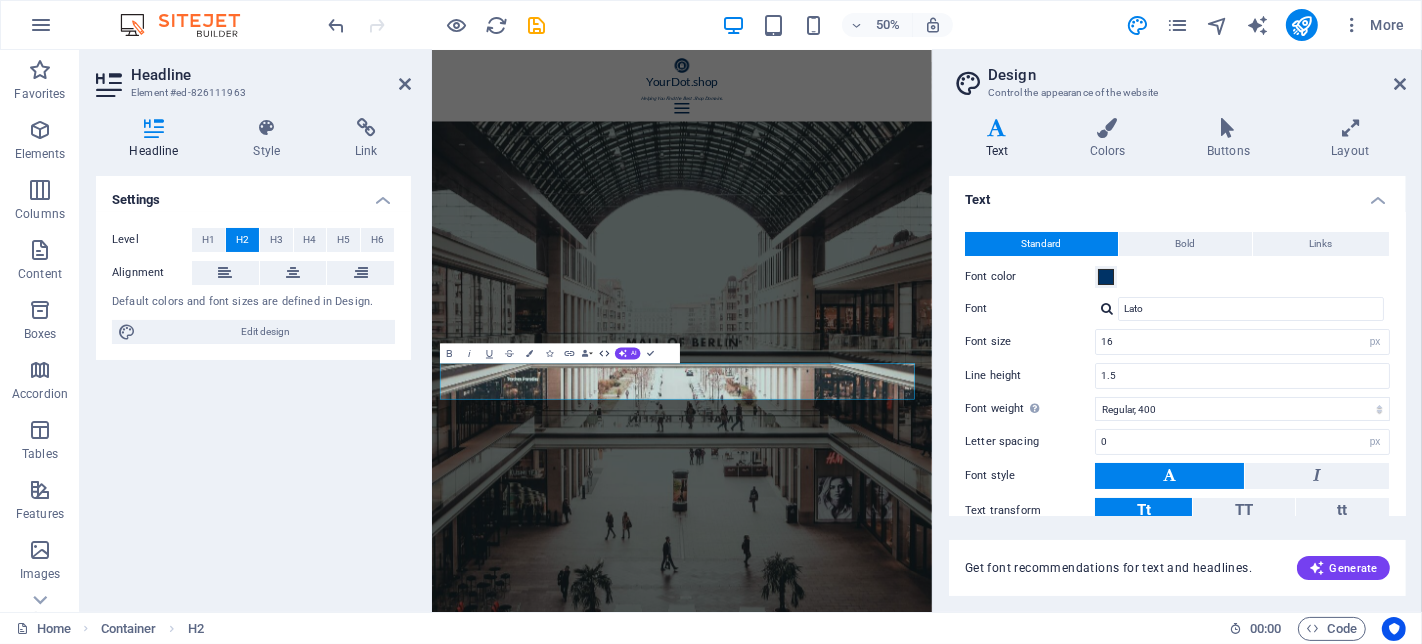 type 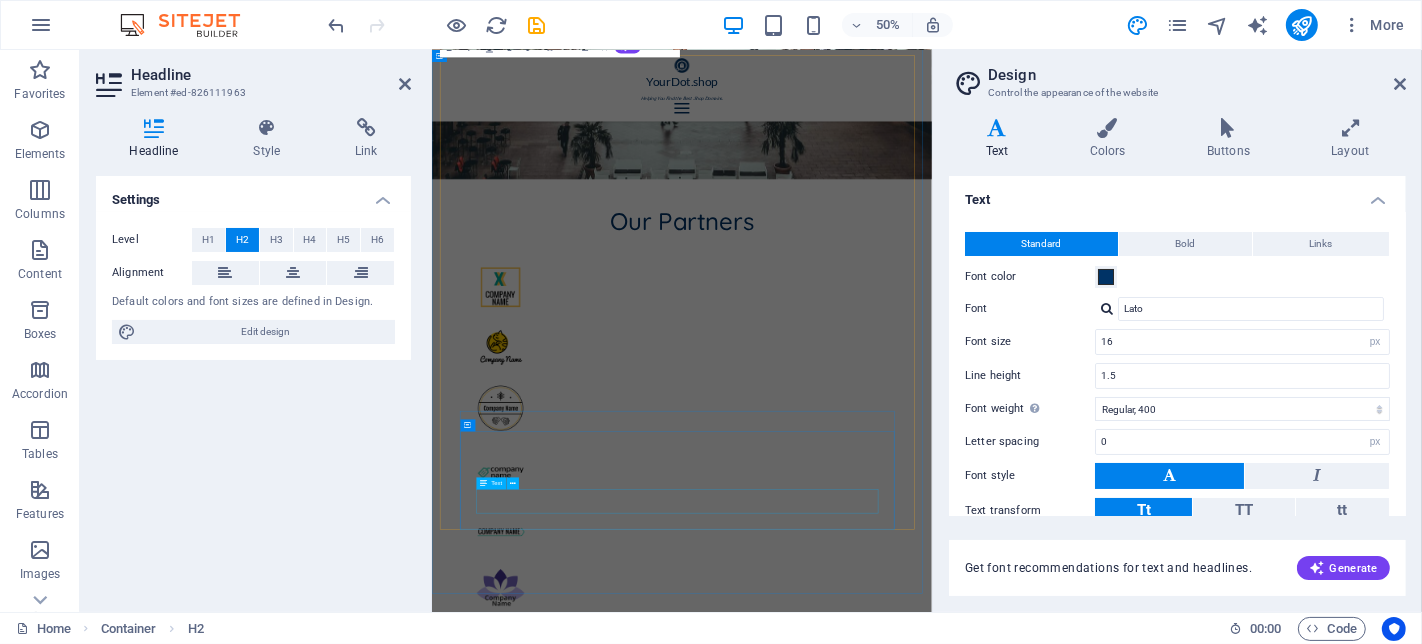 scroll, scrollTop: 3308, scrollLeft: 0, axis: vertical 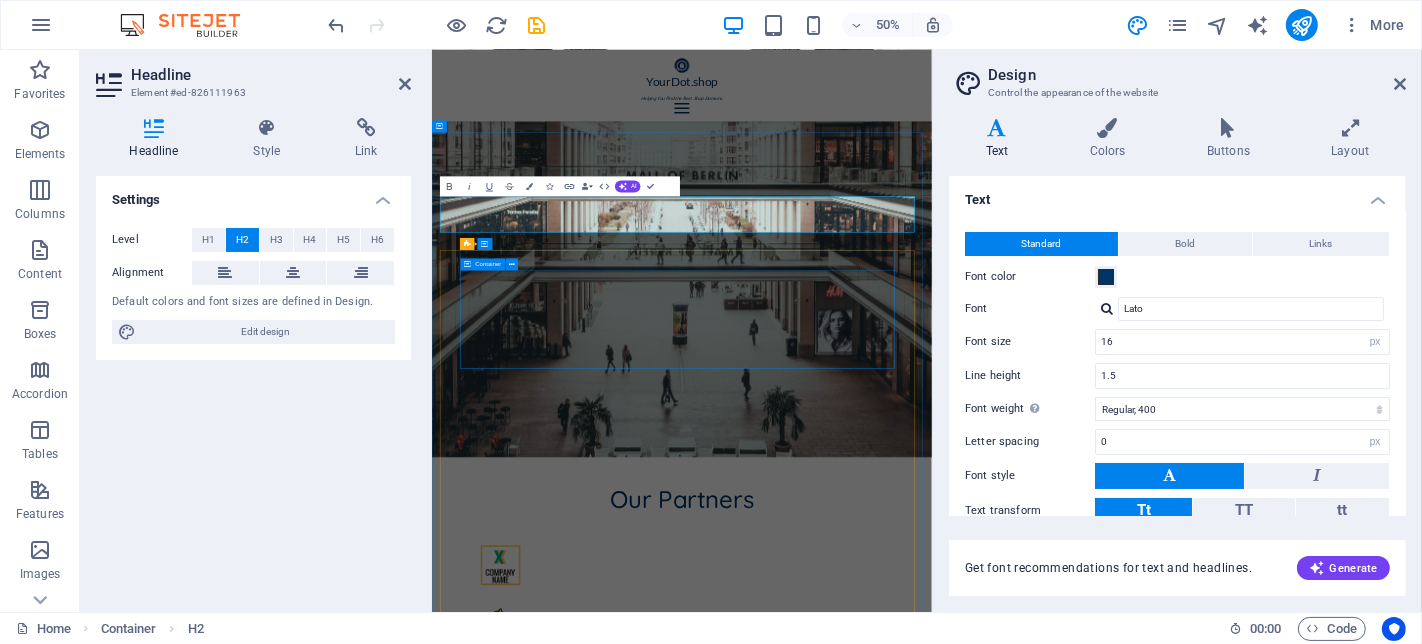 click on "Joe Doe Lorem ipsum dolor sit amet, consetetur sadipscing elitr, sed diam nonumy eirmod tempor invidunt ut labore et dolore magna aliquyam erat, sed diam voluptua. At vero eos et accusam et justo duo  Mark Price Lorem ipsum dolor sit amet, consetetur sadipscing elitr, sed diam nonumy eirmod tempor invidunt ut labore et dolore magna aliquyam erat, sed diam voluptua. At vero eos et accusam et justo duo  Roger Reeves Lorem ipsum dolor sit amet, consetetur sadipscing elitr, sed diam nonumy eirmod tempor invidunt ut labore et dolore magna aliquyam erat, sed diam voluptua. At vero eos et accusam et justo duo  Jane Miller Lorem ipsum dolor sit amet, consetetur sadipscing elitr, sed diam nonumy eirmod tempor invidunt ut labore et dolore magna aliquyam erat, sed diam voluptua. At vero eos et accusam et justo duo" at bounding box center (931, 4096) 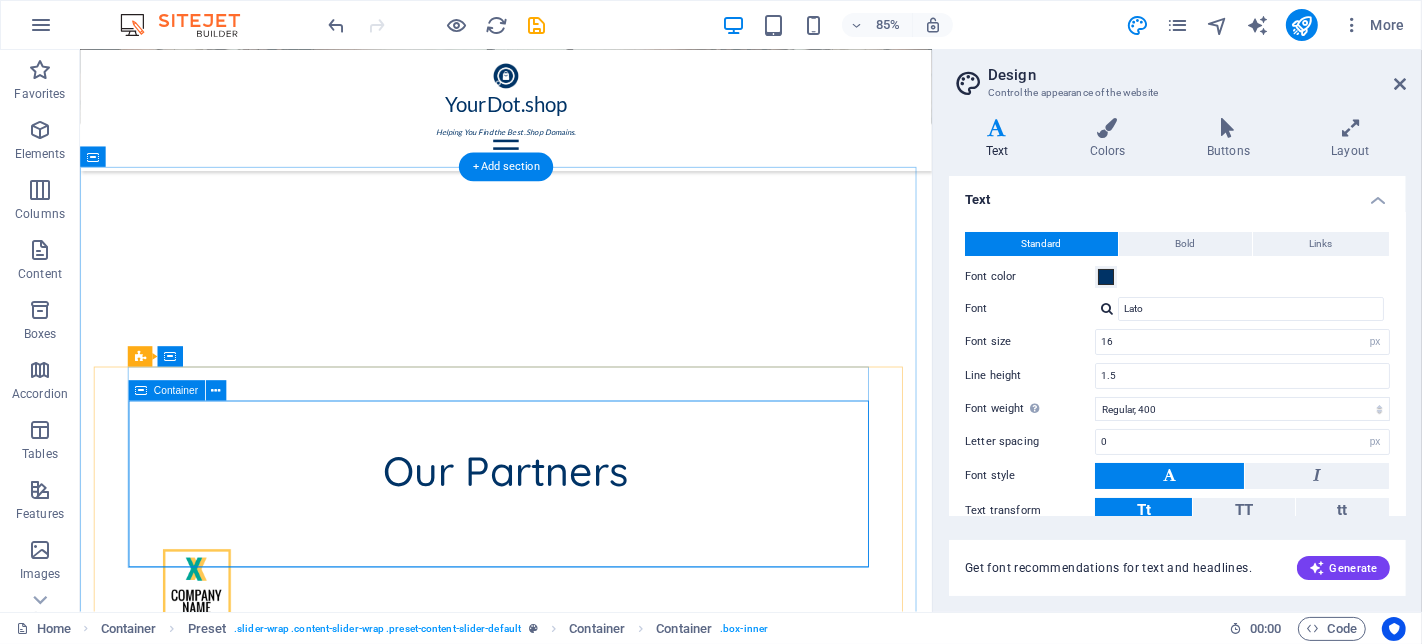 scroll, scrollTop: 2975, scrollLeft: 0, axis: vertical 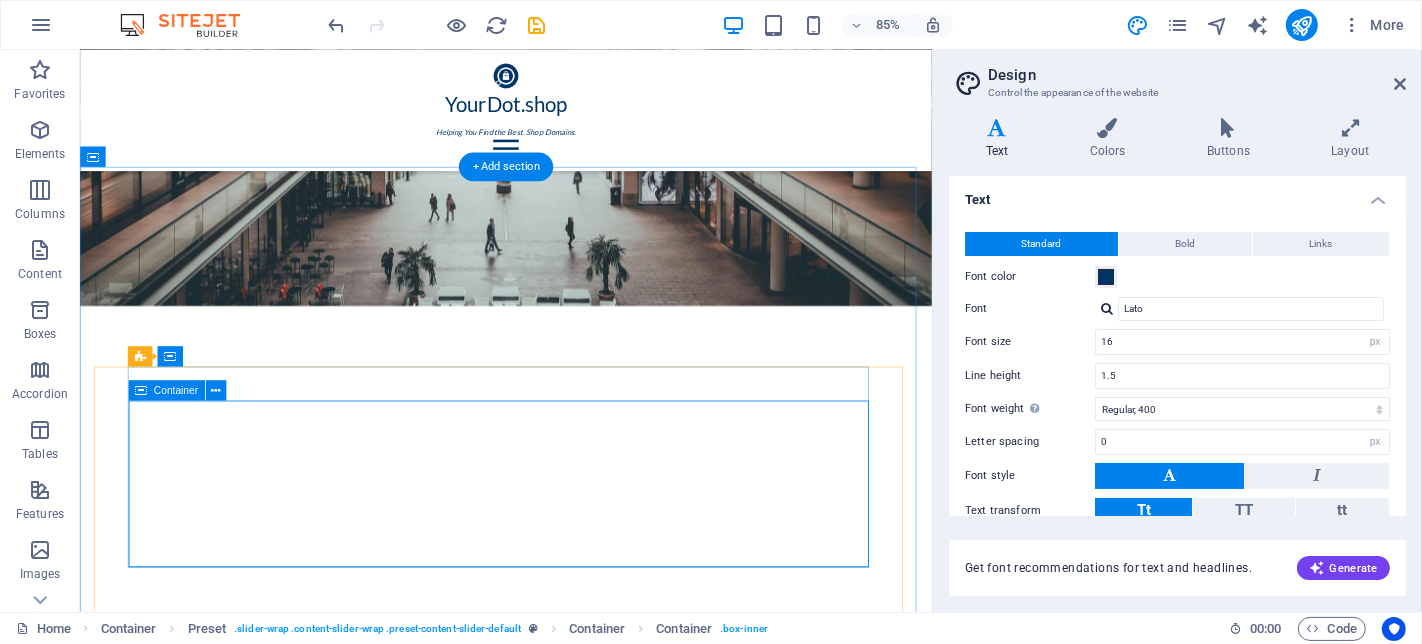 click on "Joe Doe Lorem ipsum dolor sit amet, consetetur sadipscing elitr, sed diam nonumy eirmod tempor invidunt ut labore et dolore magna aliquyam erat, sed diam voluptua. At vero eos et accusam et justo duo" at bounding box center (580, 3497) 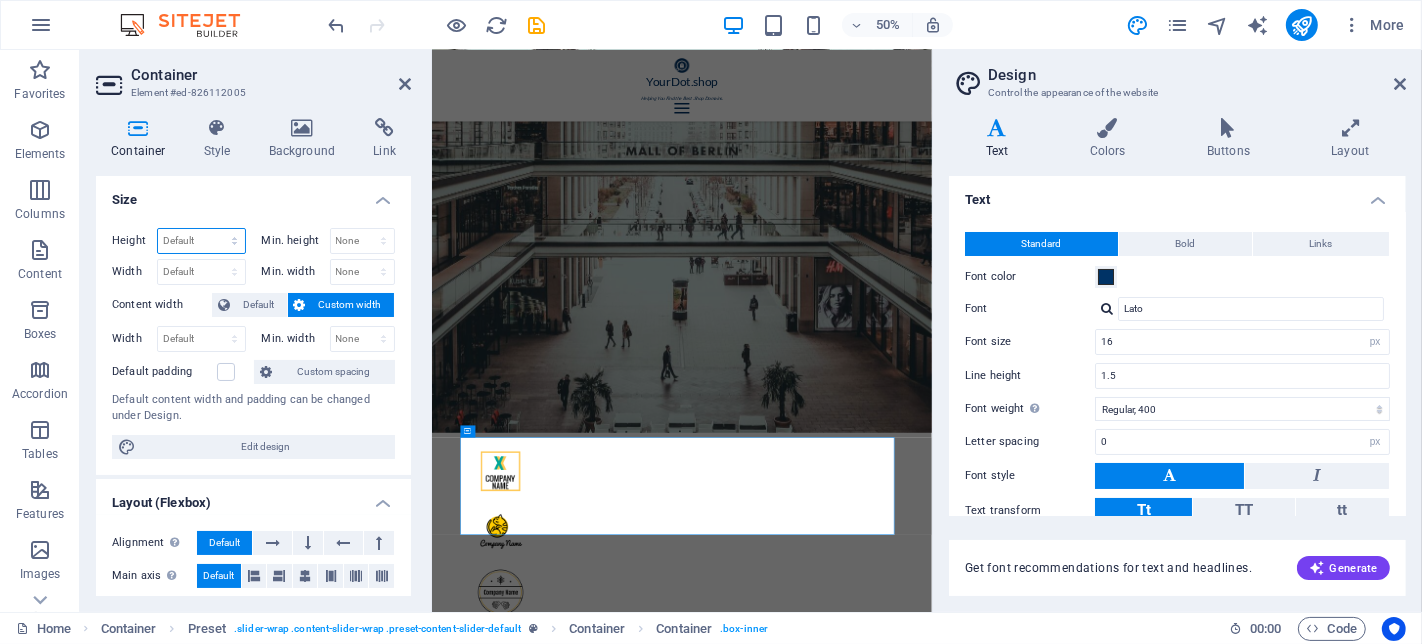 click on "Default px rem % vh vw" at bounding box center (201, 241) 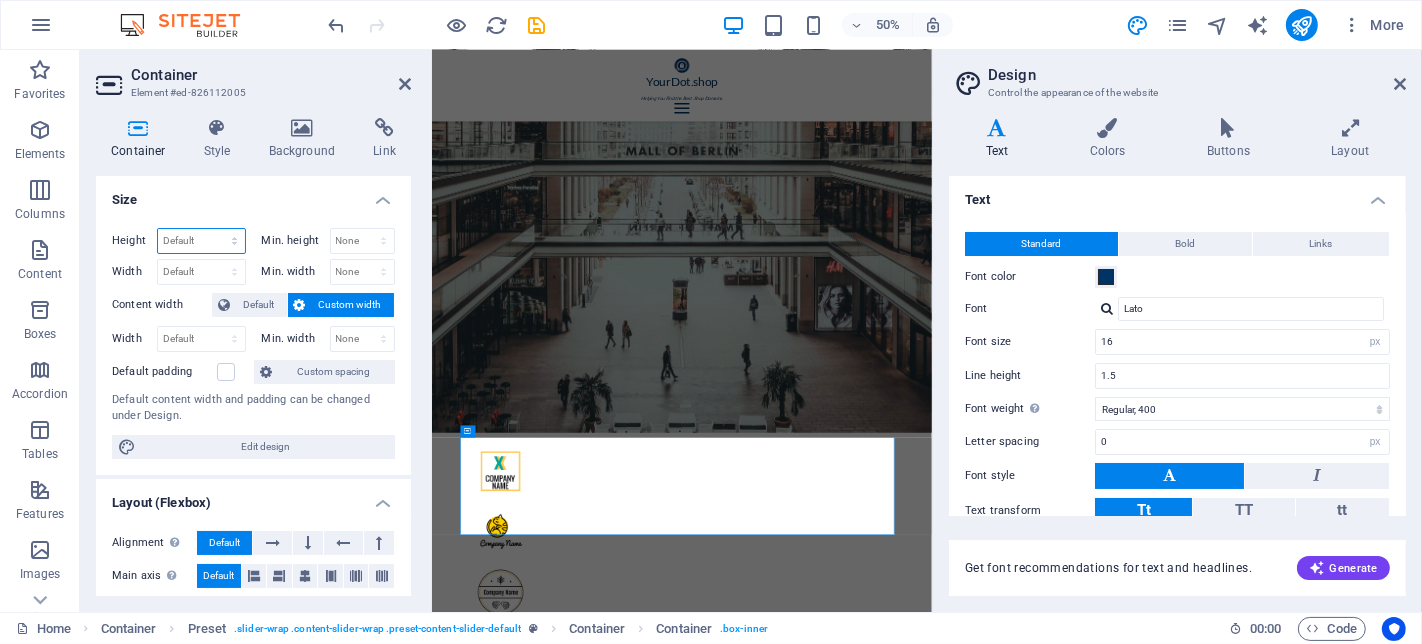 select on "px" 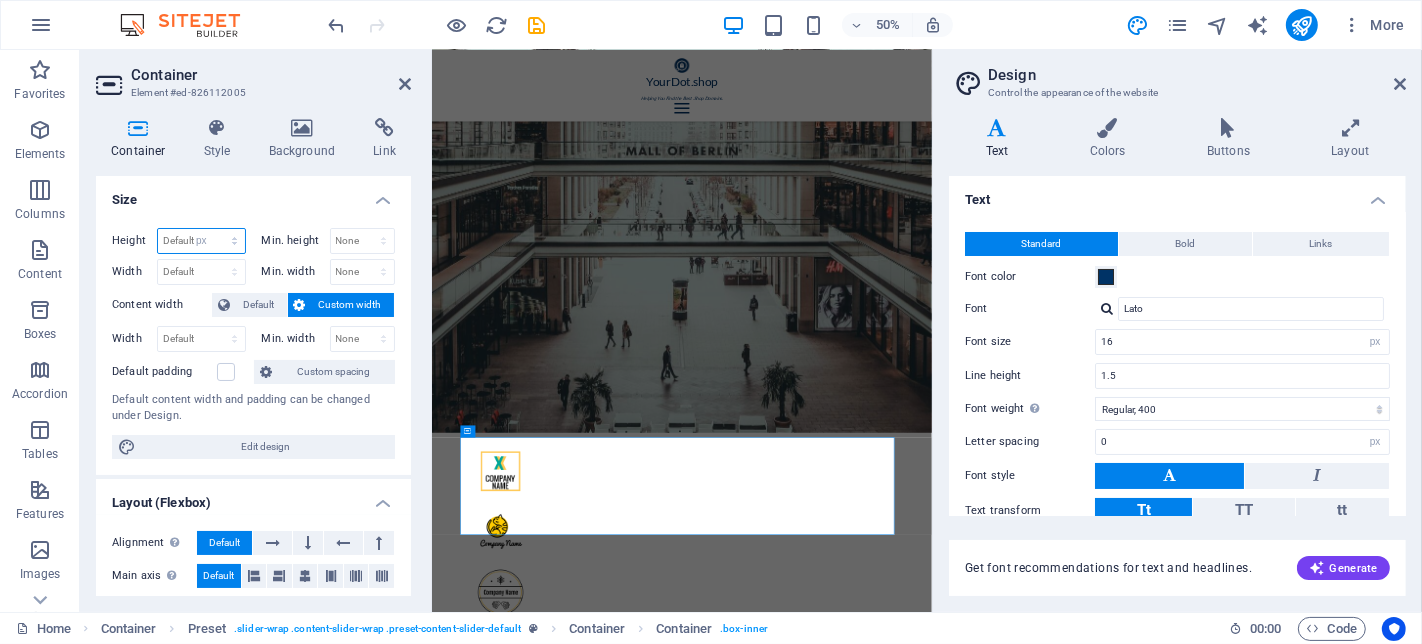 click on "Default px rem % vh vw" at bounding box center [201, 241] 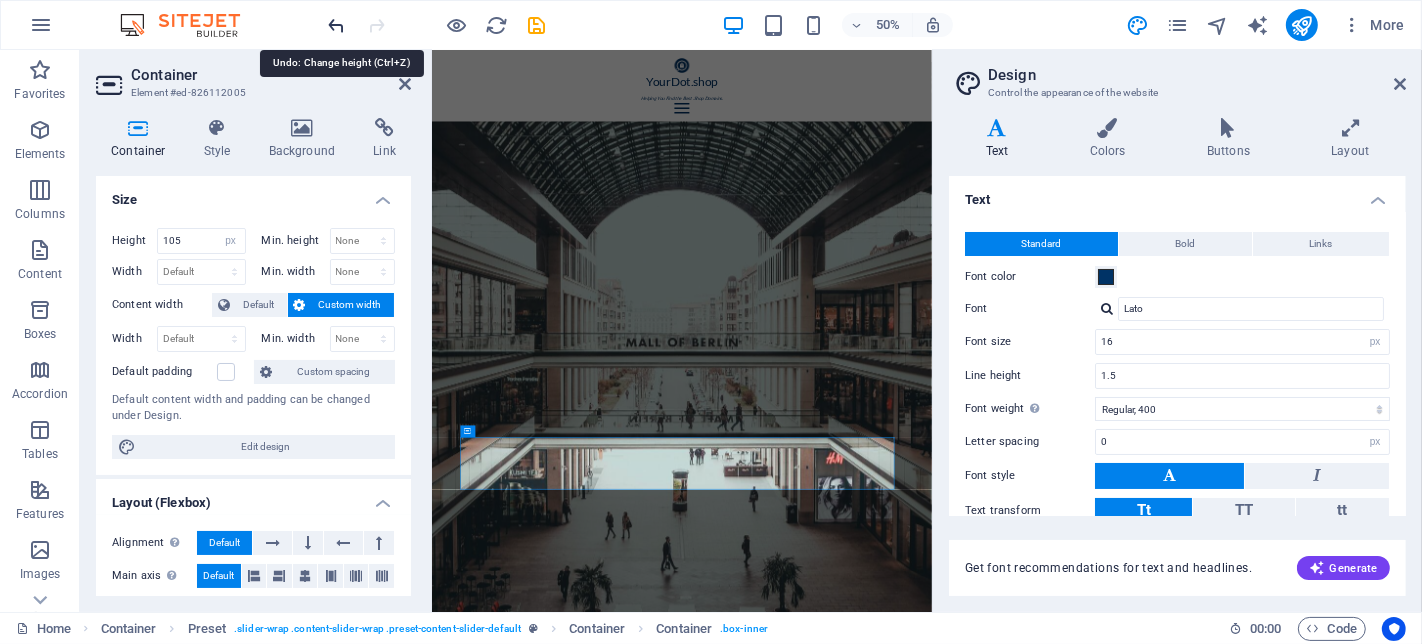 click at bounding box center (337, 25) 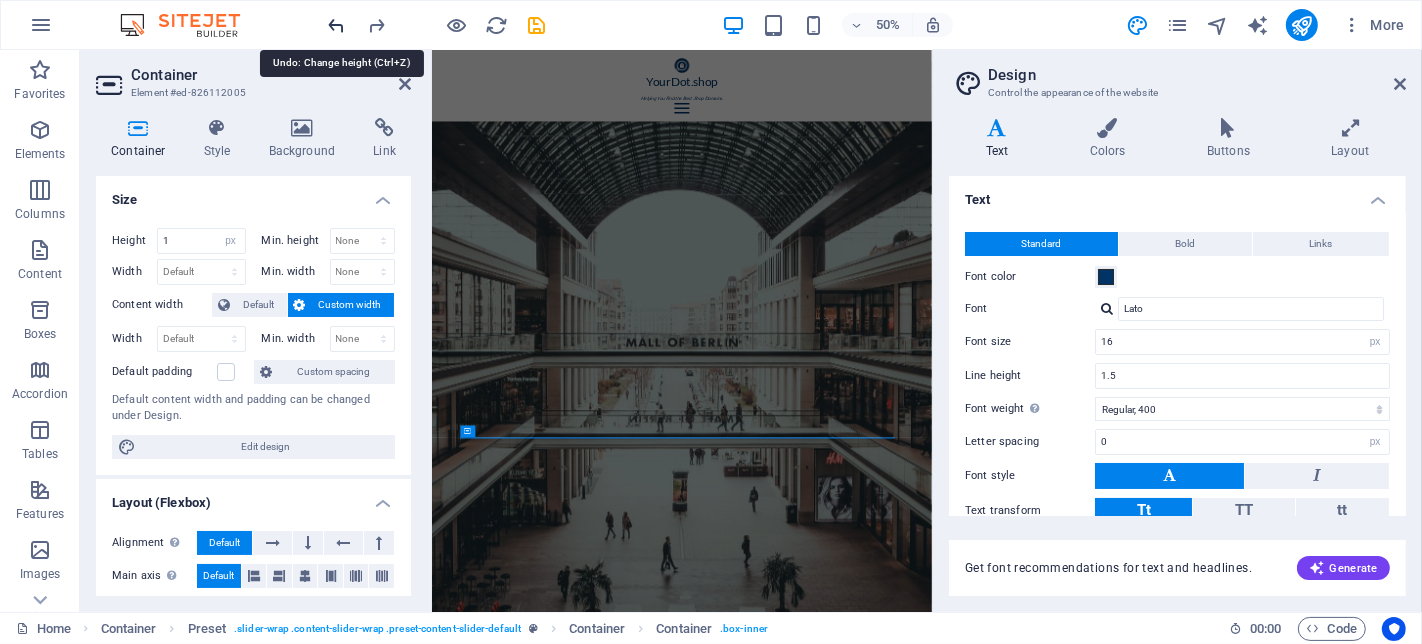 click at bounding box center (337, 25) 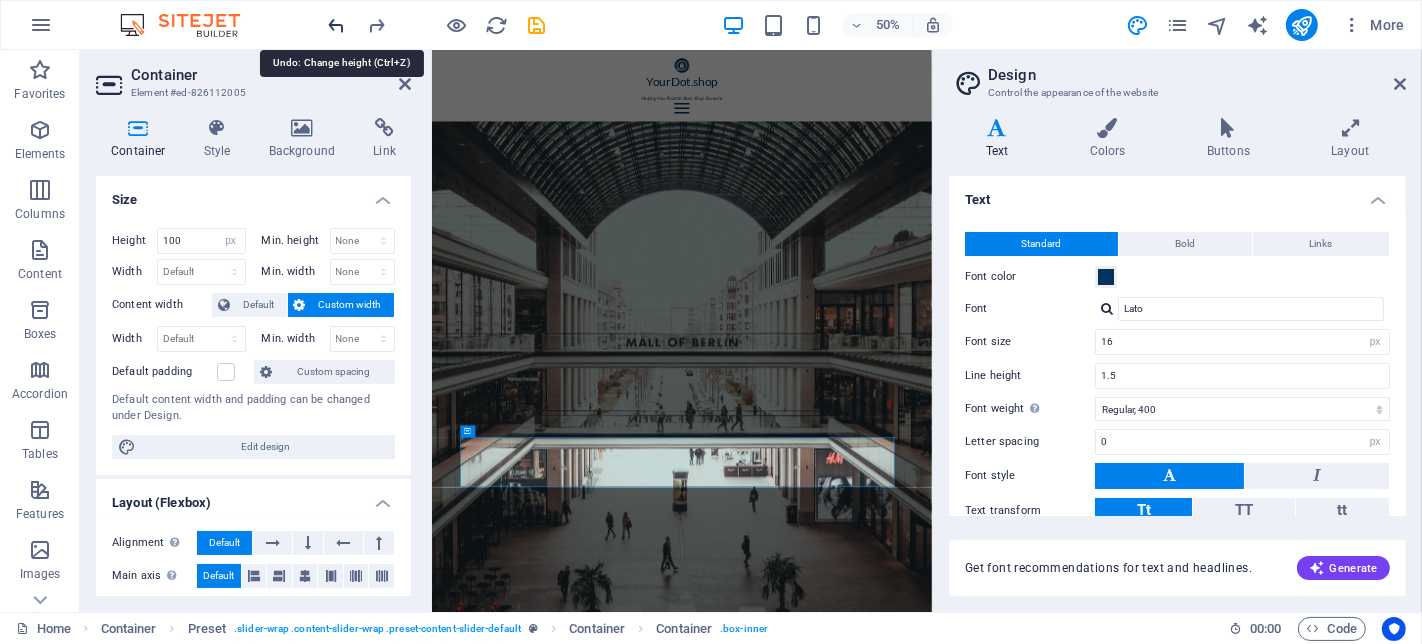 click at bounding box center [337, 25] 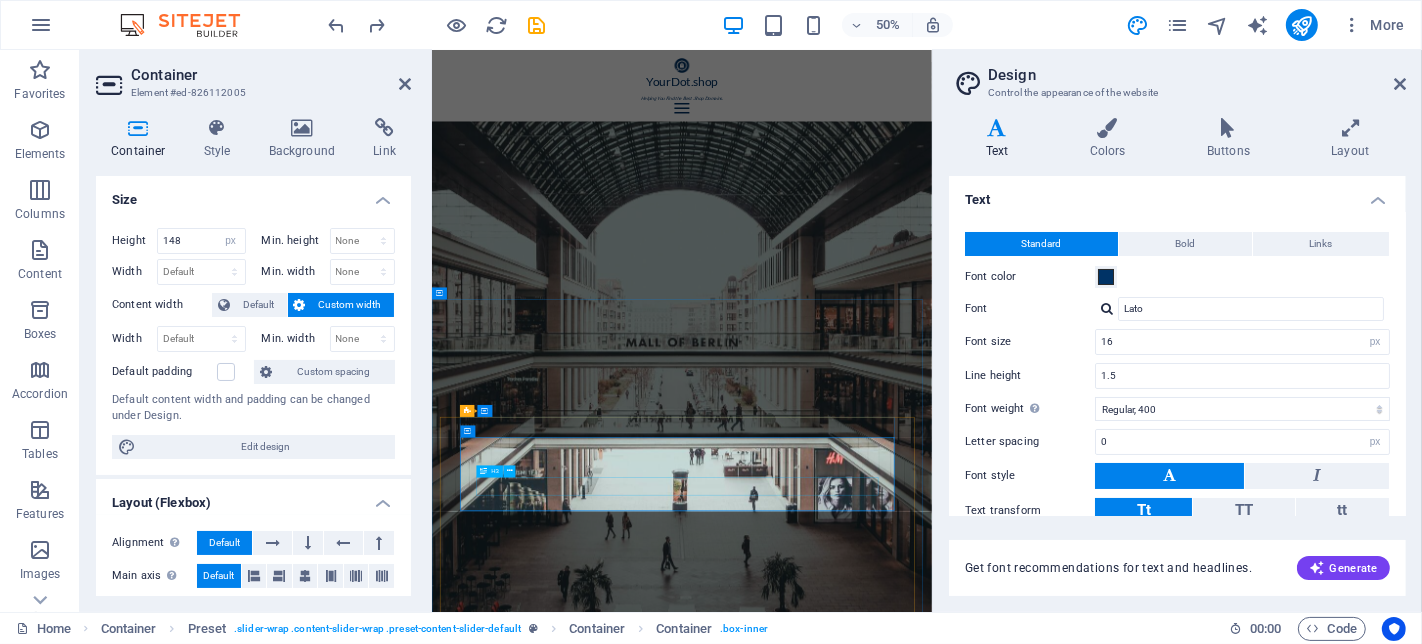 click on "Joe Doe" at bounding box center [931, 4132] 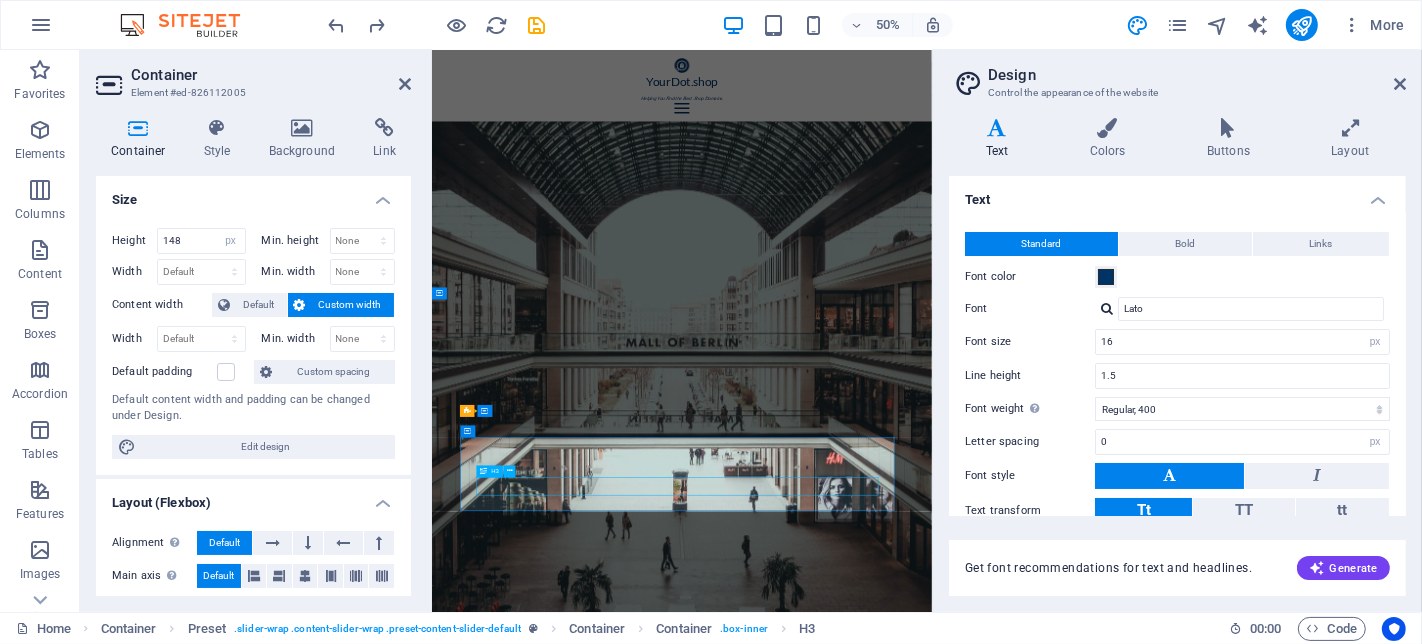 click on "Joe Doe" at bounding box center (931, 4132) 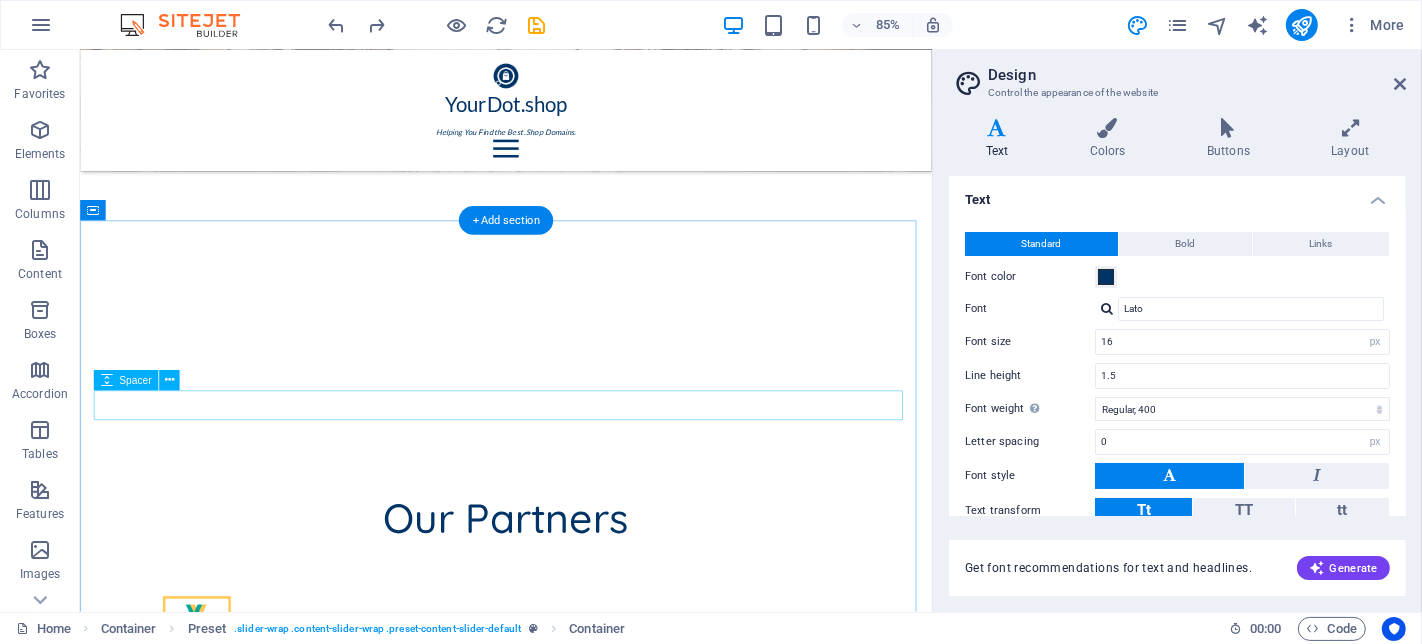 scroll, scrollTop: 2911, scrollLeft: 0, axis: vertical 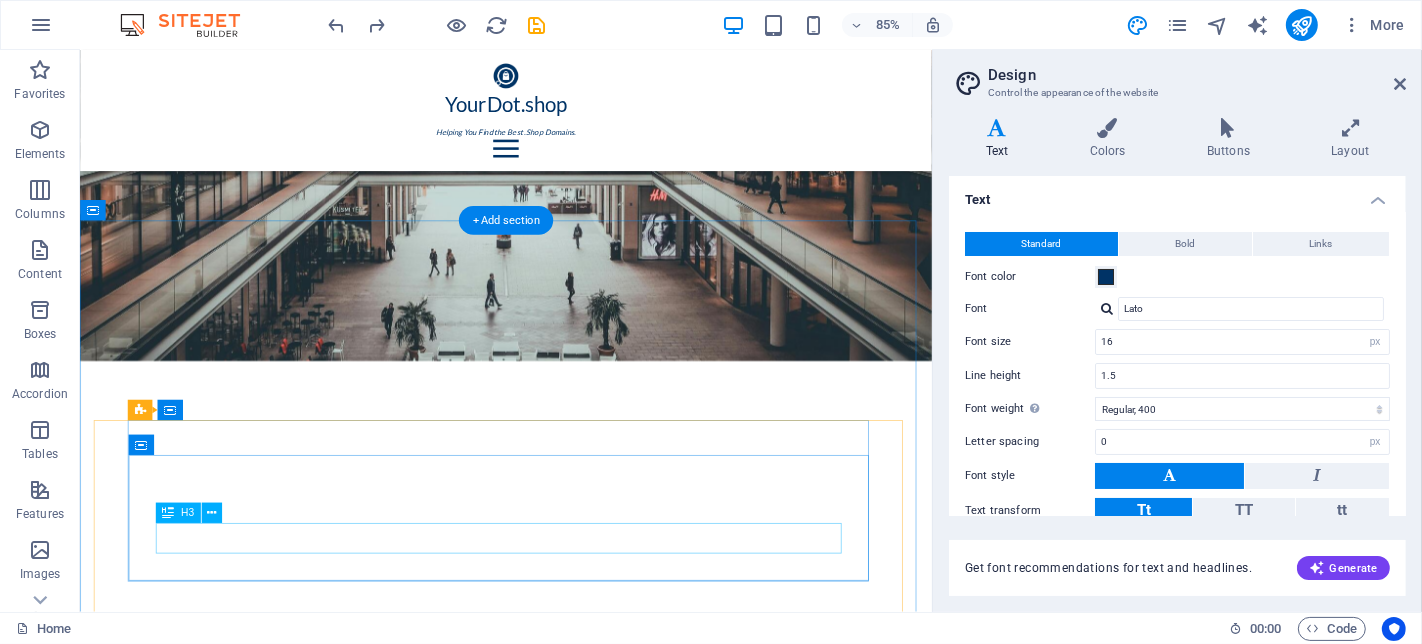 click on "Joe Doe" at bounding box center (580, 3537) 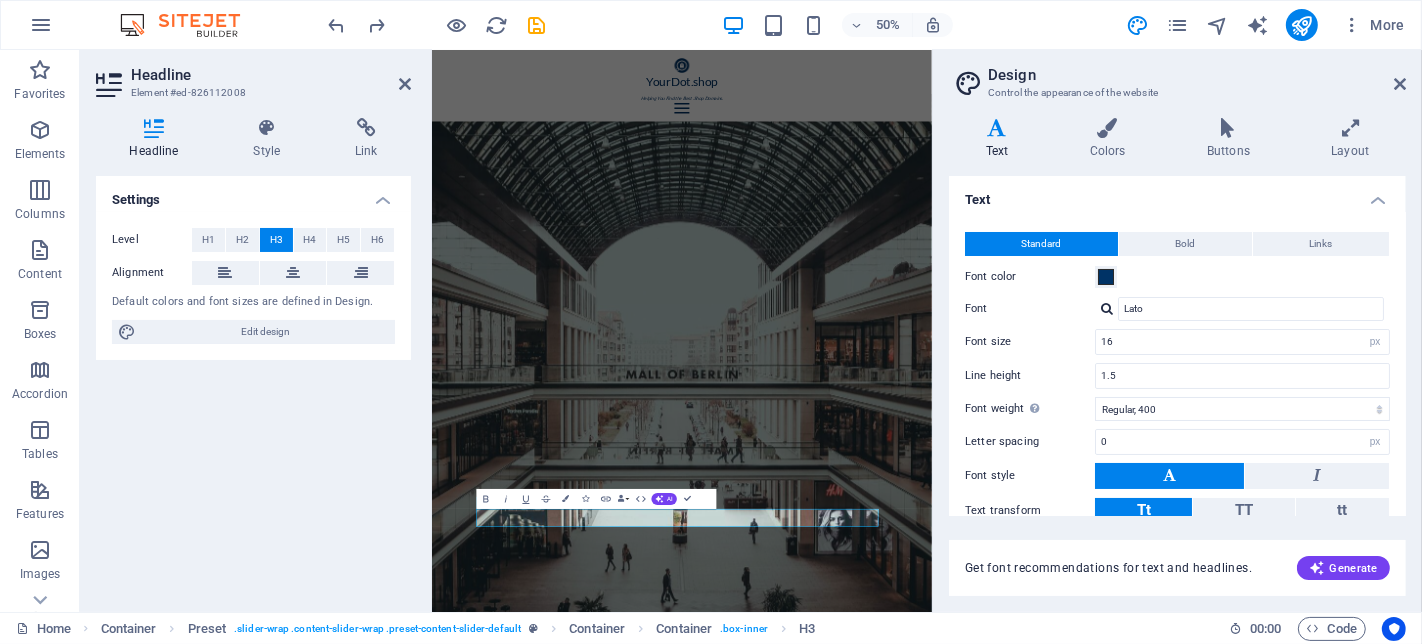 scroll, scrollTop: 0, scrollLeft: 2, axis: horizontal 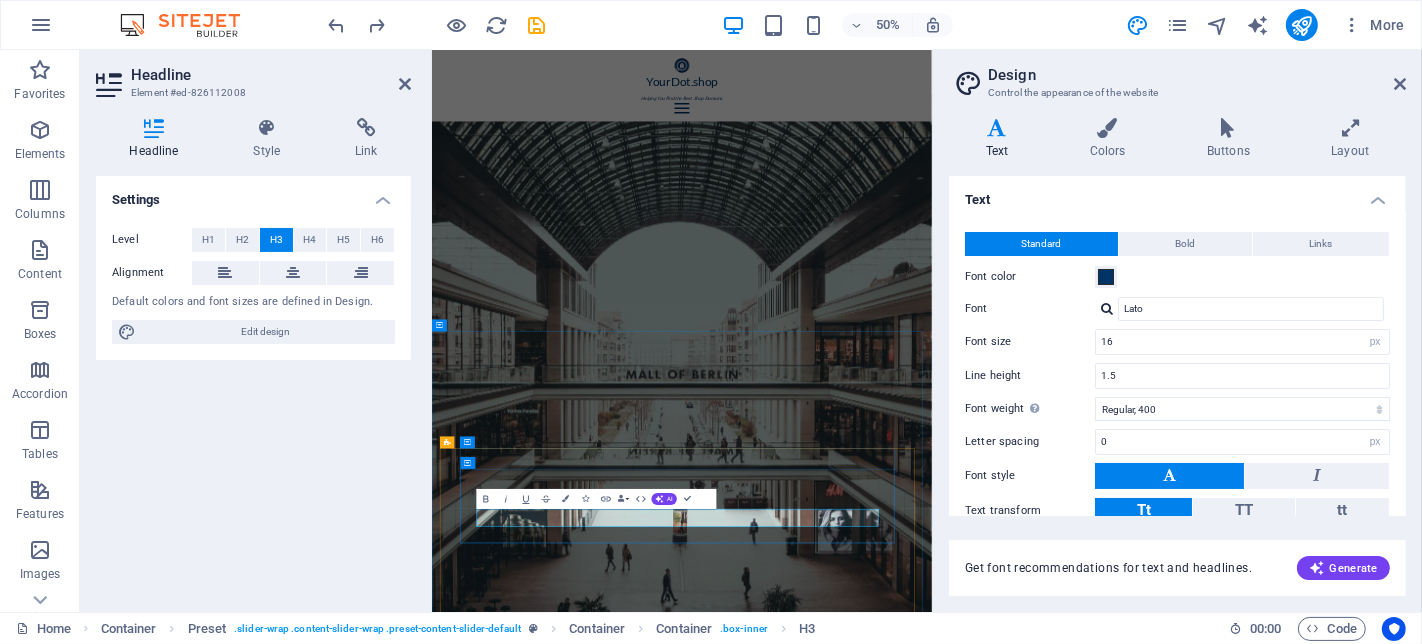 click on "Your name is your storefront." at bounding box center (931, 4196) 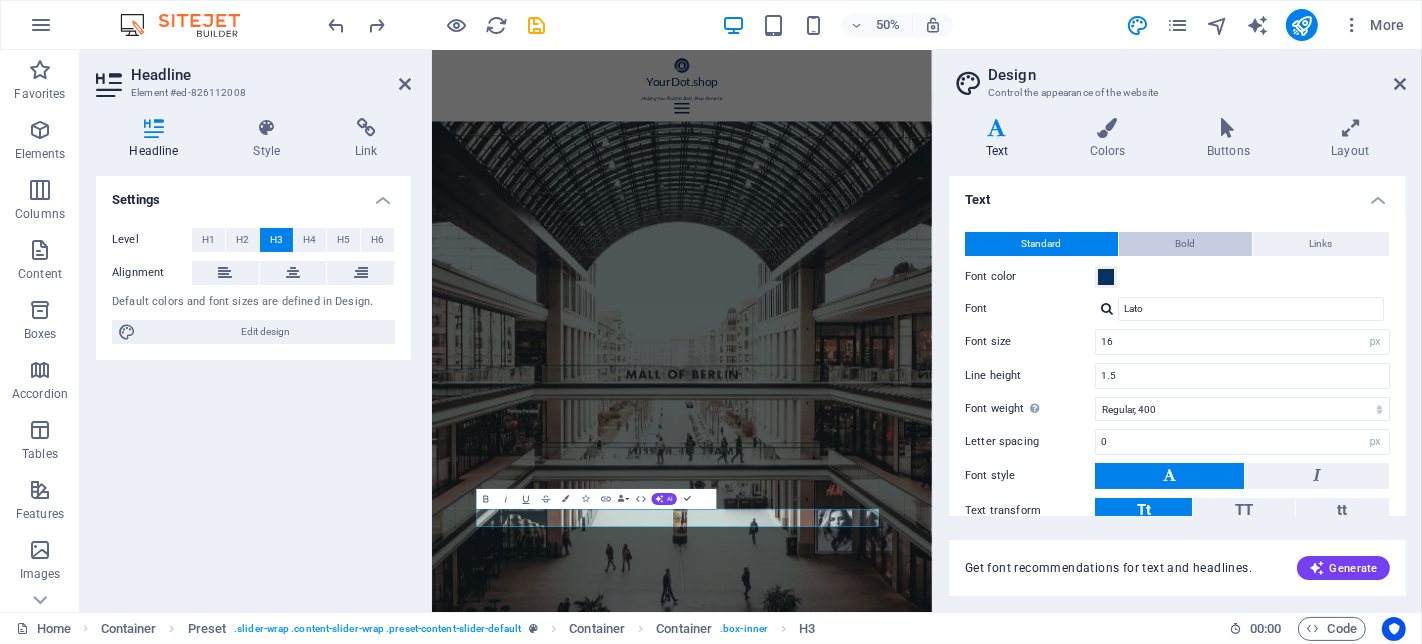 click on "Bold" at bounding box center (1185, 244) 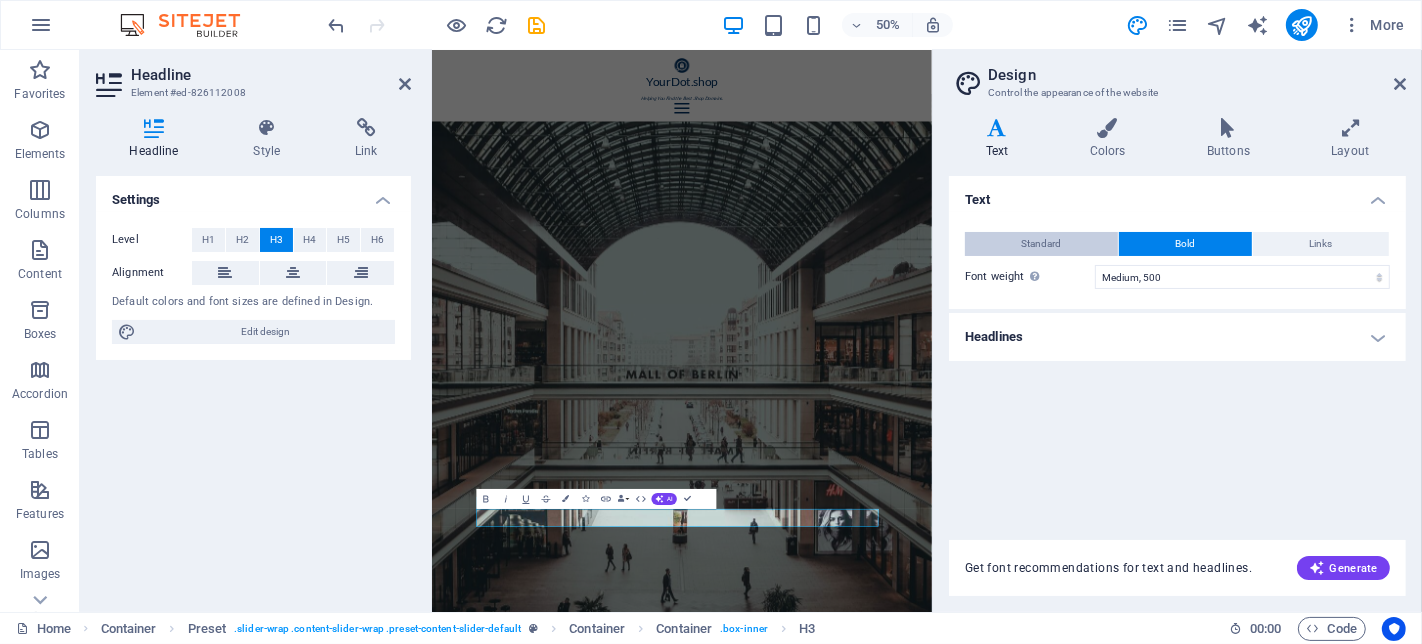 drag, startPoint x: 445, startPoint y: 964, endPoint x: 1038, endPoint y: 241, distance: 935.0818 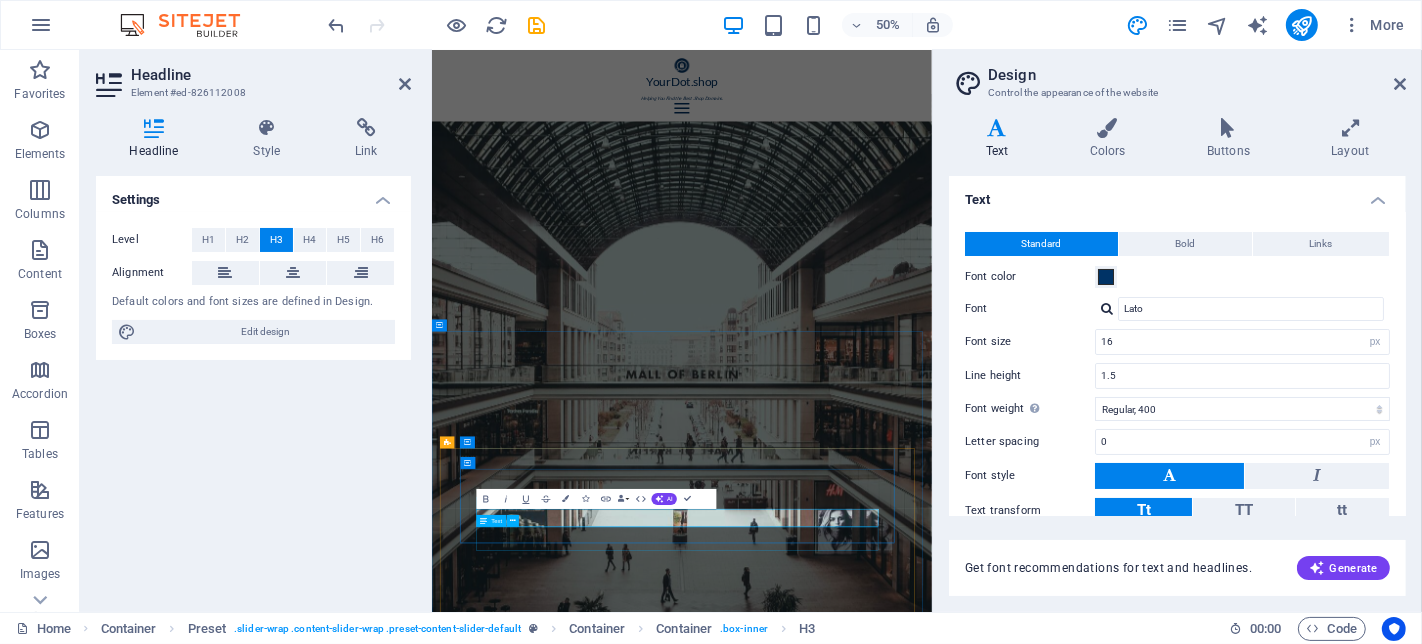 click on "Lorem ipsum dolor sit amet, consetetur sadipscing elitr, sed diam nonumy eirmod tempor invidunt ut labore et dolore magna aliquyam erat, sed diam voluptua. At vero eos et accusam et justo duo" at bounding box center [931, 4238] 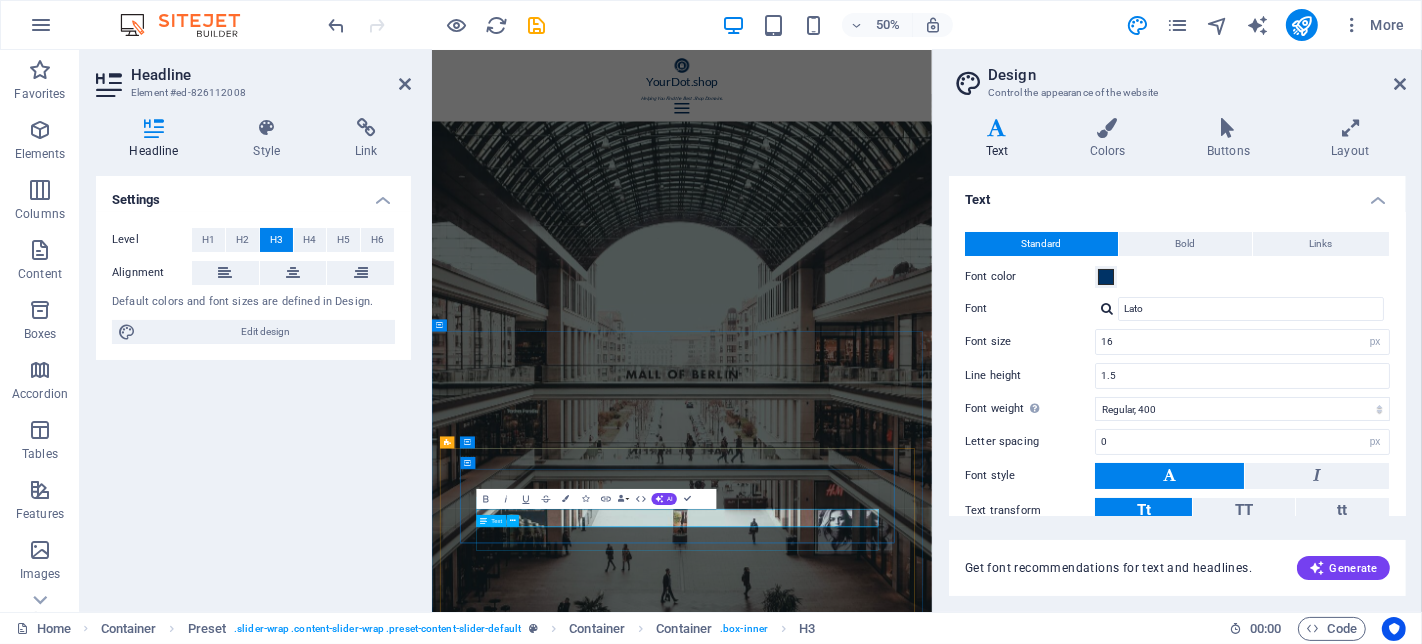 click on "Jane Miller" at bounding box center (931, 4790) 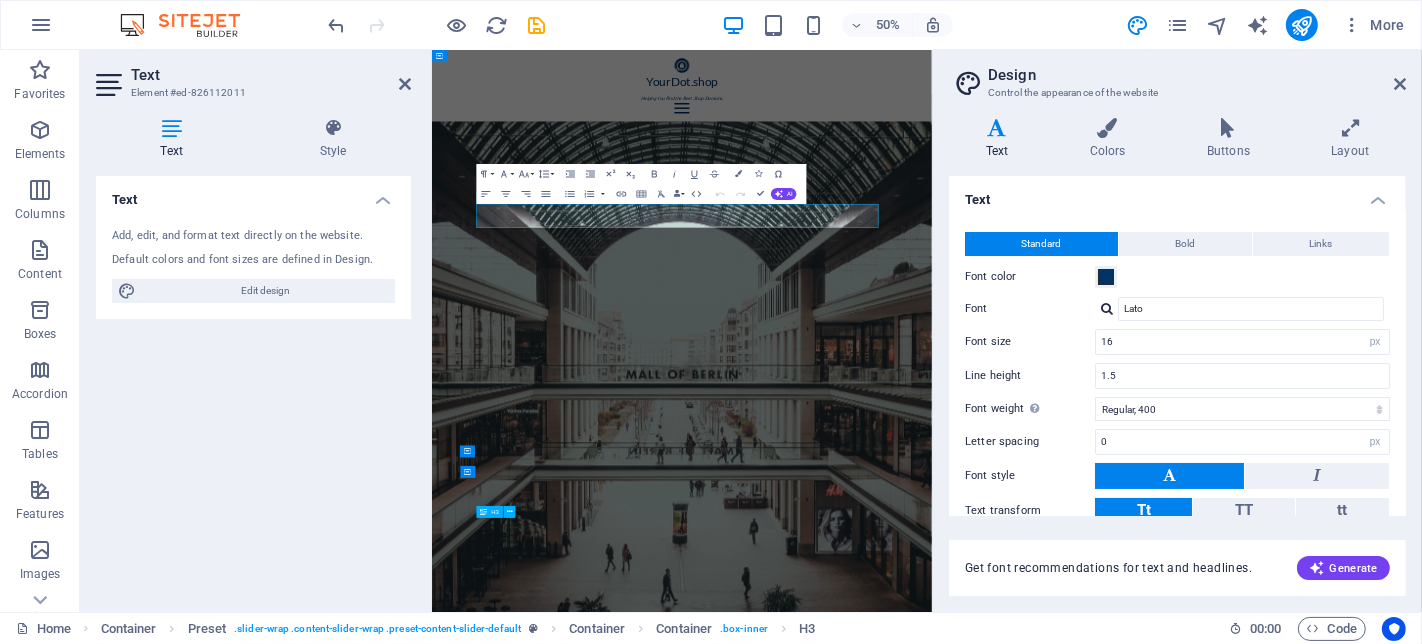 scroll, scrollTop: 3558, scrollLeft: 0, axis: vertical 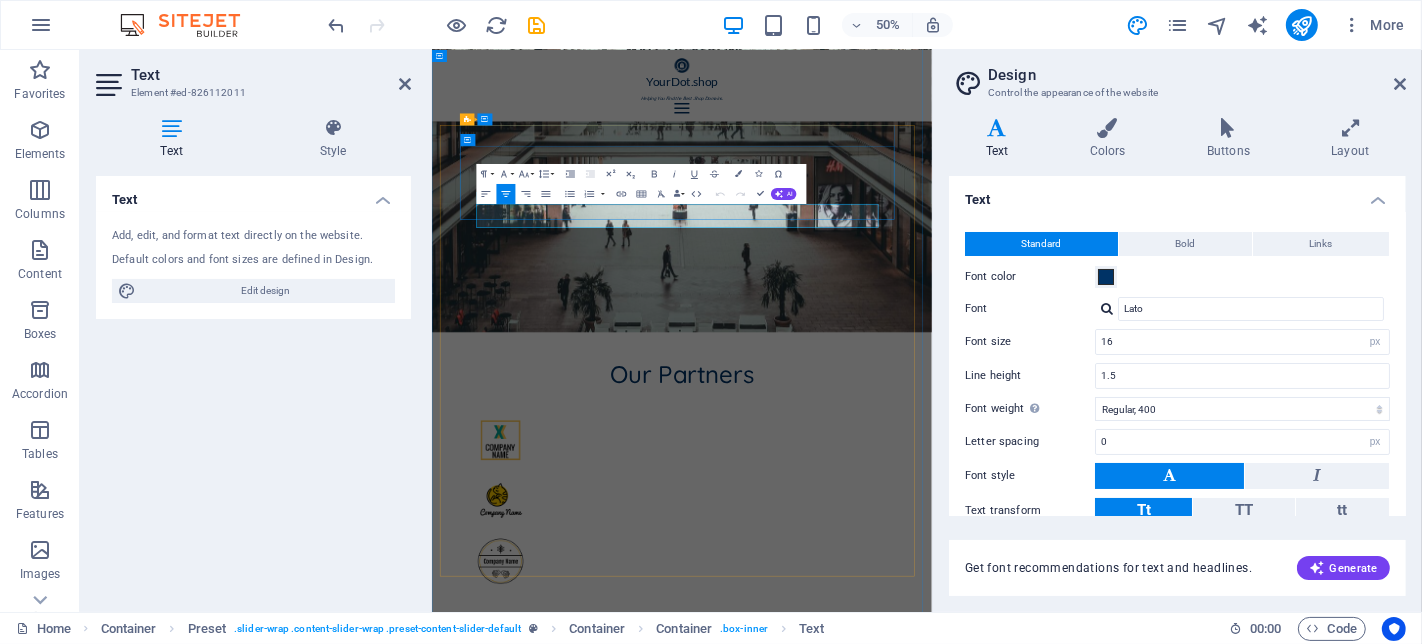 click on "Lorem ipsum dolor sit amet, consetetur sadipscing elitr, sed diam nonumy eirmod tempor invidunt ut labore et dolore magna aliquyam erat, sed diam voluptua. At vero eos et accusam et justo duo" at bounding box center (931, 3591) 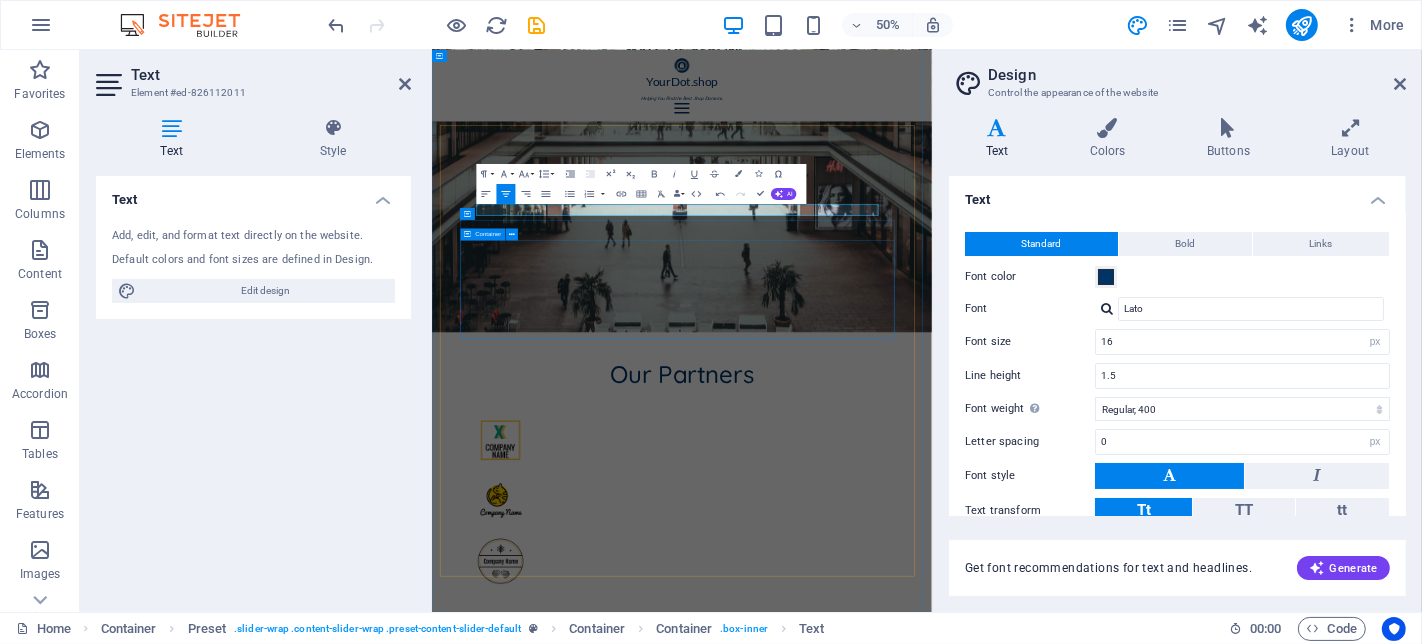click on "Mark Price Lorem ipsum dolor sit amet, consetetur sadipscing elitr, sed diam nonumy eirmod tempor invidunt ut labore et dolore magna aliquyam erat, sed diam voluptua. At vero eos et accusam et justo duo" at bounding box center [931, 3771] 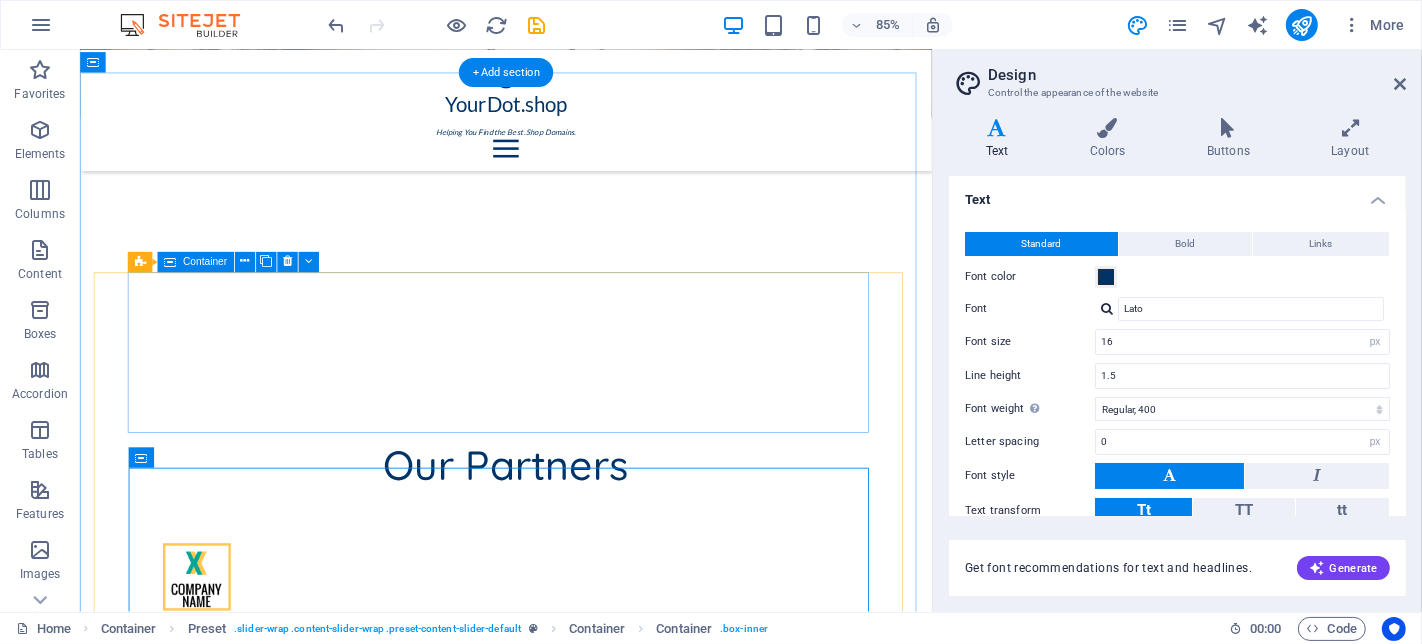 scroll, scrollTop: 2975, scrollLeft: 0, axis: vertical 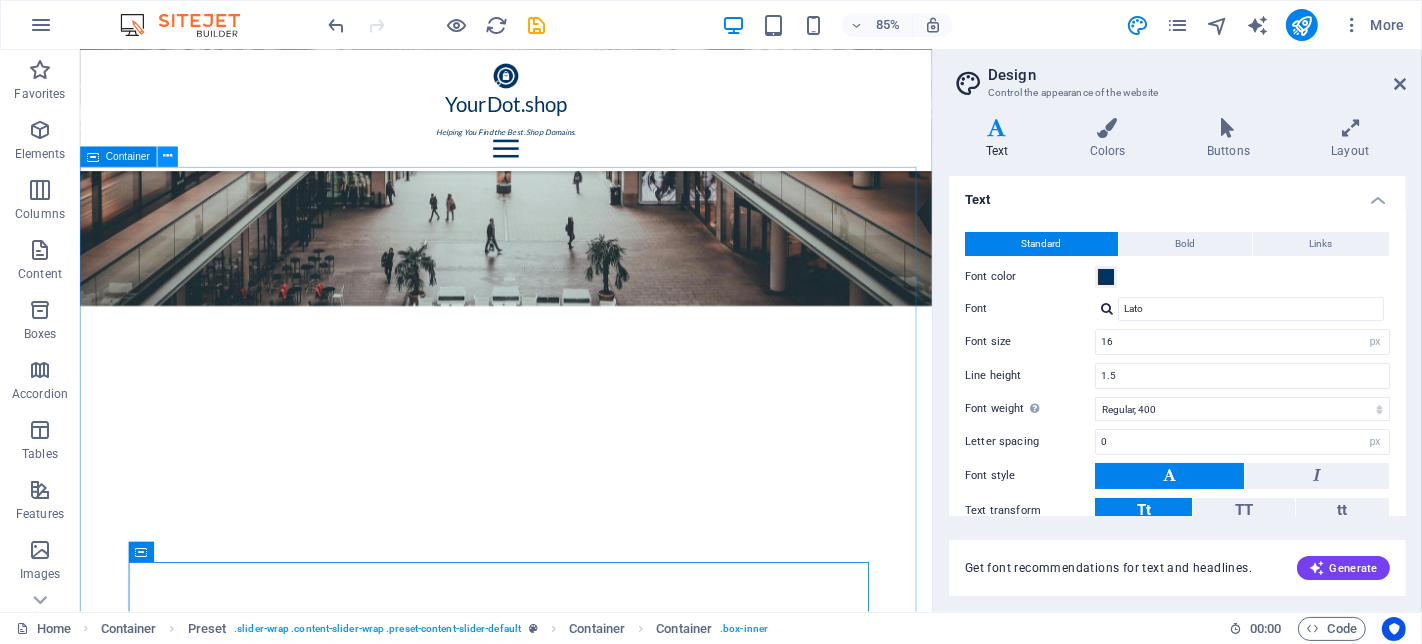click at bounding box center [167, 157] 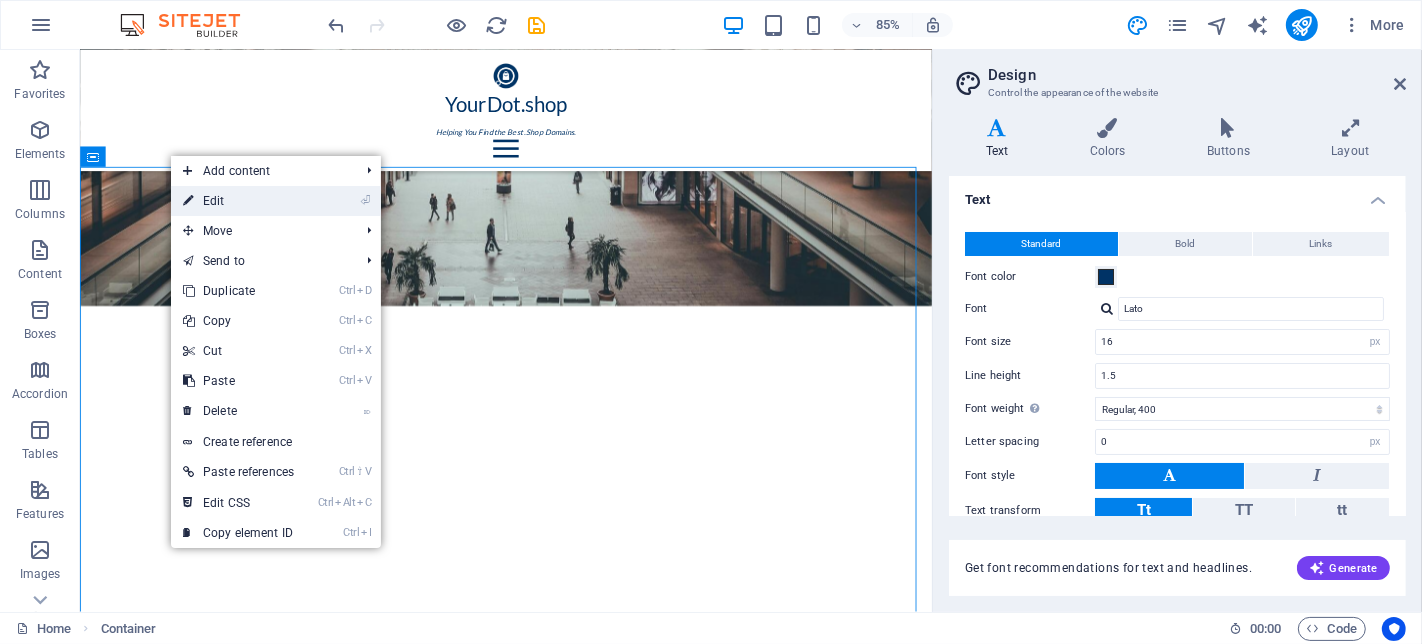 click on "⏎  Edit" at bounding box center [238, 201] 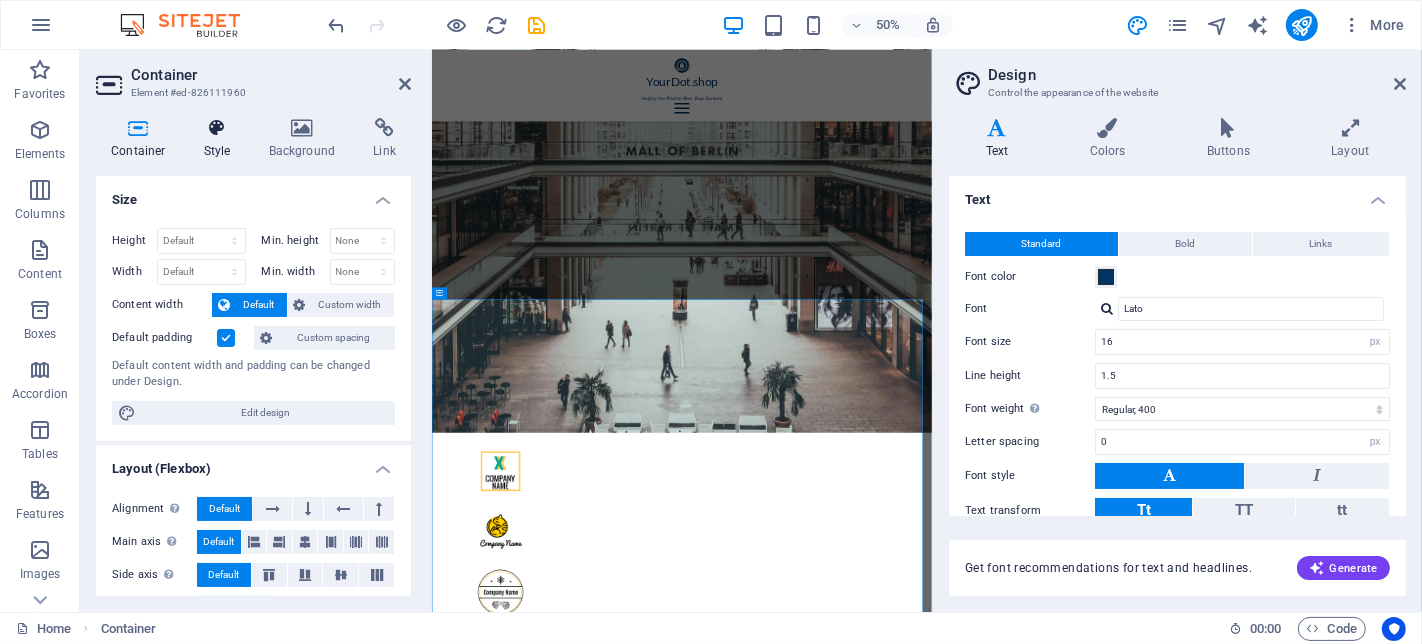 click on "Style" at bounding box center [221, 139] 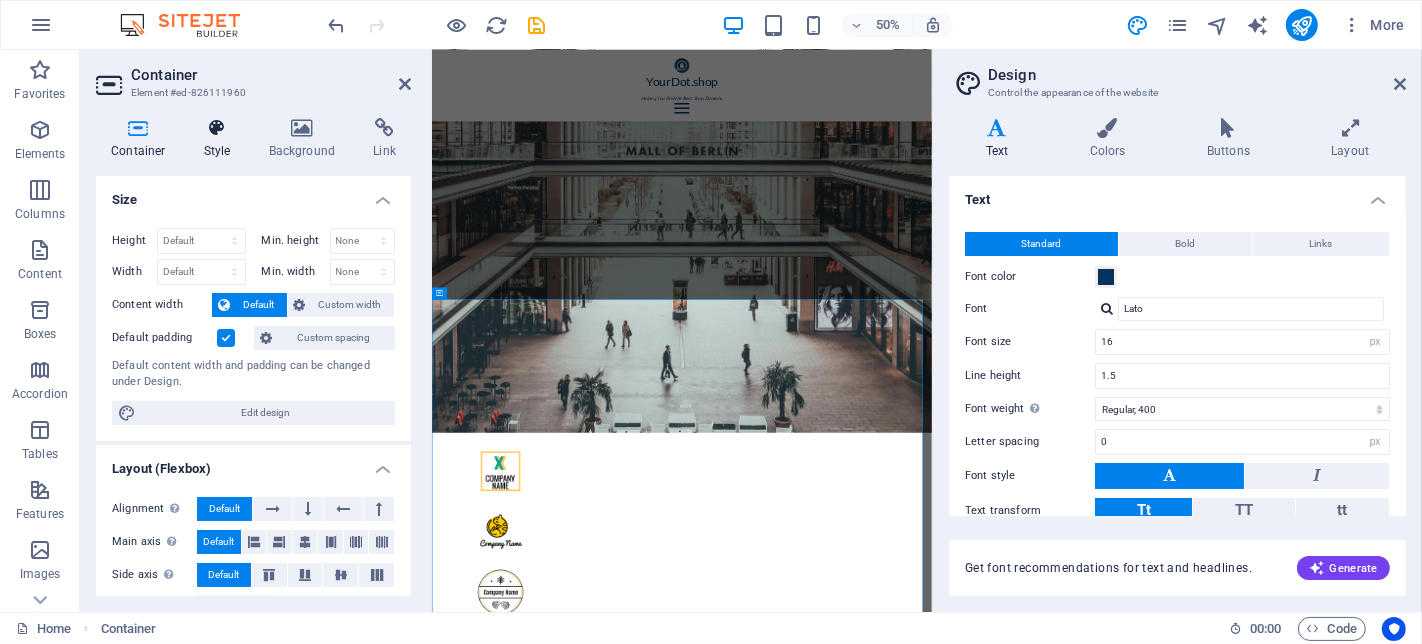 click on "Style" at bounding box center [221, 139] 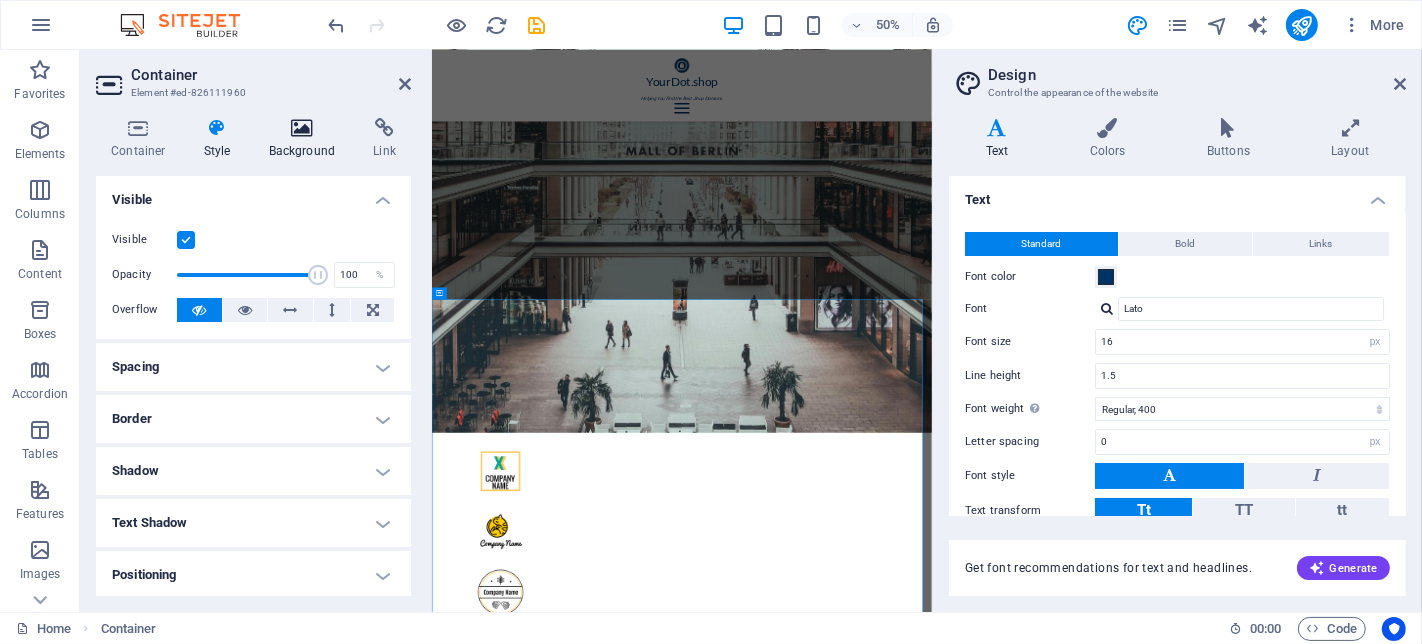 click on "Background" at bounding box center (306, 139) 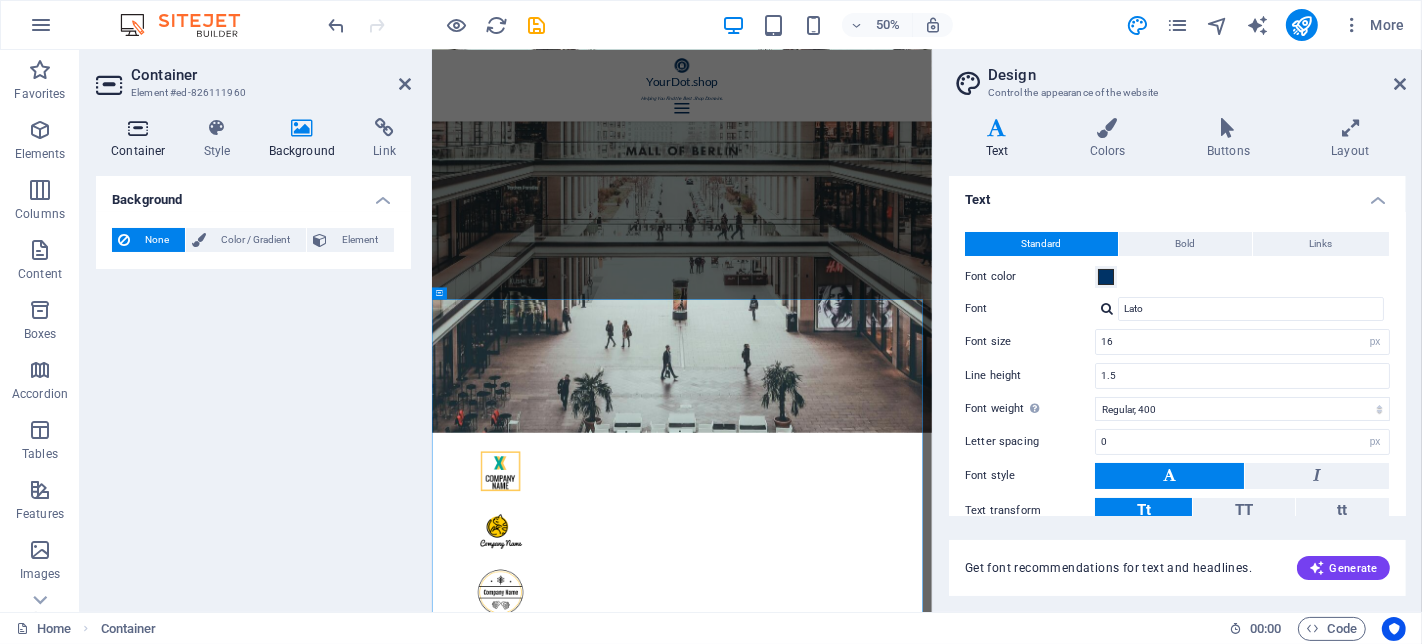click on "Container" at bounding box center [142, 139] 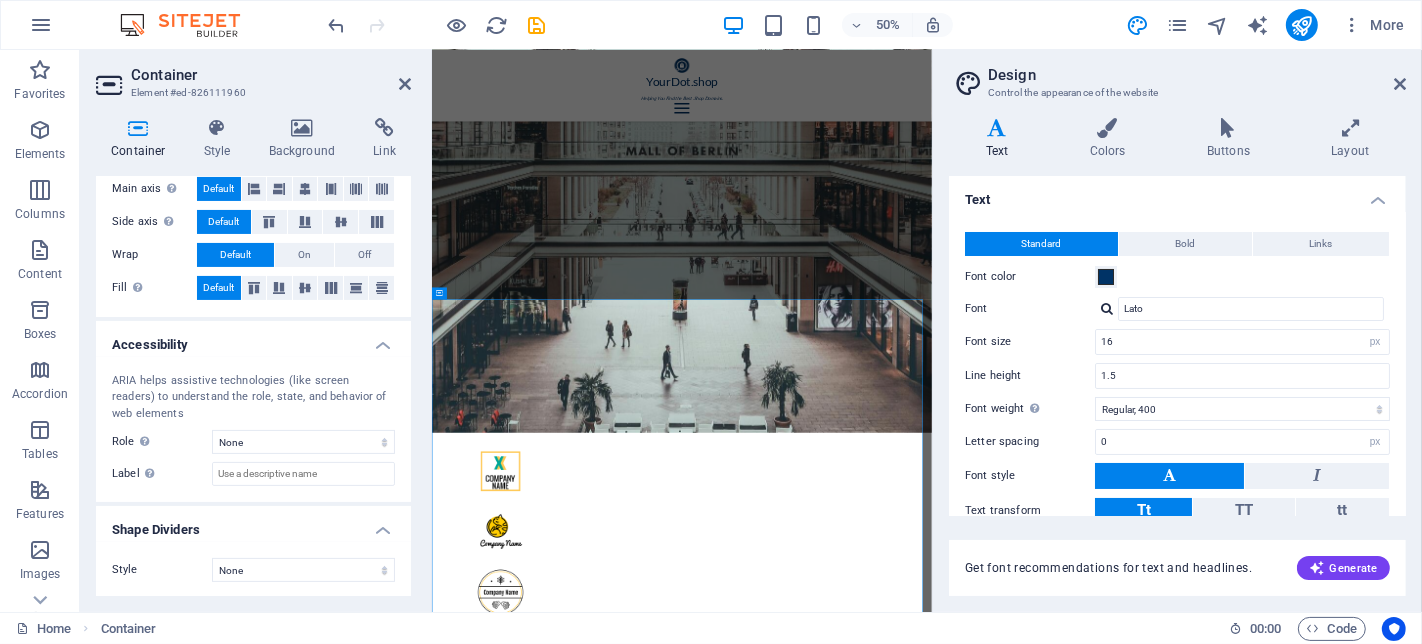 scroll, scrollTop: 0, scrollLeft: 0, axis: both 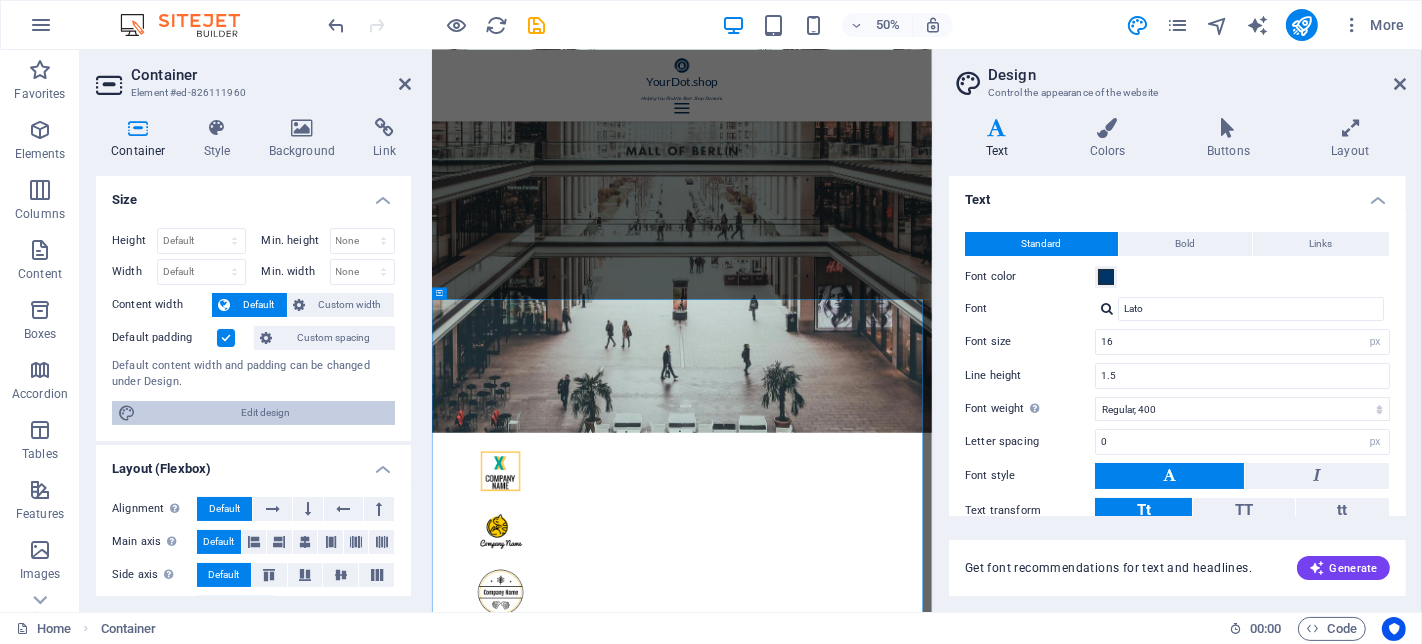 click on "Edit design" at bounding box center (265, 413) 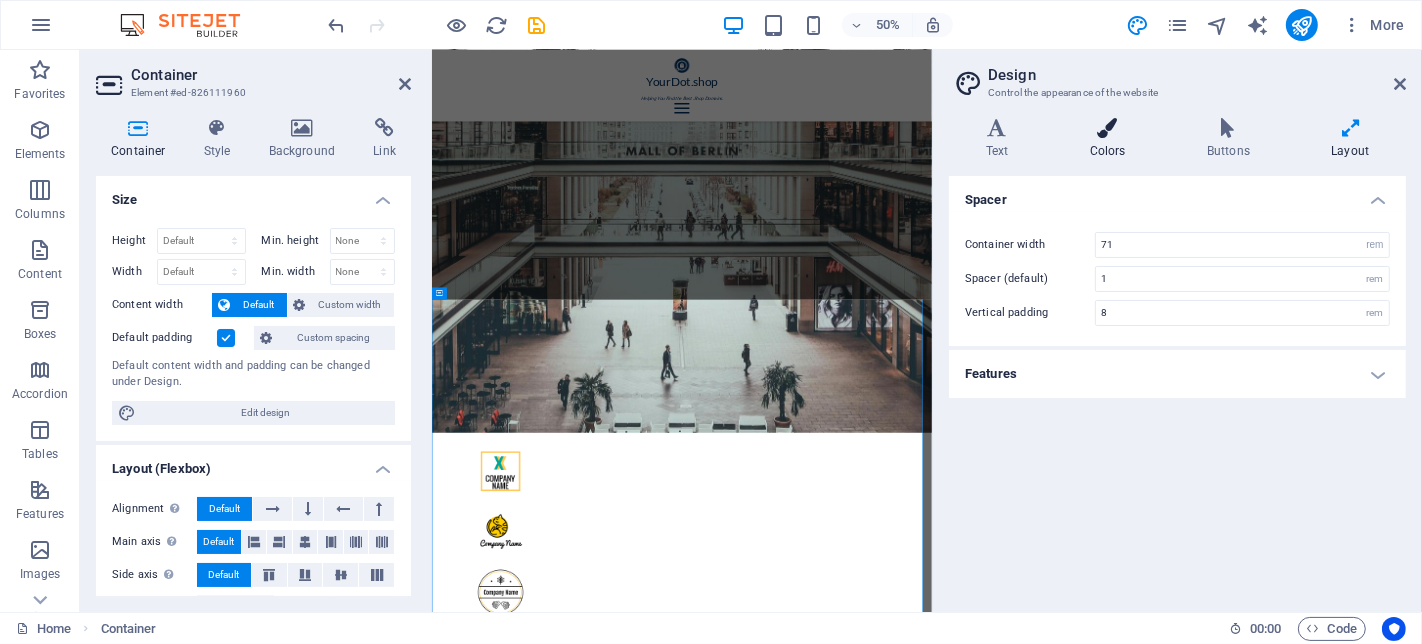 click on "Colors" at bounding box center [1111, 139] 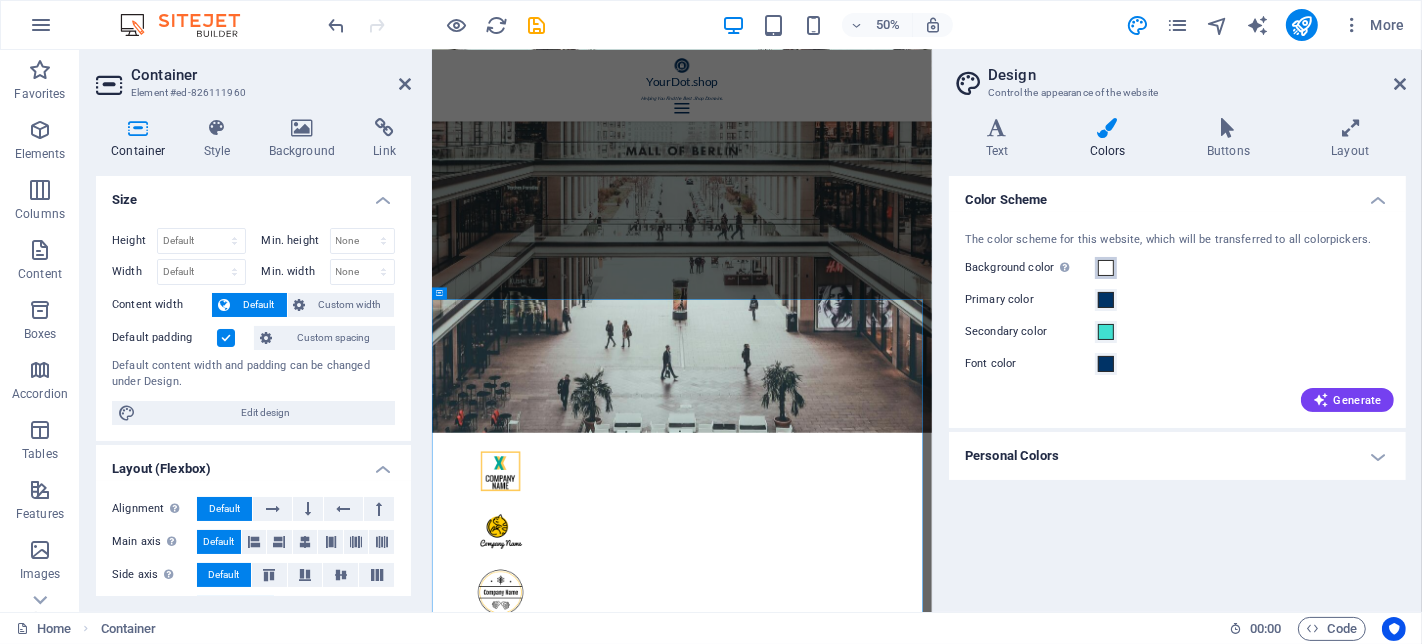 click at bounding box center (1106, 268) 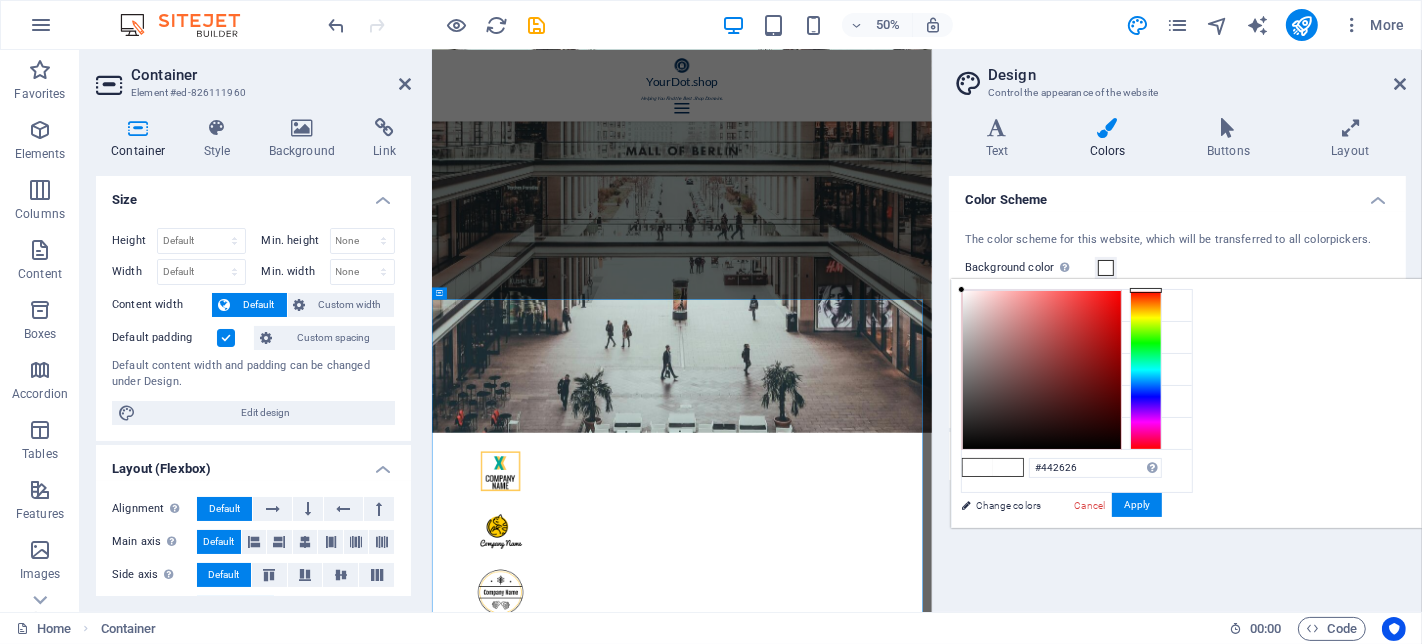 click at bounding box center (1042, 370) 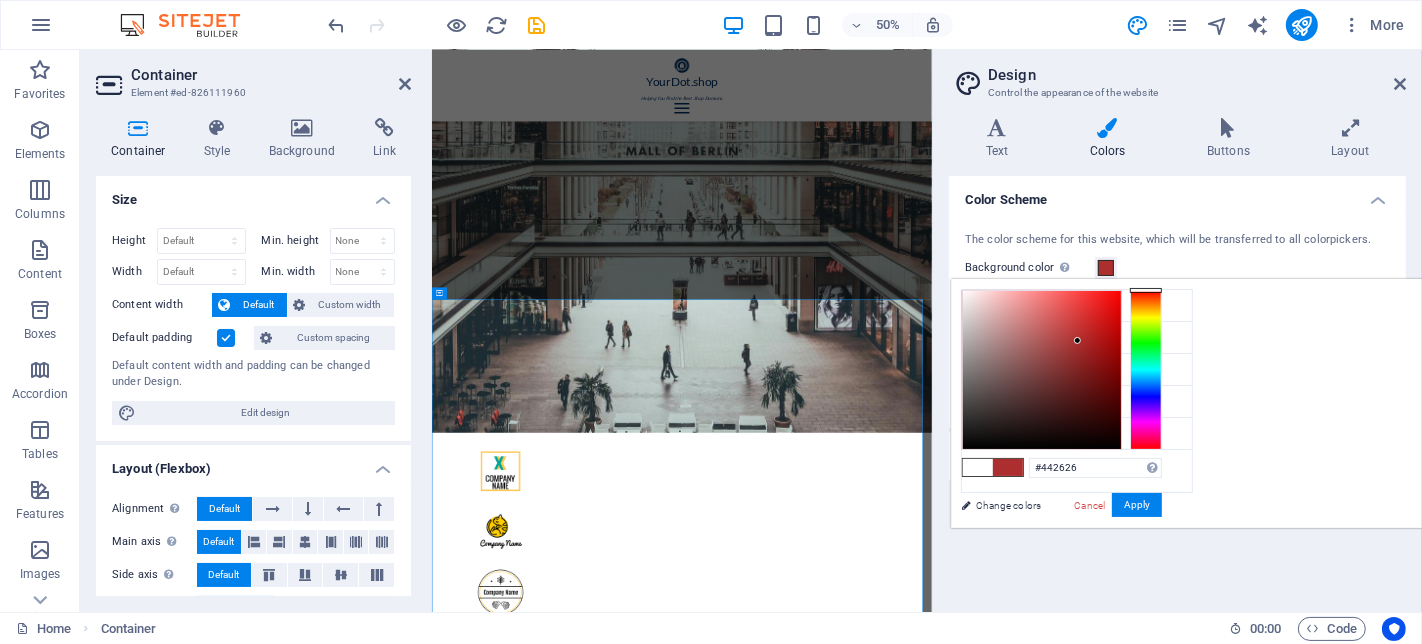 type on "#ad2e2e" 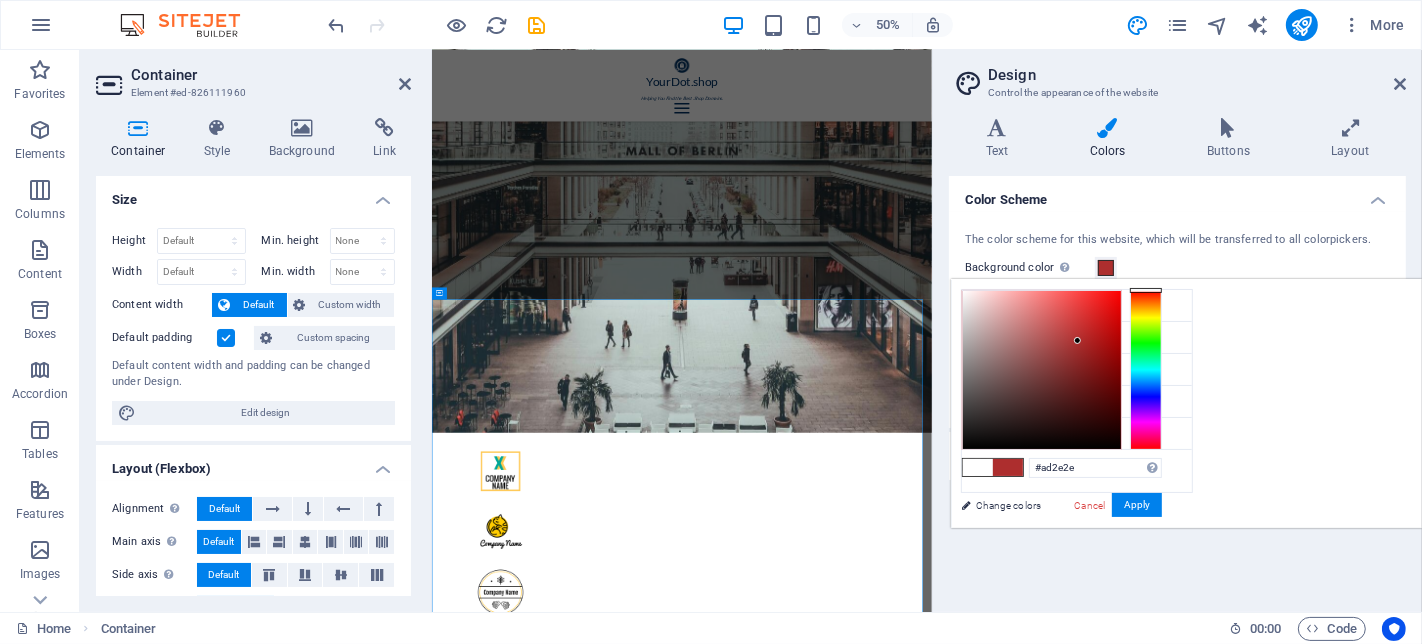 click at bounding box center [1042, 370] 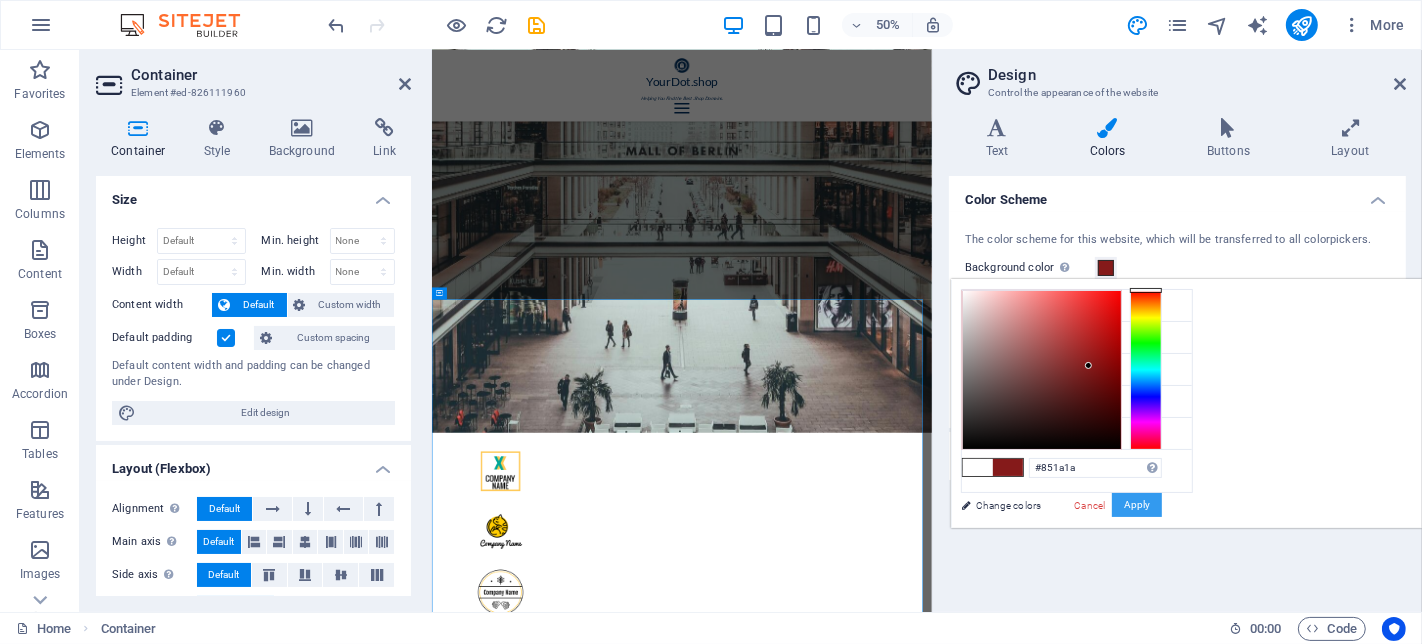 click on "Apply" at bounding box center (1137, 505) 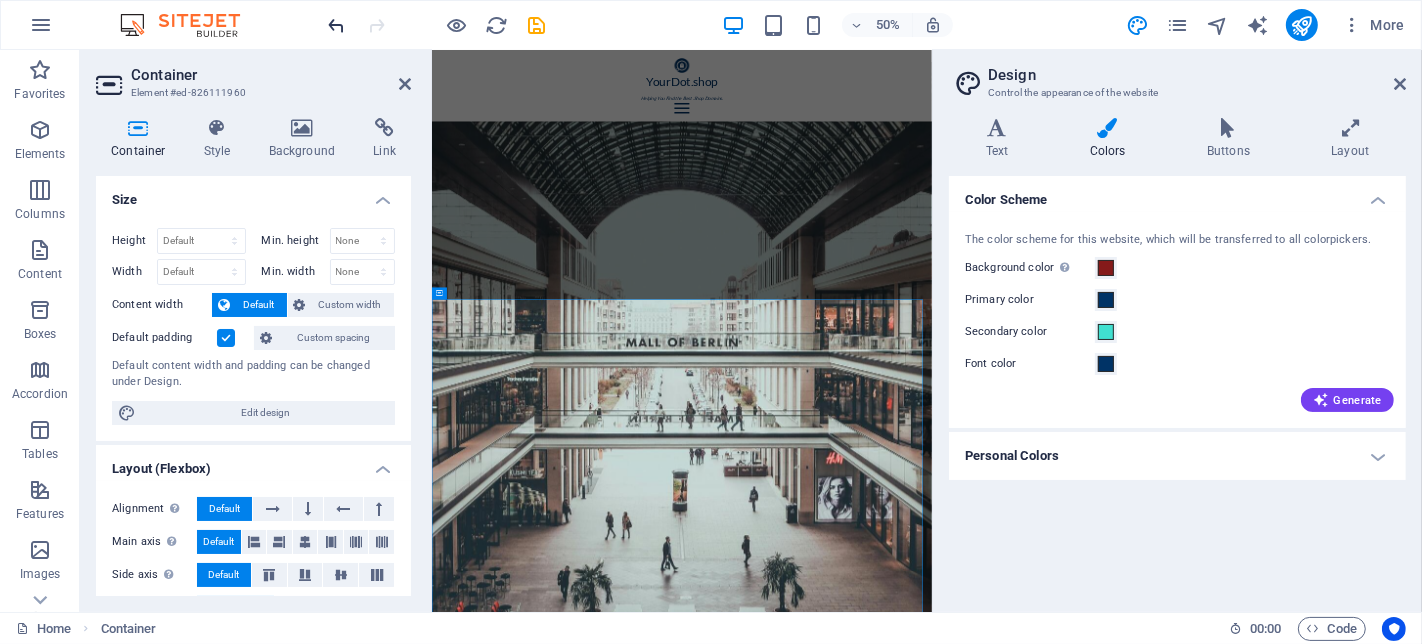 click at bounding box center (337, 25) 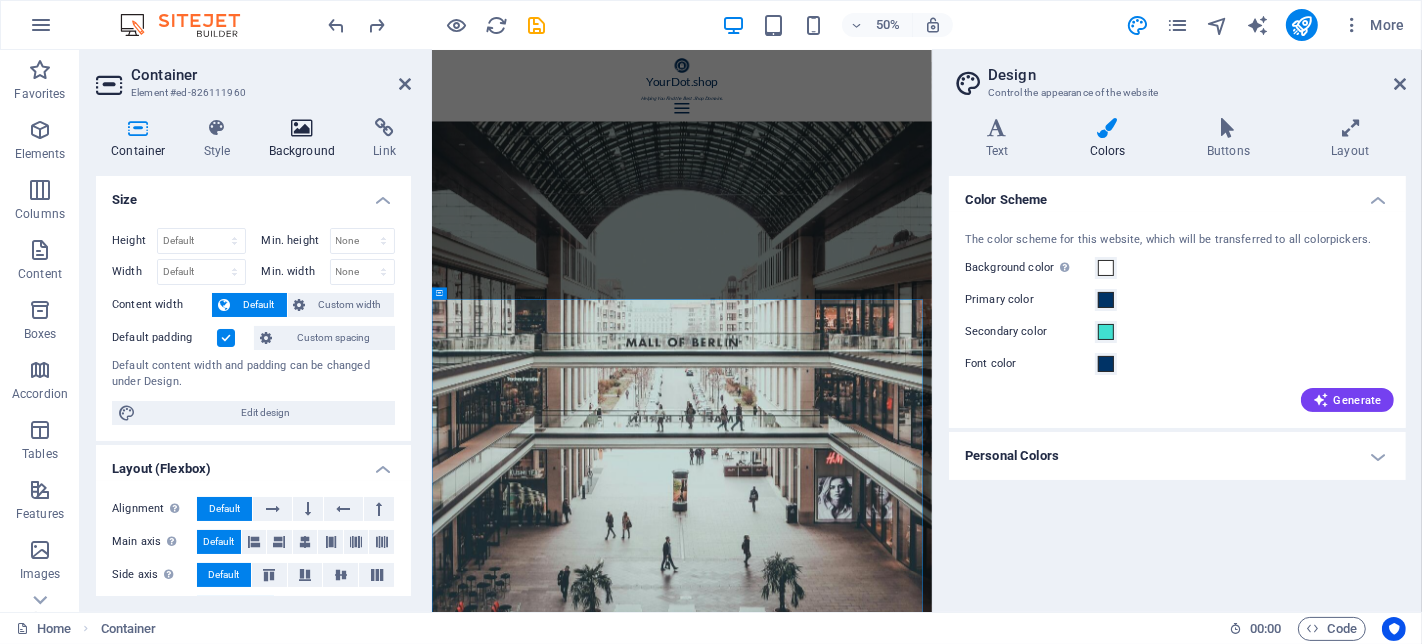 click at bounding box center (302, 128) 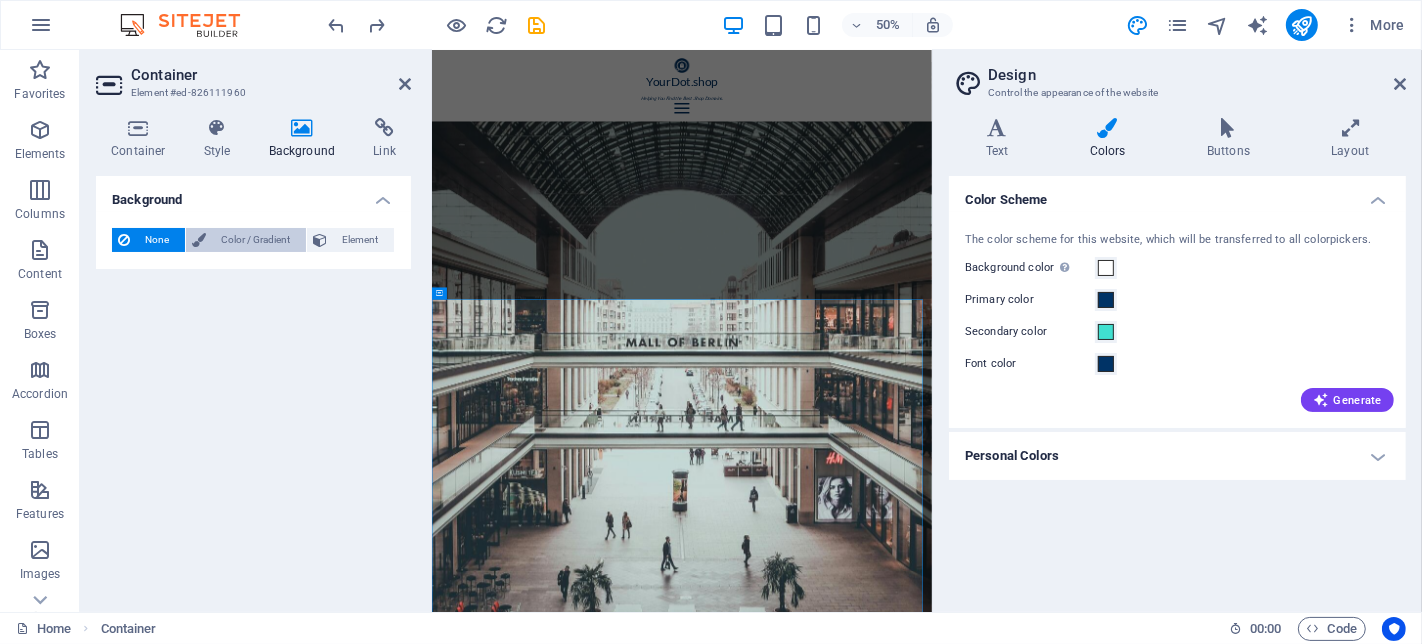 click on "Color / Gradient" at bounding box center [256, 240] 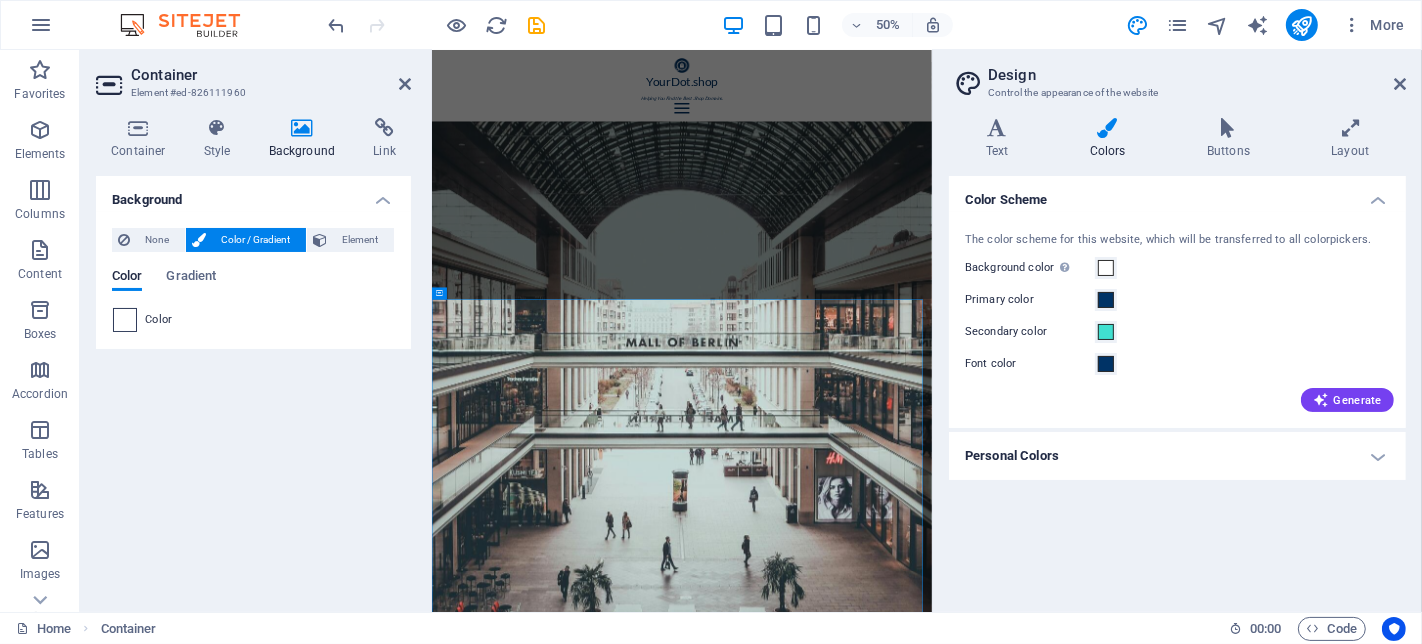 click at bounding box center (125, 320) 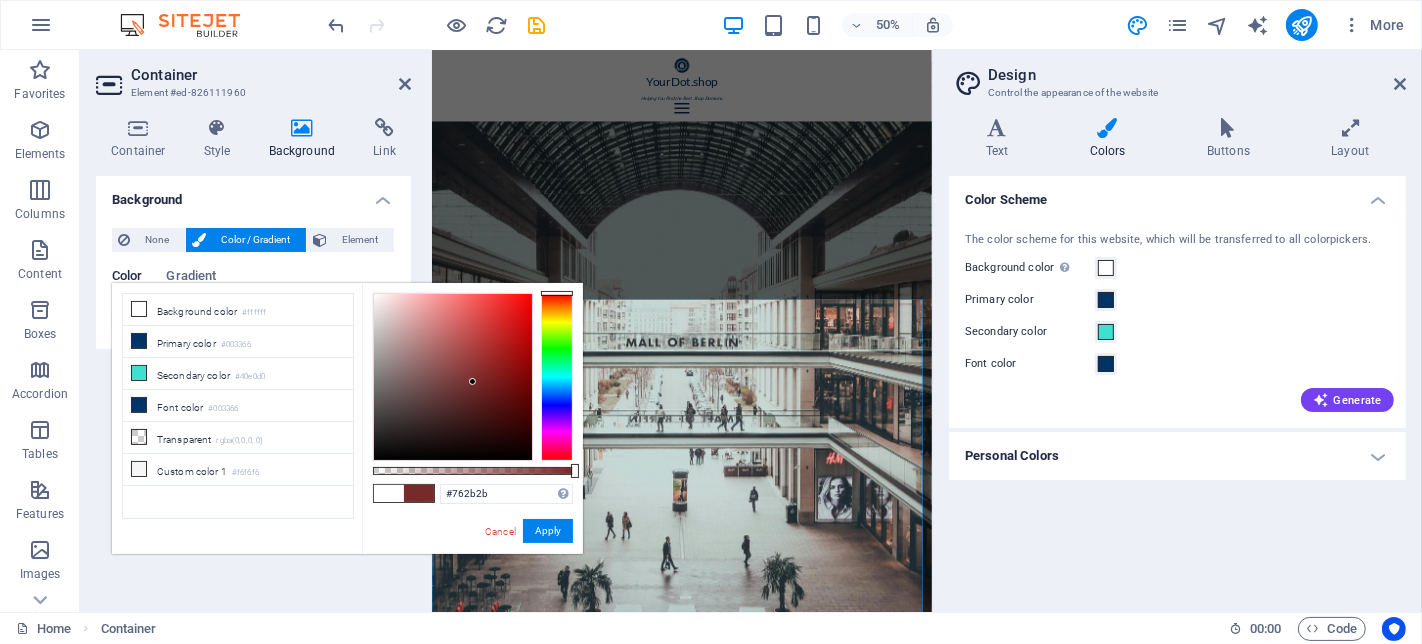 click at bounding box center [453, 377] 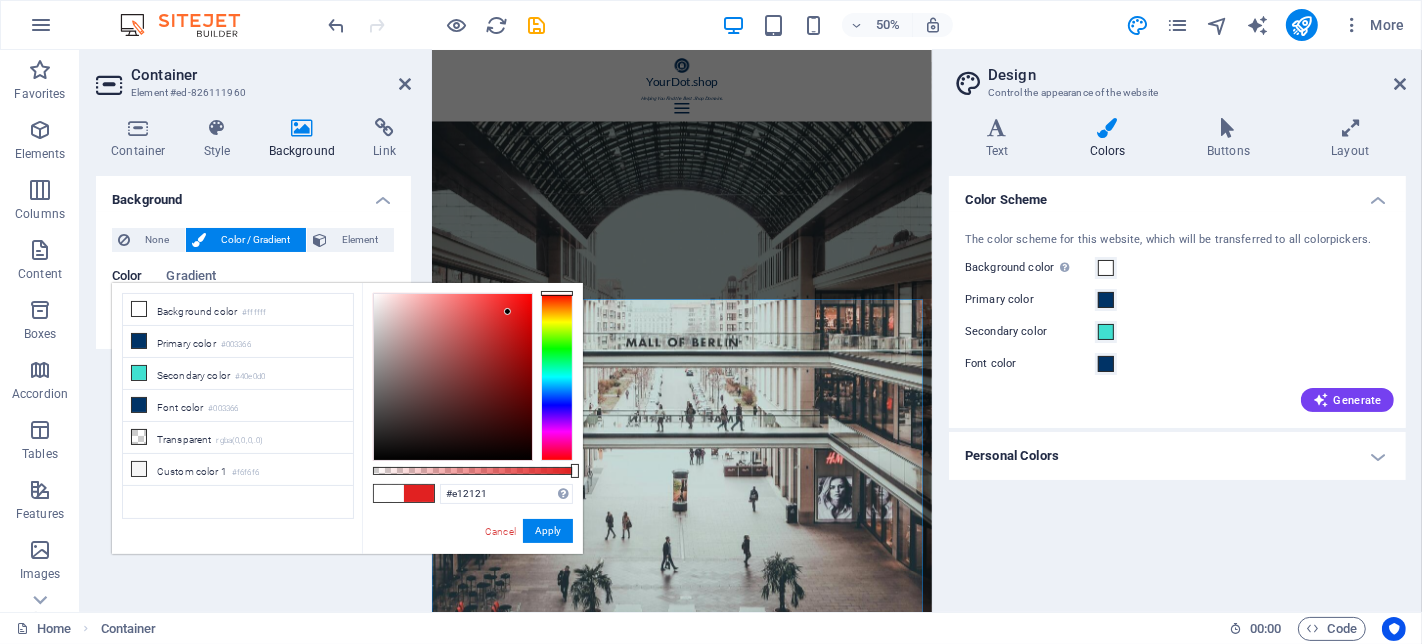 drag, startPoint x: 488, startPoint y: 350, endPoint x: 508, endPoint y: 312, distance: 42.941822 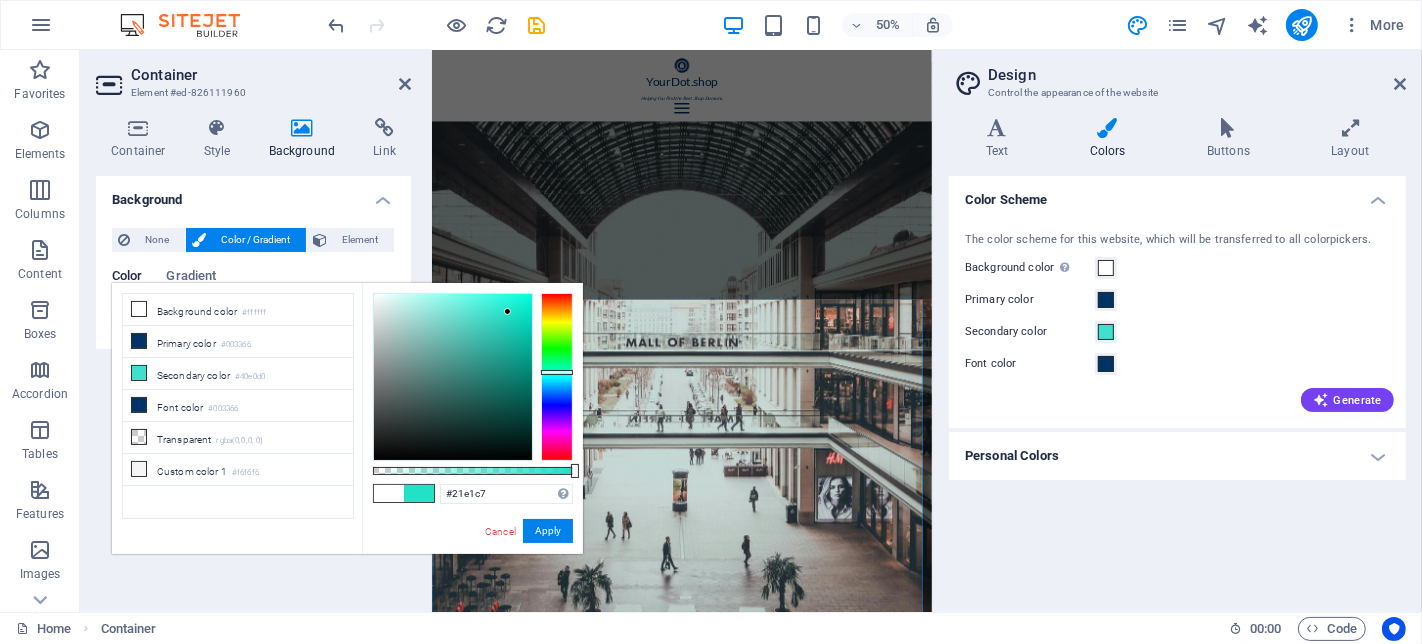 drag, startPoint x: 558, startPoint y: 406, endPoint x: 559, endPoint y: 372, distance: 34.0147 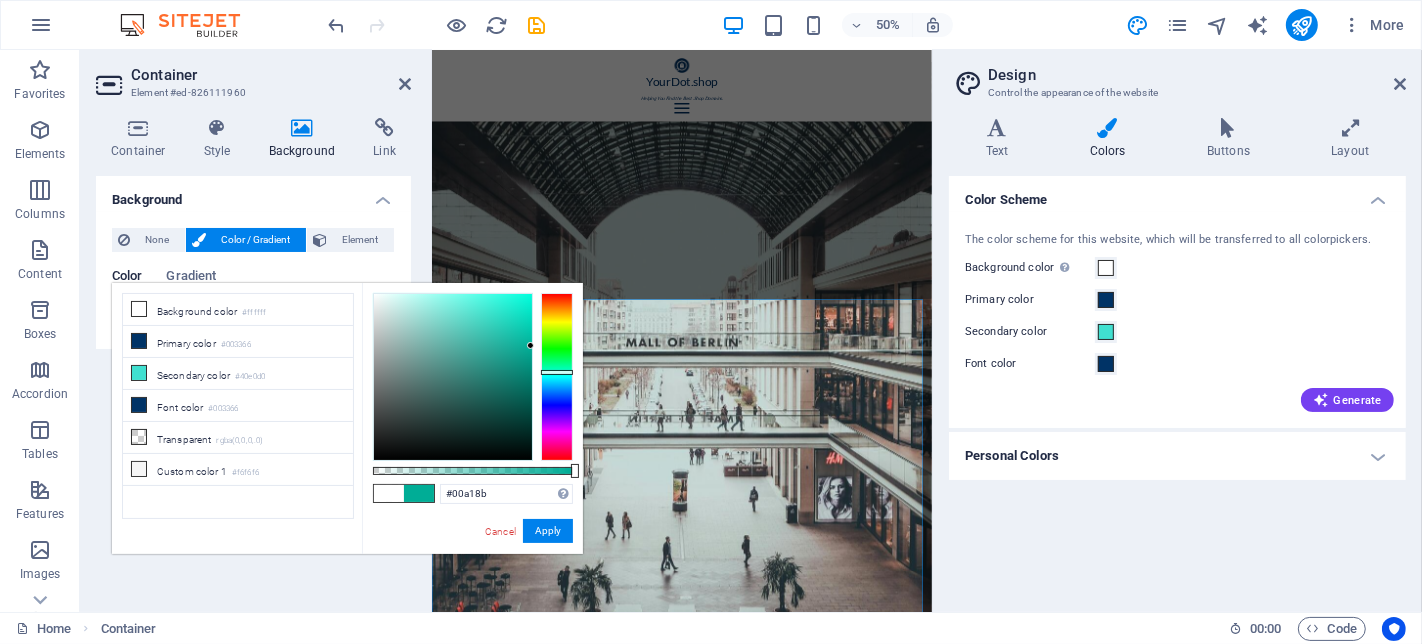 type on "#009c87" 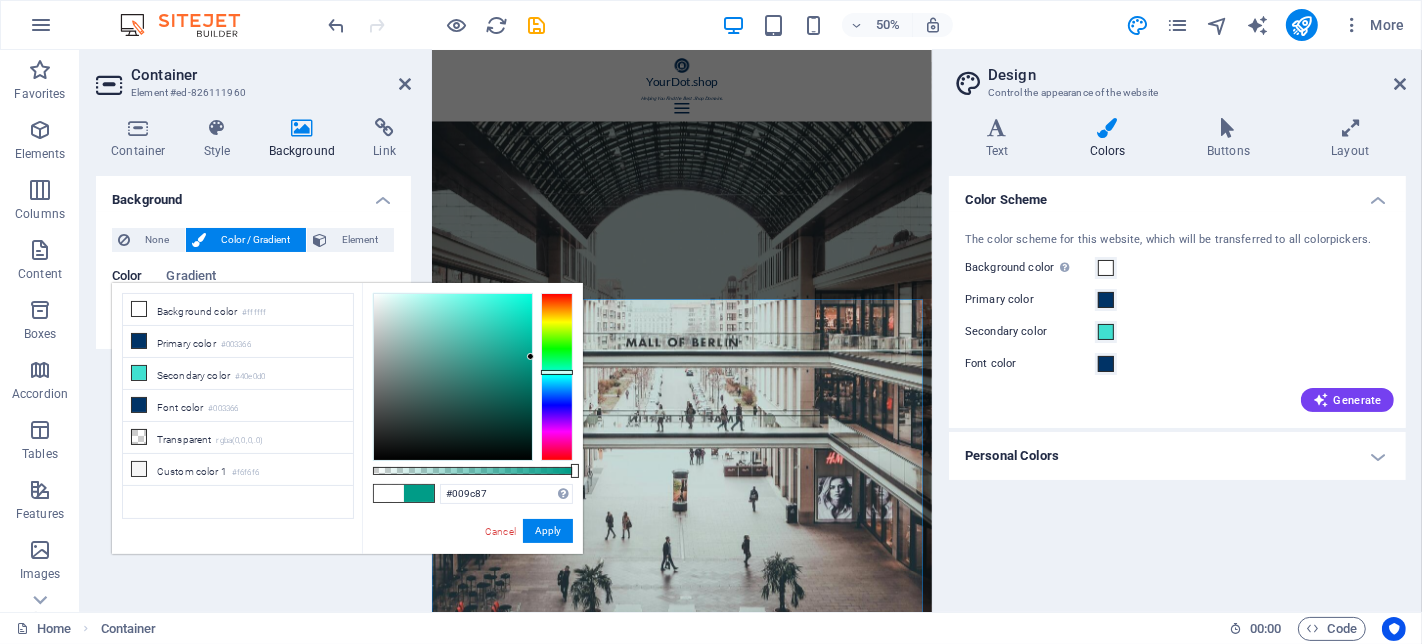 drag, startPoint x: 466, startPoint y: 307, endPoint x: 552, endPoint y: 357, distance: 99.47864 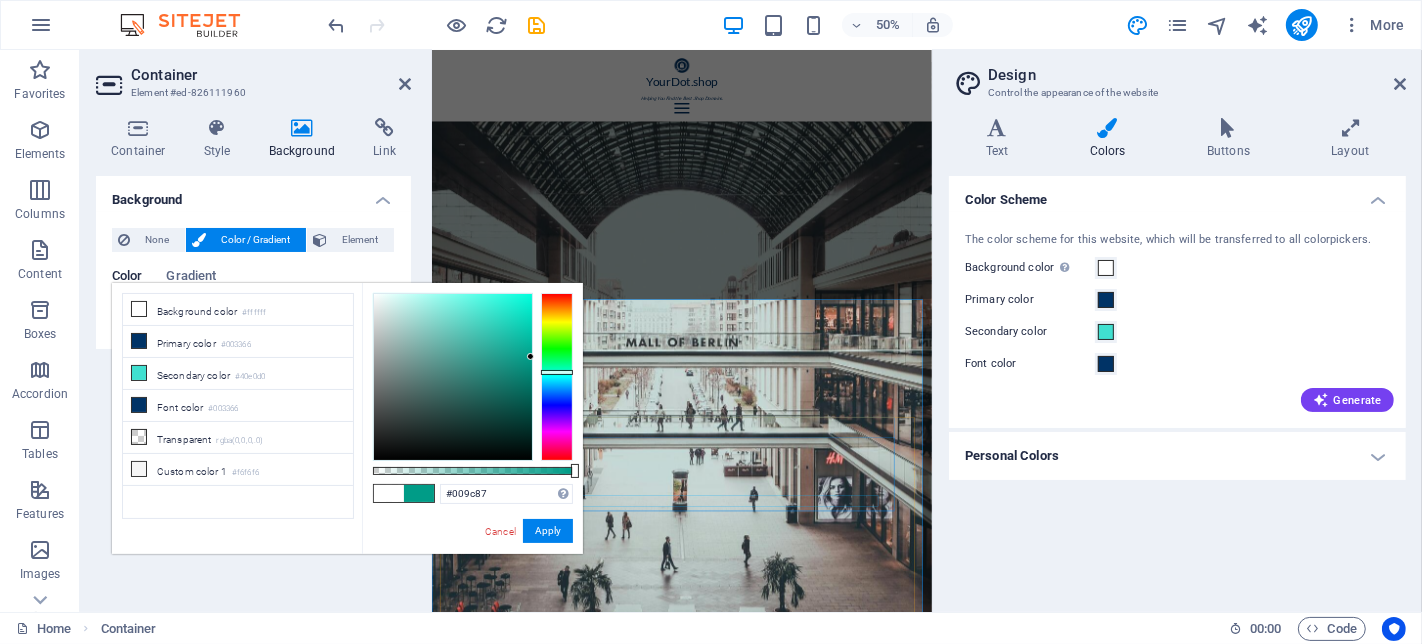 click on "Your name is your storefront." at bounding box center [931, 4132] 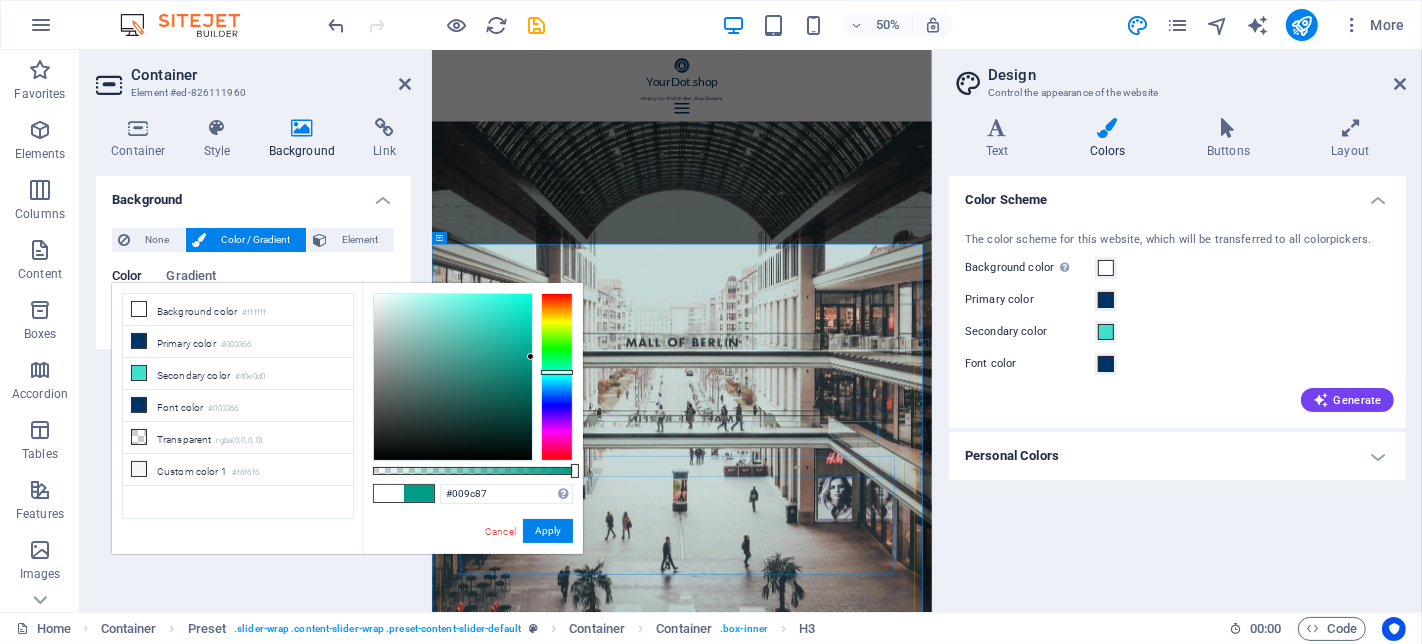 scroll, scrollTop: 3086, scrollLeft: 0, axis: vertical 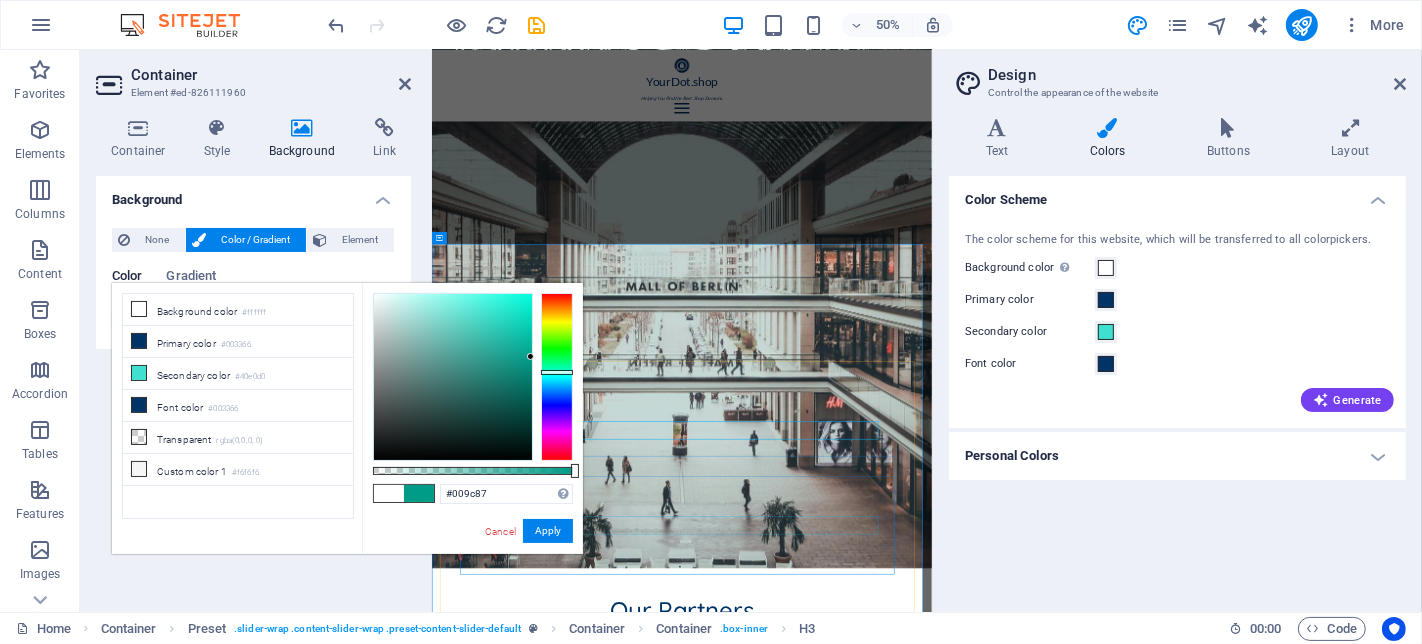 click on "Mark Price Lorem ipsum dolor sit amet, consetetur sadipscing elitr, sed diam nonumy eirmod tempor invidunt ut labore et dolore magna aliquyam erat, sed diam voluptua. At vero eos et accusam et justo duo" at bounding box center (931, 4243) 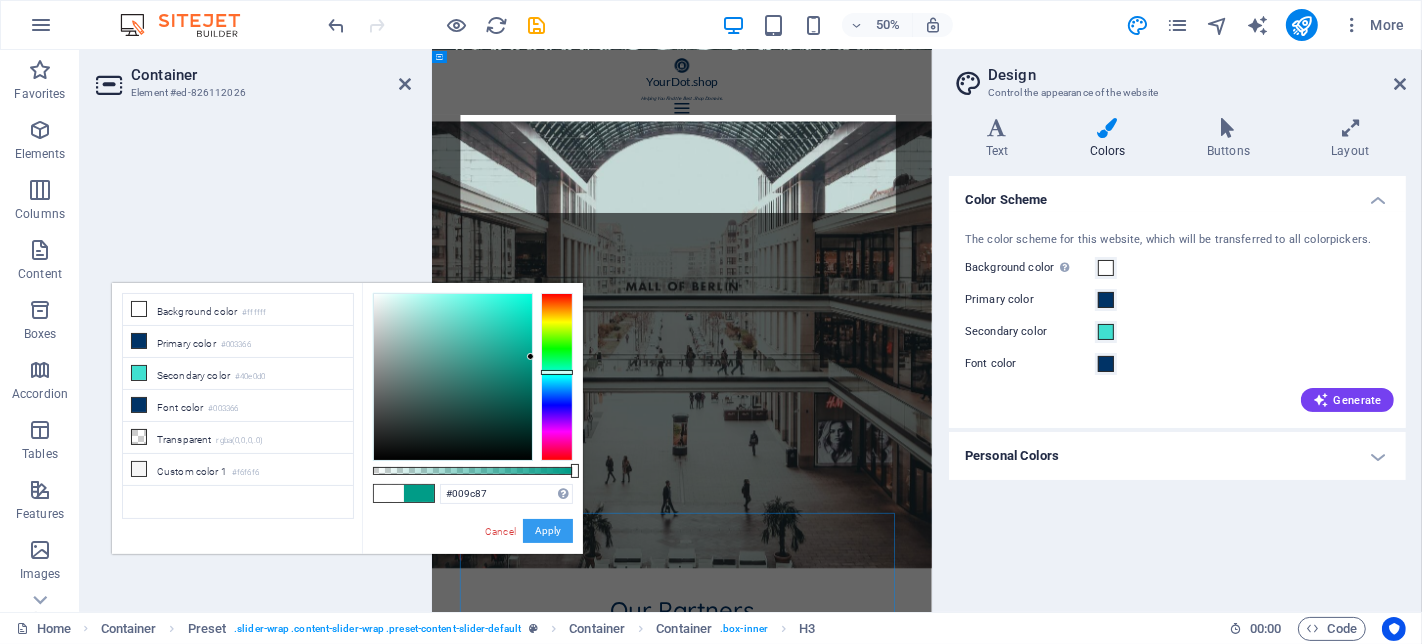 click on "Apply" at bounding box center [548, 531] 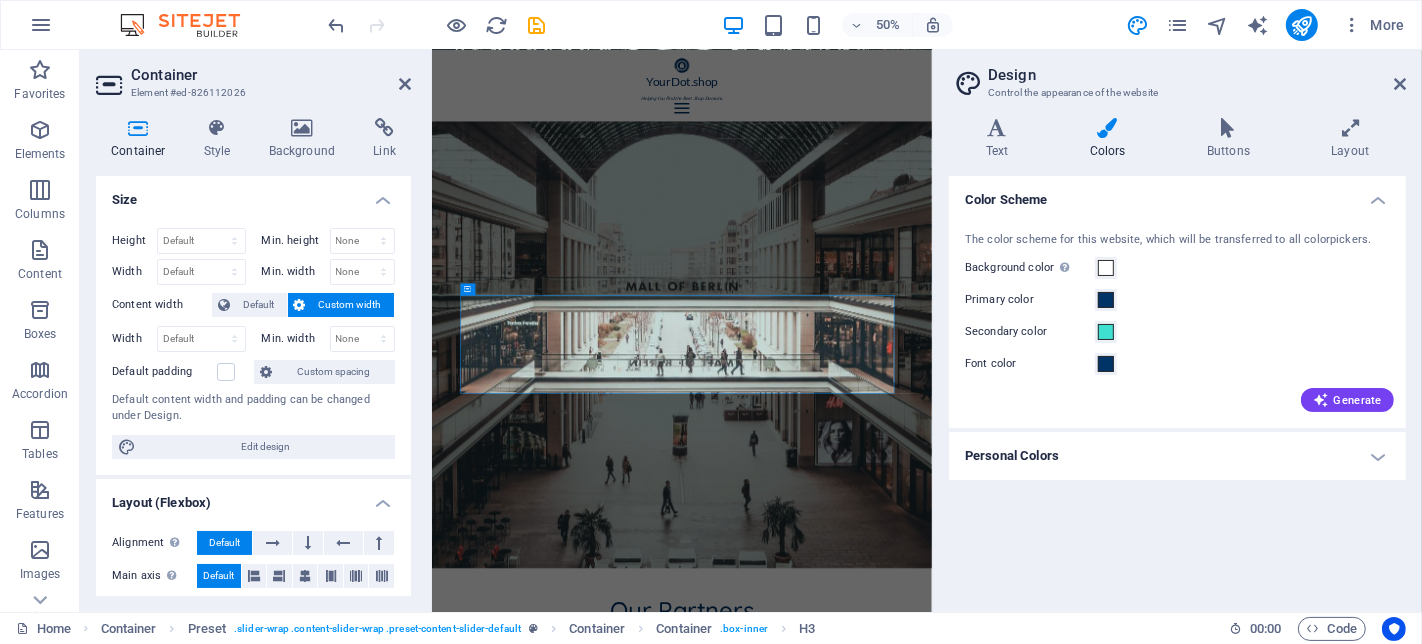 scroll, scrollTop: 3448, scrollLeft: 0, axis: vertical 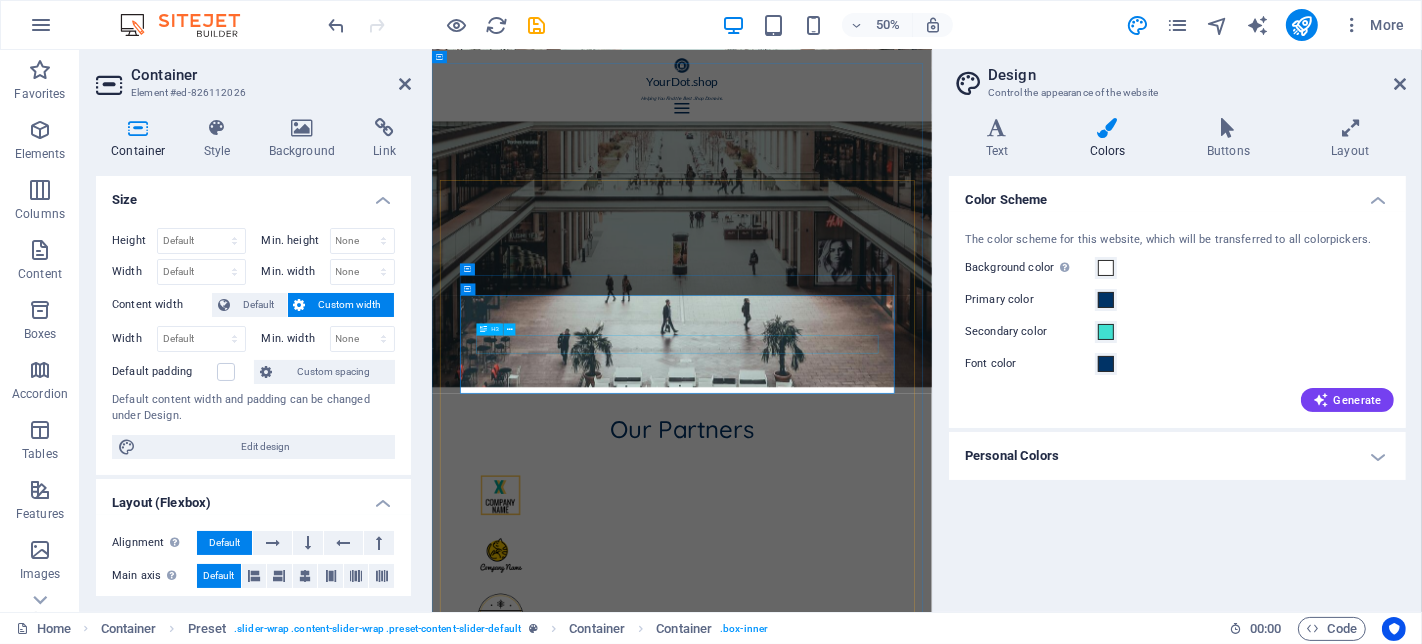 click on "Mark Price" at bounding box center [931, 3857] 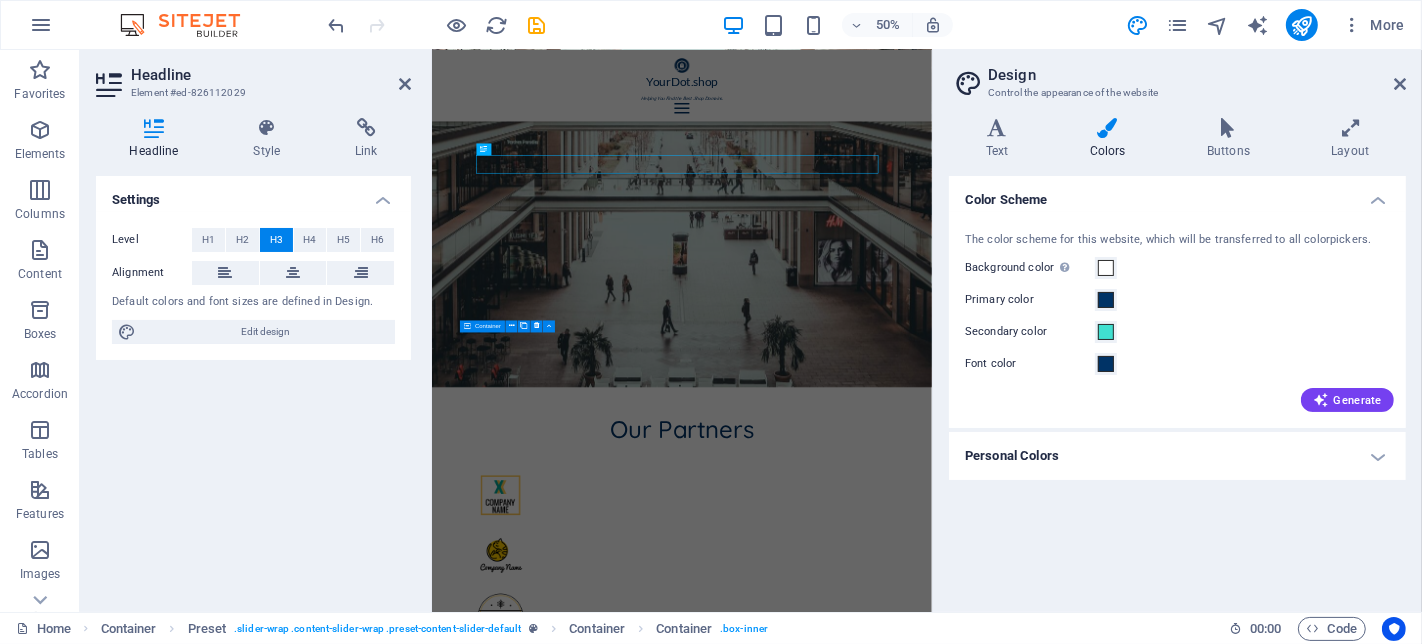 scroll, scrollTop: 3808, scrollLeft: 0, axis: vertical 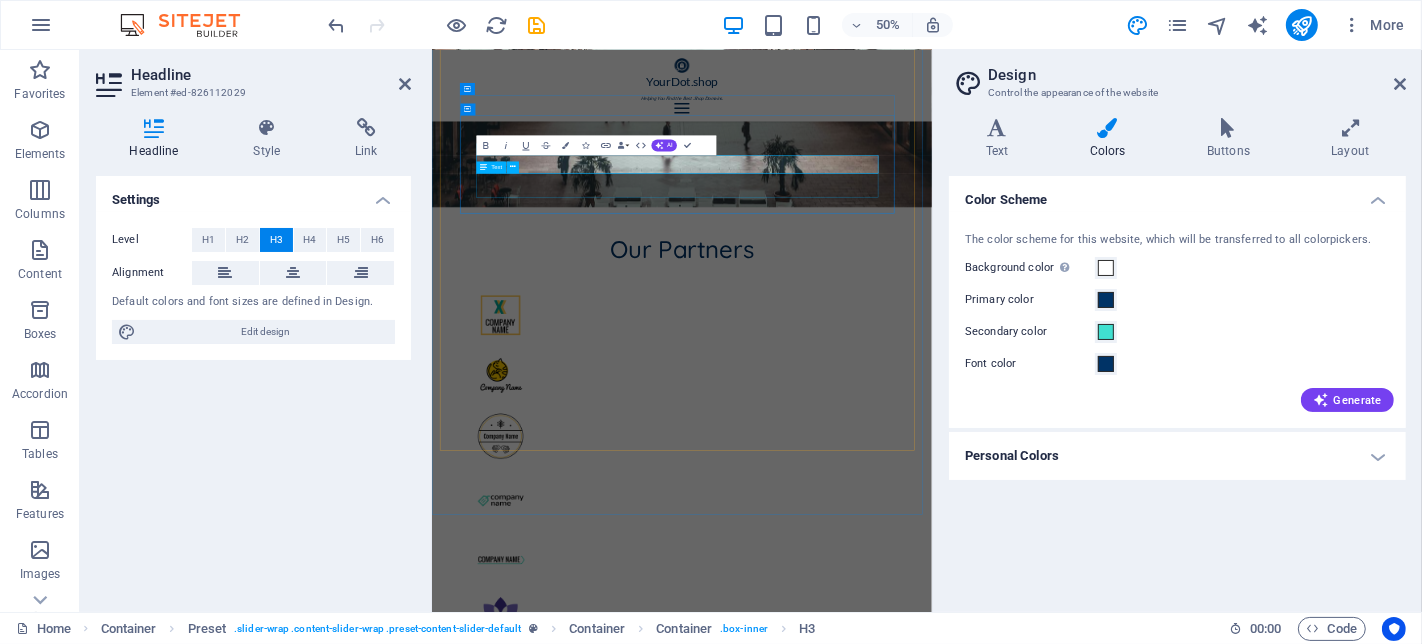 click on "Lorem ipsum dolor sit amet, consetetur sadipscing elitr, sed diam nonumy eirmod tempor invidunt ut labore et dolore magna aliquyam erat, sed diam voluptua. At vero eos et accusam et justo duo" at bounding box center [931, 3539] 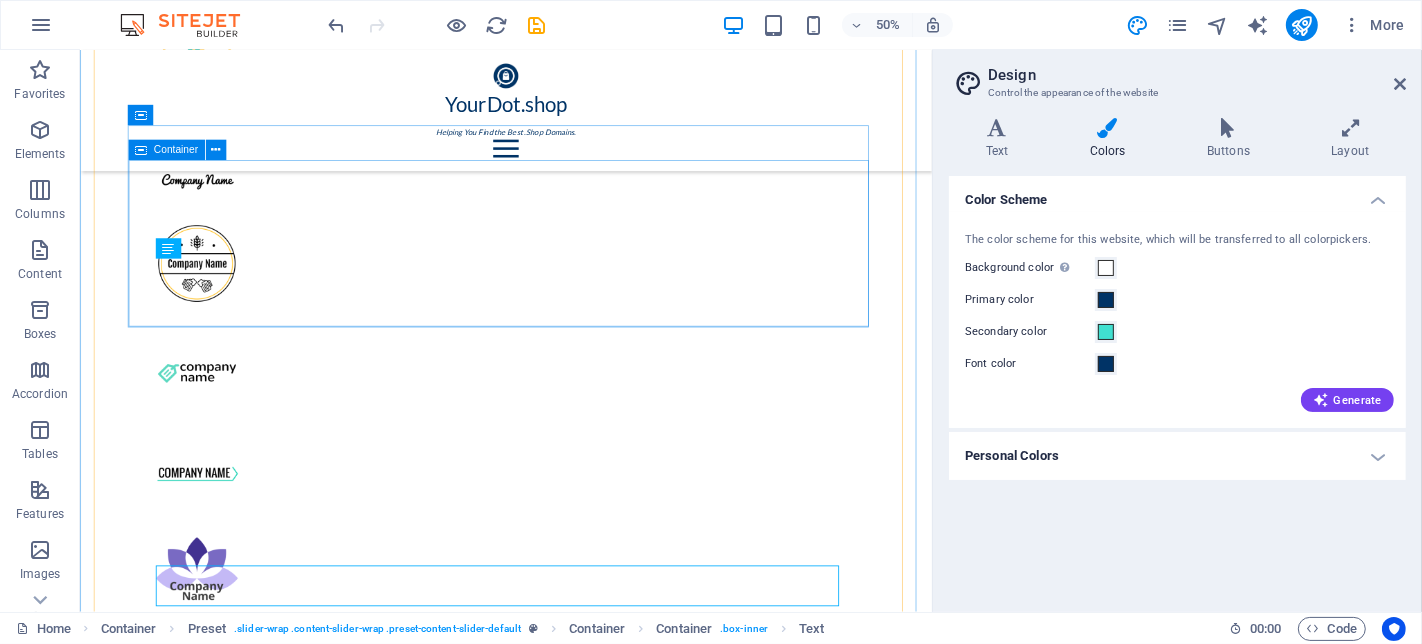 scroll, scrollTop: 3448, scrollLeft: 0, axis: vertical 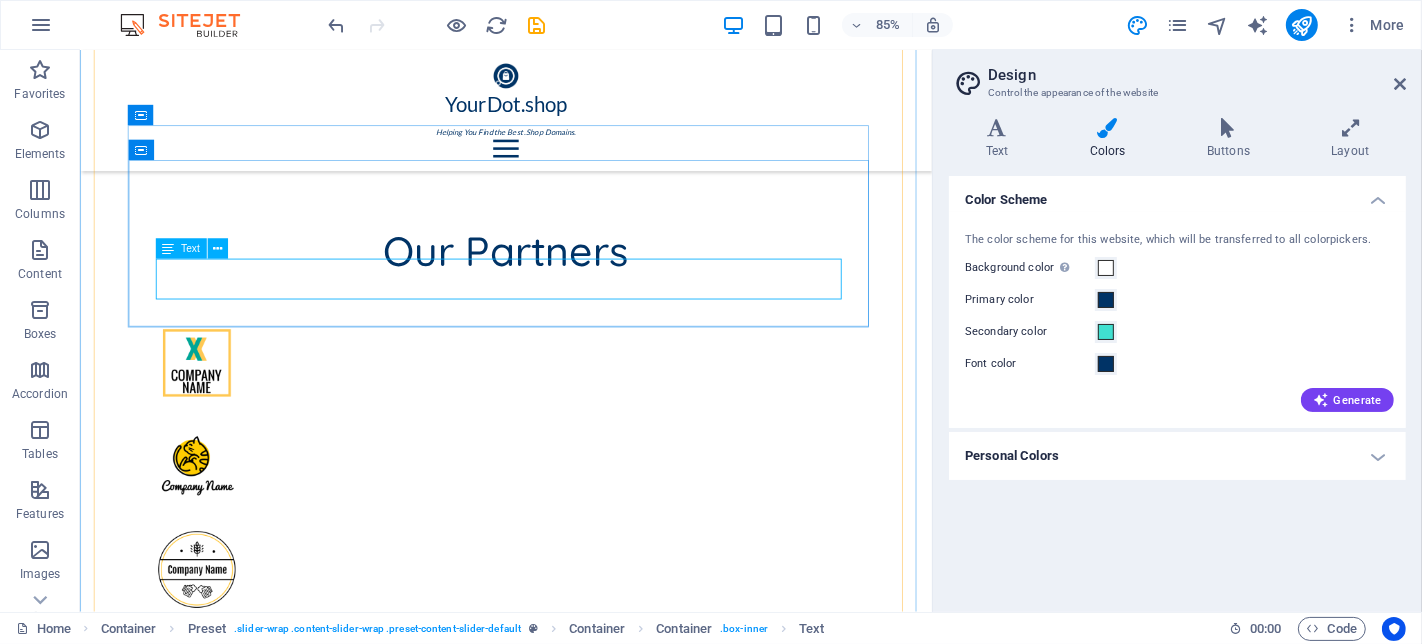 click on "Lorem ipsum dolor sit amet, consetetur sadipscing elitr, sed diam nonumy eirmod tempor invidunt ut labore et dolore magna aliquyam erat, sed diam voluptua. At vero eos et accusam et justo duo" at bounding box center [580, 3240] 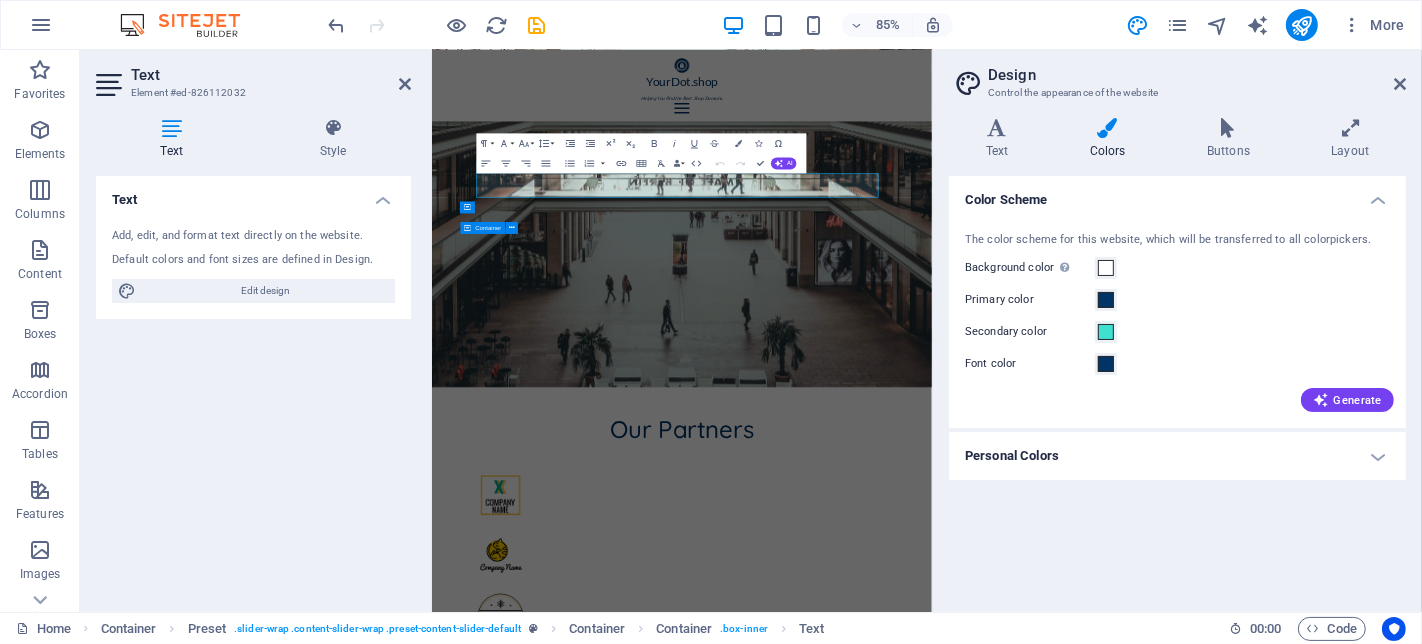 scroll, scrollTop: 3808, scrollLeft: 0, axis: vertical 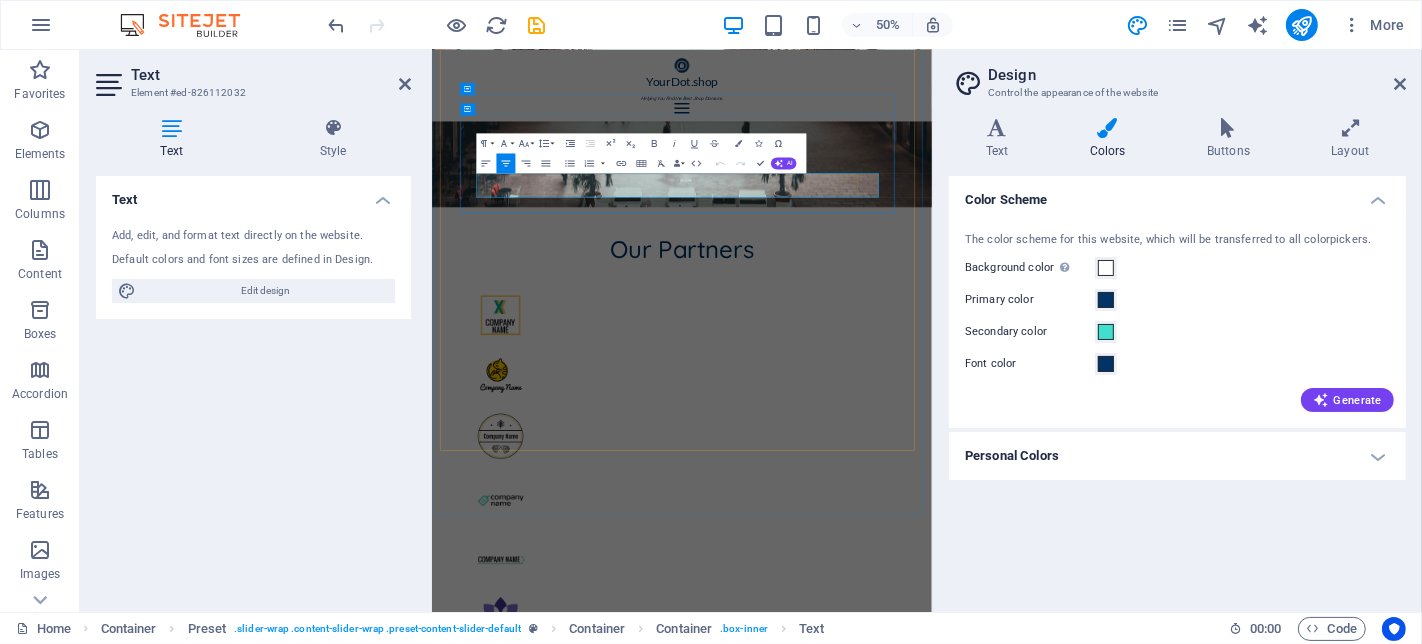 click on "Lorem ipsum dolor sit amet, consetetur sadipscing elitr, sed diam nonumy eirmod tempor invidunt ut labore et dolore magna aliquyam erat, sed diam voluptua. At vero eos et accusam et justo duo" at bounding box center [931, 3539] 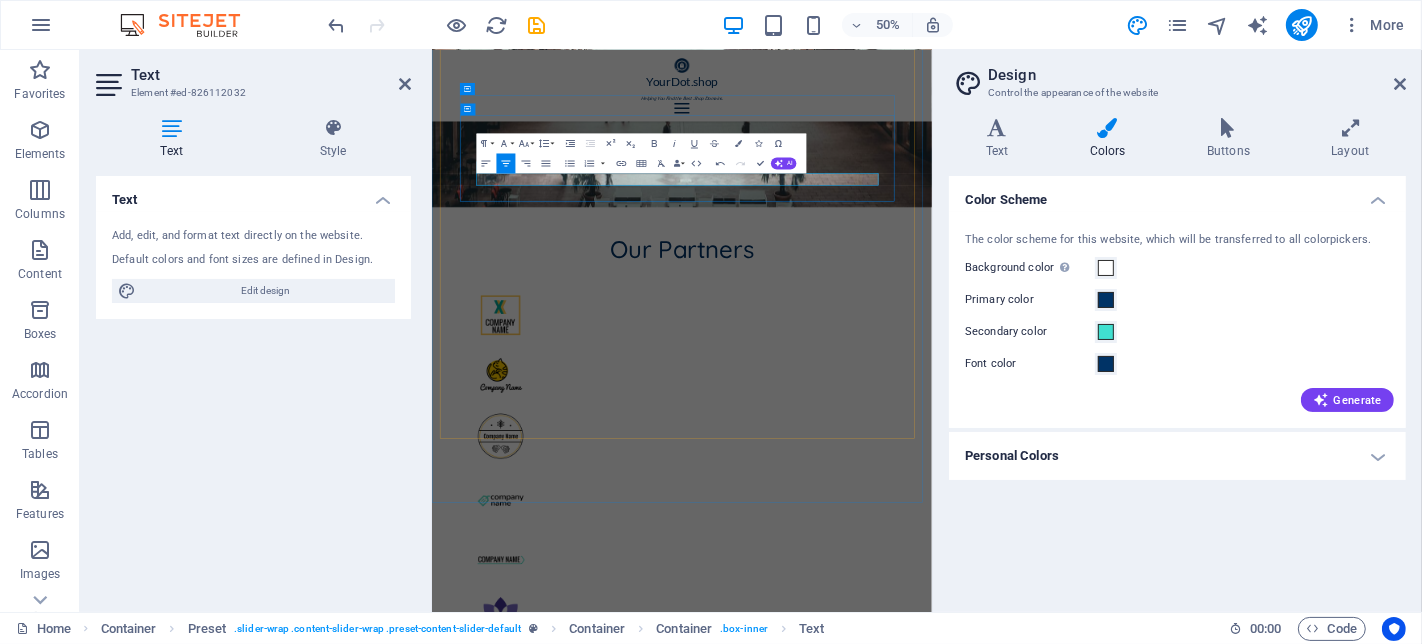scroll, scrollTop: 0, scrollLeft: 2, axis: horizontal 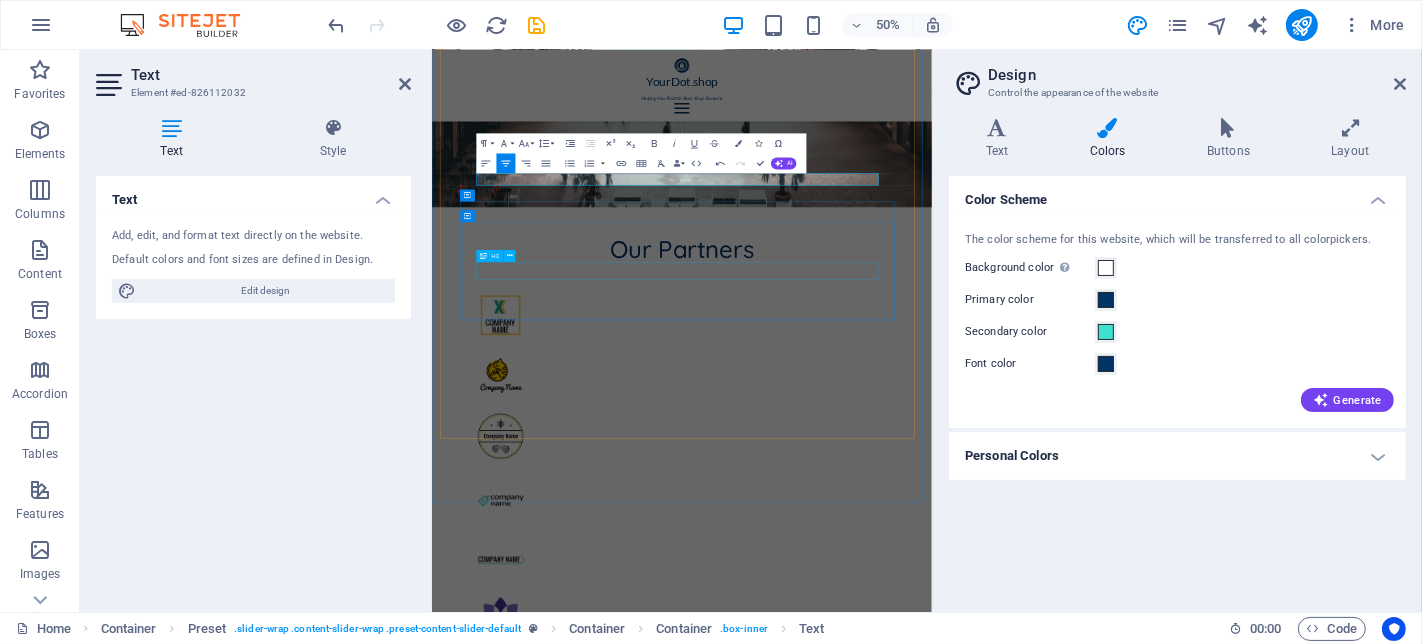 click on "Your name is your storefront. Make it memorable with .shop. Start strong, stay sharp. Choose a .shop that speaks for you. Choose a .shop that speaks for you. Roger Reeves Lorem ipsum dolor sit amet, consetetur sadipscing elitr, sed diam nonumy eirmod tempor invidunt ut labore et dolore magna aliquyam erat, sed diam voluptua. At vero eos et accusam et justo duo  Jane Miller Lorem ipsum dolor sit amet, consetetur sadipscing elitr, sed diam nonumy eirmod tempor invidunt ut labore et dolore magna aliquyam erat, sed diam voluptua. At vero eos et accusam et justo duo" at bounding box center (931, 3584) 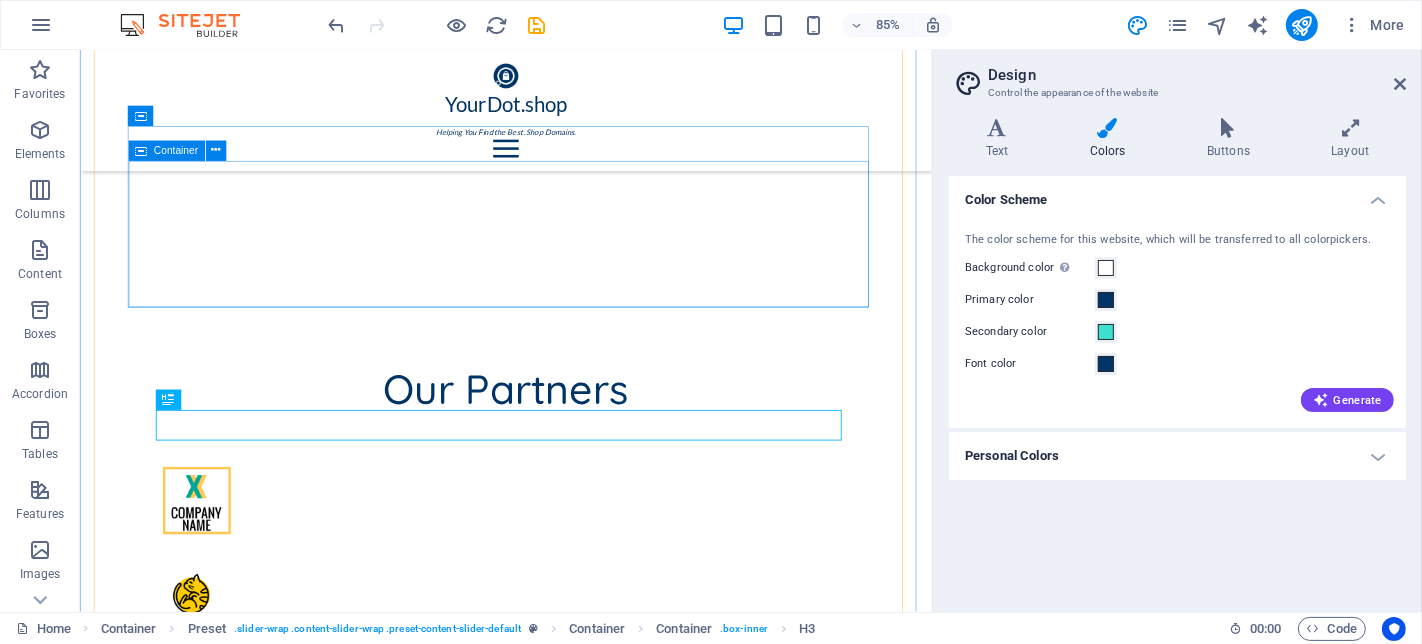 scroll, scrollTop: 3447, scrollLeft: 0, axis: vertical 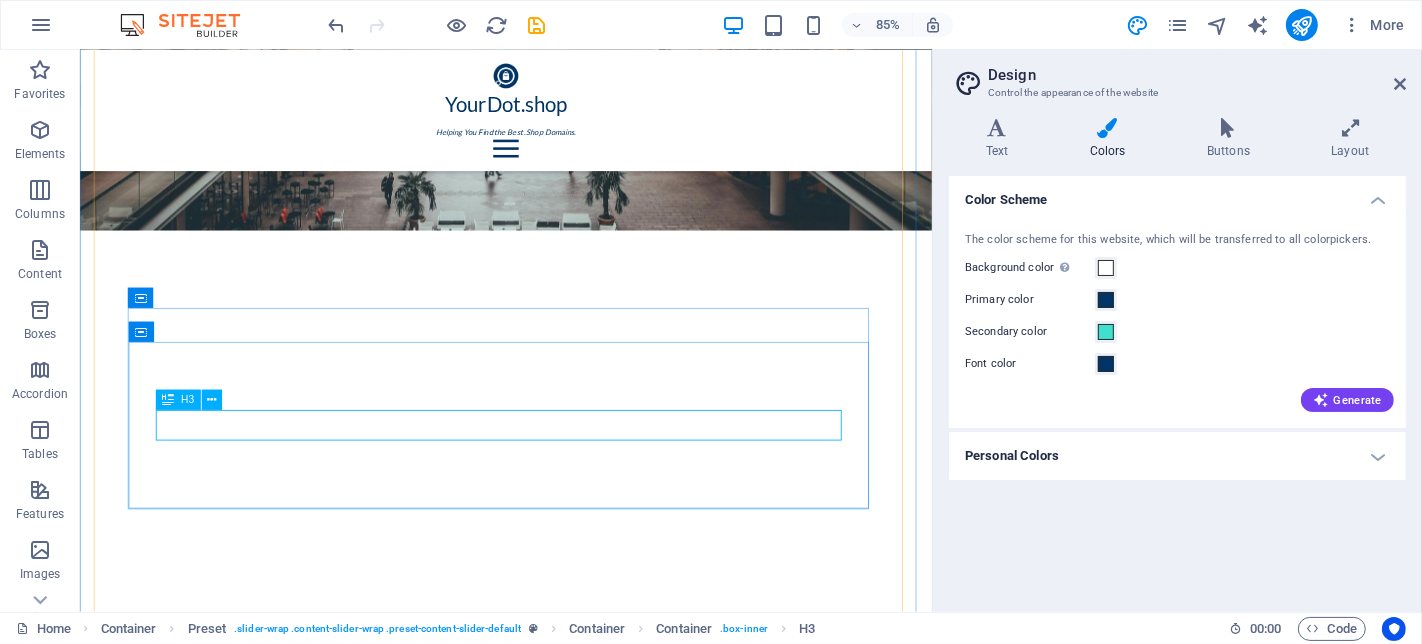 click on "Roger Reeves" at bounding box center [580, 4034] 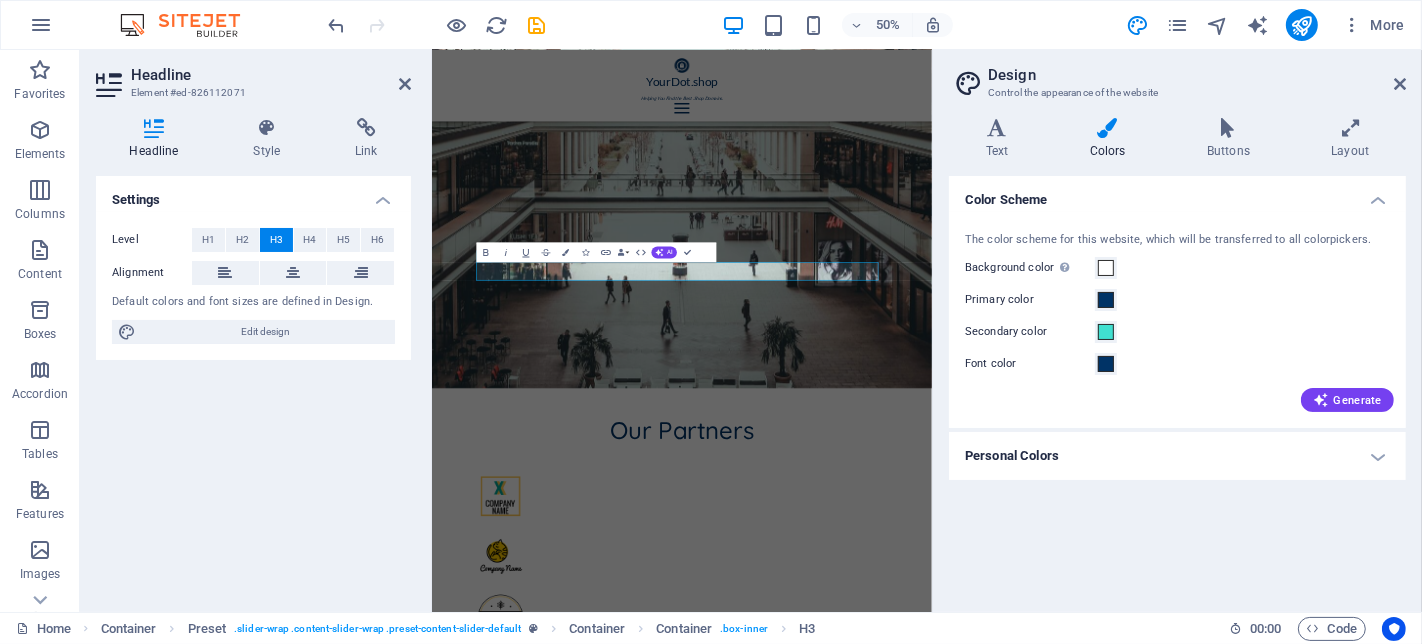scroll, scrollTop: 3808, scrollLeft: 0, axis: vertical 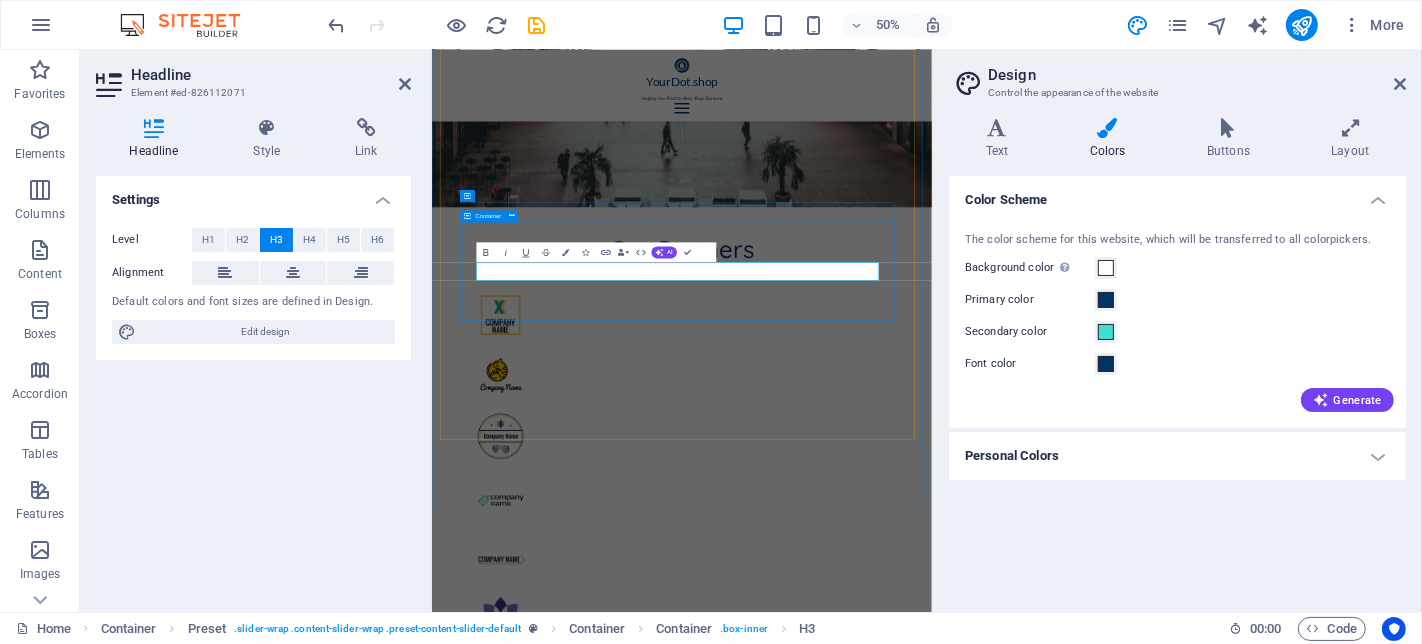 click on "Lorem ipsum dolor sit amet, consetetur sadipscing elitr, sed diam nonumy eirmod tempor invidunt ut labore et dolore magna aliquyam erat, sed diam voluptua. At vero eos et accusam et justo duo" at bounding box center (931, 3713) 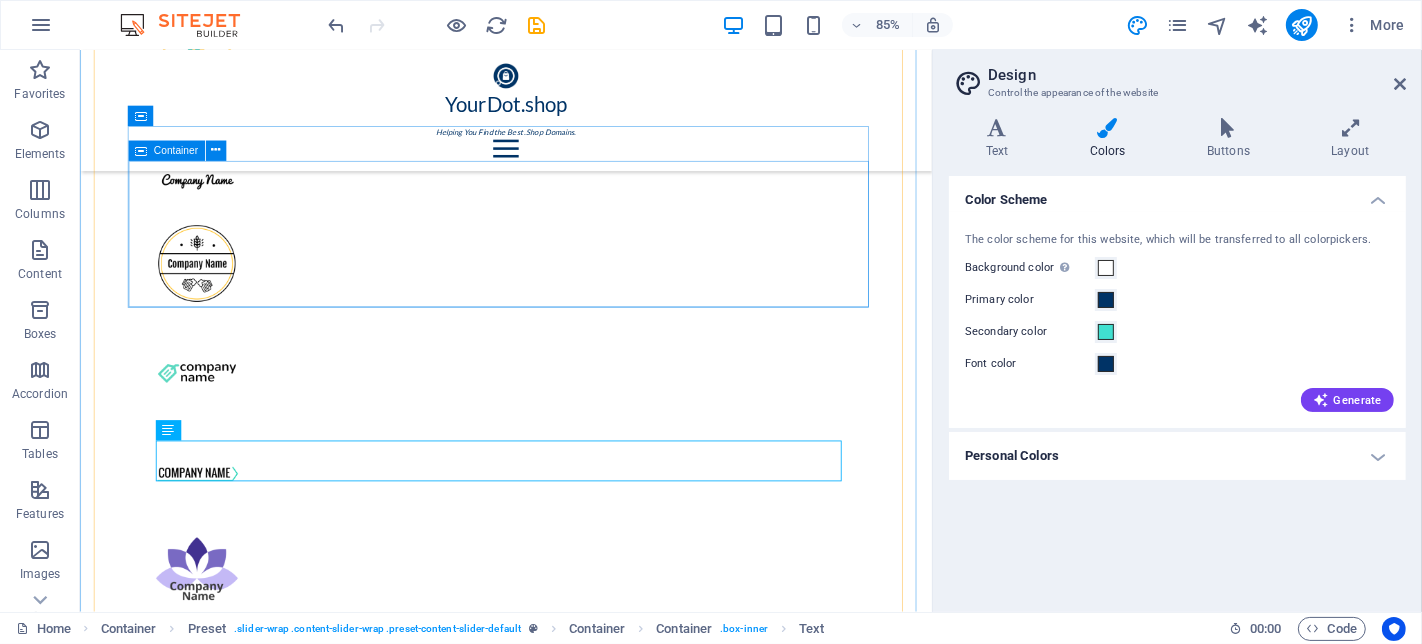 scroll, scrollTop: 3447, scrollLeft: 0, axis: vertical 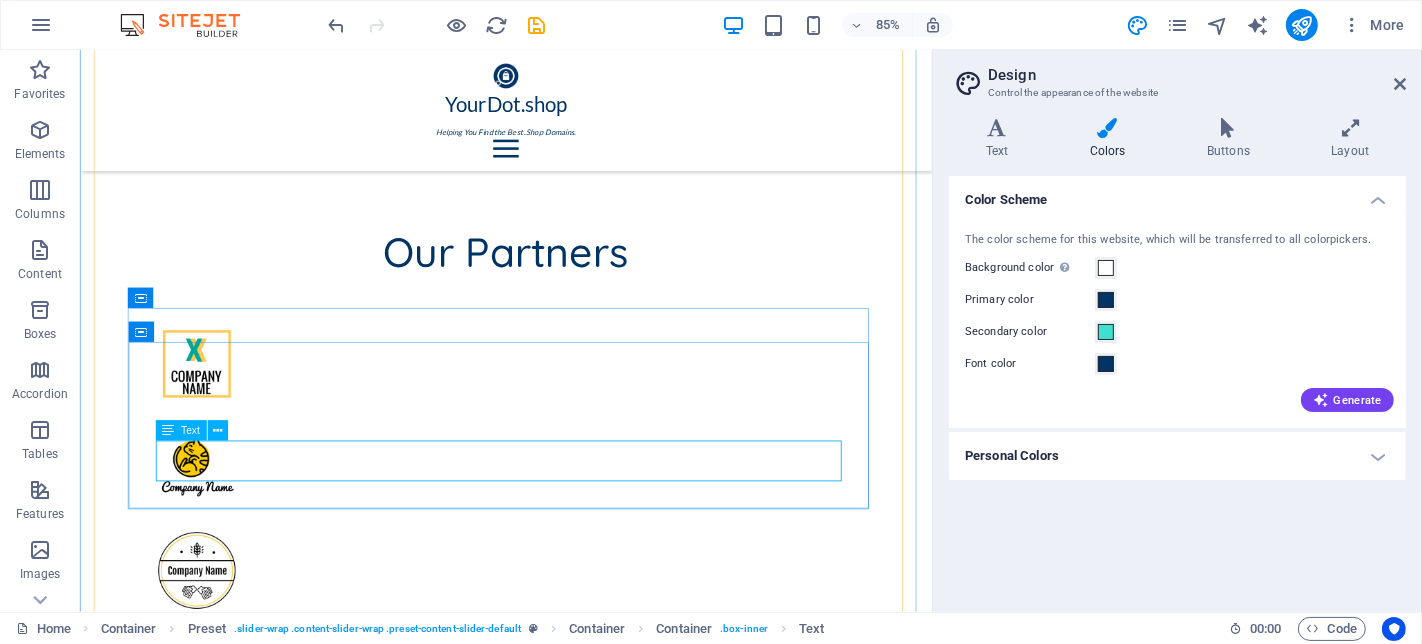 click on "Lorem ipsum dolor sit amet, consetetur sadipscing elitr, sed diam nonumy eirmod tempor invidunt ut labore et dolore magna aliquyam erat, sed diam voluptua. At vero eos et accusam et justo duo" at bounding box center (580, 3415) 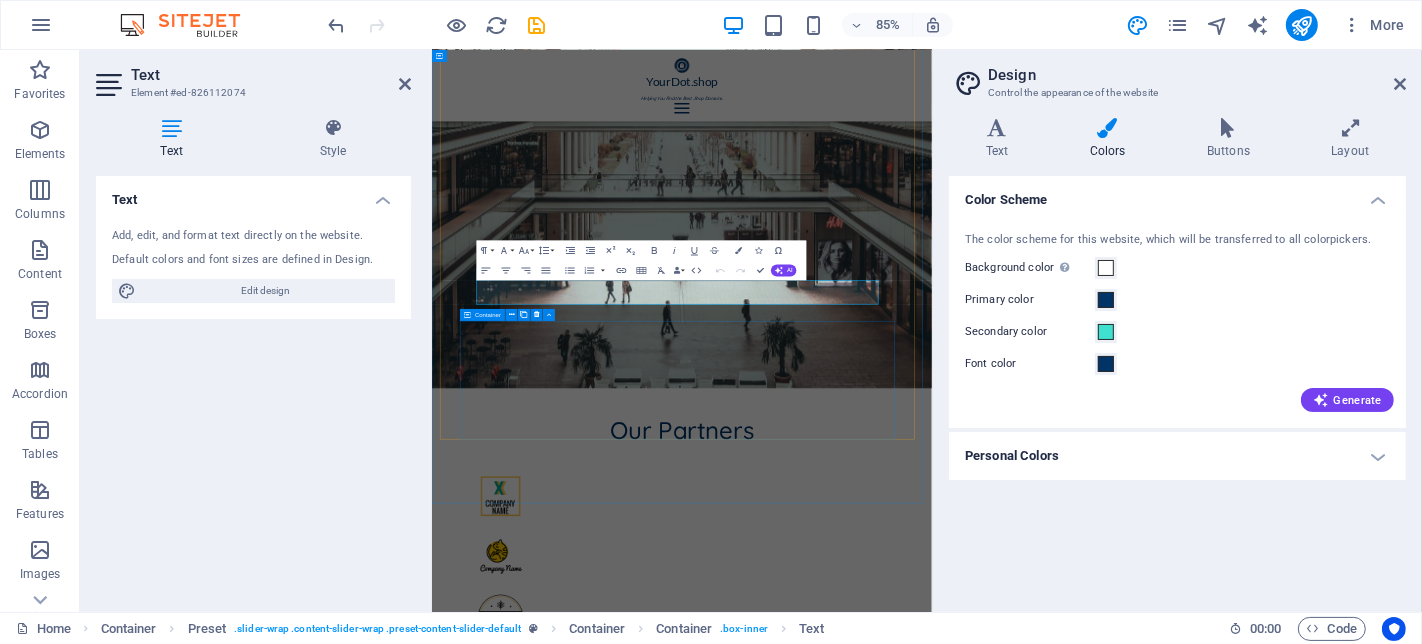 click on "Lorem ipsum dolor sit amet, consetetur sadipscing elitr, sed diam nonumy eirmod tempor invidunt ut labore et dolore magna aliquyam erat, sed diam voluptua. At vero eos et accusam et justo duo" at bounding box center [931, 4074] 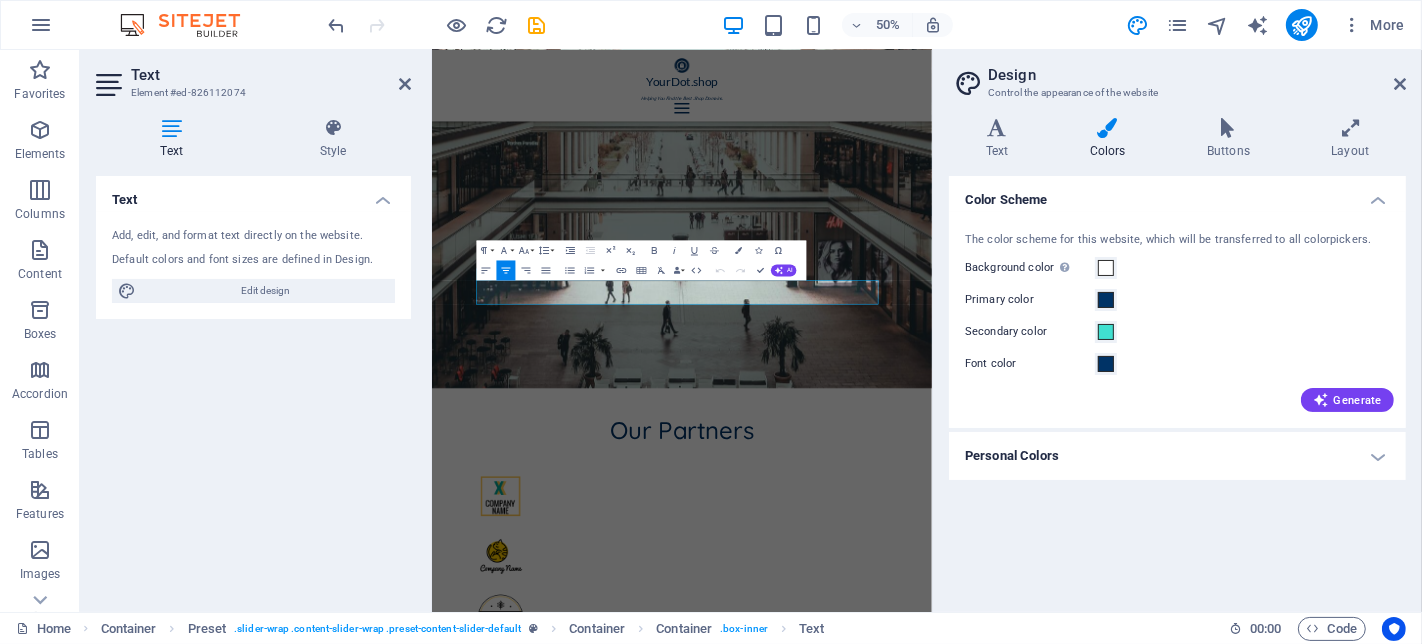 scroll, scrollTop: 3808, scrollLeft: 0, axis: vertical 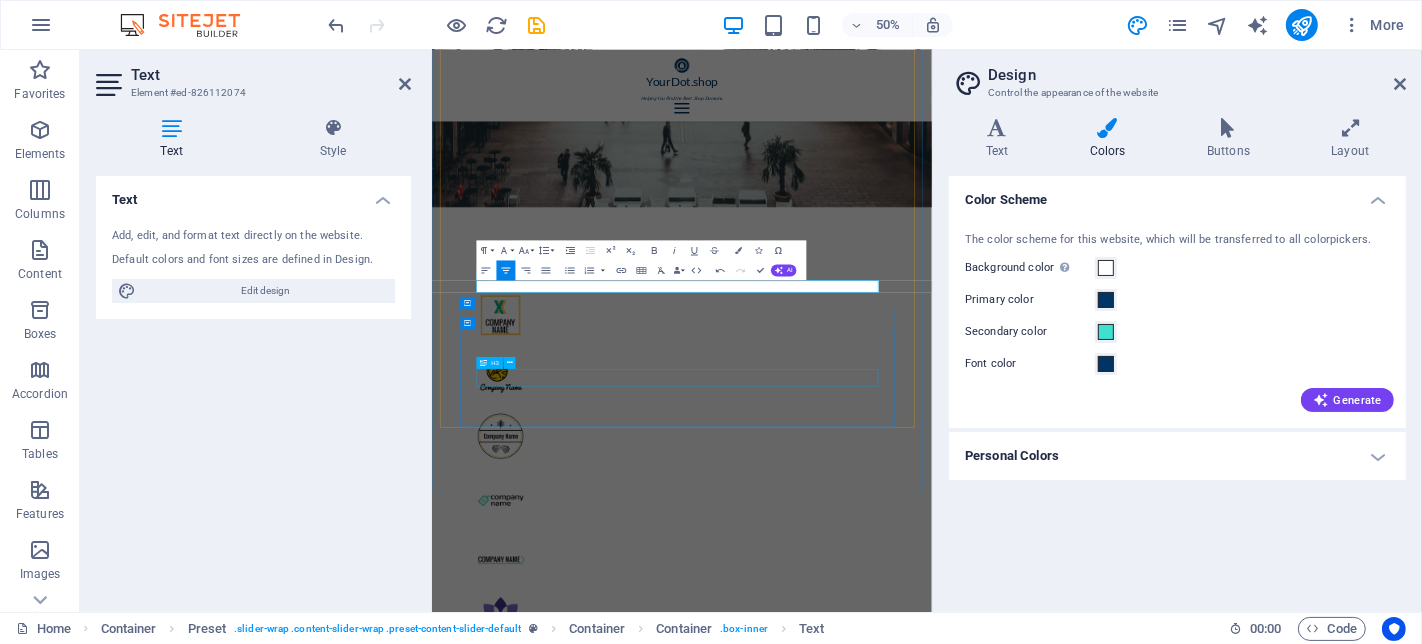 click on "Jane Miller" at bounding box center (931, 3845) 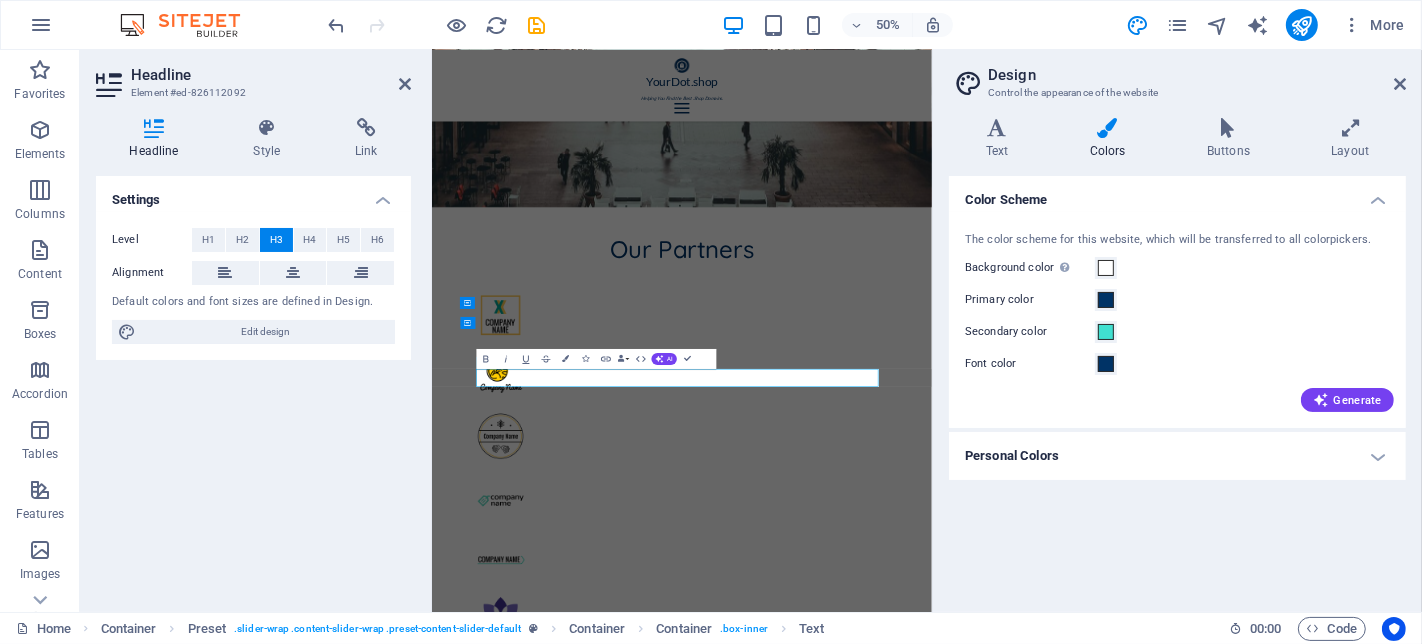 scroll, scrollTop: 0, scrollLeft: 2, axis: horizontal 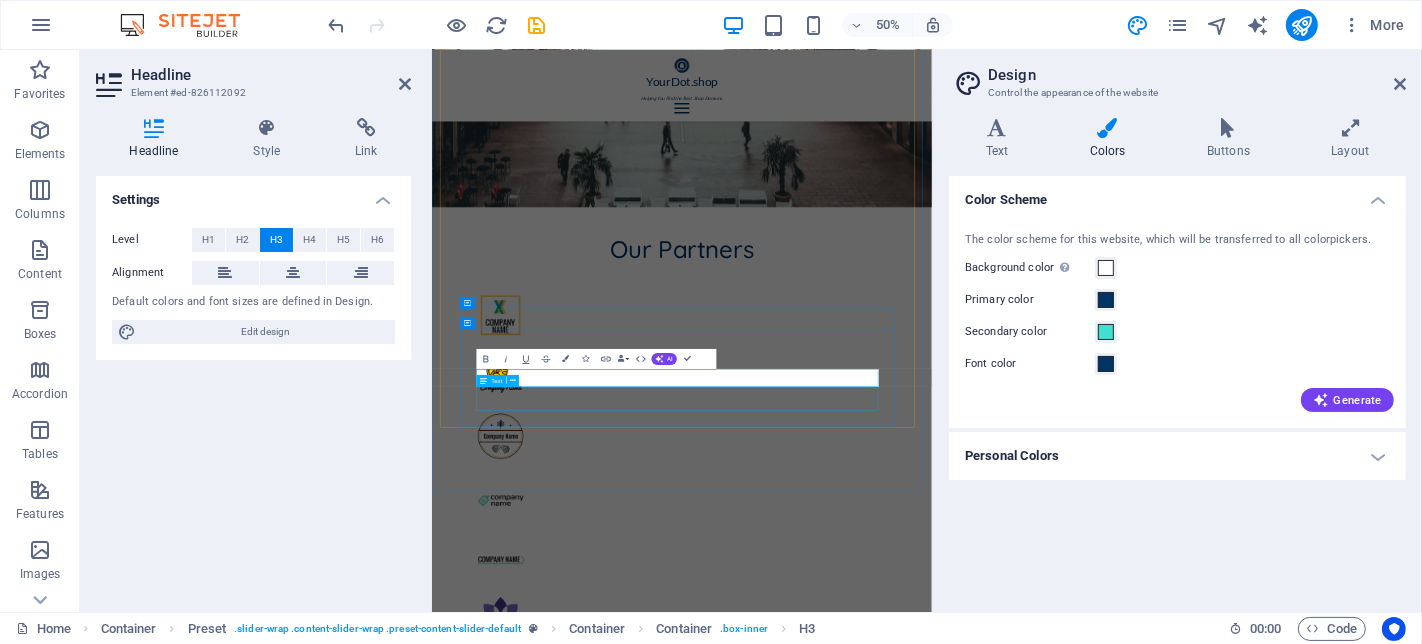 click on "Lorem ipsum dolor sit amet, consetetur sadipscing elitr, sed diam nonumy eirmod tempor invidunt ut labore et dolore magna aliquyam erat, sed diam voluptua. At vero eos et accusam et justo duo" at bounding box center (931, 3887) 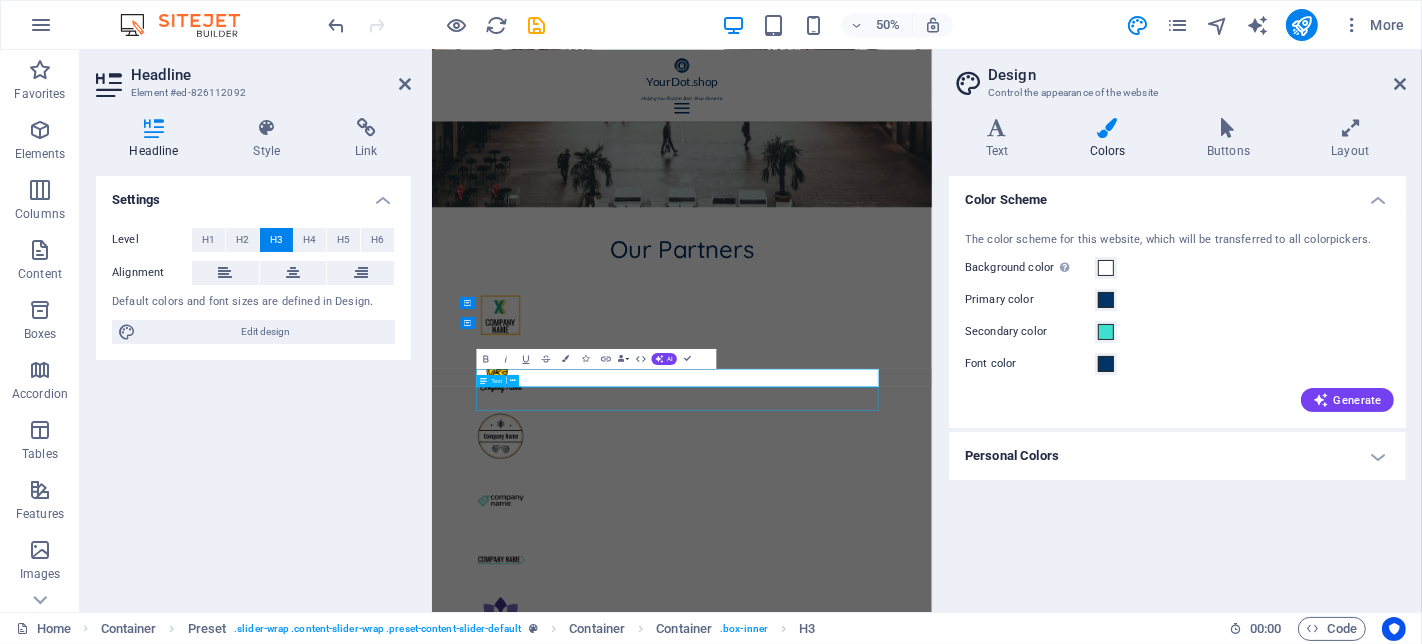 click on "Lorem ipsum dolor sit amet, consetetur sadipscing elitr, sed diam nonumy eirmod tempor invidunt ut labore et dolore magna aliquyam erat, sed diam voluptua. At vero eos et accusam et justo duo" at bounding box center (931, 3887) 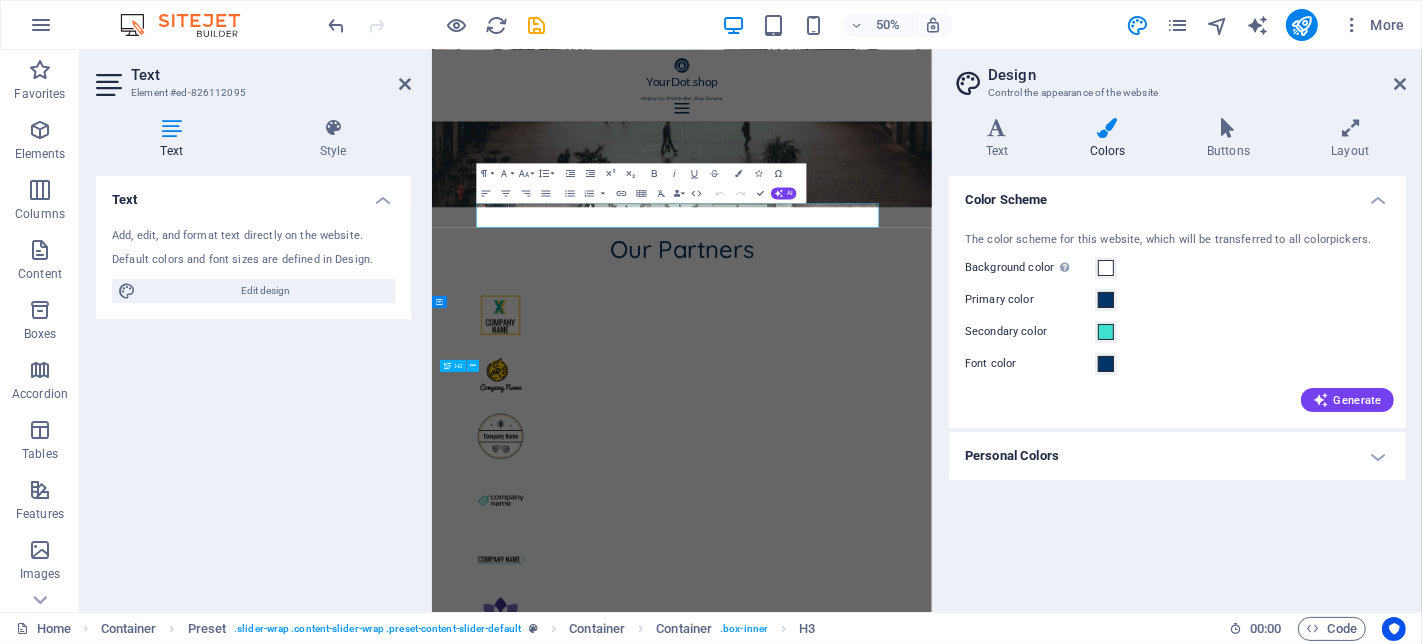 scroll, scrollTop: 4175, scrollLeft: 0, axis: vertical 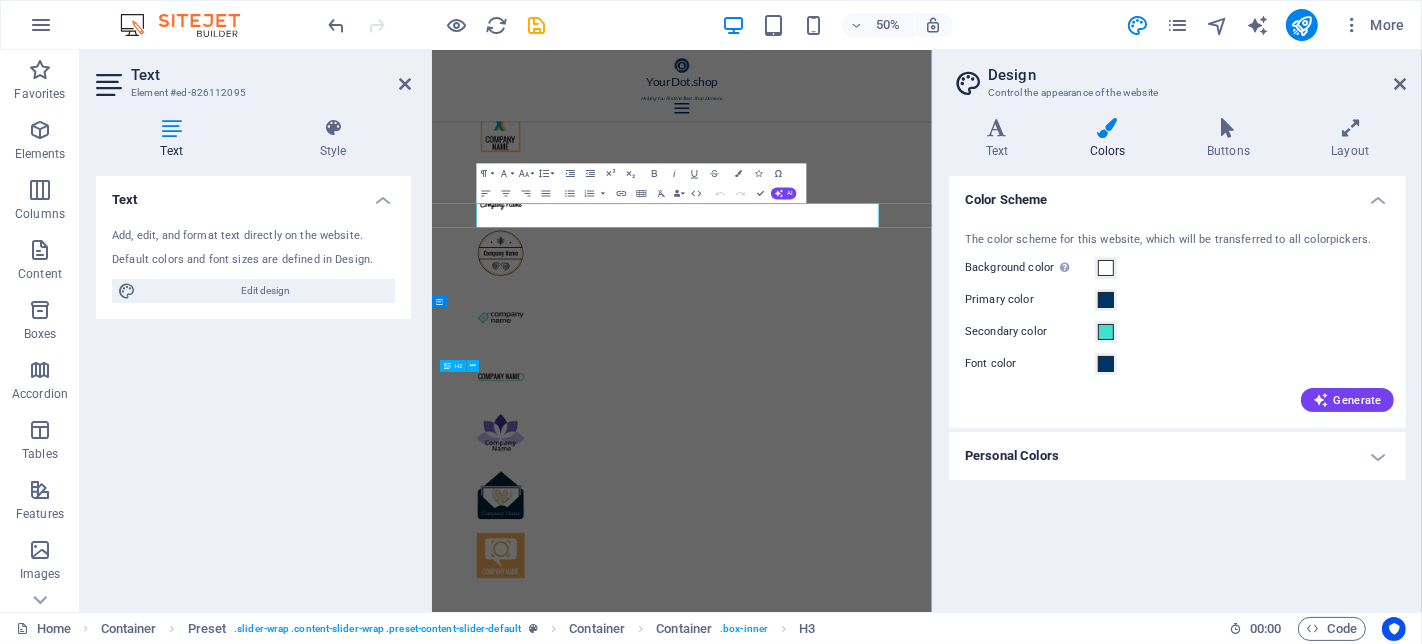 drag, startPoint x: 1044, startPoint y: 756, endPoint x: 968, endPoint y: 371, distance: 392.42963 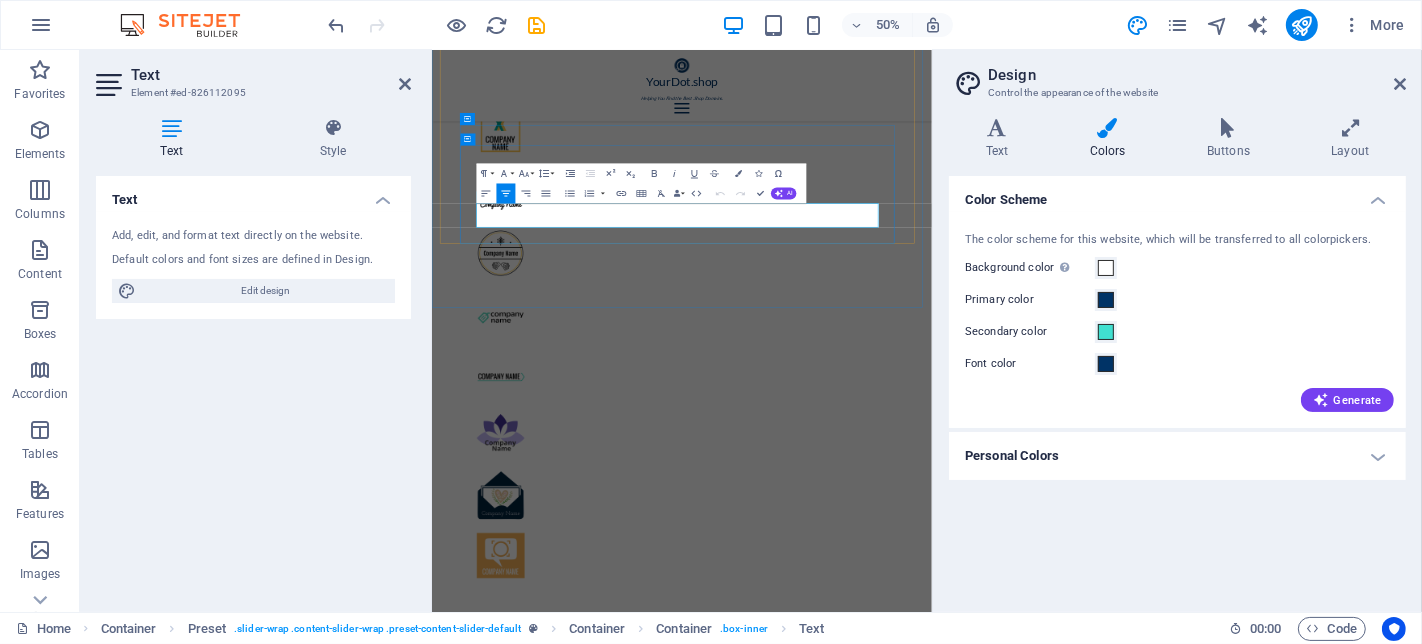 click on "Lorem ipsum dolor sit amet, consetetur sadipscing elitr, sed diam nonumy eirmod tempor invidunt ut labore et dolore magna aliquyam erat, sed diam voluptua. At vero eos et accusam et justo duo" at bounding box center [931, 3520] 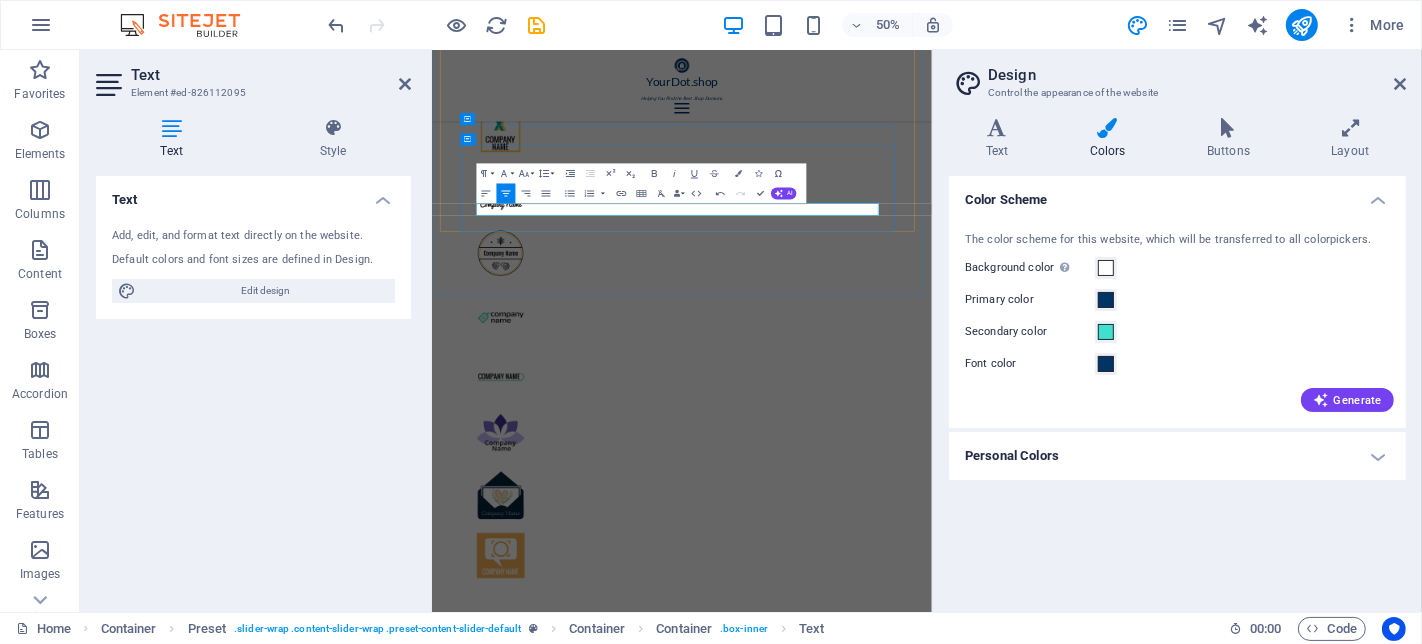 click on "Blog We keep you up to date  Previous Next" at bounding box center (931, 4022) 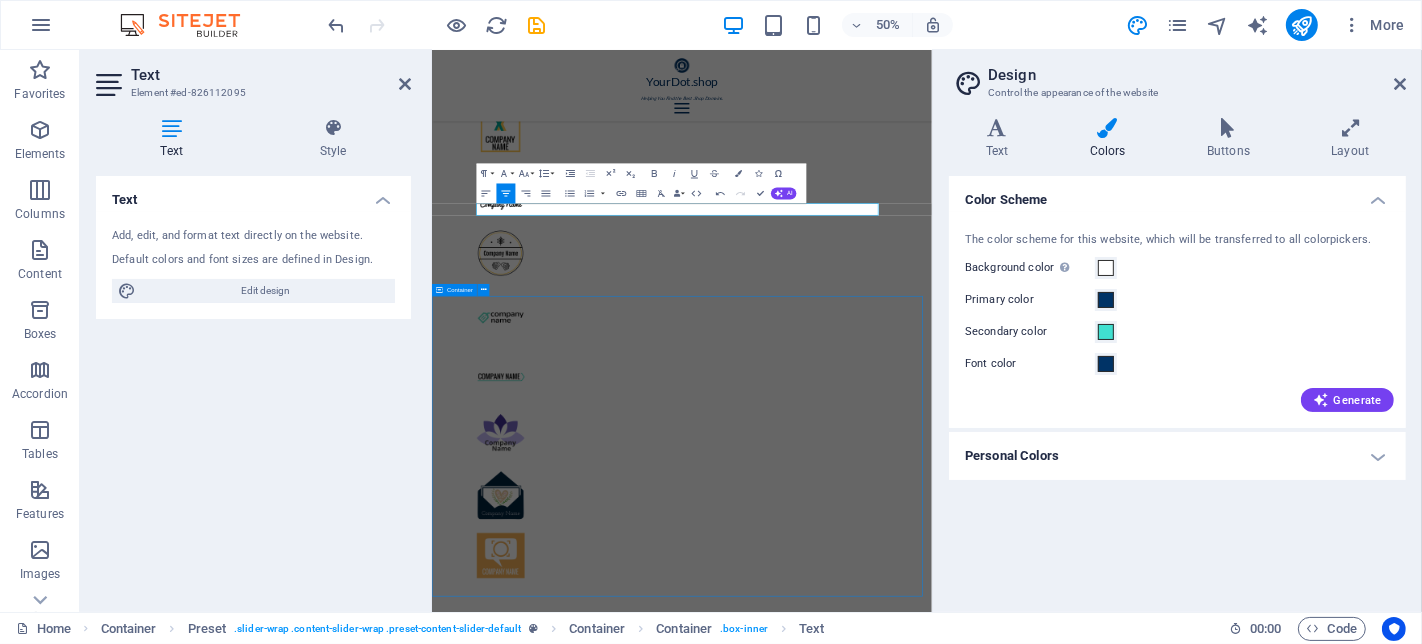 scroll, scrollTop: 0, scrollLeft: 2, axis: horizontal 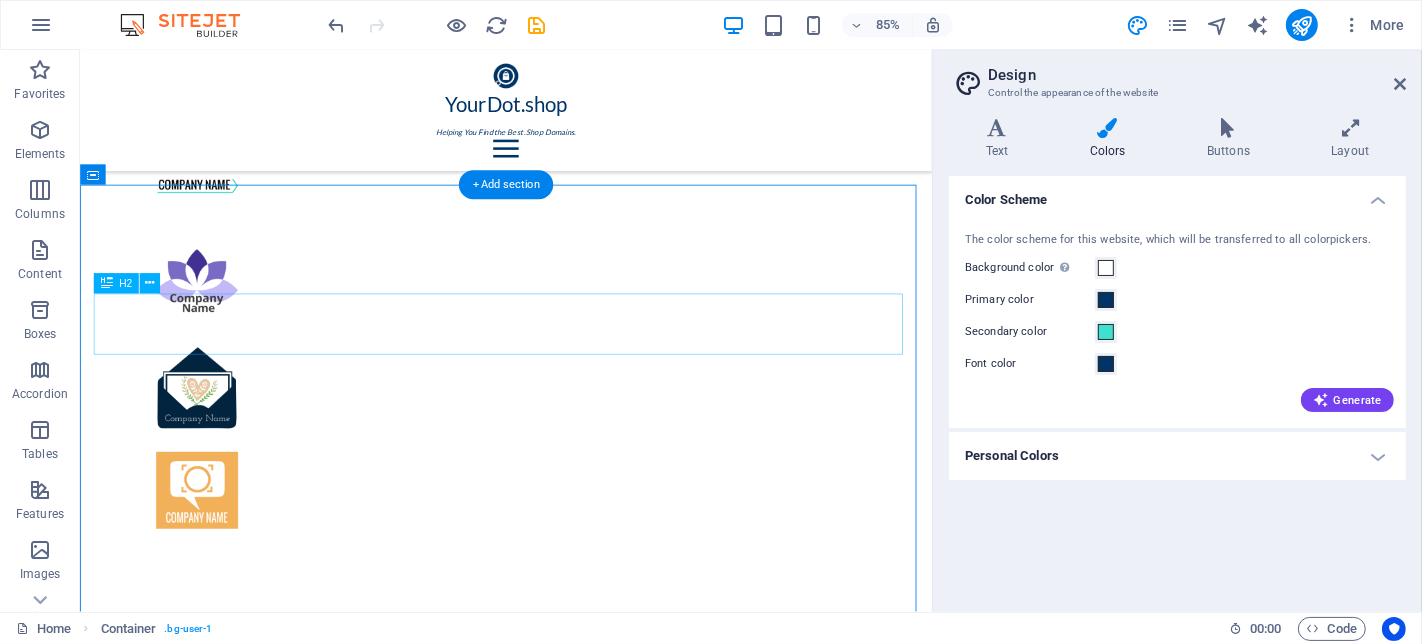 click on "Blog" at bounding box center (580, 3214) 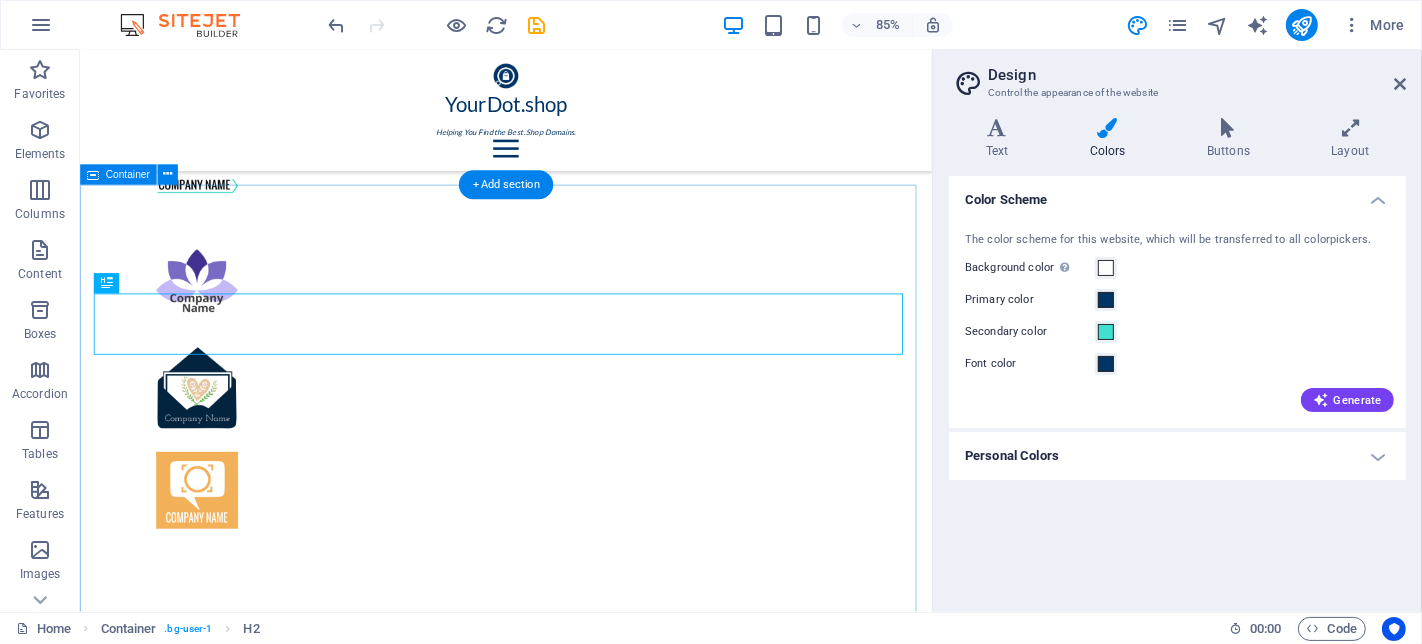 click on "Blog We keep you up to date  Previous Next" at bounding box center (580, 3391) 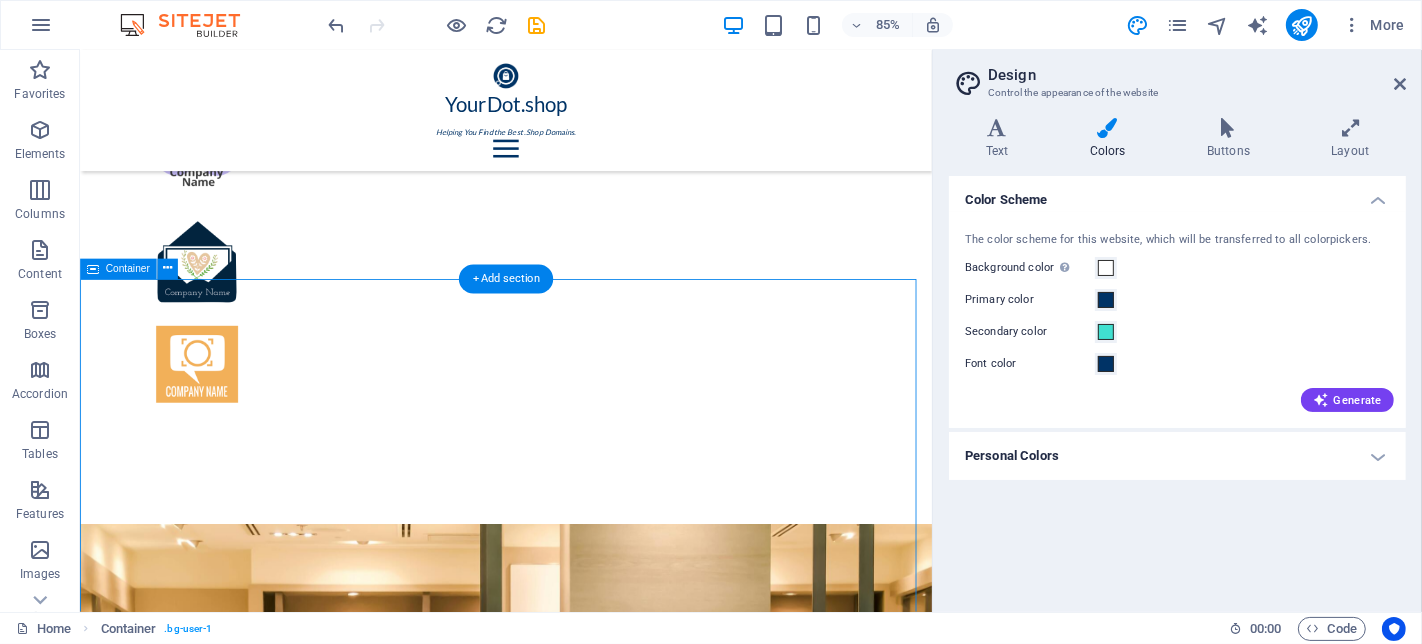scroll, scrollTop: 4036, scrollLeft: 0, axis: vertical 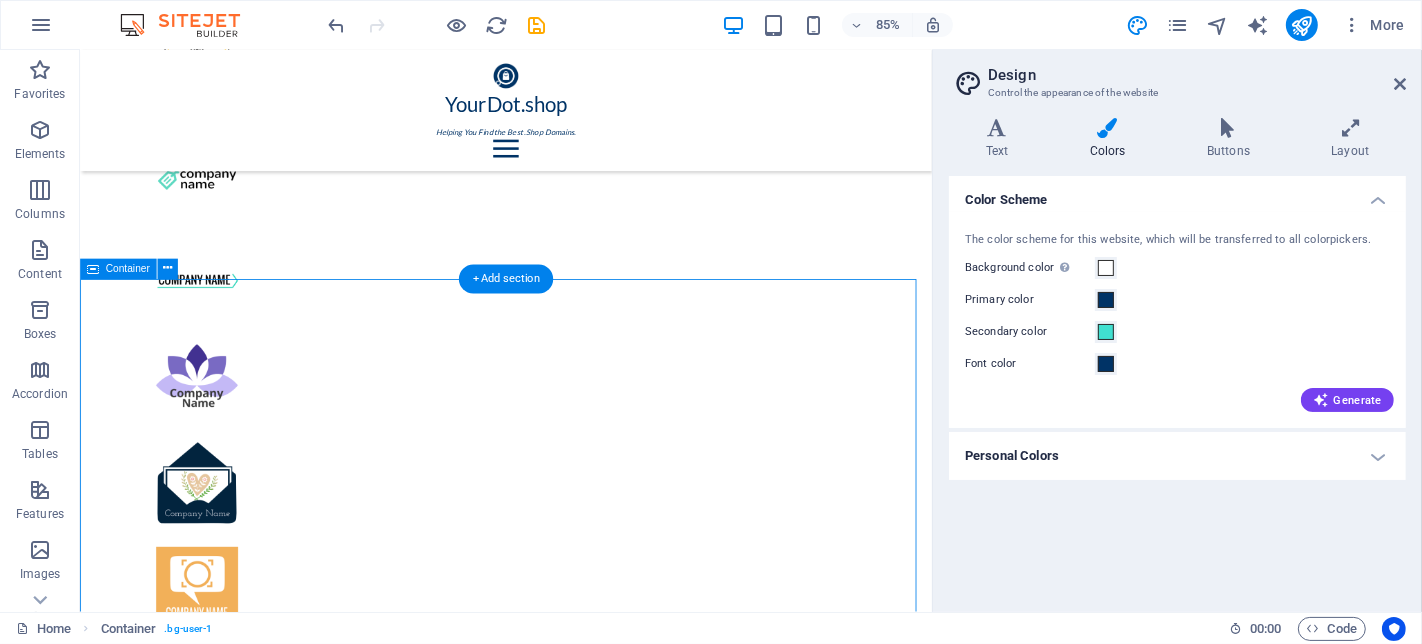 click on "Blog We keep you up to date  Previous Next" at bounding box center (580, 3502) 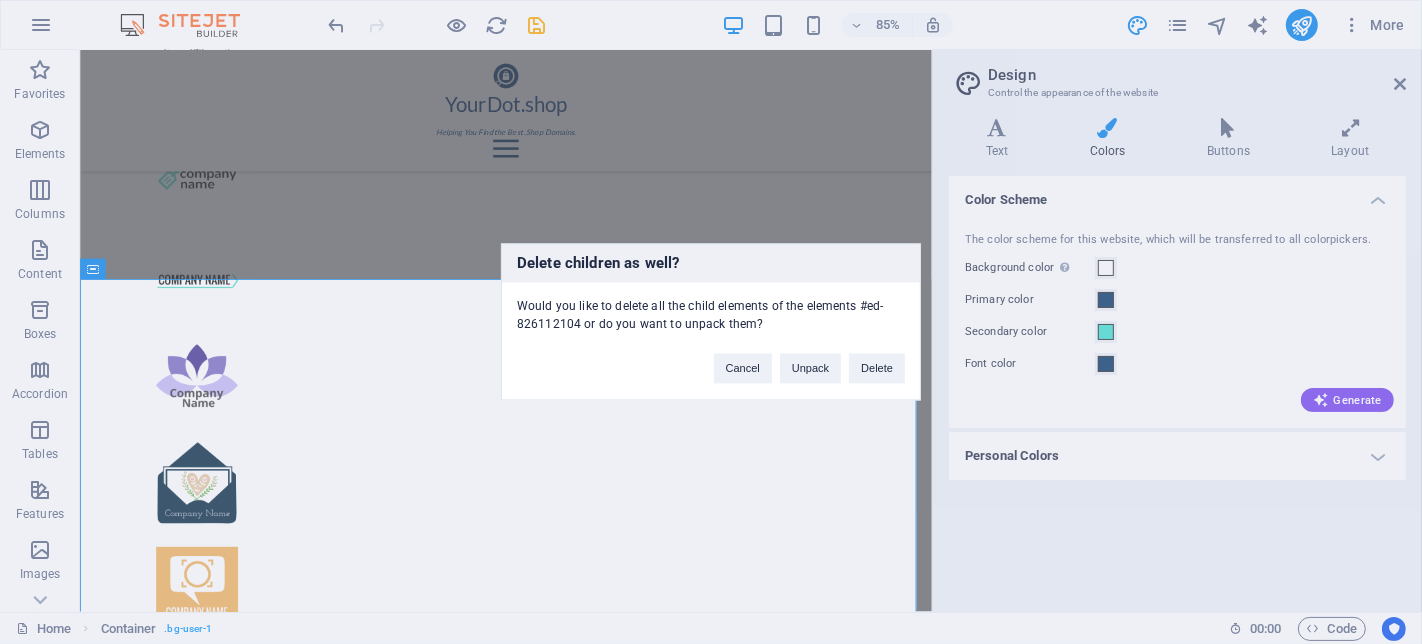 type 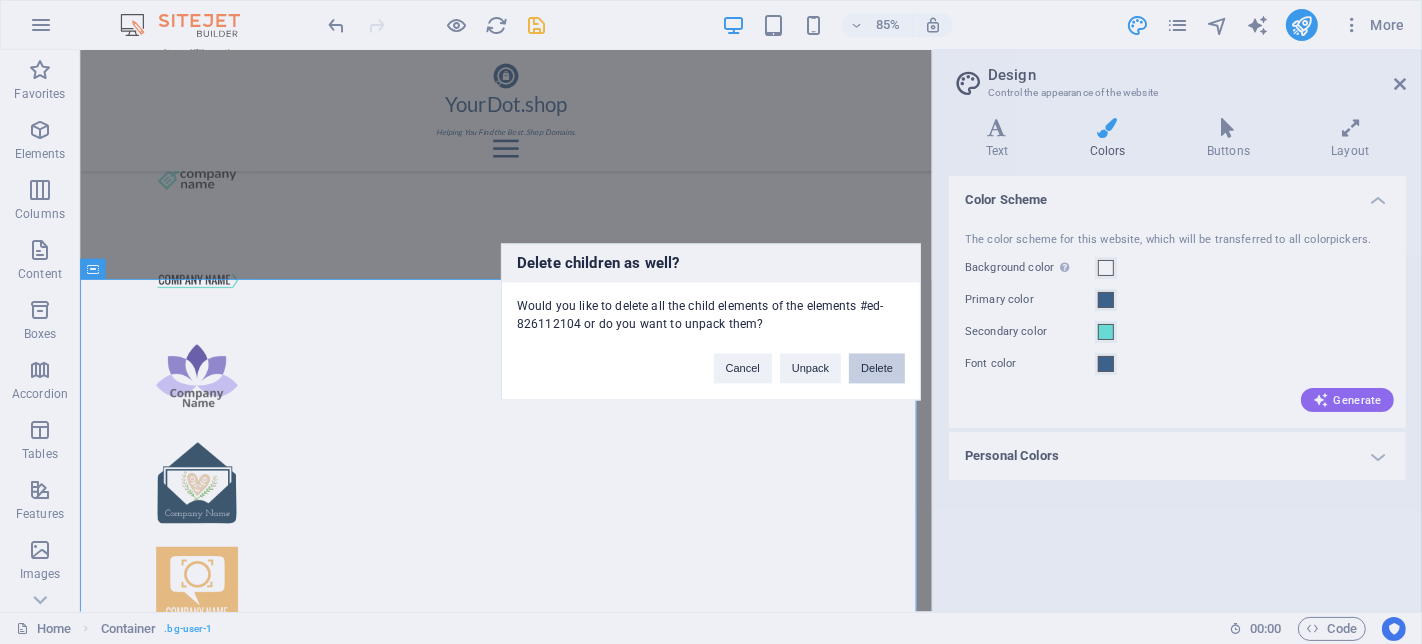 click on "Delete" at bounding box center [877, 369] 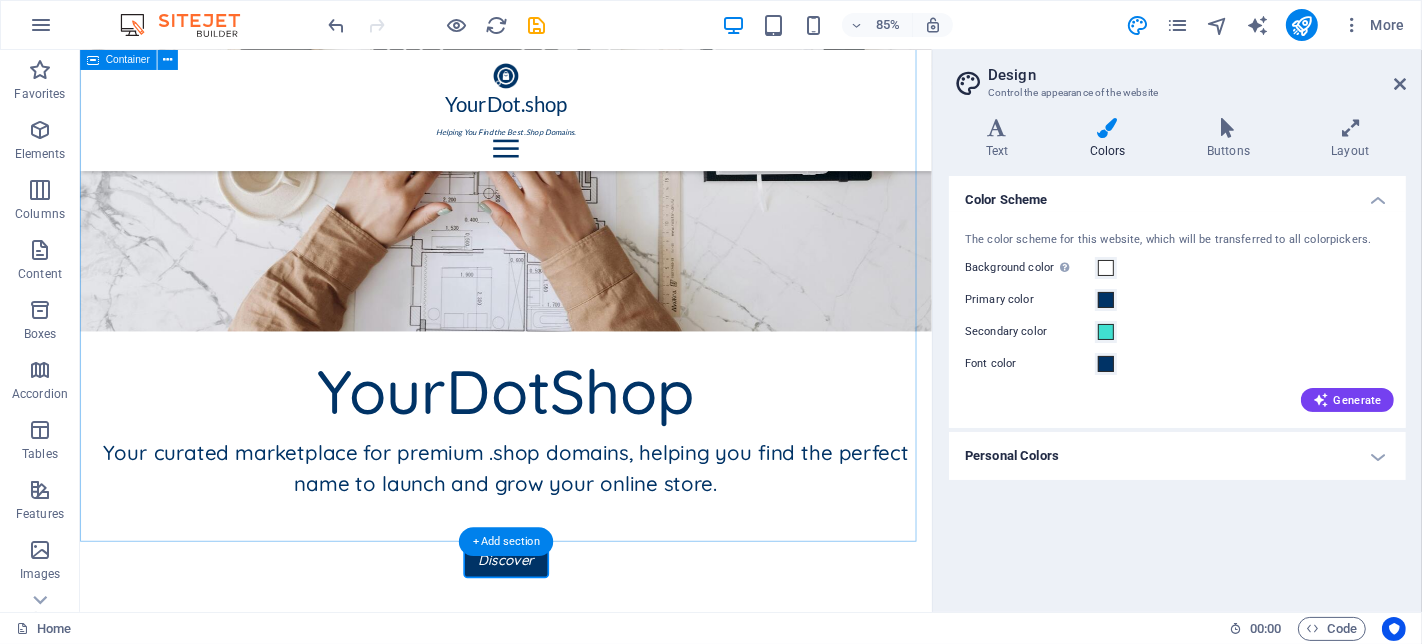 scroll, scrollTop: 1111, scrollLeft: 0, axis: vertical 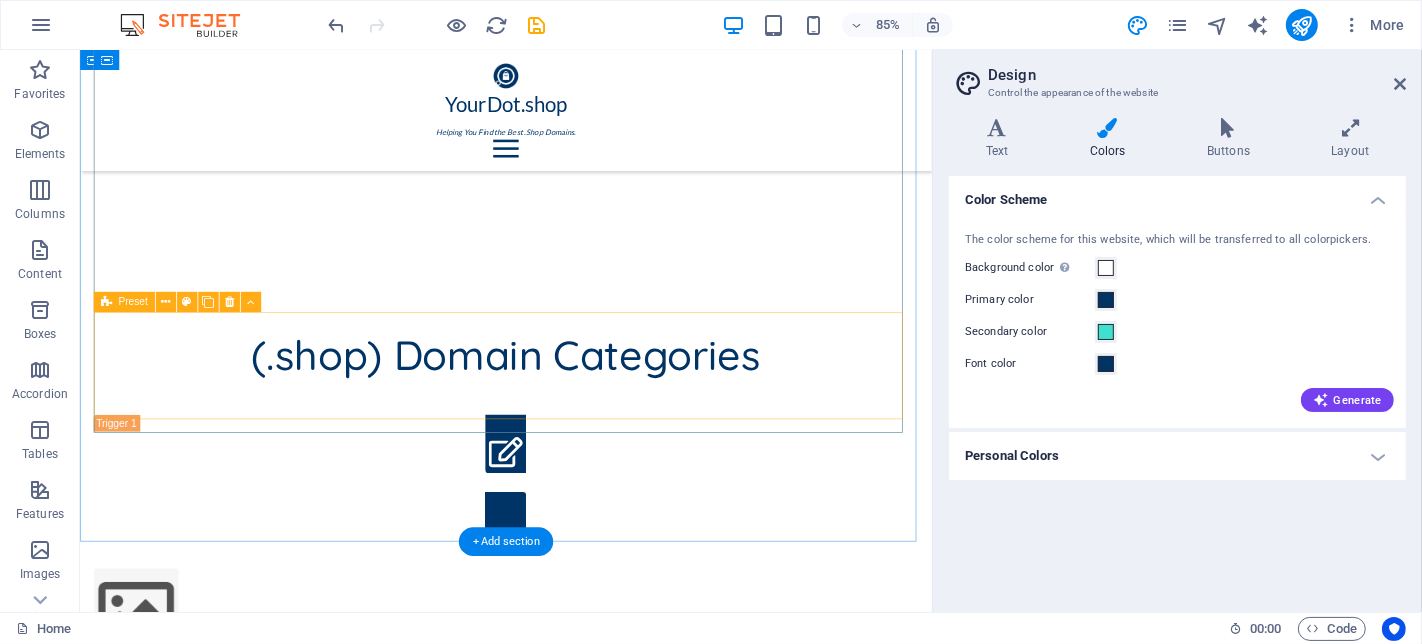 click on "Drop content here or  Add elements  Paste clipboard" at bounding box center [580, 1348] 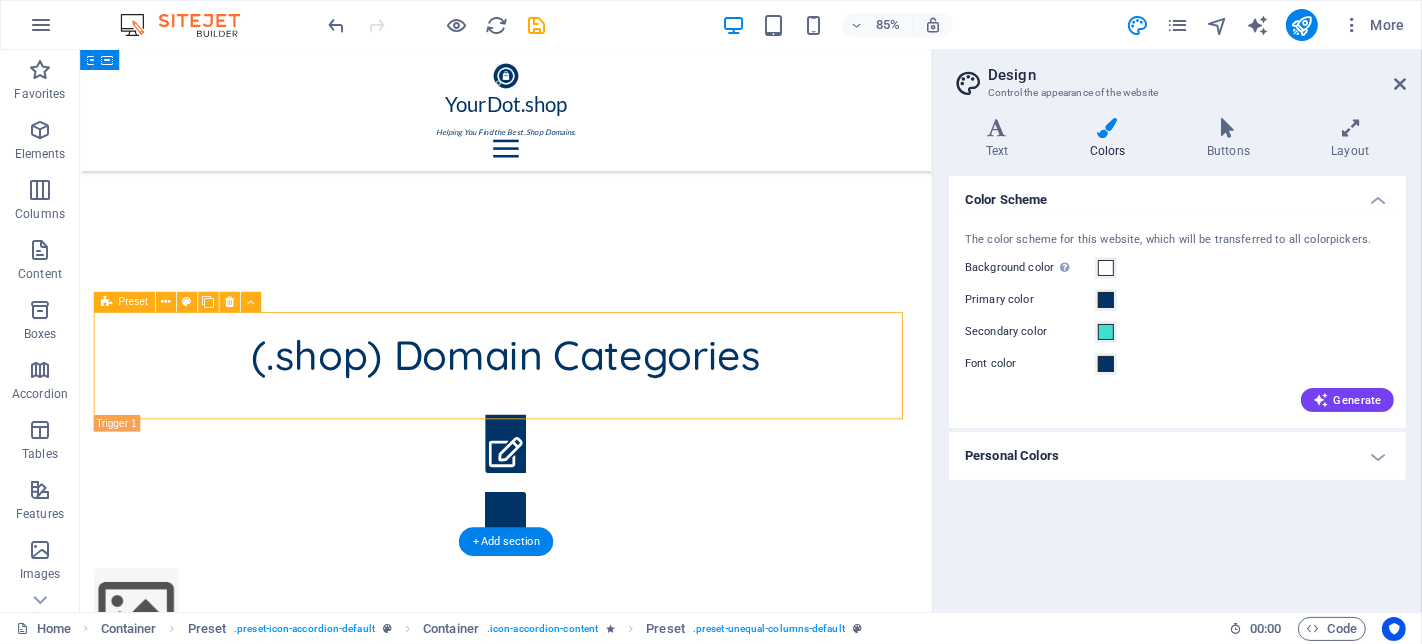 click on "Drop content here or  Add elements  Paste clipboard" at bounding box center (580, 1348) 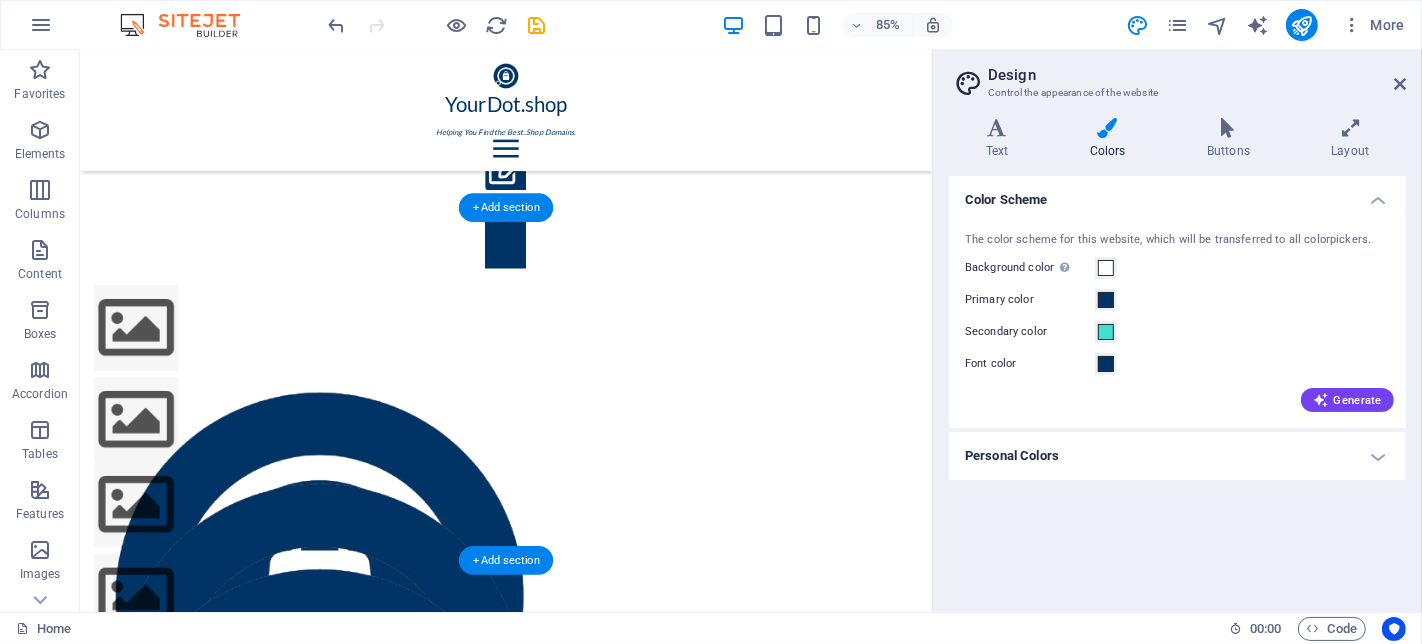 scroll, scrollTop: 1333, scrollLeft: 0, axis: vertical 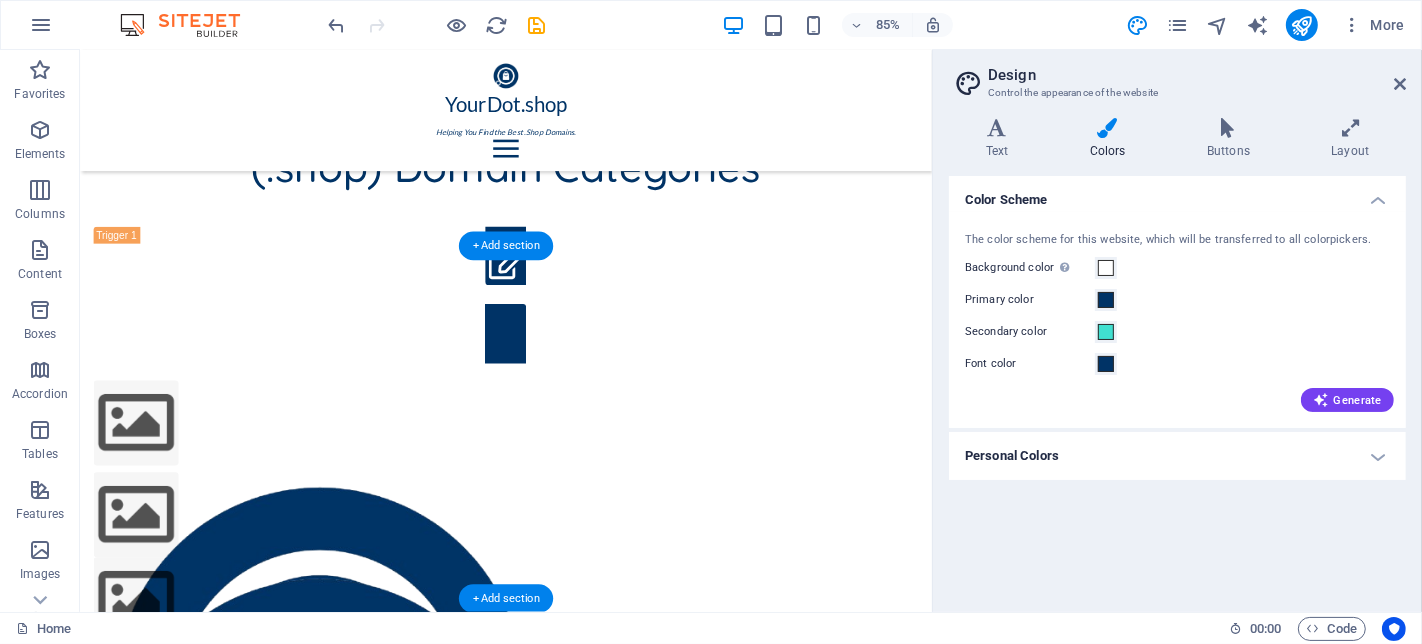 click at bounding box center (580, 1382) 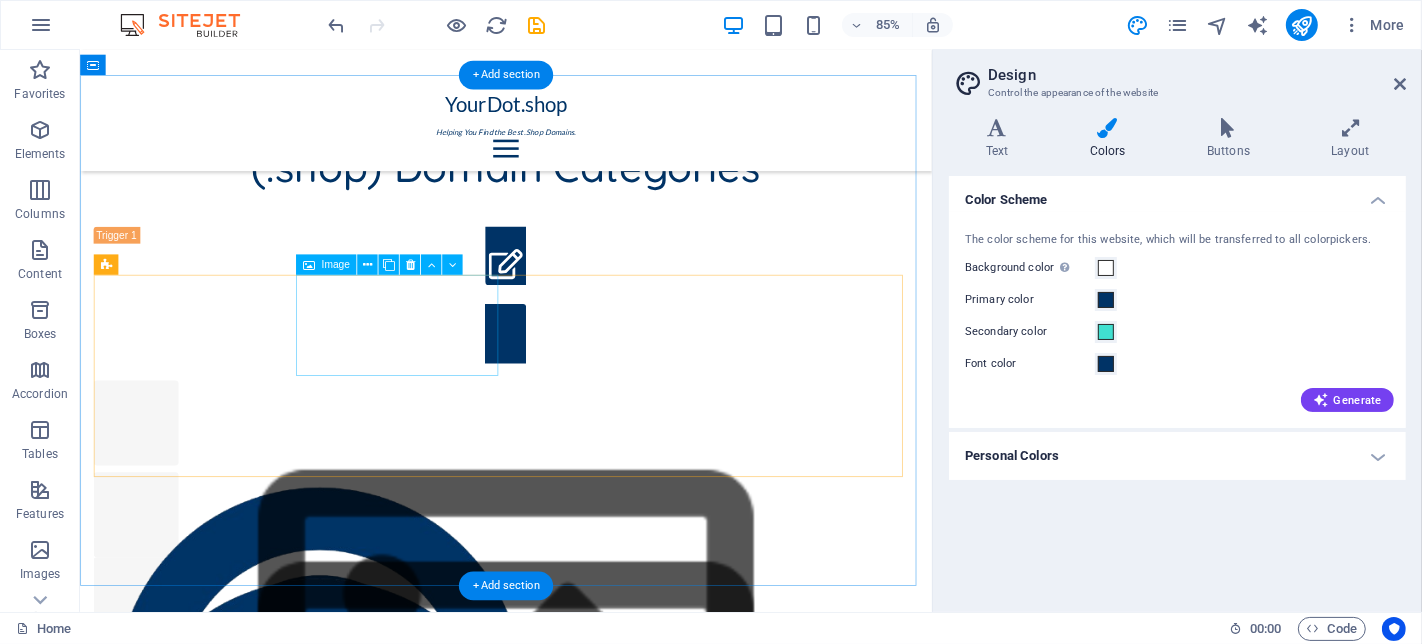 click at bounding box center (216, 2650) 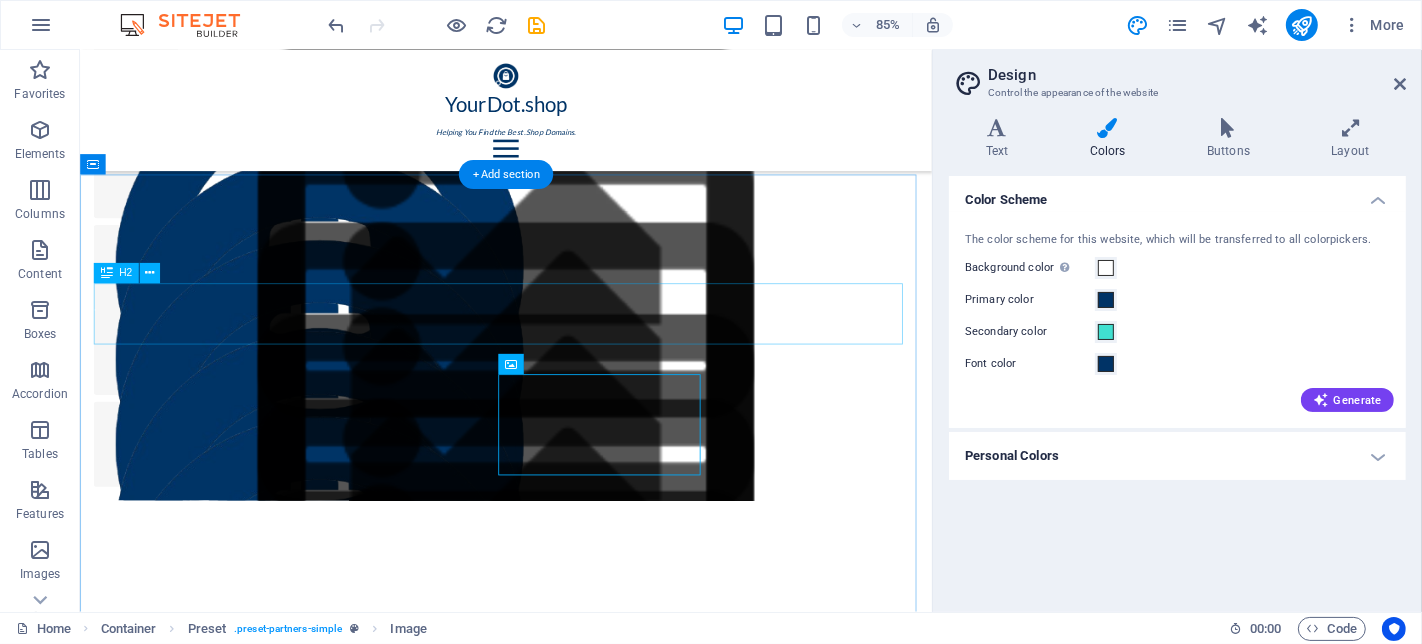 scroll, scrollTop: 1609, scrollLeft: 0, axis: vertical 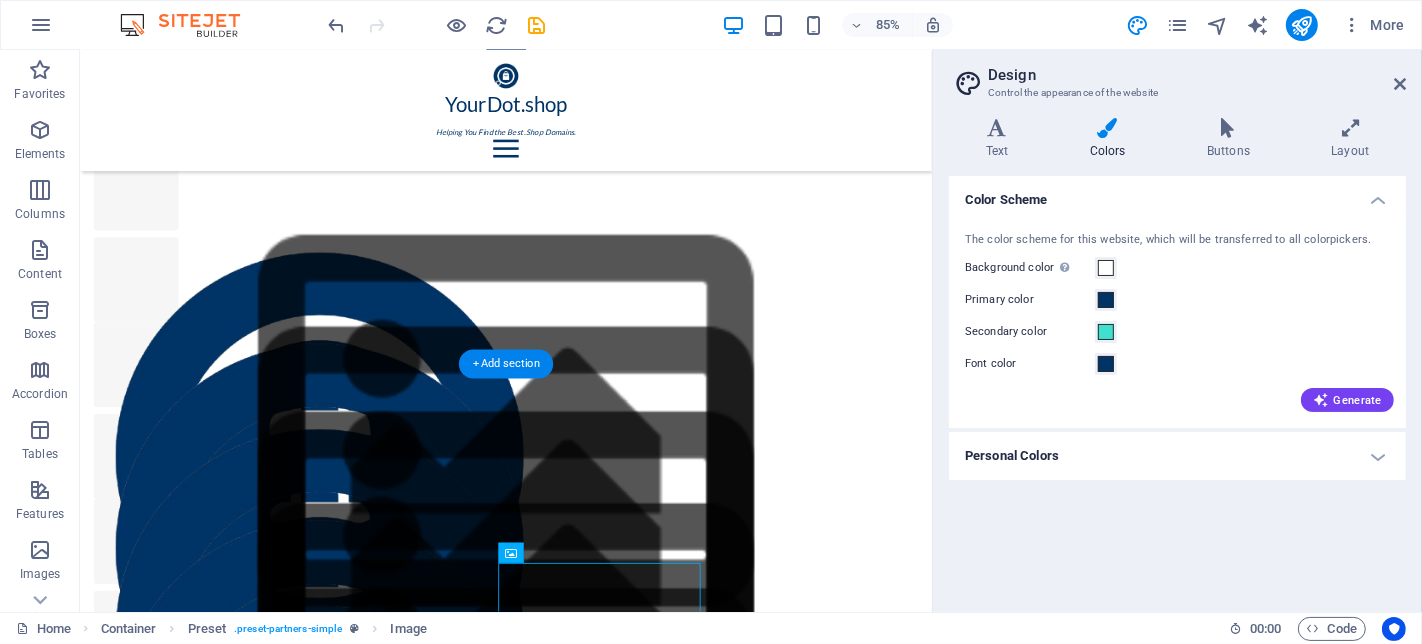 click on "Our Partners" at bounding box center [580, 2502] 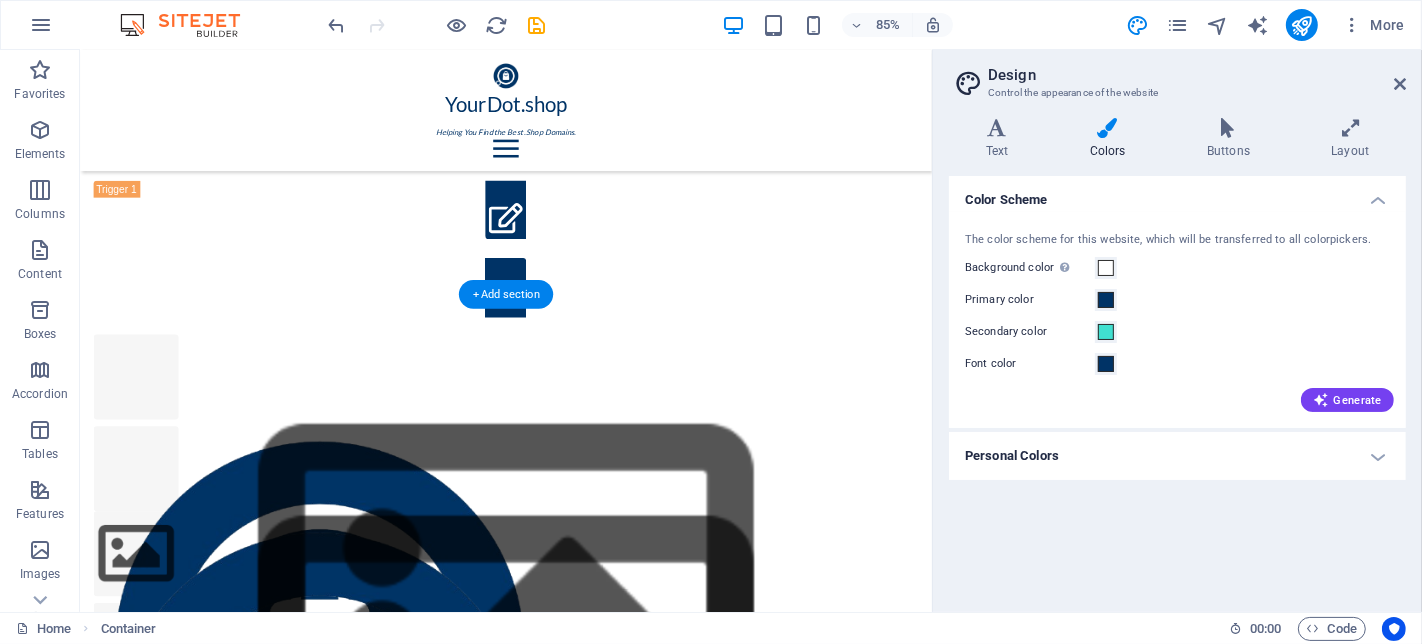 scroll, scrollTop: 1165, scrollLeft: 0, axis: vertical 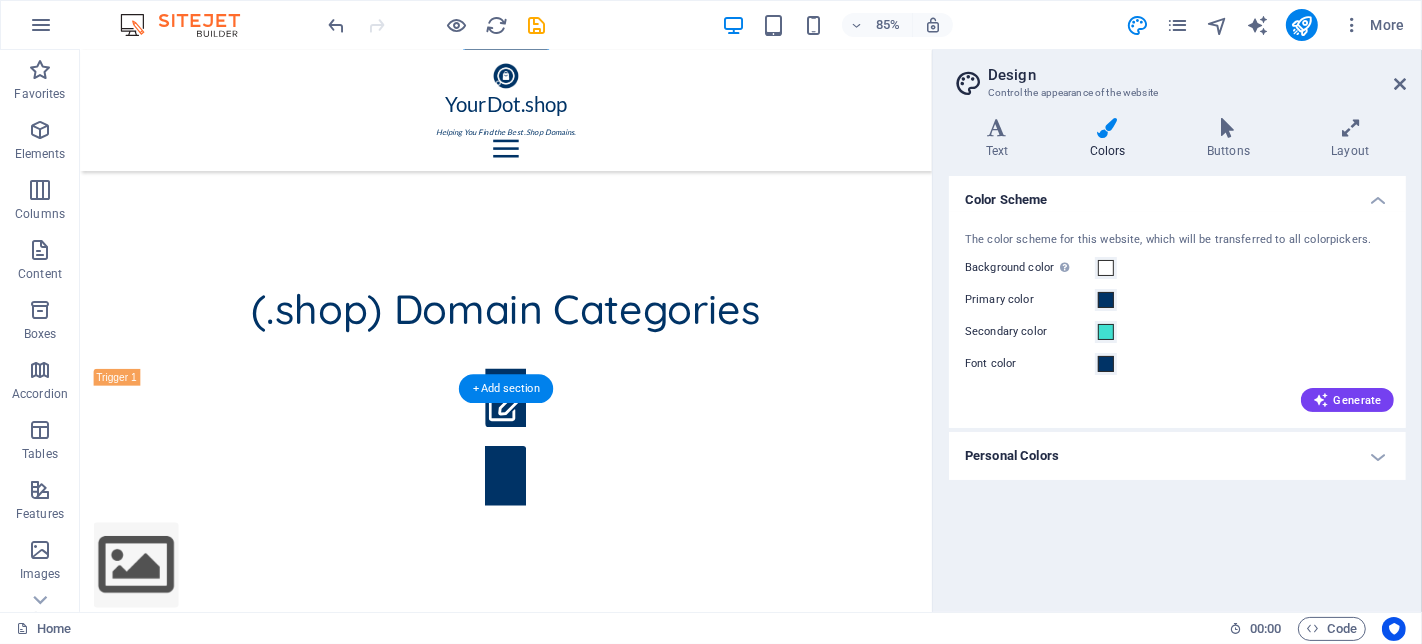click at bounding box center [580, 1500] 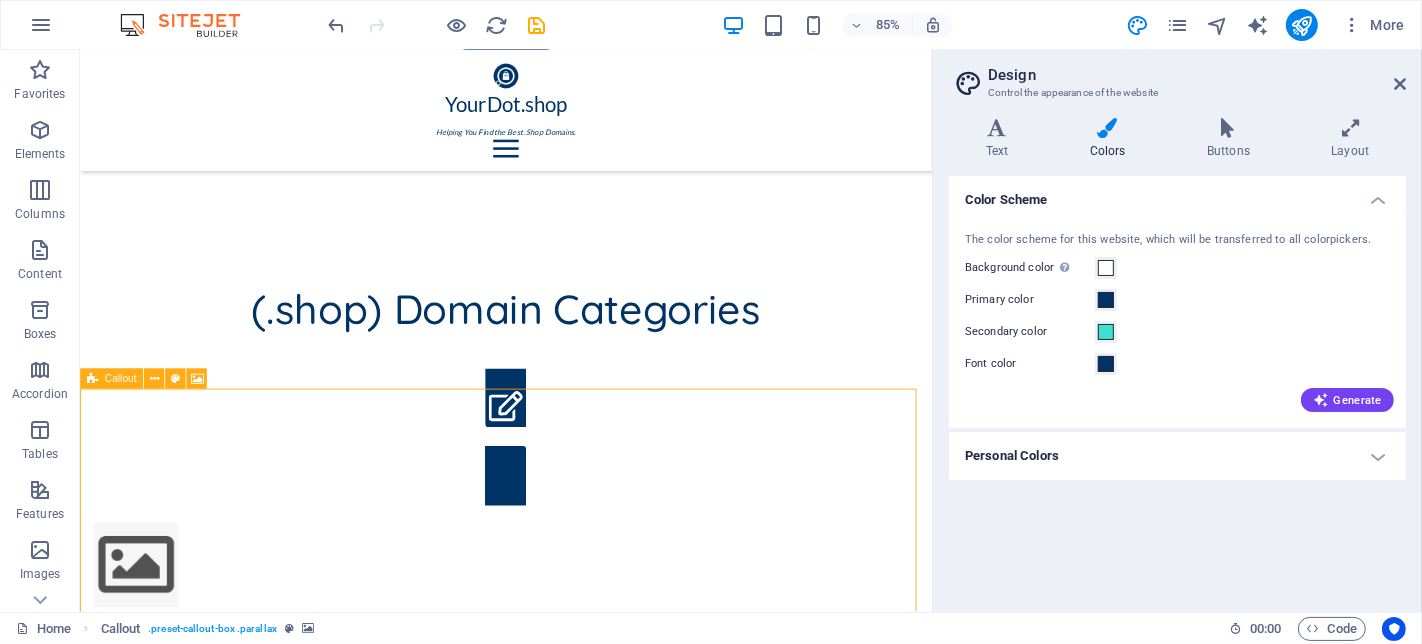 click at bounding box center (92, 379) 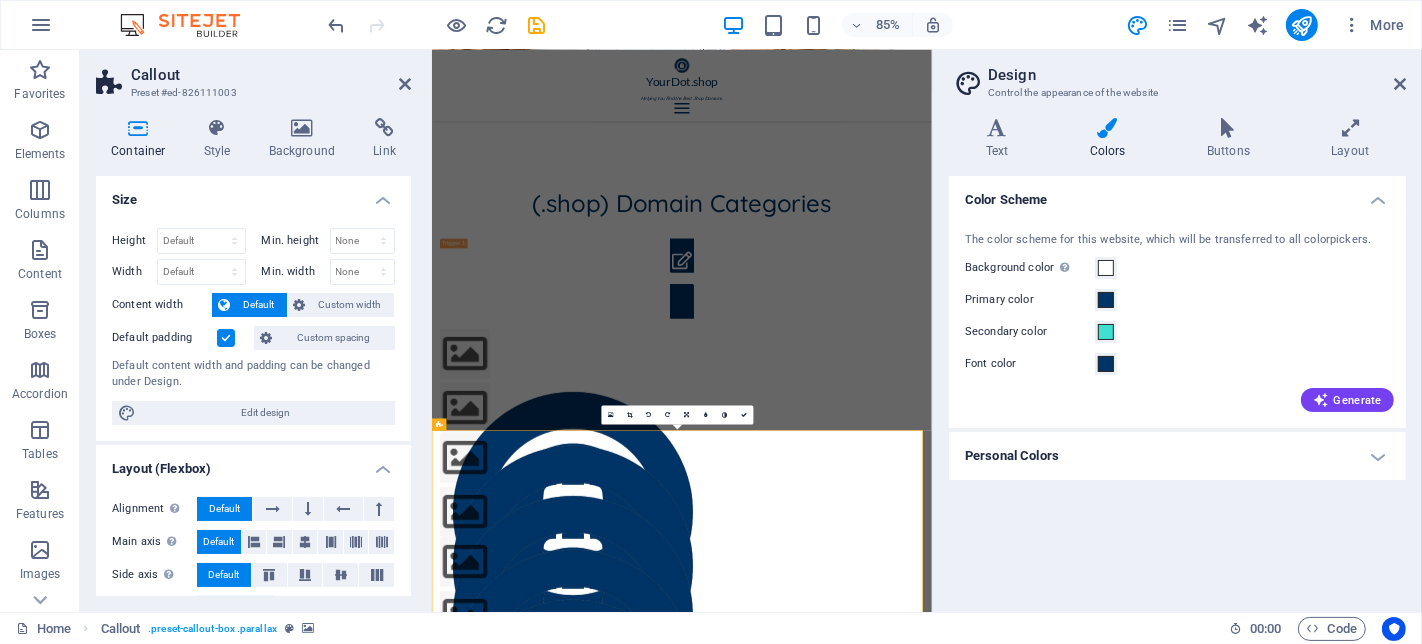 scroll, scrollTop: 111, scrollLeft: 0, axis: vertical 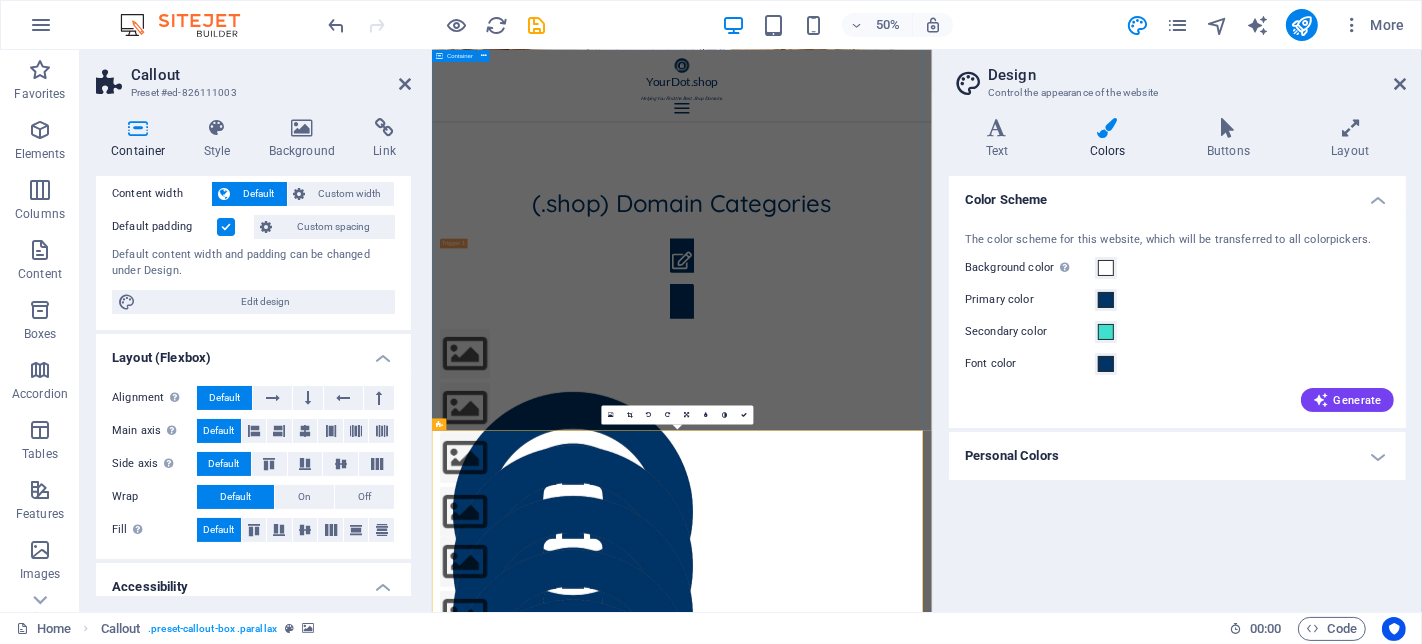 drag, startPoint x: 623, startPoint y: 706, endPoint x: 955, endPoint y: 436, distance: 427.9299 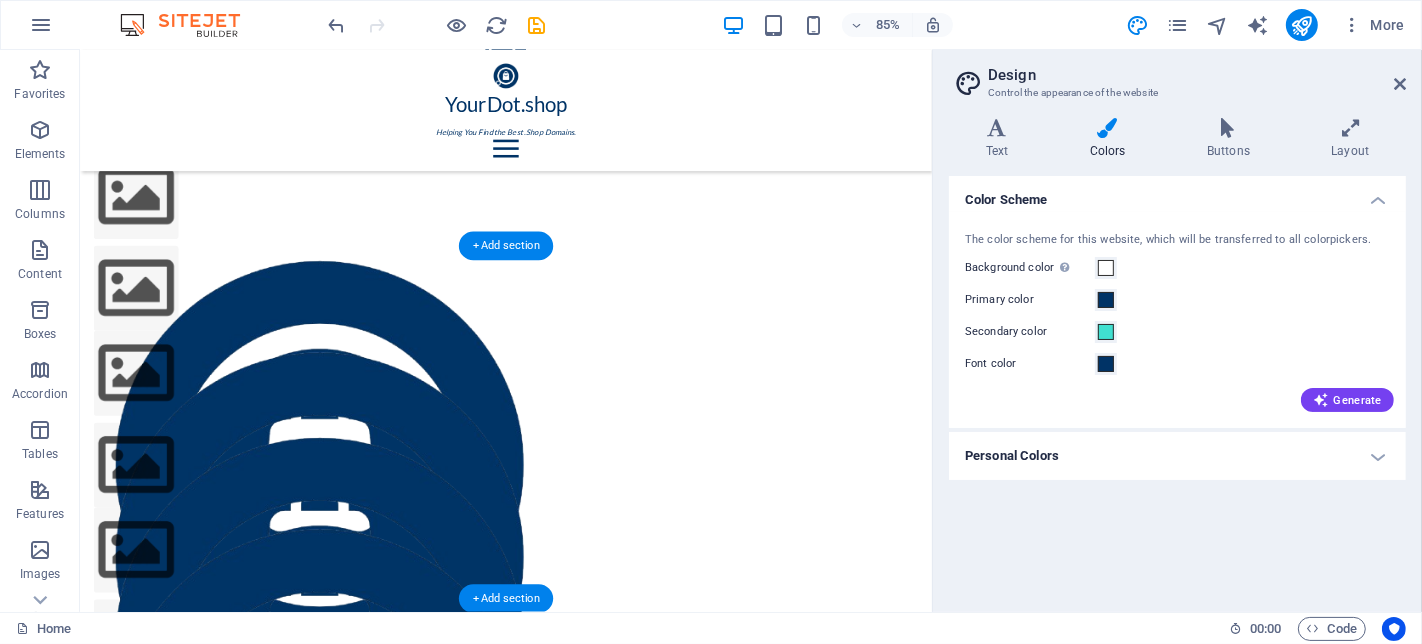 scroll, scrollTop: 1333, scrollLeft: 0, axis: vertical 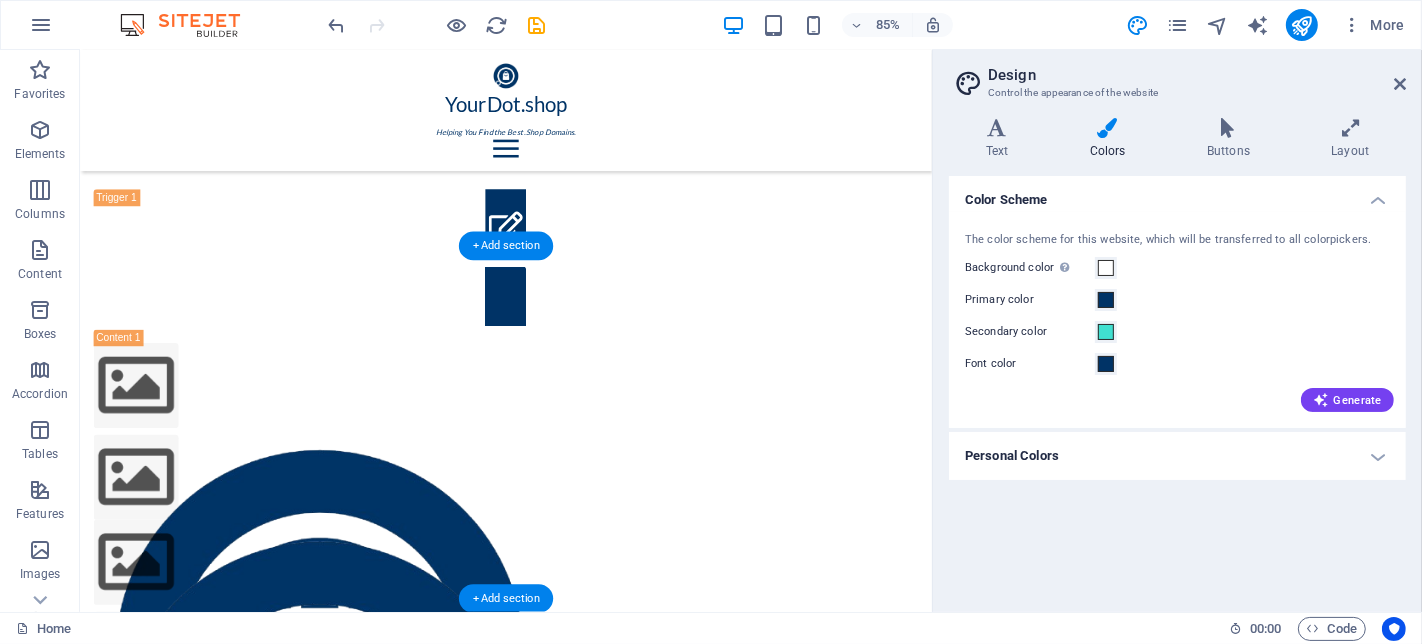 click at bounding box center [580, 1318] 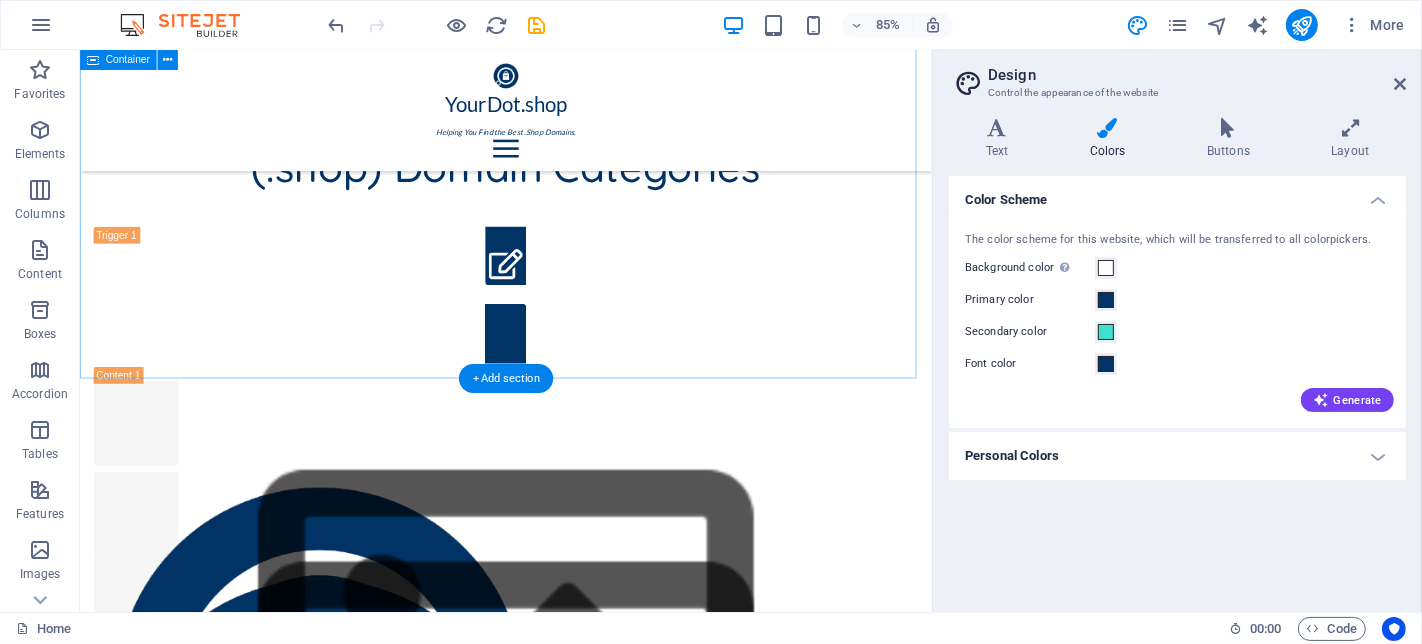 scroll, scrollTop: 1777, scrollLeft: 0, axis: vertical 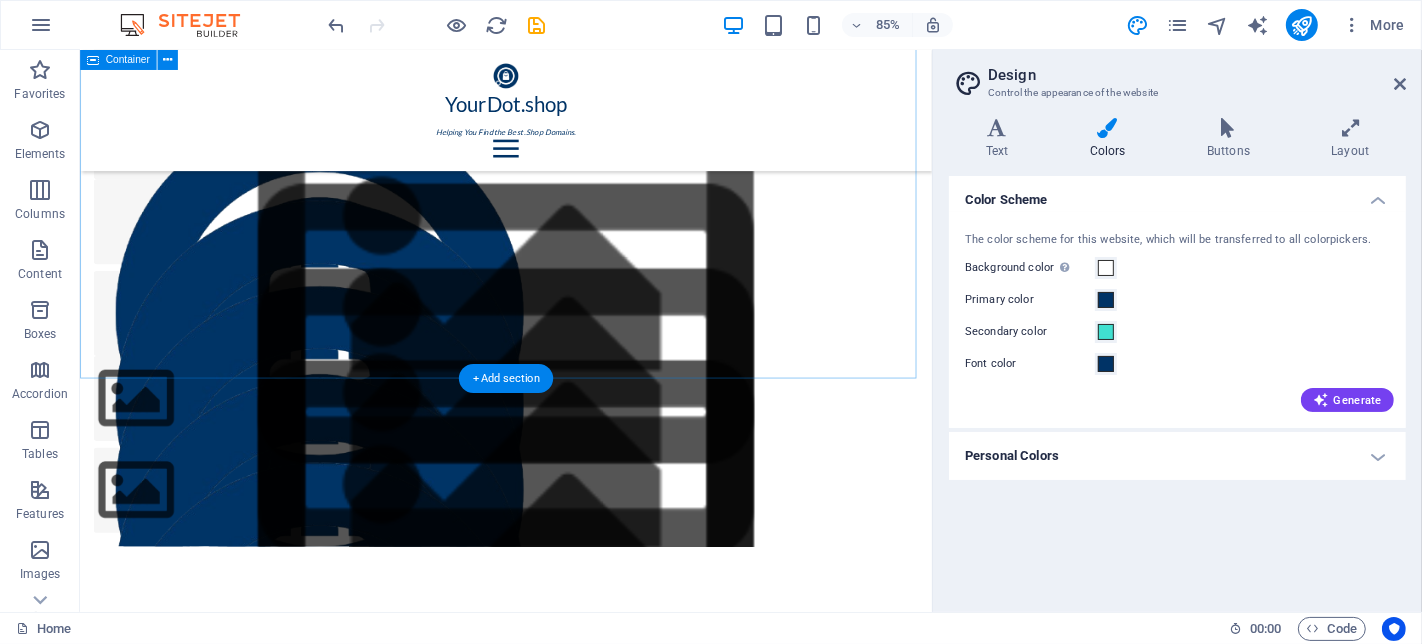 click on "Our Partners" at bounding box center (580, 1429) 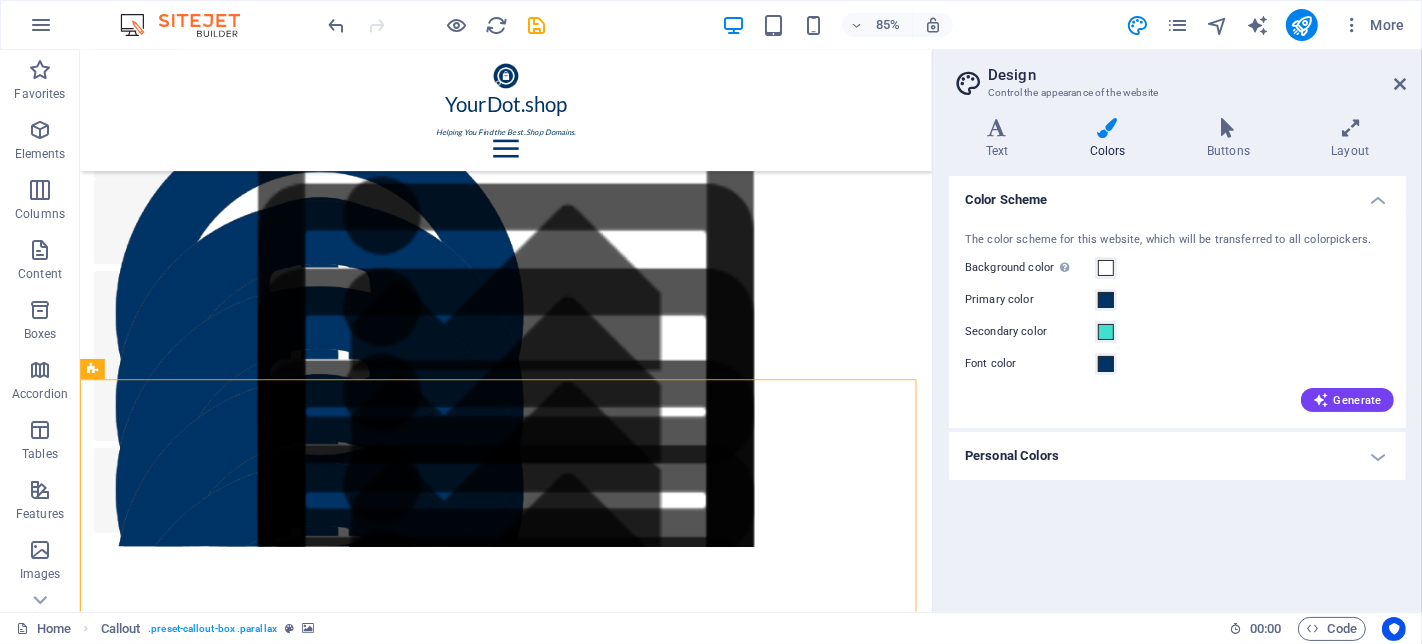 click at bounding box center [580, 2222] 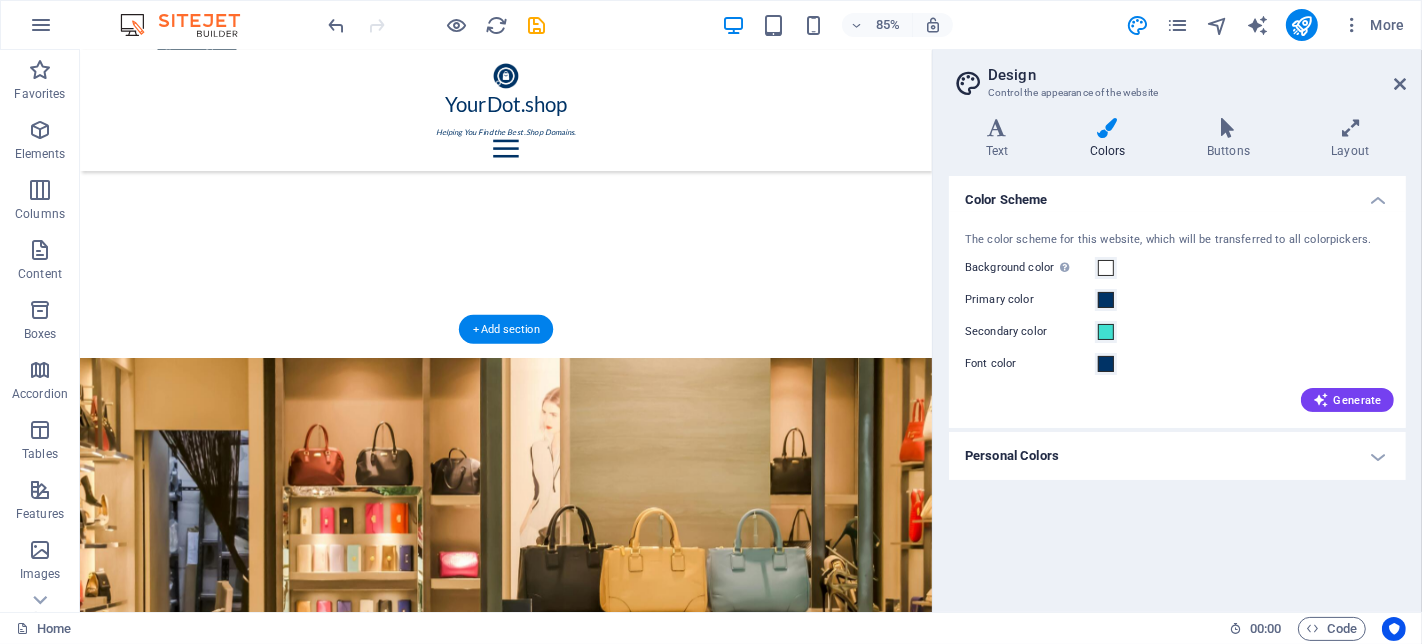 scroll, scrollTop: 3436, scrollLeft: 0, axis: vertical 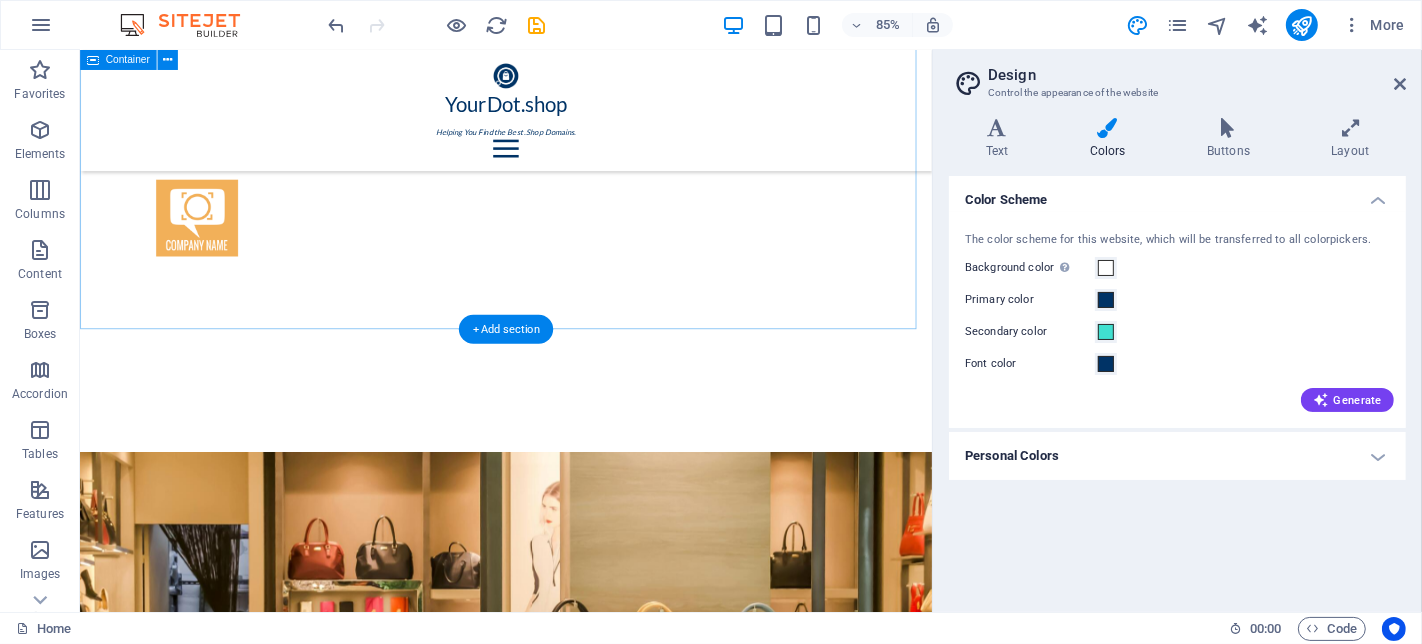 click on "Quotes Your name is your storefront. Make it memorable with .shop. Start strong, stay sharp. Choose a .shop that speaks for you. .Shop means business. And business means branding right. Make it easy to remember. .Shop makes it easy to find you." at bounding box center [580, 2188] 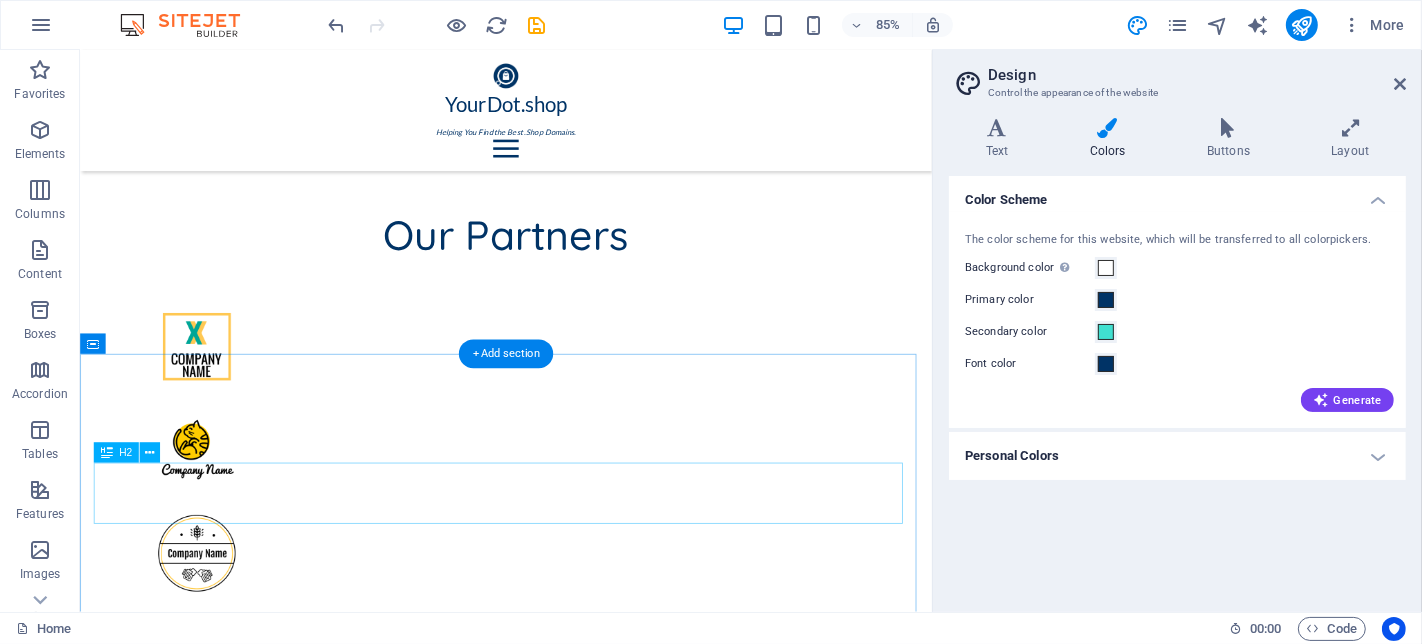 scroll, scrollTop: 2214, scrollLeft: 0, axis: vertical 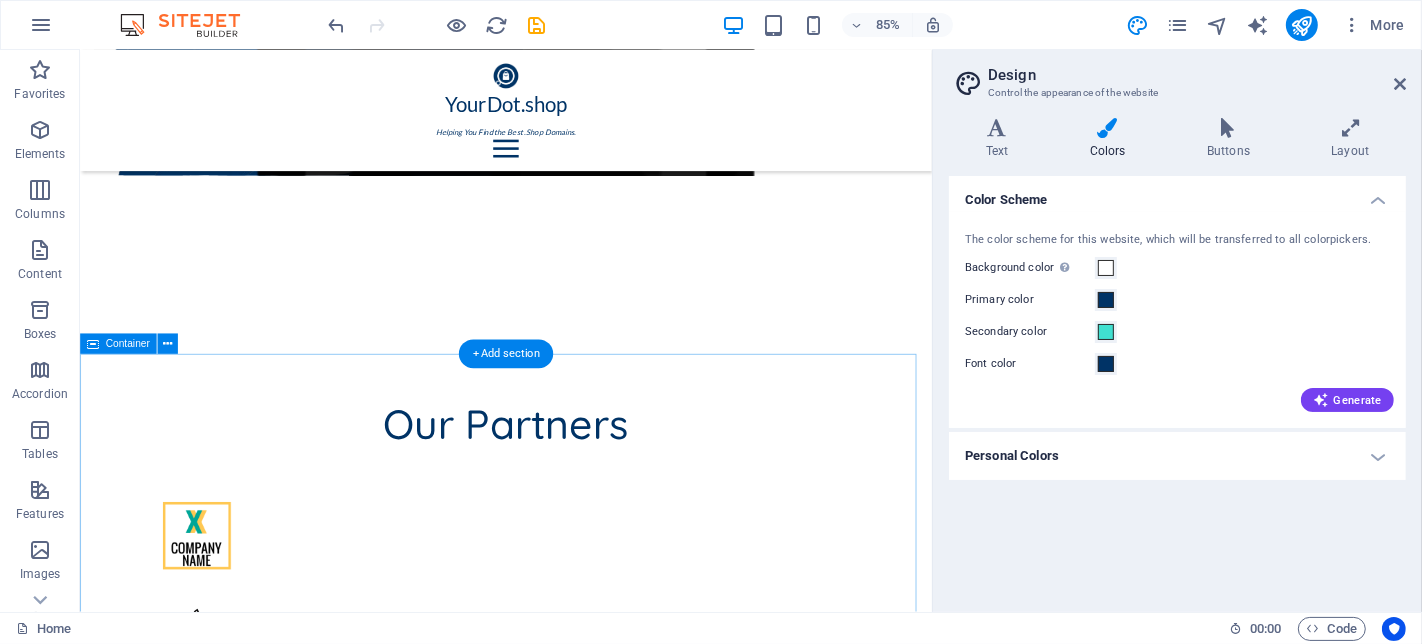 click on "Quotes Your name is your storefront. Make it memorable with .shop. Start strong, stay sharp. Choose a .shop that speaks for you. .Shop means business. And business means branding right. Make it easy to remember. .Shop makes it easy to find you." at bounding box center [580, 3410] 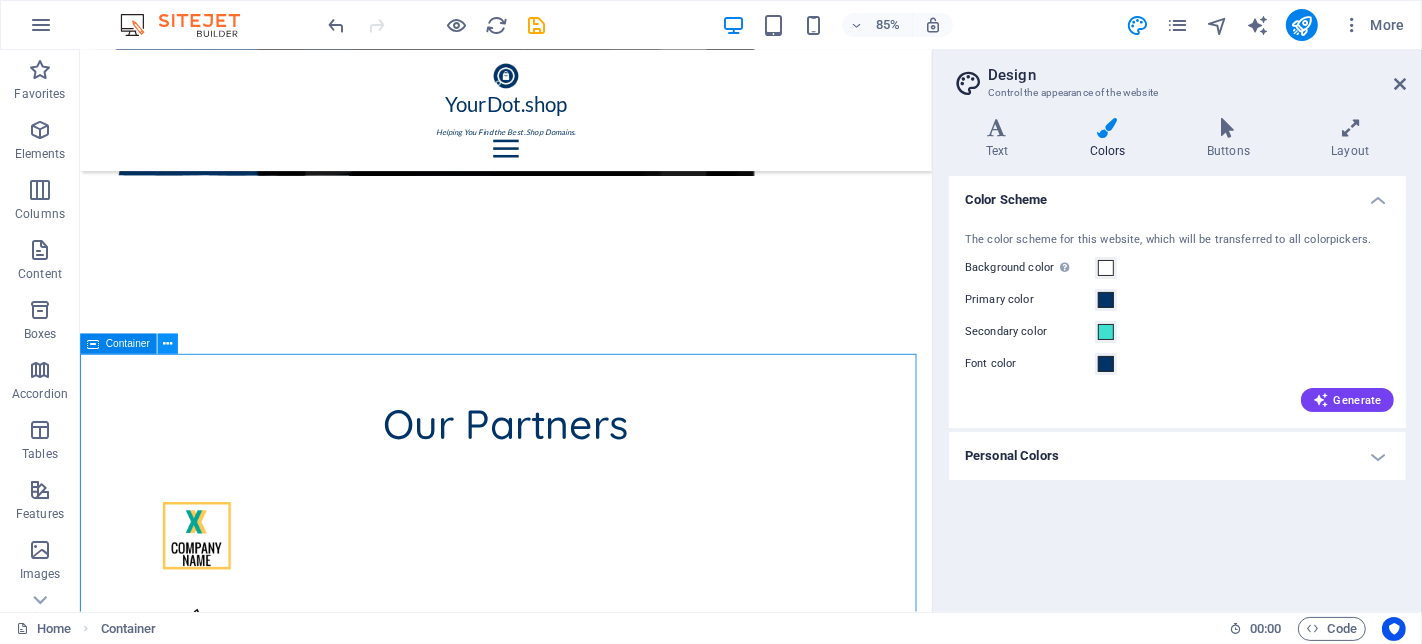 click at bounding box center [167, 345] 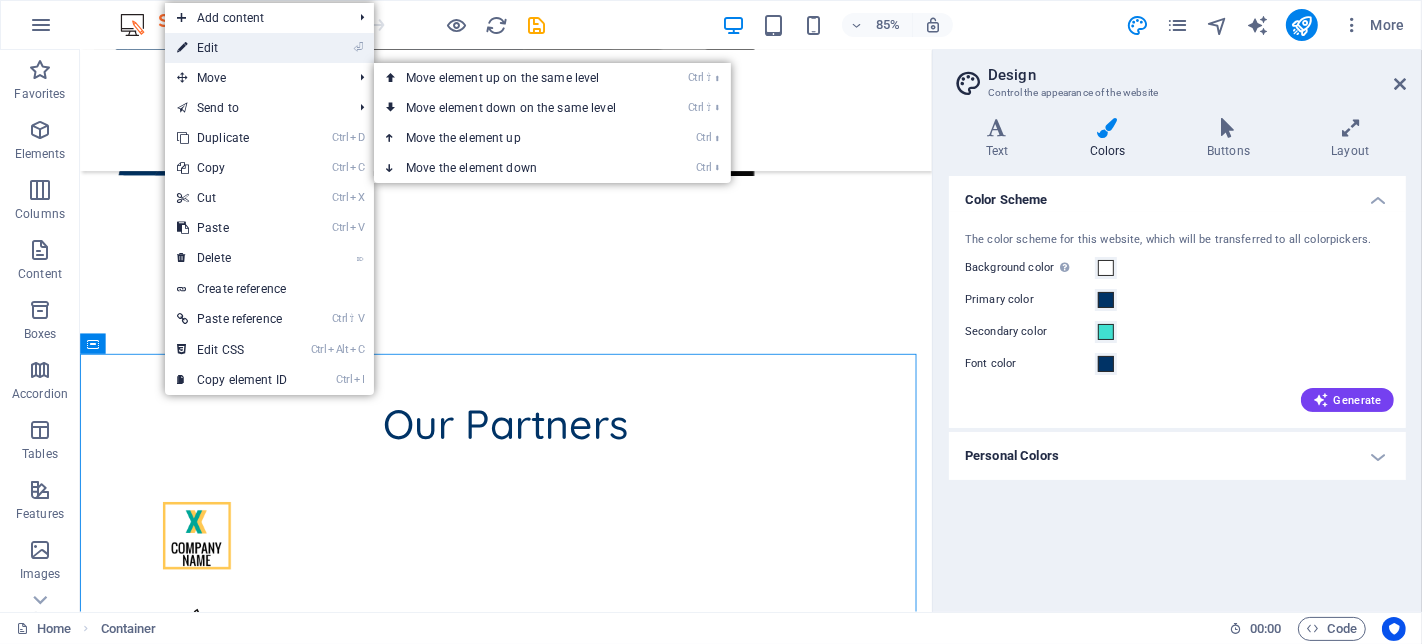click on "⏎  Edit" at bounding box center [232, 48] 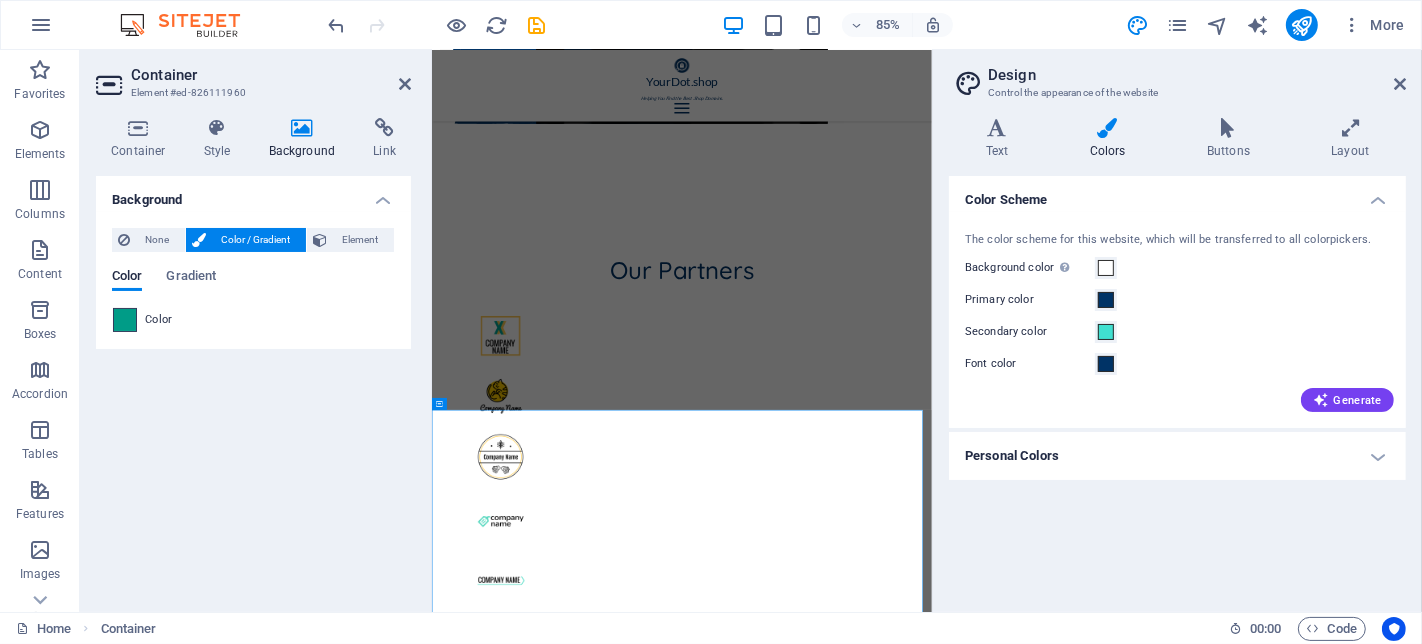 click at bounding box center [125, 320] 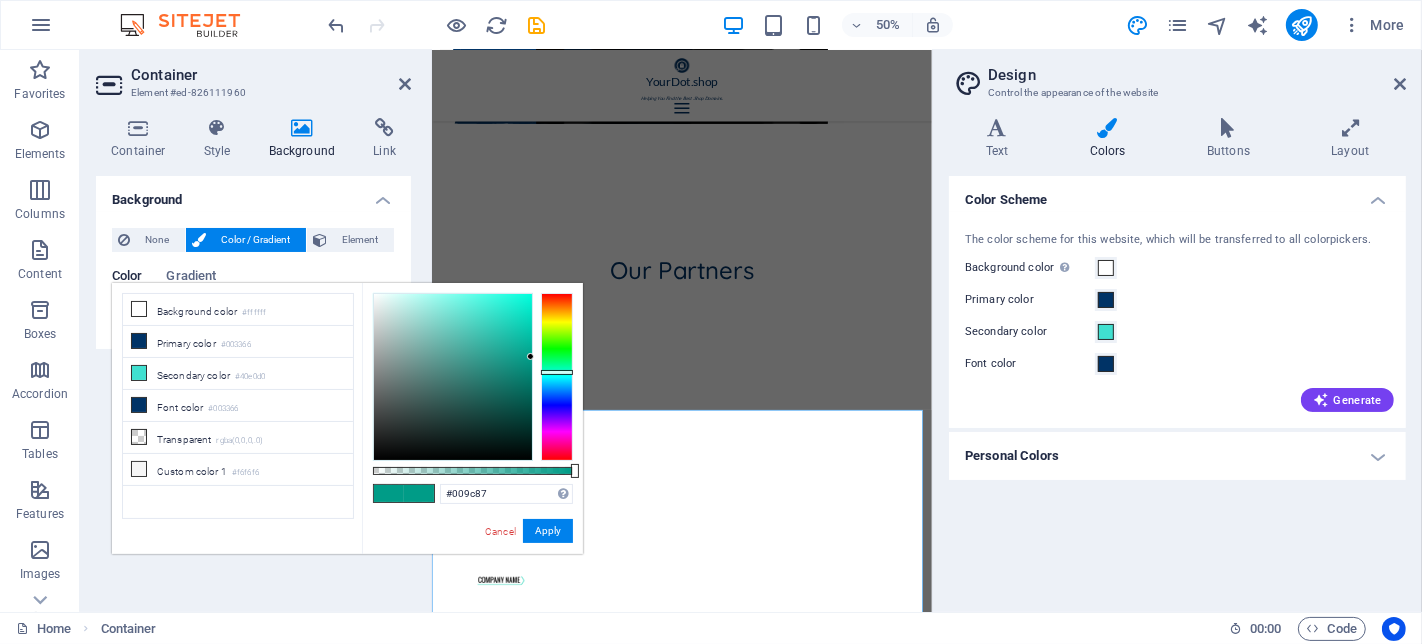drag, startPoint x: 151, startPoint y: 304, endPoint x: 371, endPoint y: 359, distance: 226.77081 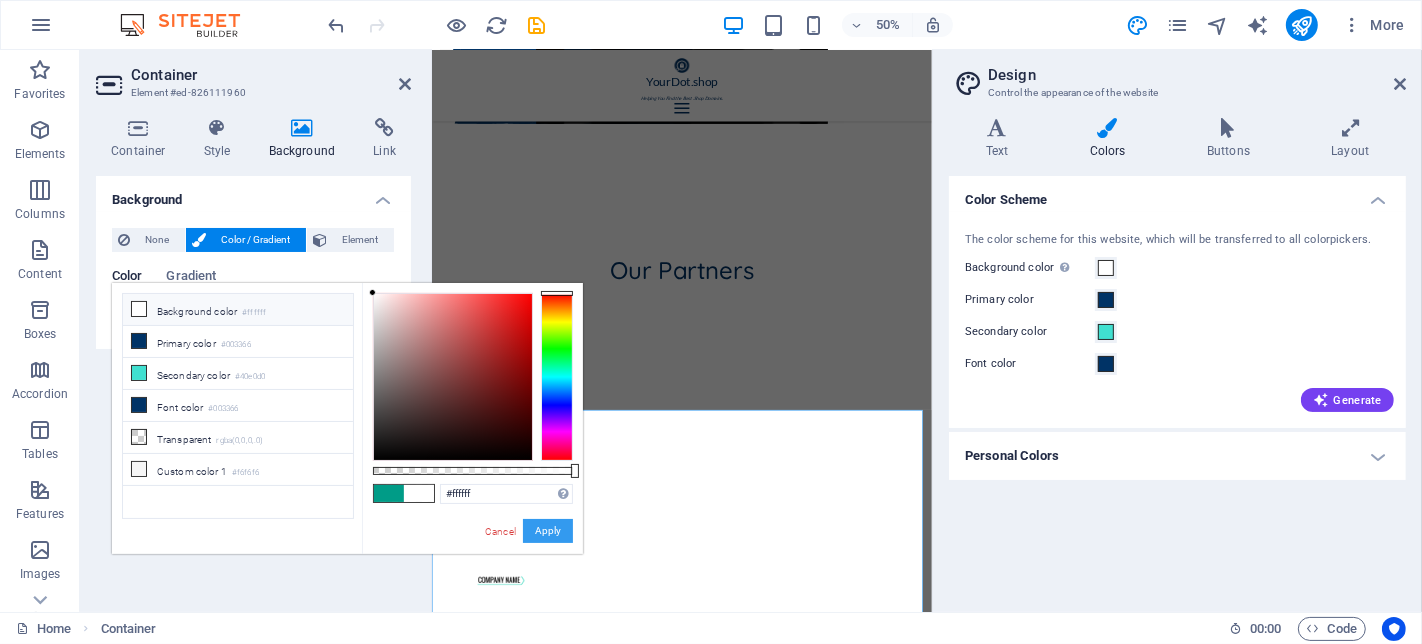 click on "Apply" at bounding box center [548, 531] 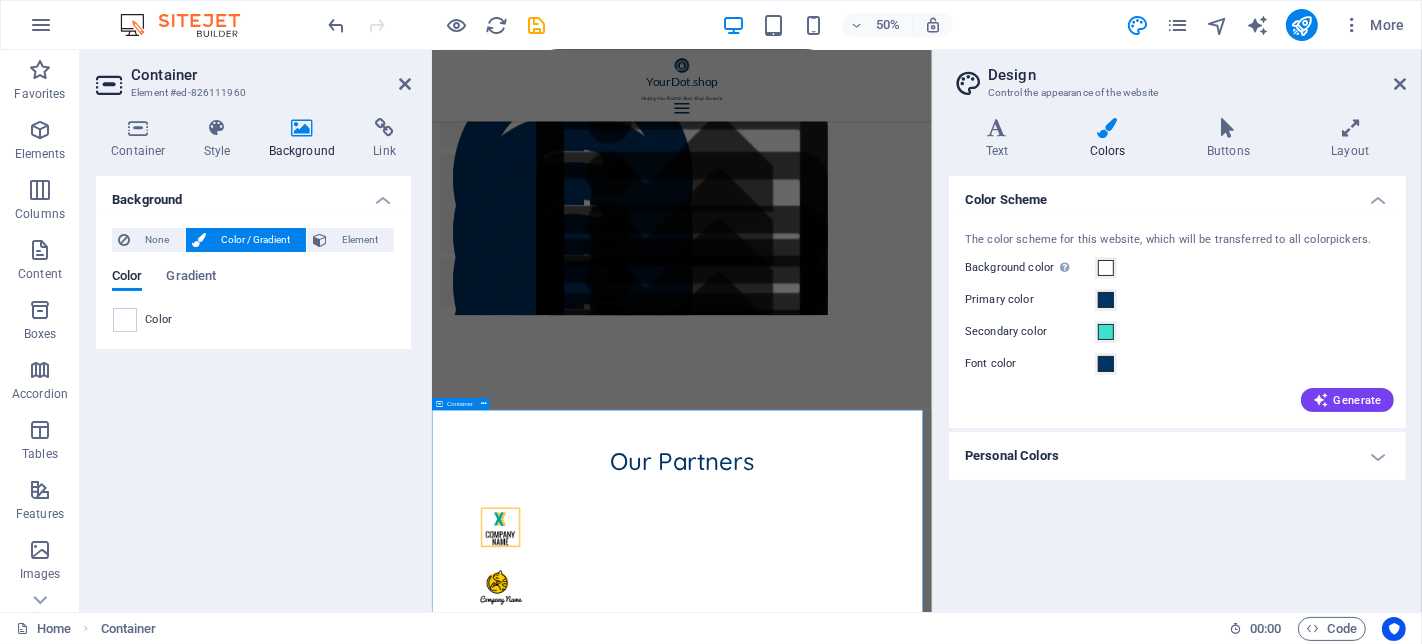 click on "Quotes Your name is your storefront. Make it memorable with .shop. Start strong, stay sharp. Choose a .shop that speaks for you. .Shop means business. And business means branding right. Make it easy to remember. .Shop makes it easy to find you." at bounding box center [931, 3930] 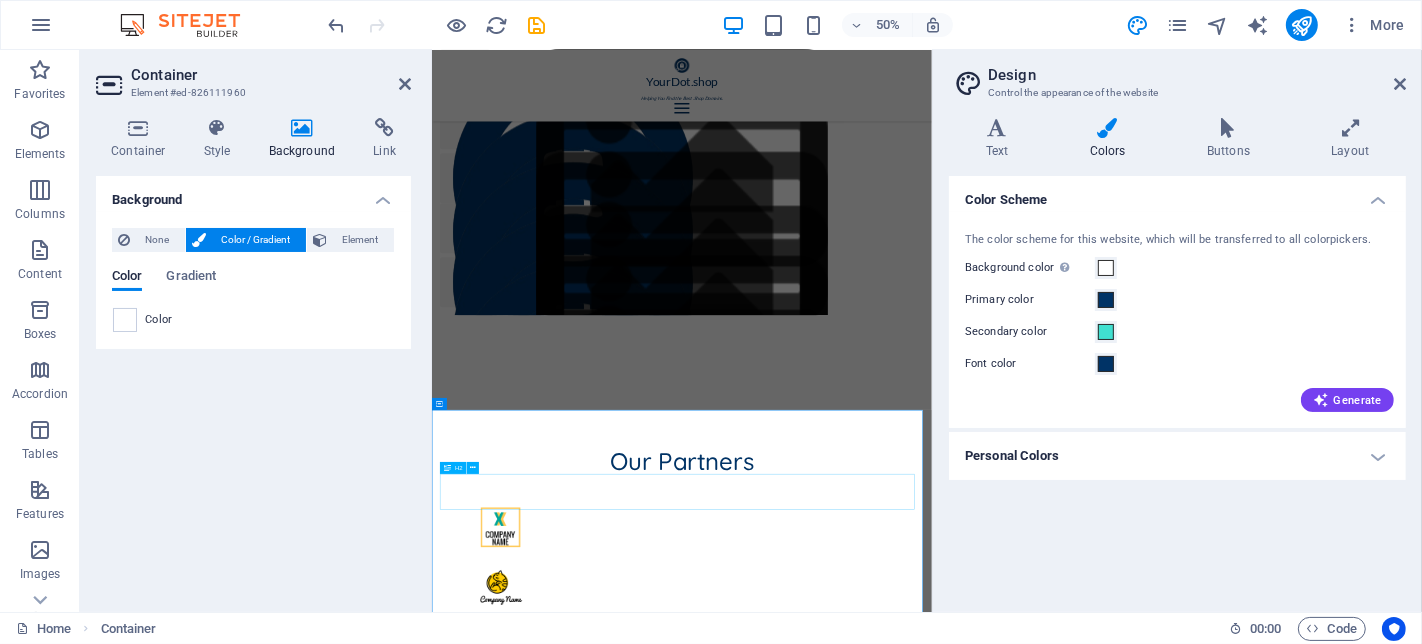 click on "Quotes" at bounding box center [931, 3553] 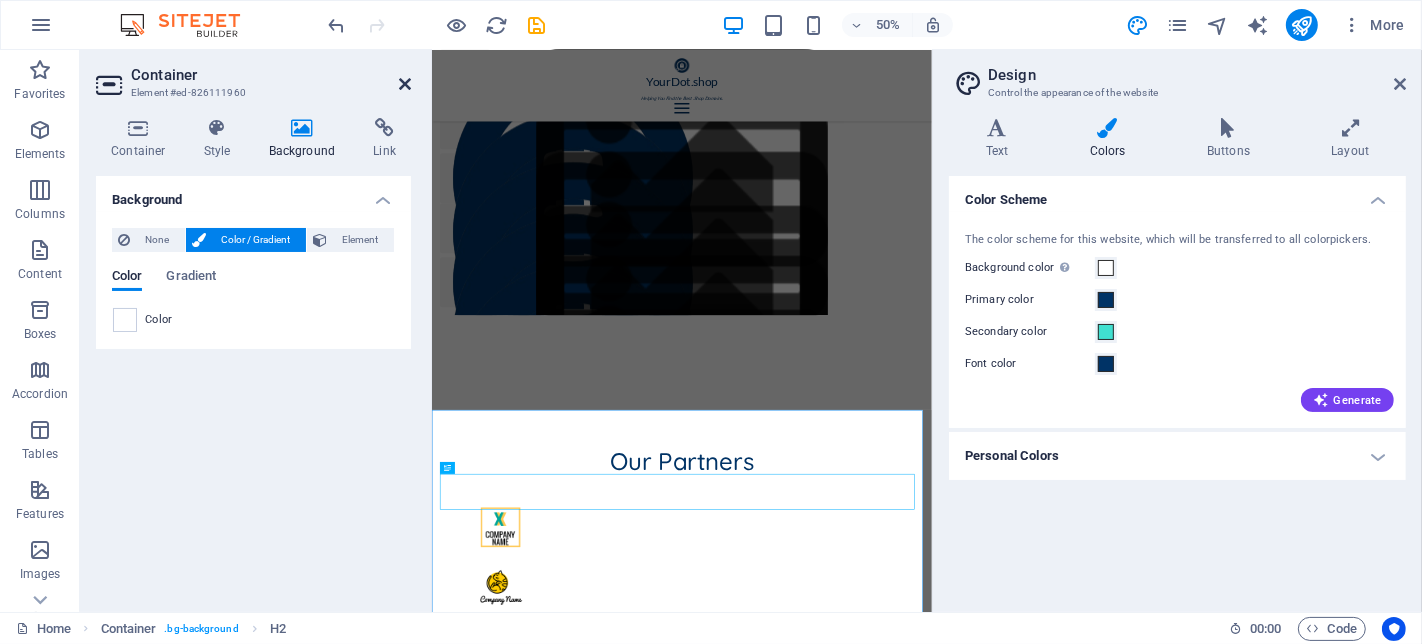 click at bounding box center [405, 84] 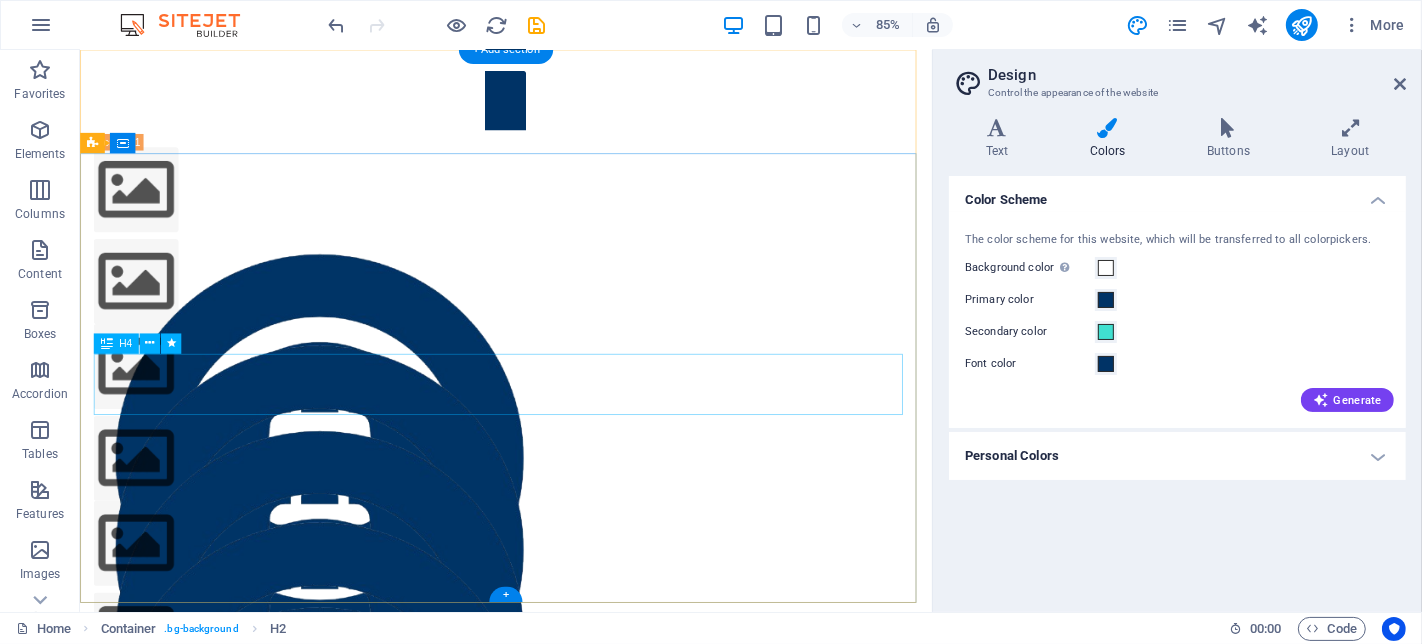 scroll, scrollTop: 0, scrollLeft: 0, axis: both 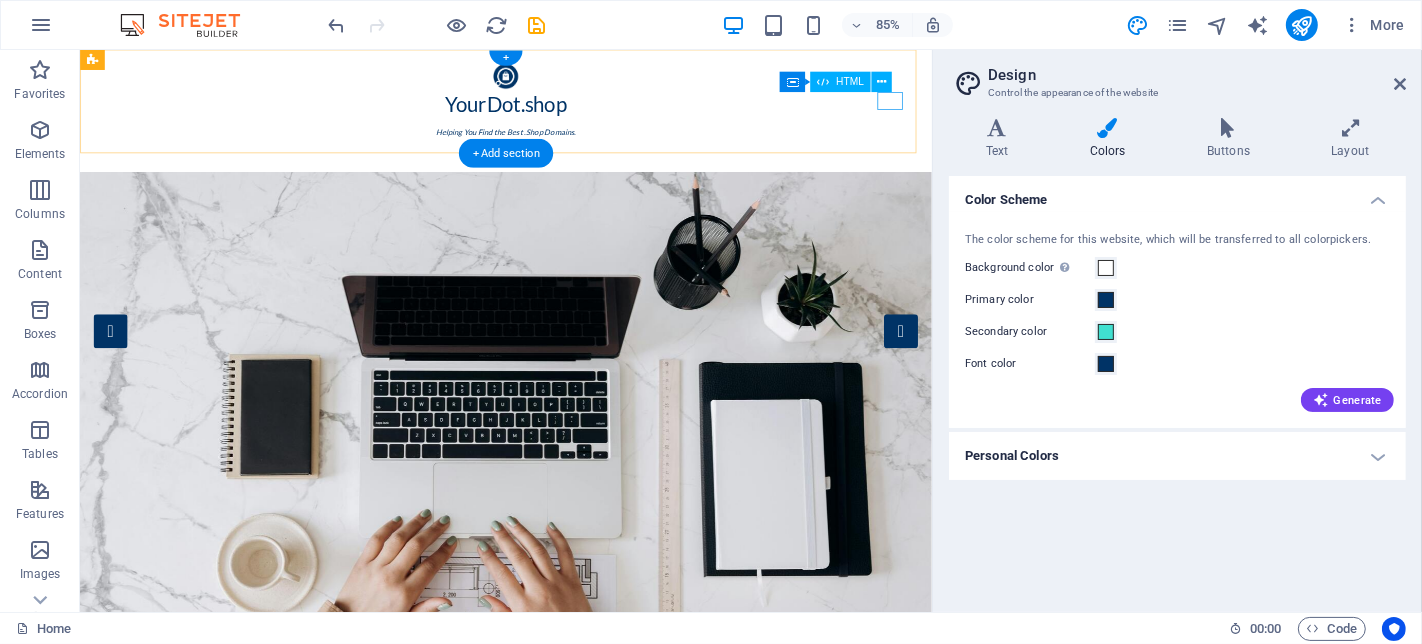 click at bounding box center (580, 166) 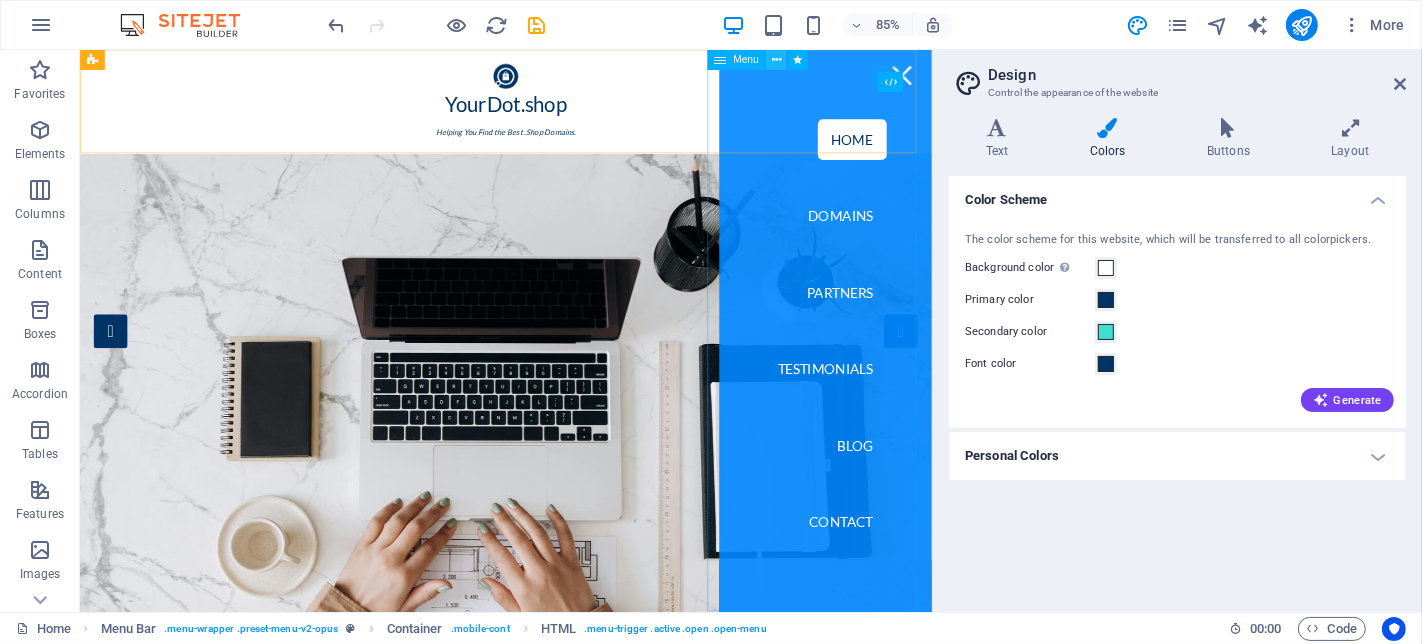 click at bounding box center [776, 60] 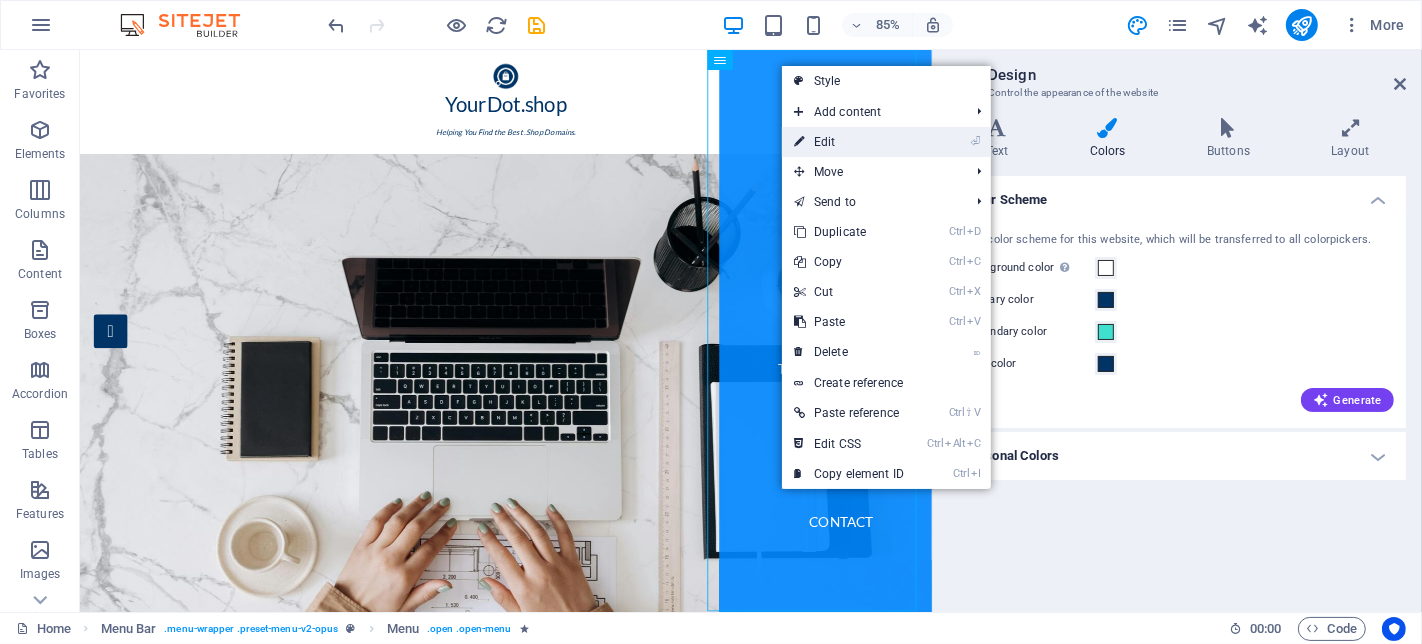 drag, startPoint x: 828, startPoint y: 133, endPoint x: 432, endPoint y: 248, distance: 412.3603 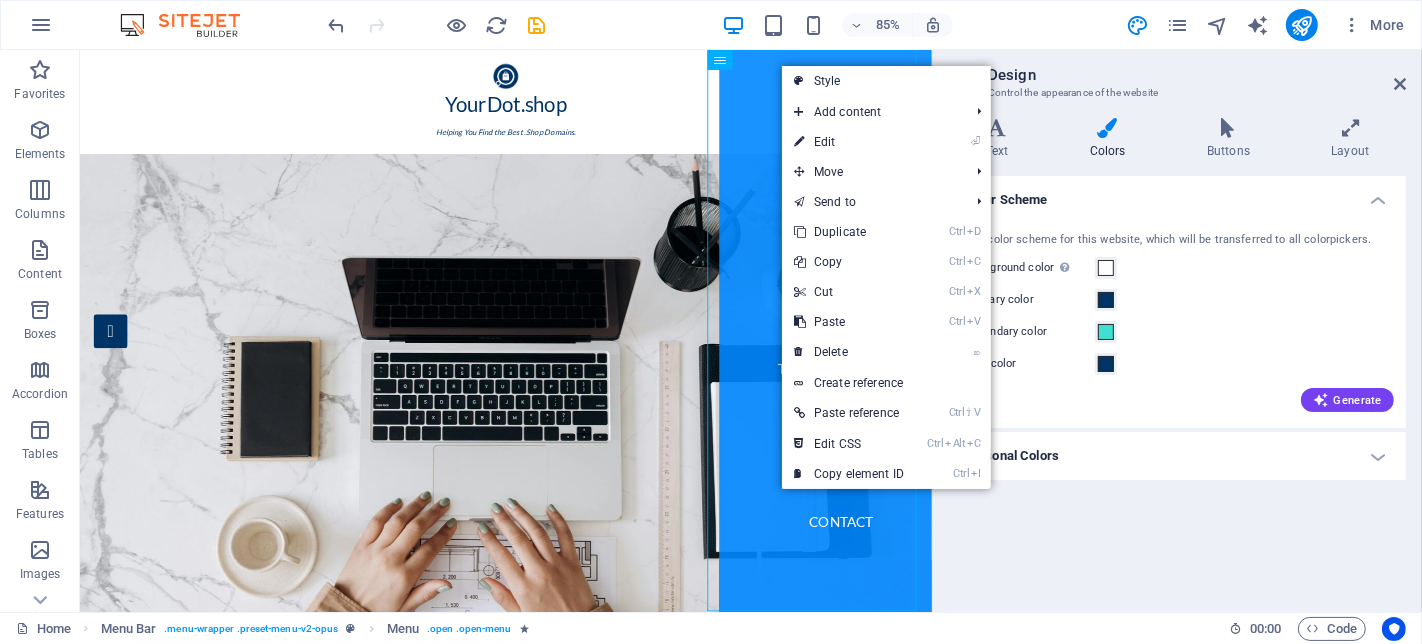 select 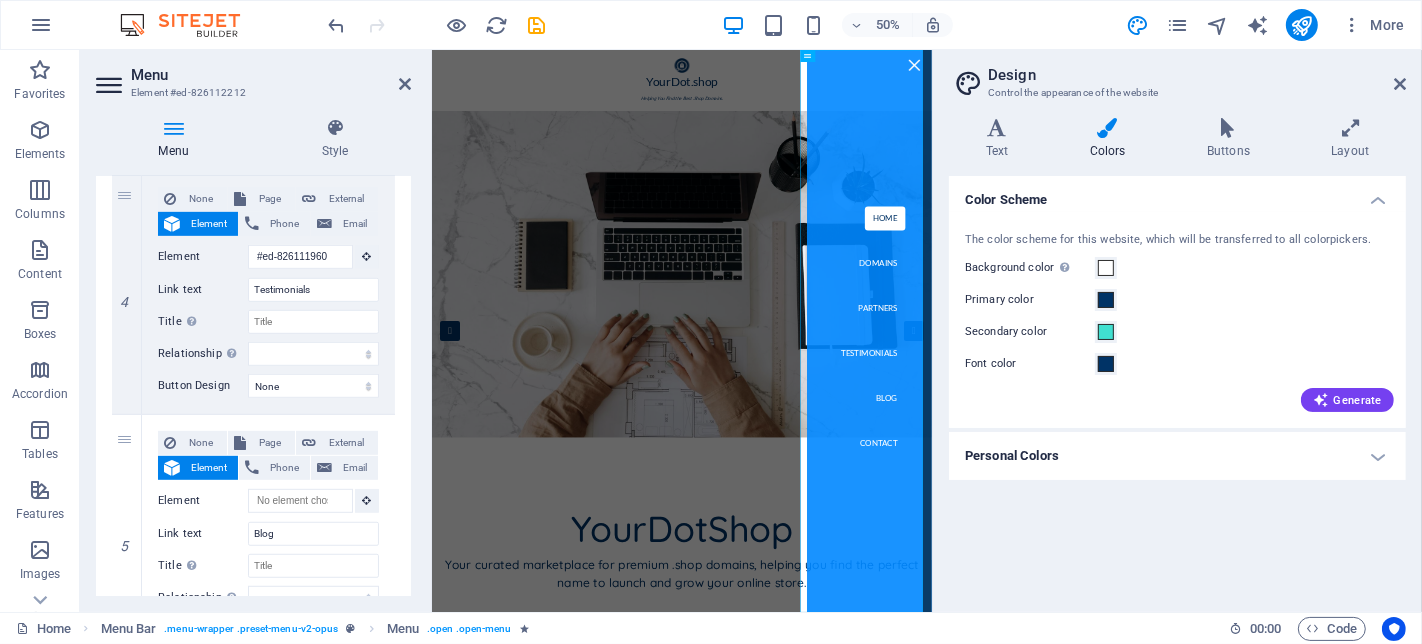 scroll, scrollTop: 888, scrollLeft: 0, axis: vertical 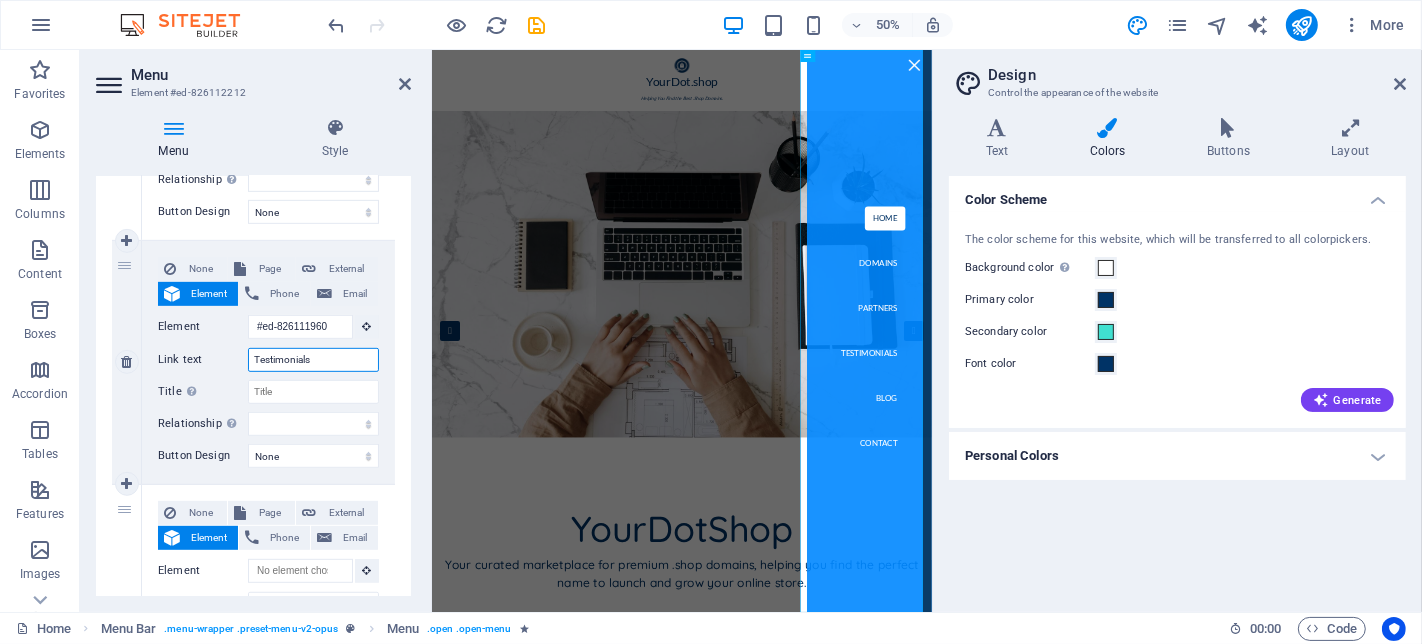 click on "Testimonials" at bounding box center [313, 360] 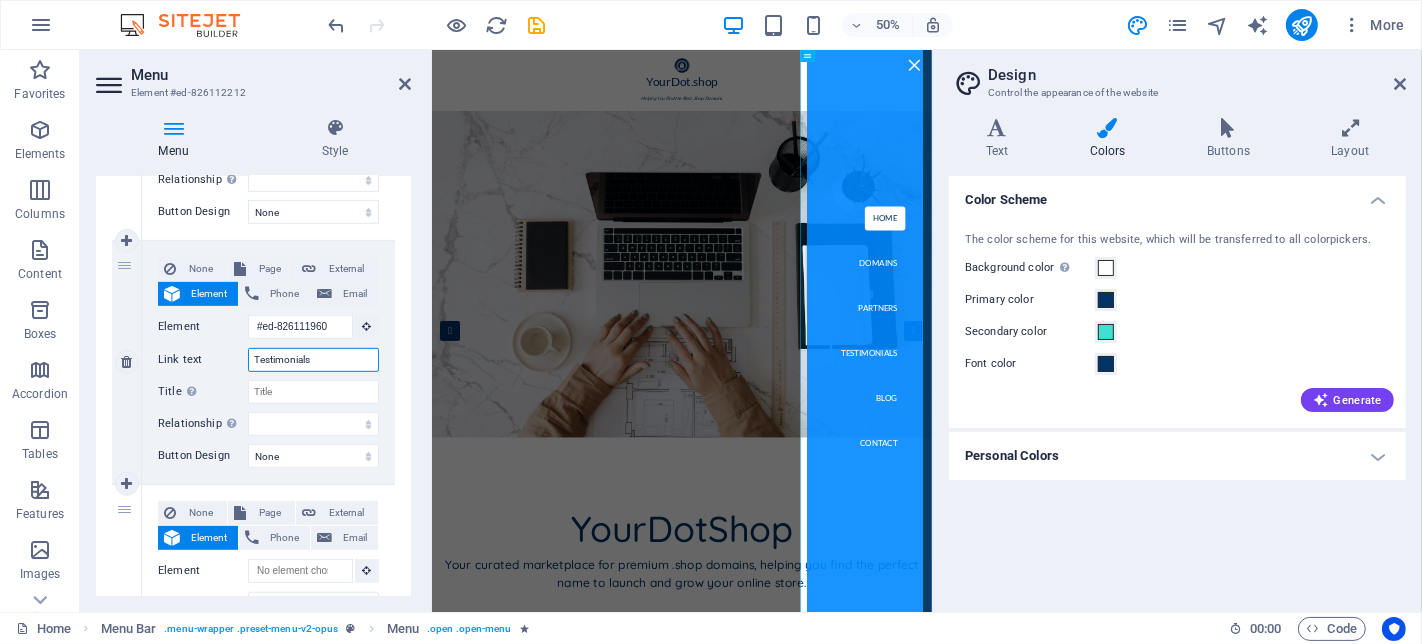 type on "Q" 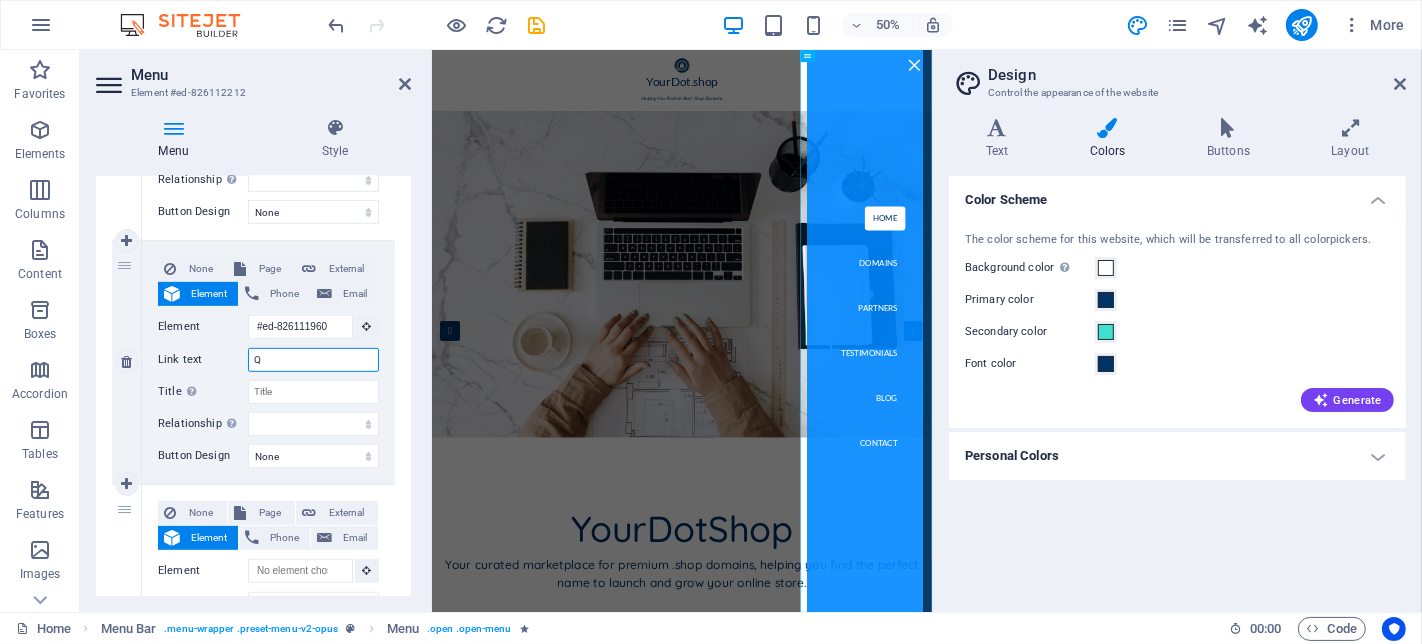 select 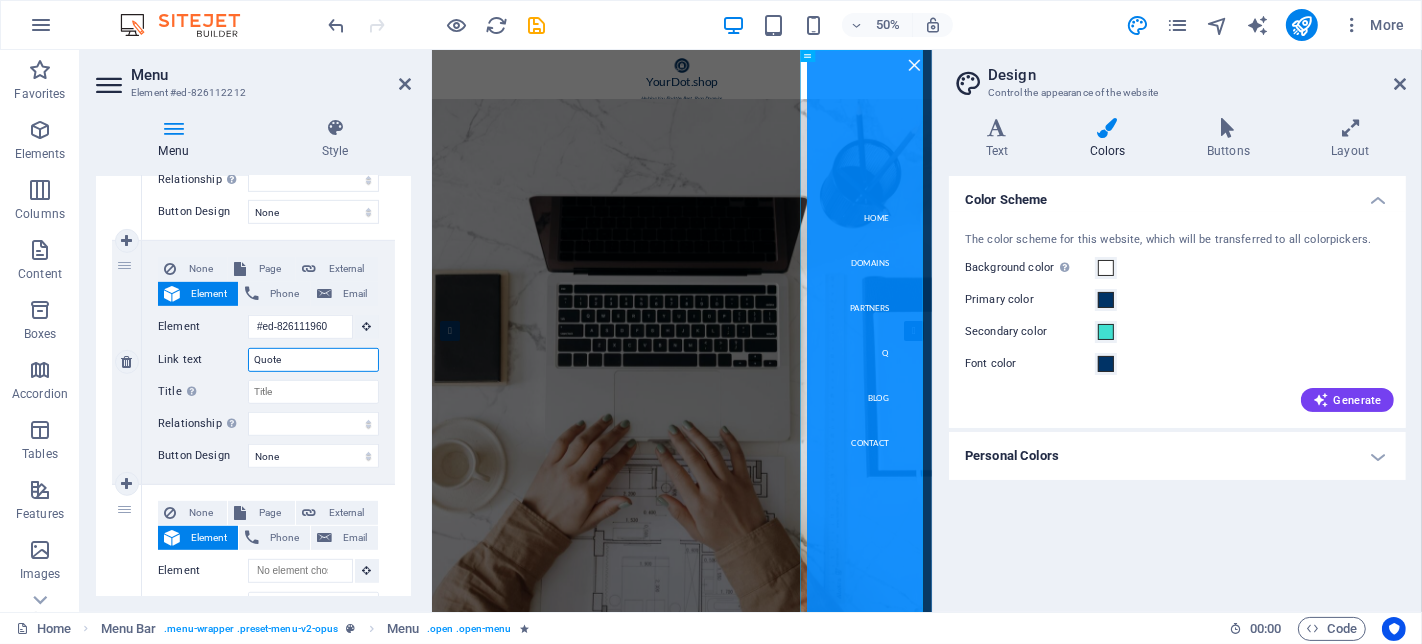 type on "Quotes" 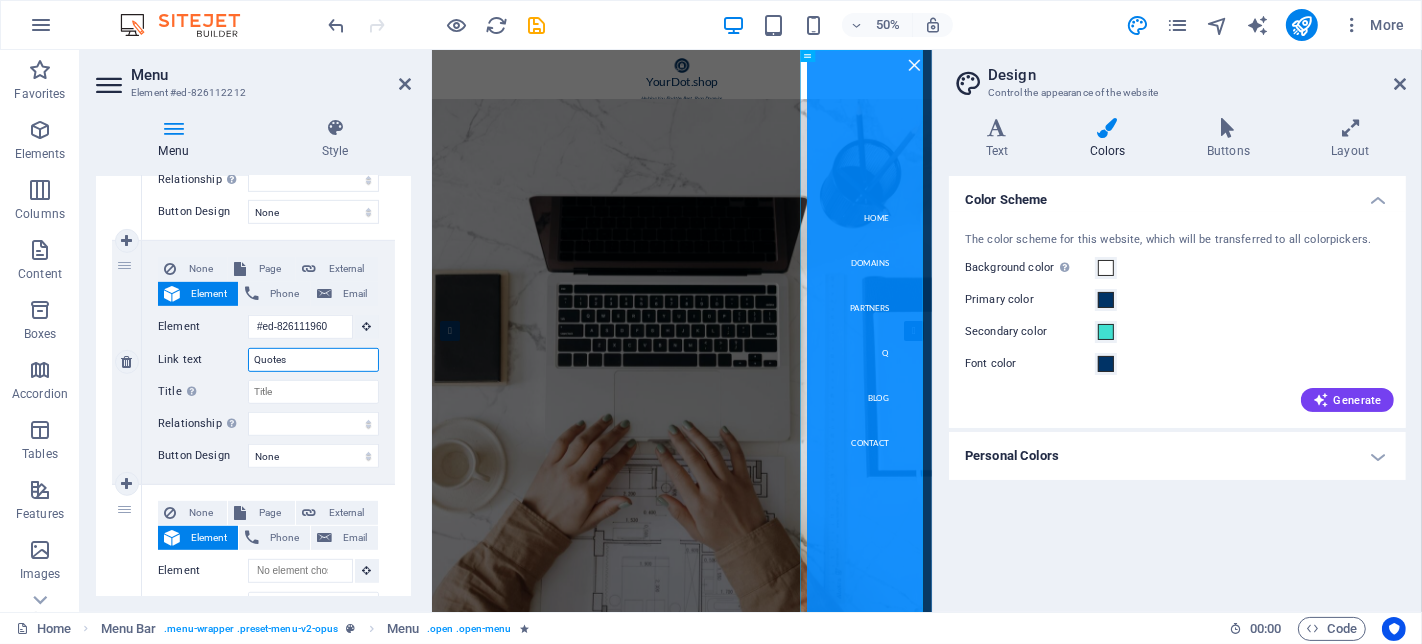 select 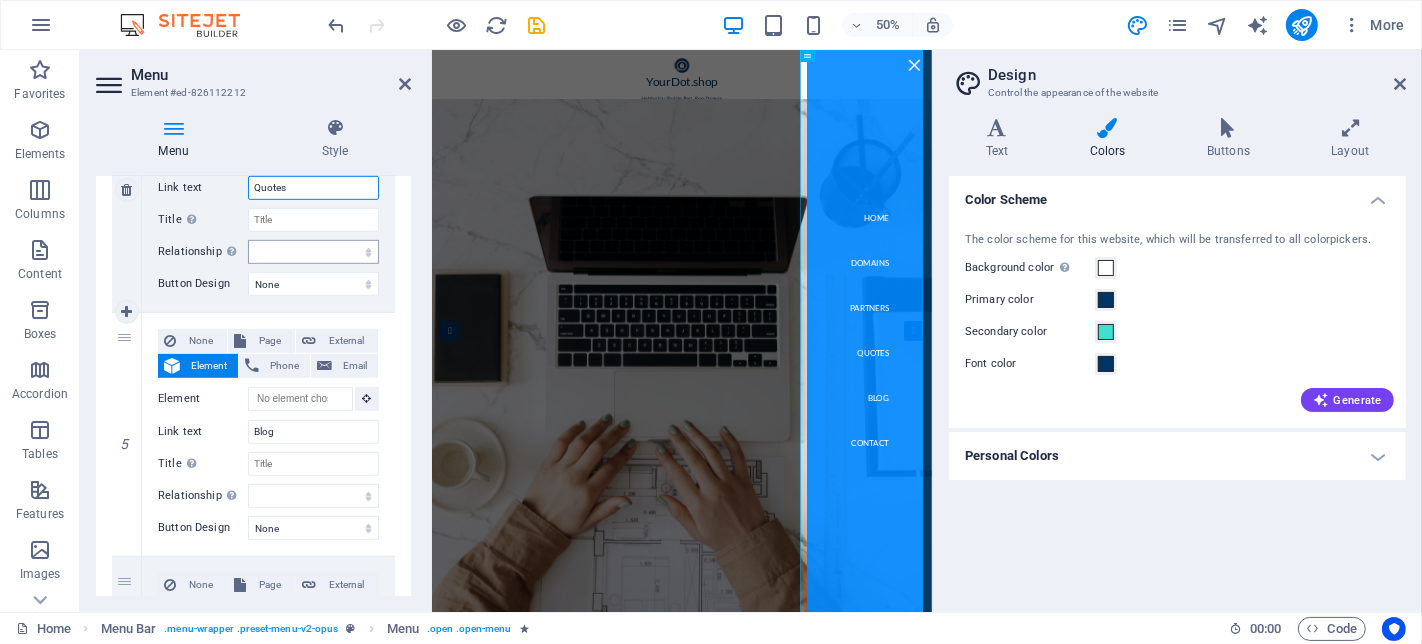 scroll, scrollTop: 1111, scrollLeft: 0, axis: vertical 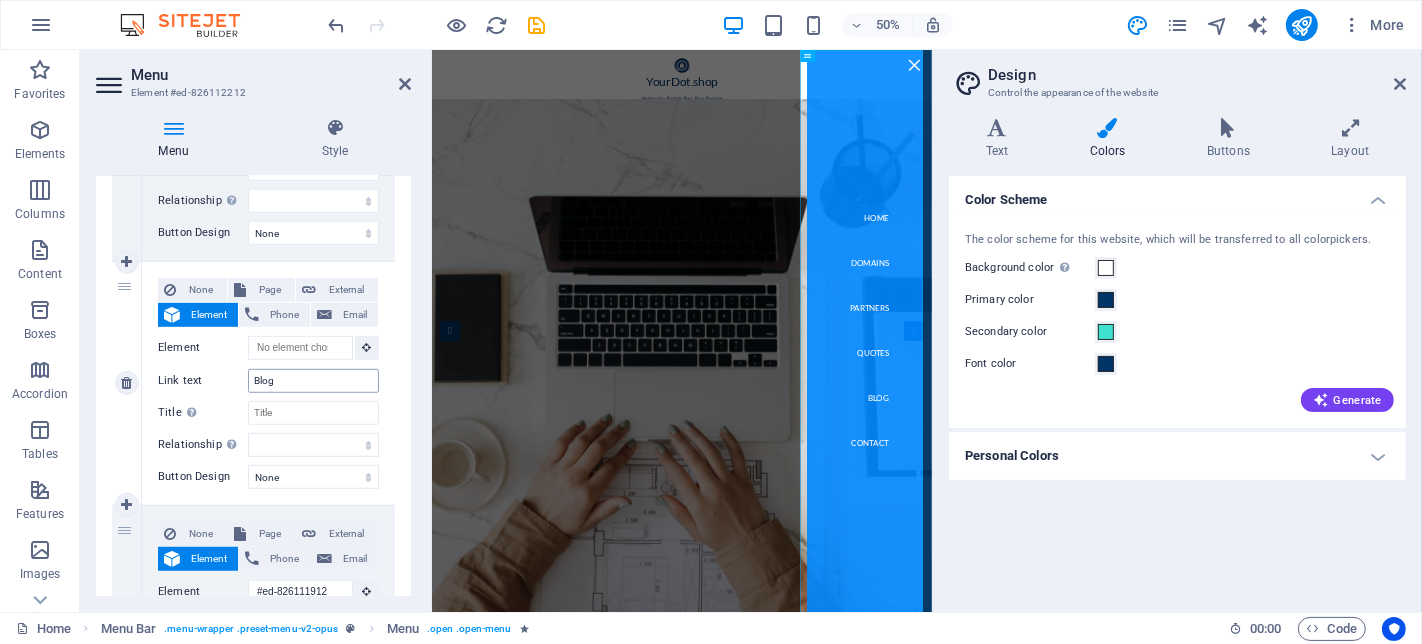 type on "Quotes" 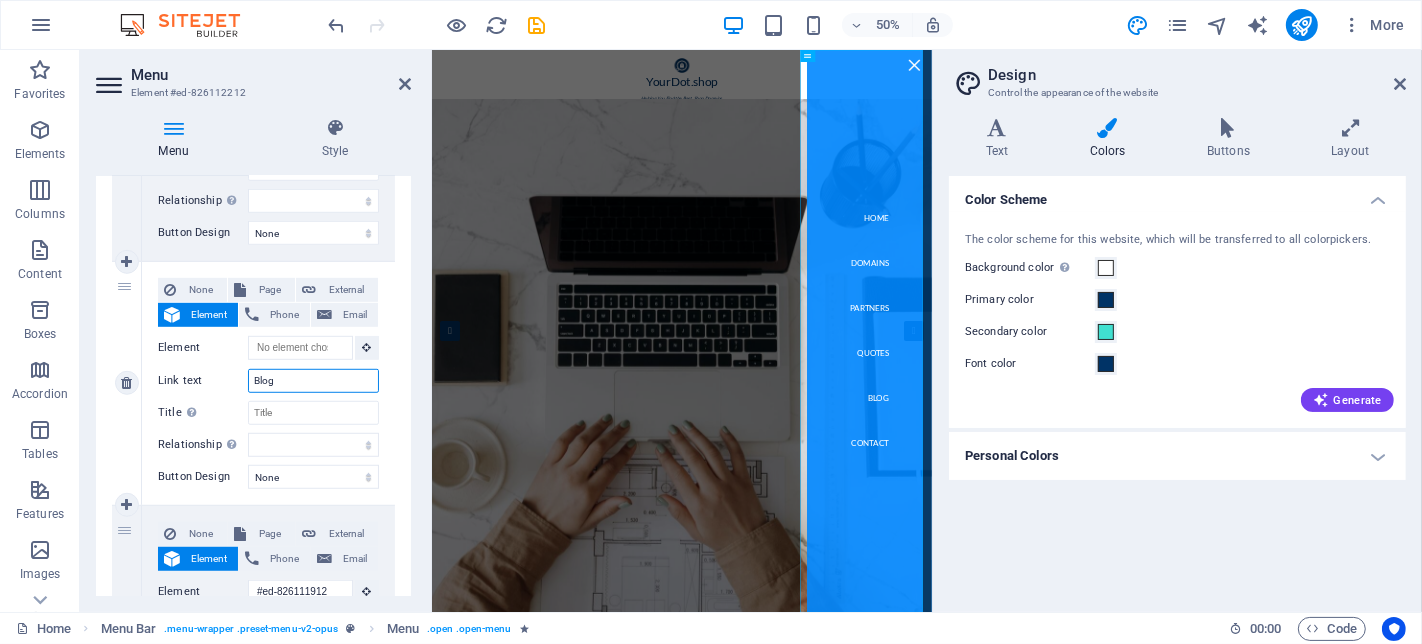 click on "Blog" at bounding box center [313, 381] 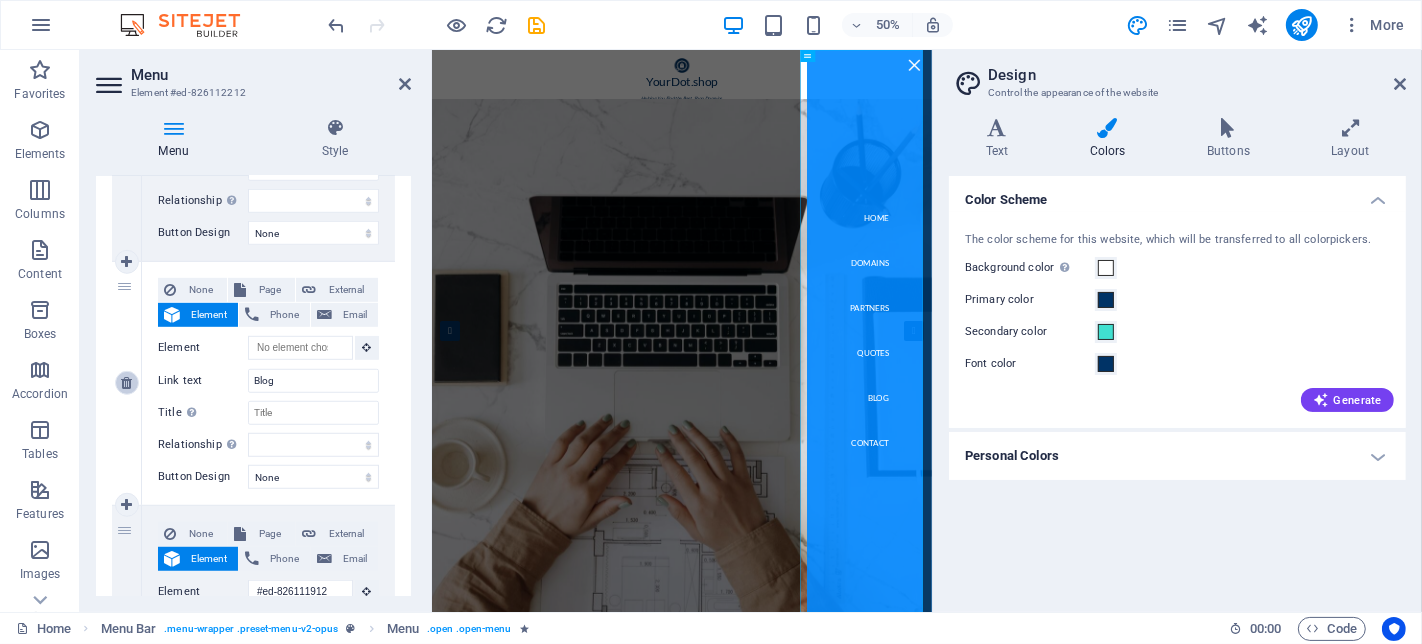 click at bounding box center (126, 383) 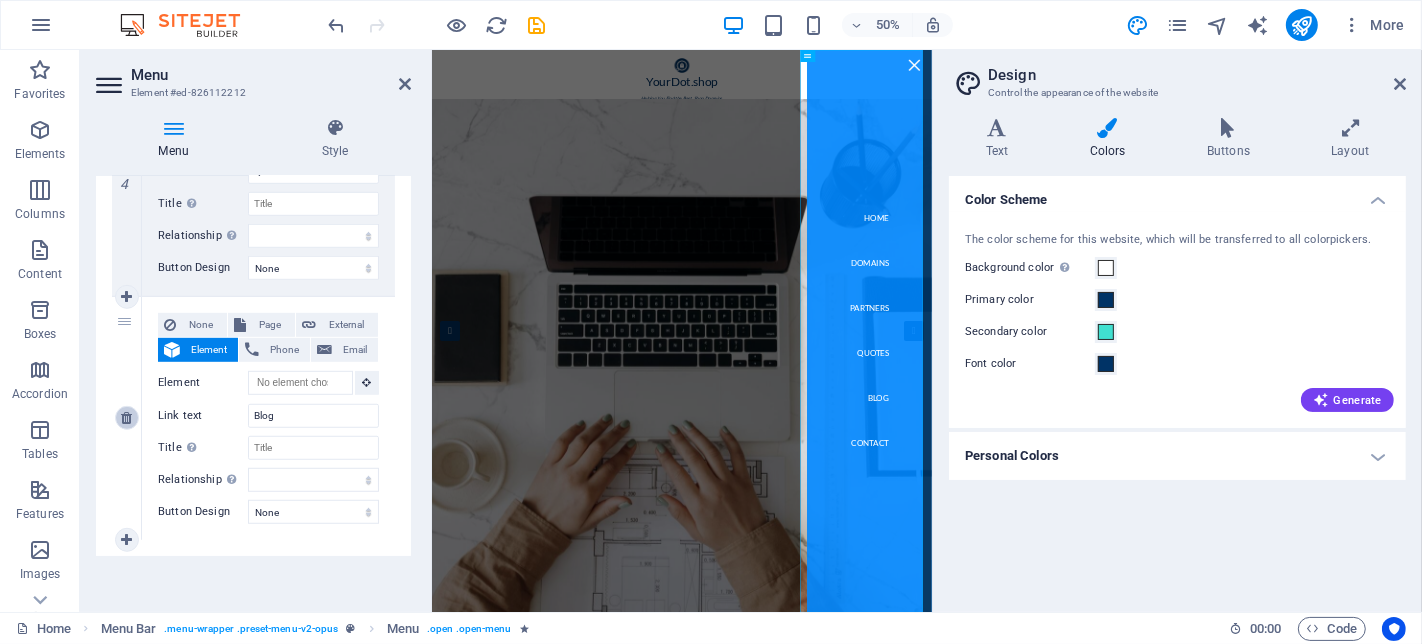 select 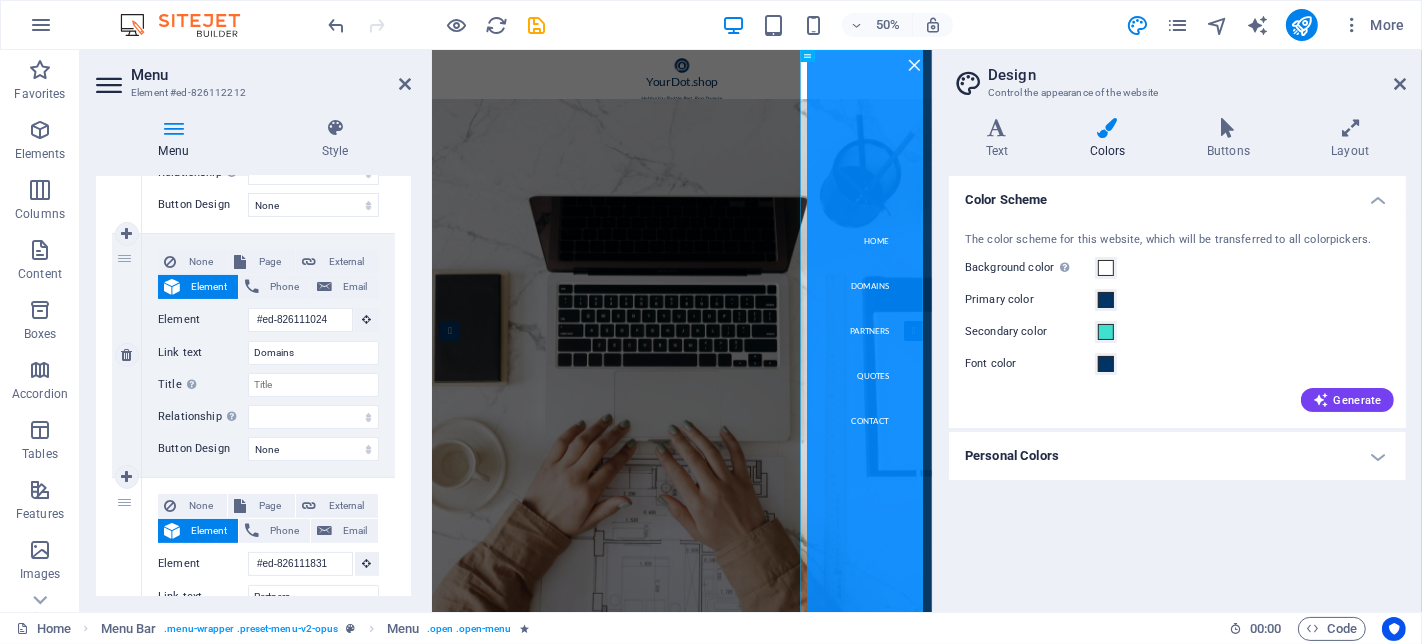 scroll, scrollTop: 0, scrollLeft: 0, axis: both 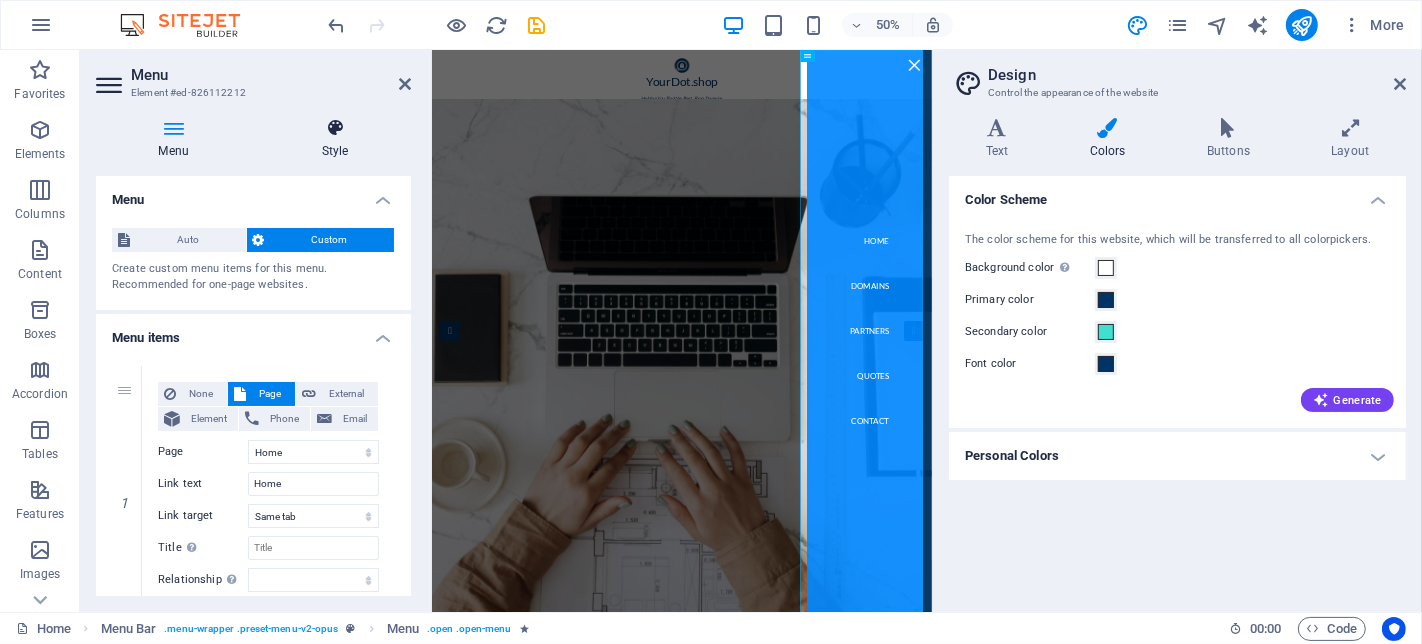 click on "Style" at bounding box center (335, 139) 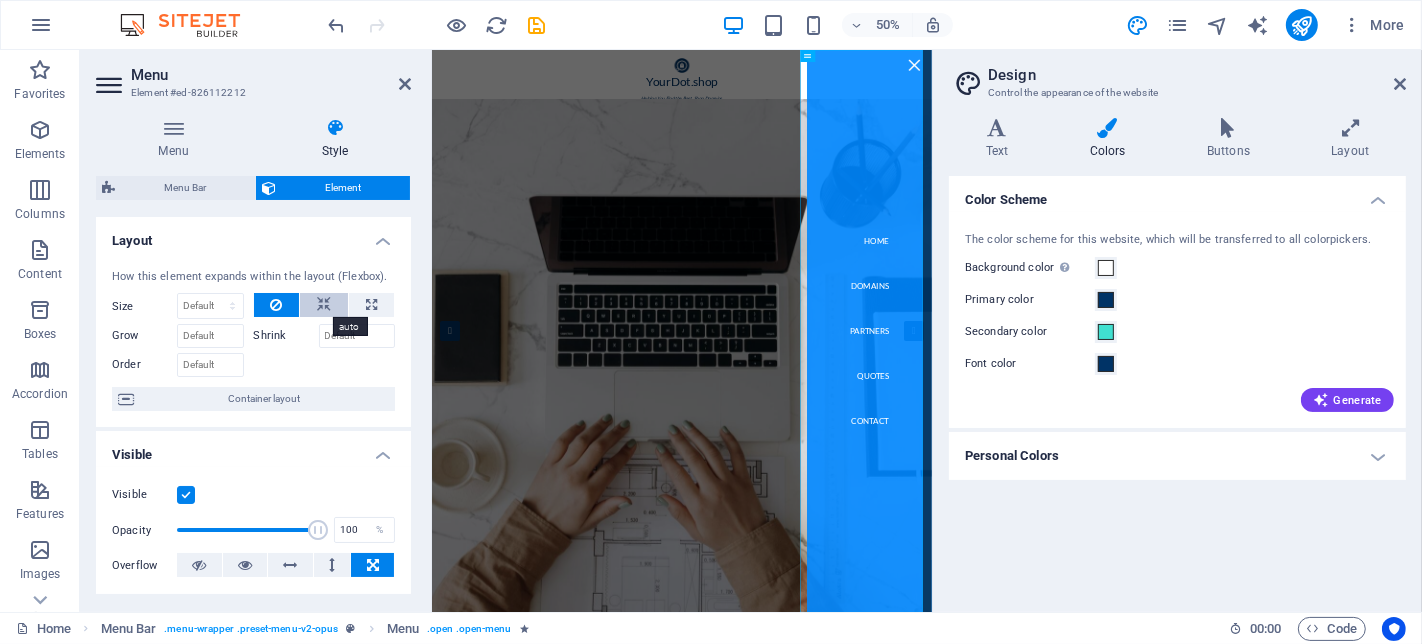 click at bounding box center [324, 305] 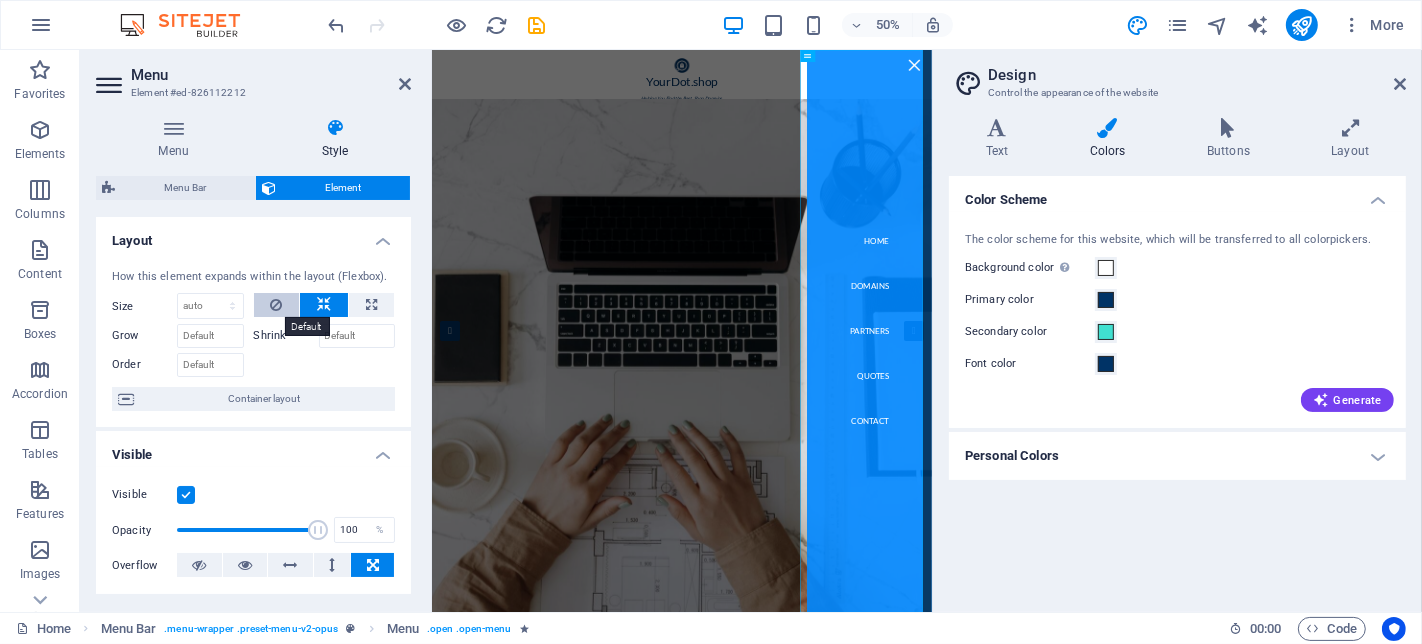 click at bounding box center [277, 305] 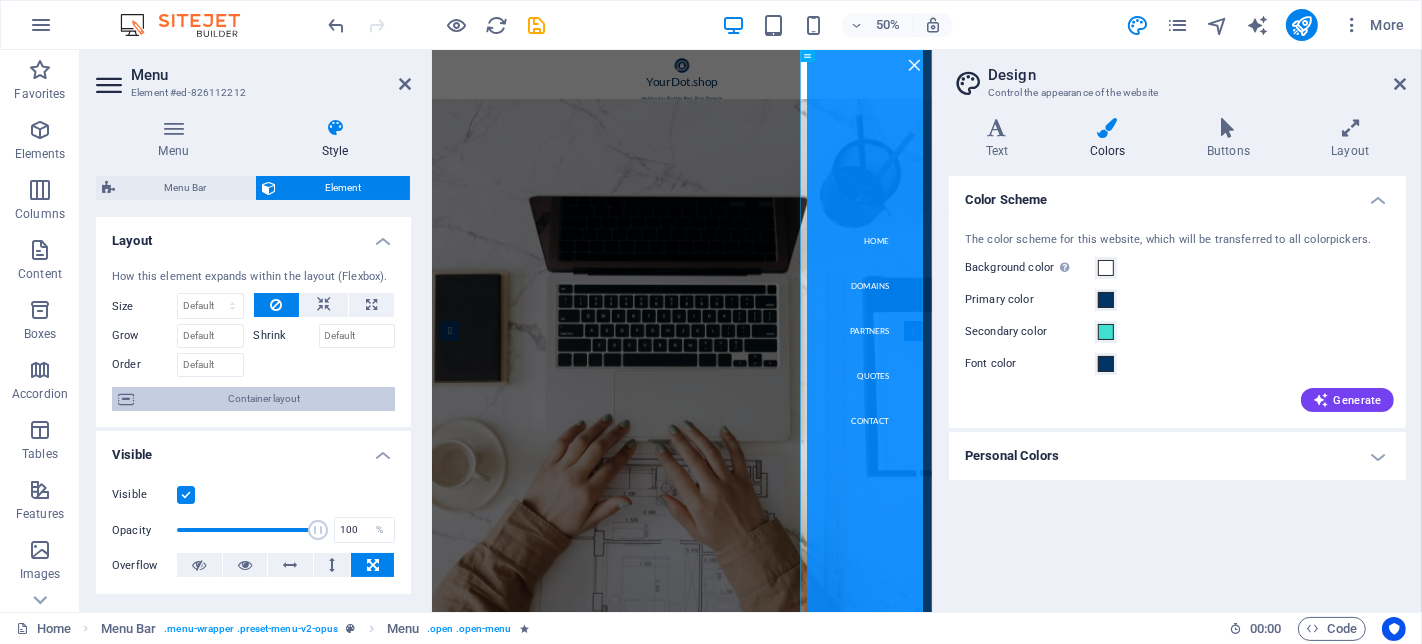 click on "Container layout" at bounding box center (264, 399) 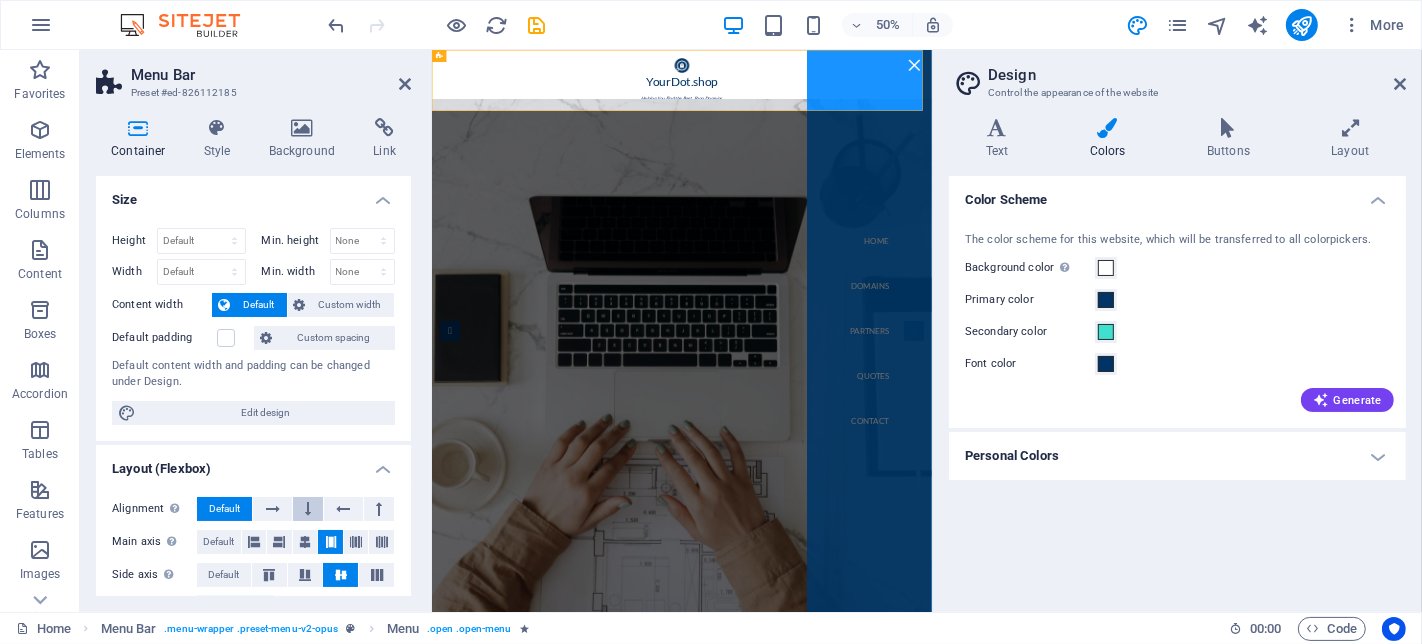 click at bounding box center [308, 509] 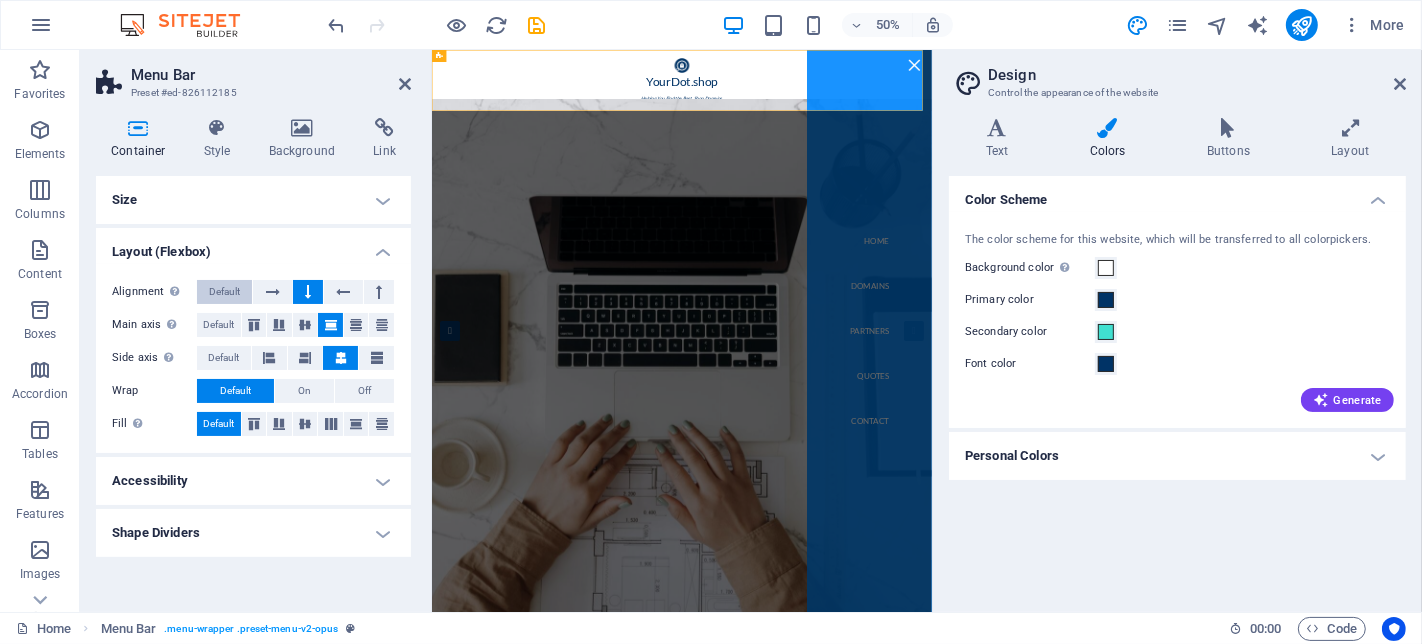 click on "Default" at bounding box center (224, 292) 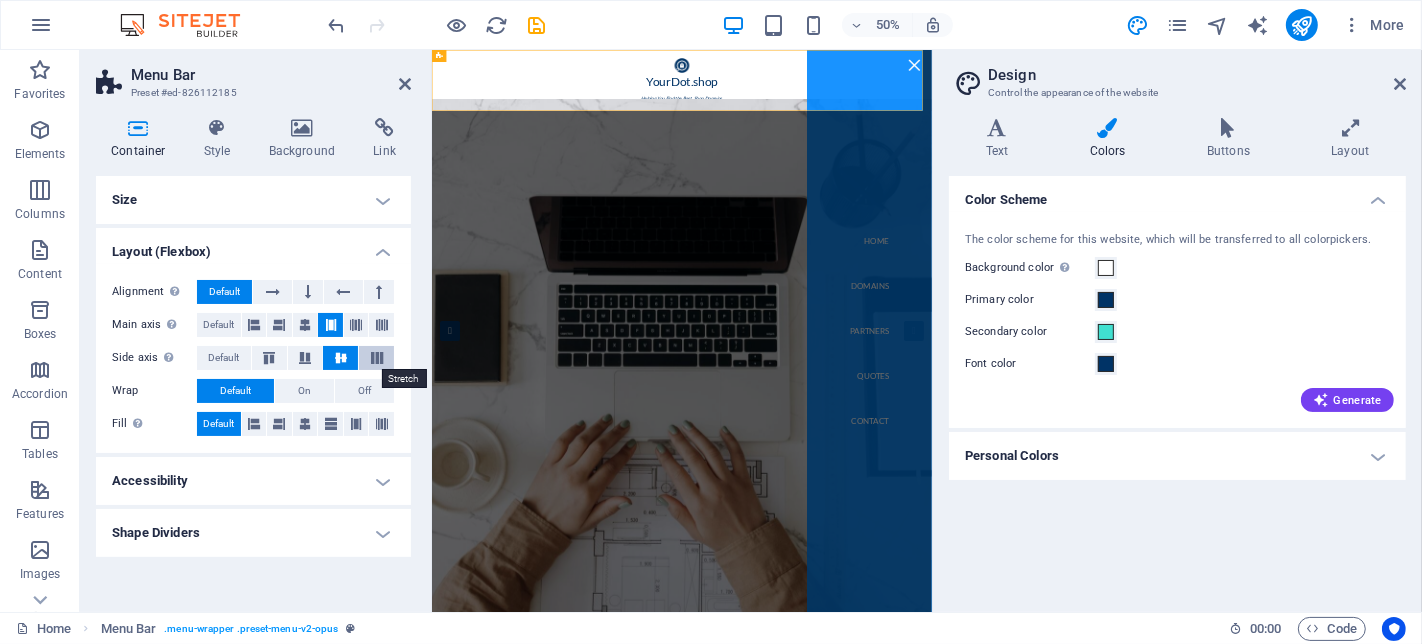 click at bounding box center (377, 358) 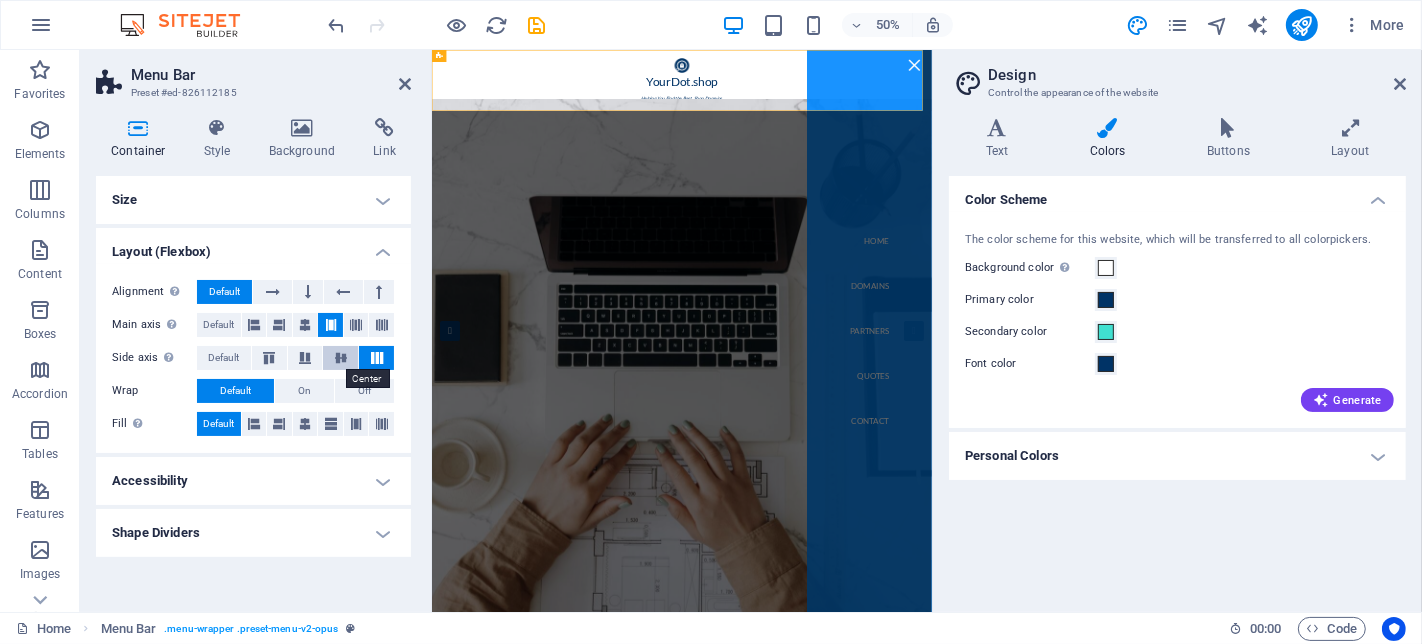 click at bounding box center [341, 358] 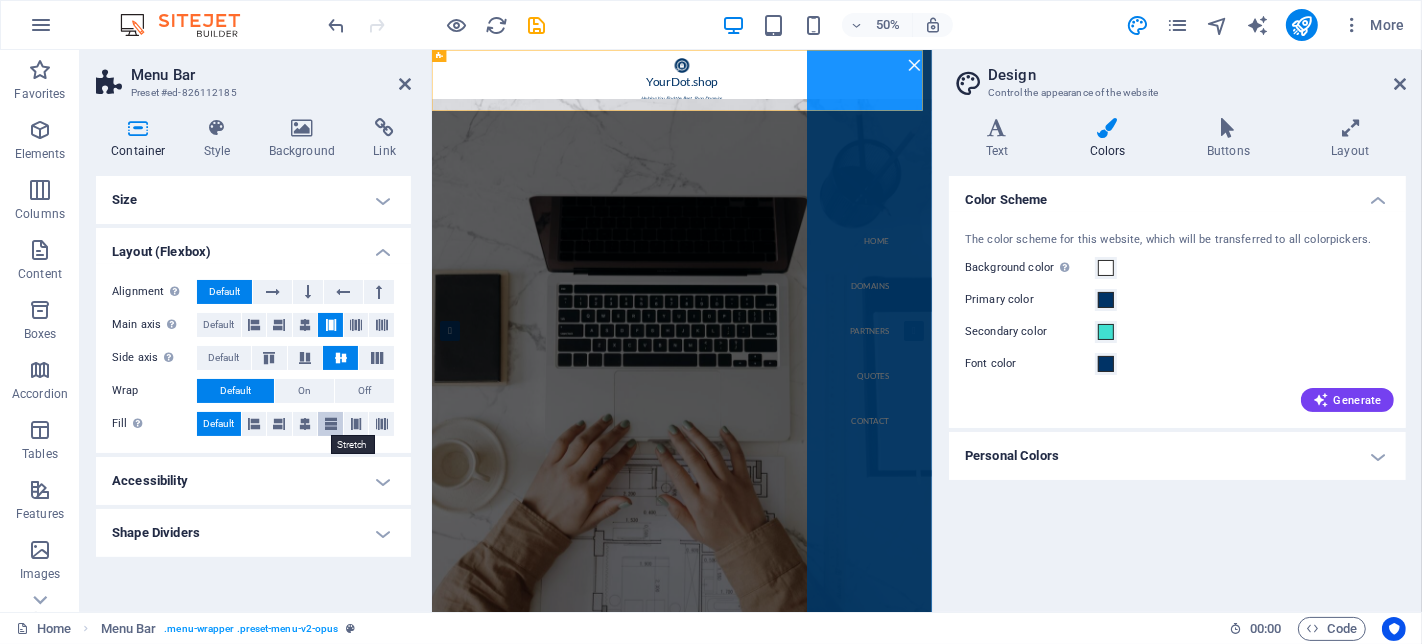 click at bounding box center [331, 424] 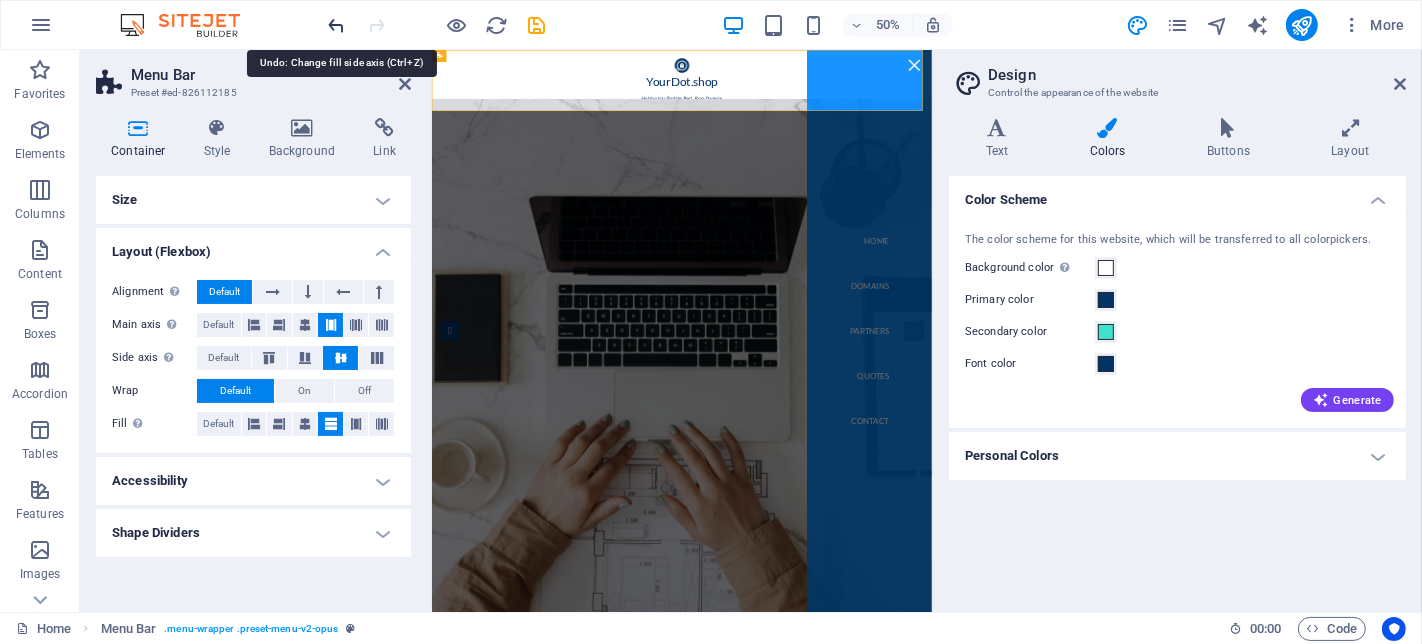 click at bounding box center [337, 25] 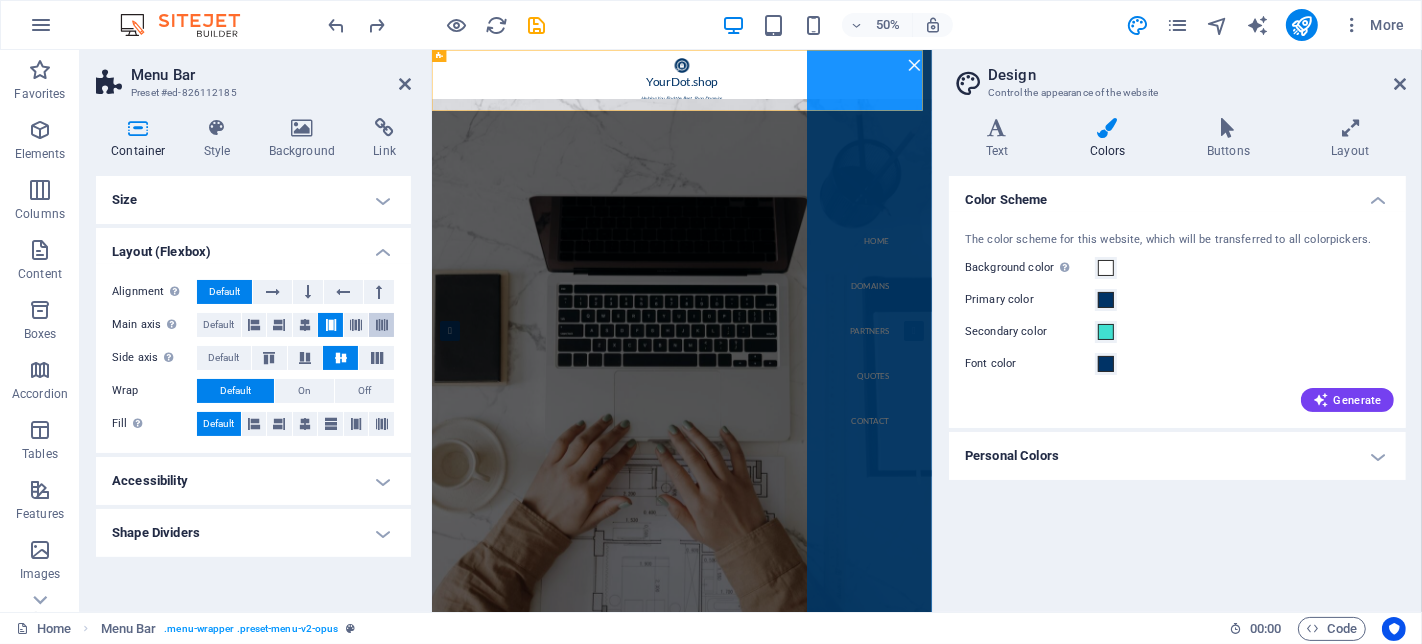 click at bounding box center [382, 325] 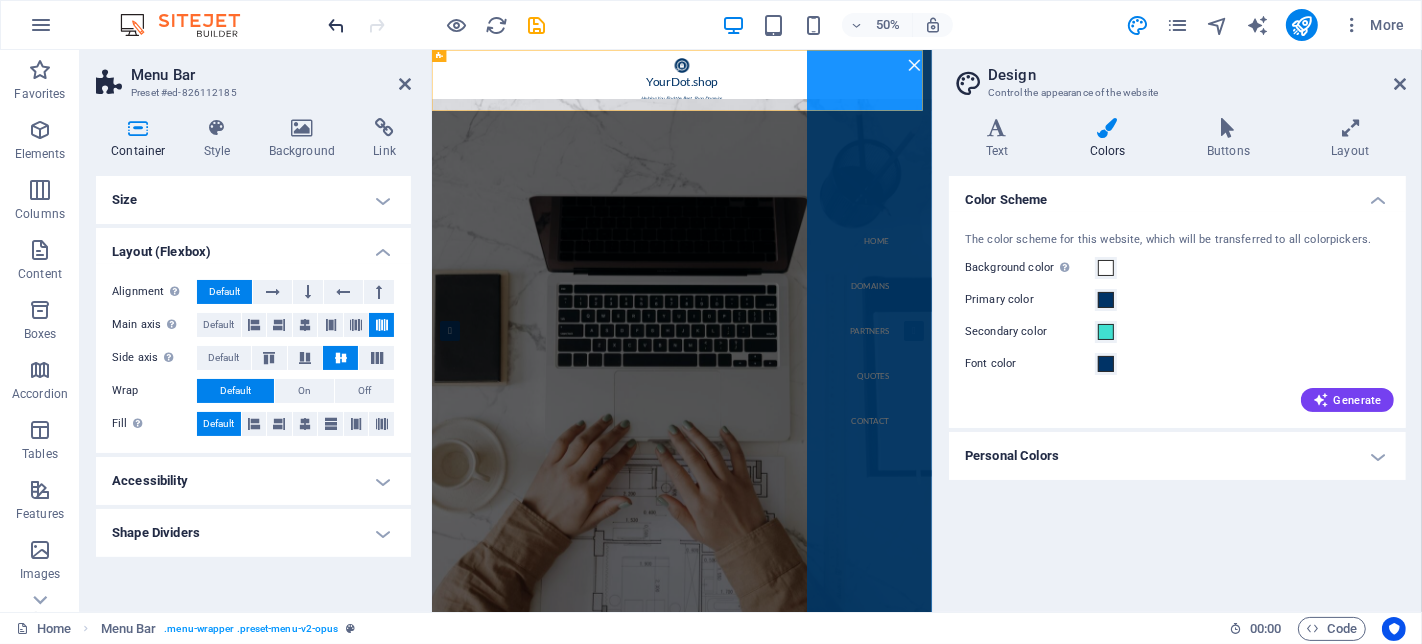 click at bounding box center (337, 25) 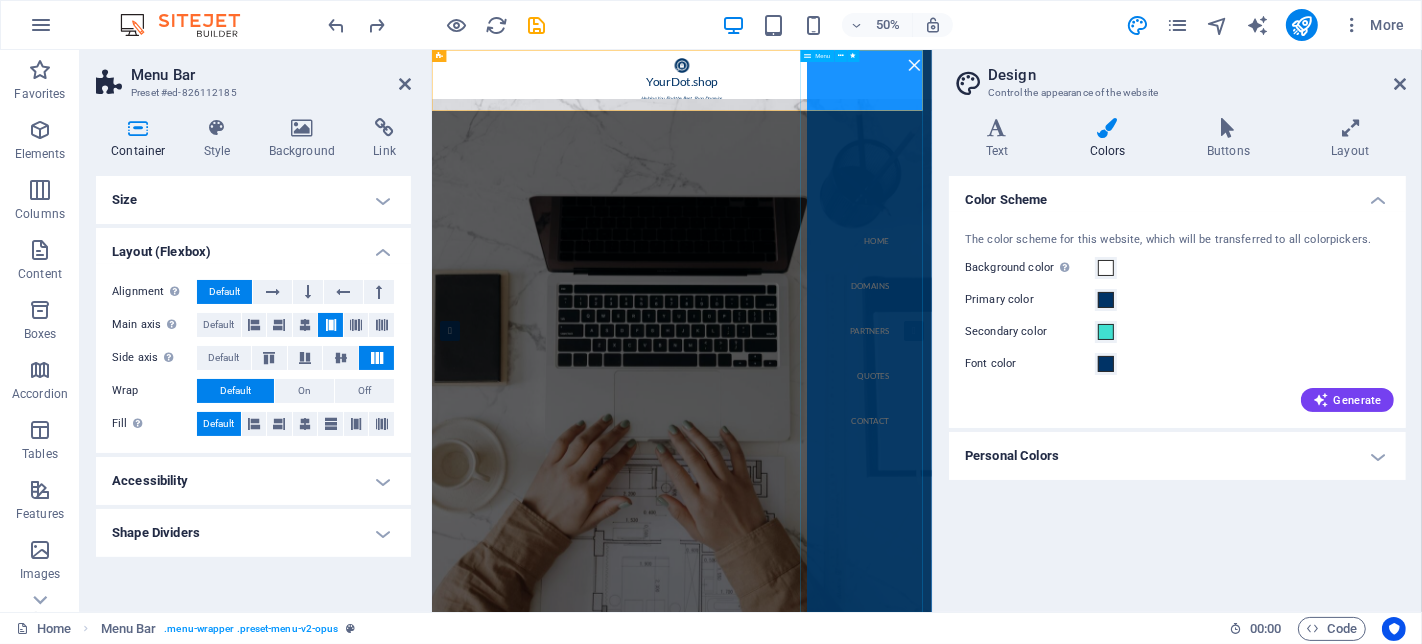 click on "Home Domains Partners Quotes Contact" at bounding box center [1306, 612] 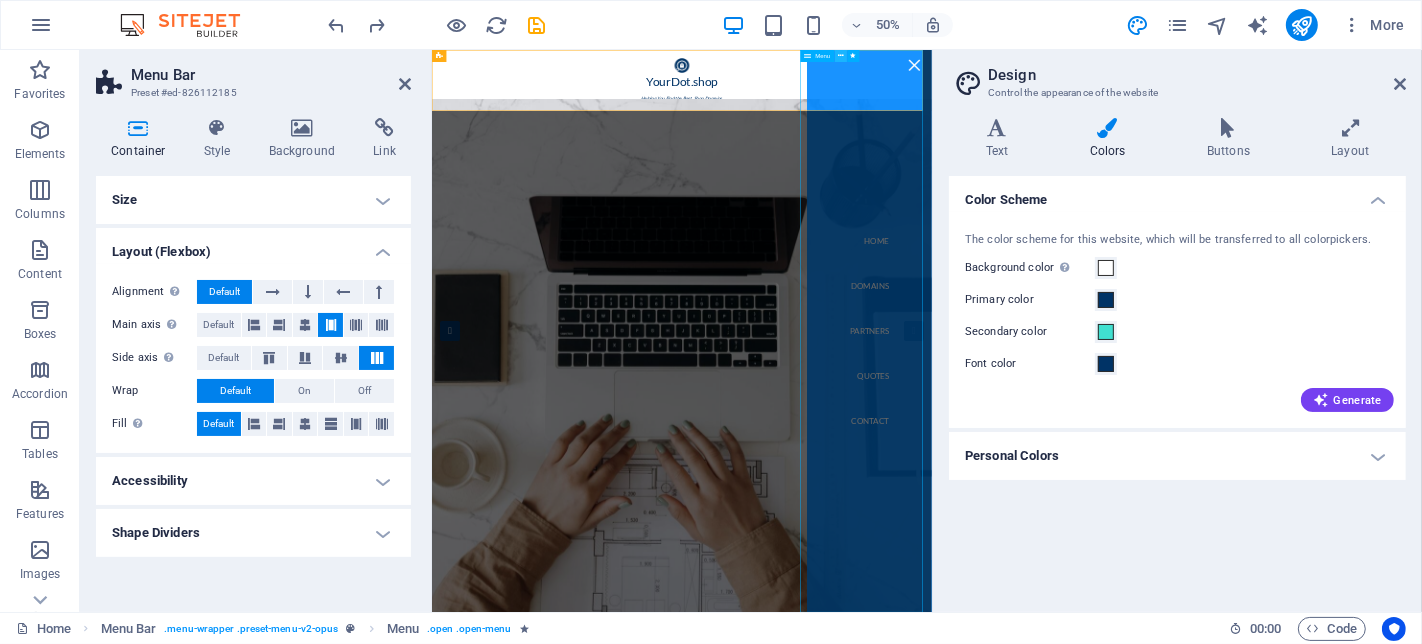 click at bounding box center [841, 56] 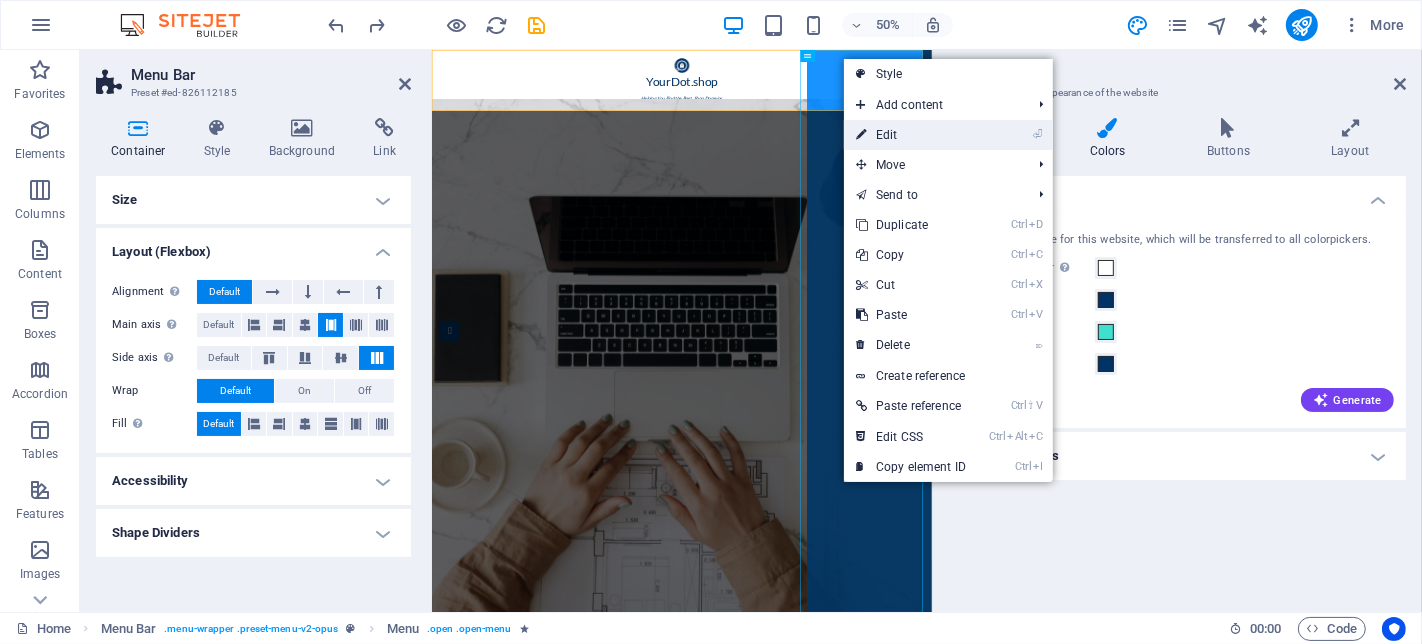 drag, startPoint x: 941, startPoint y: 171, endPoint x: 902, endPoint y: 137, distance: 51.739735 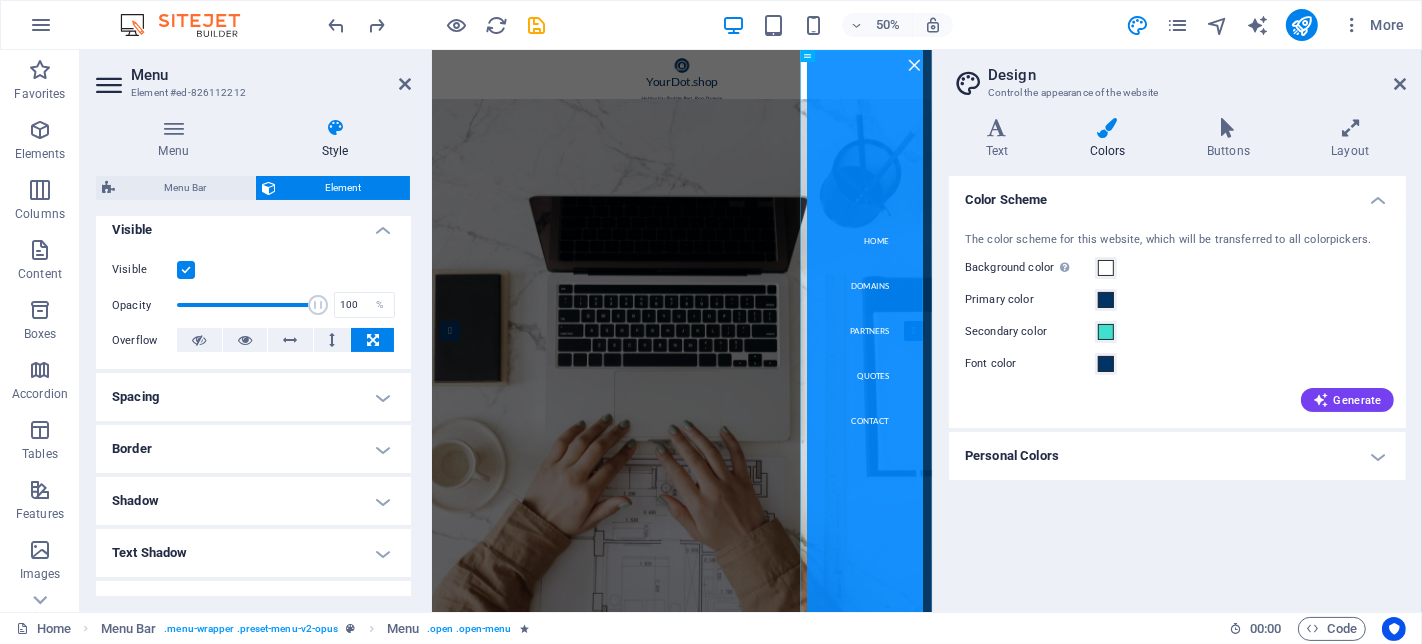 scroll, scrollTop: 333, scrollLeft: 0, axis: vertical 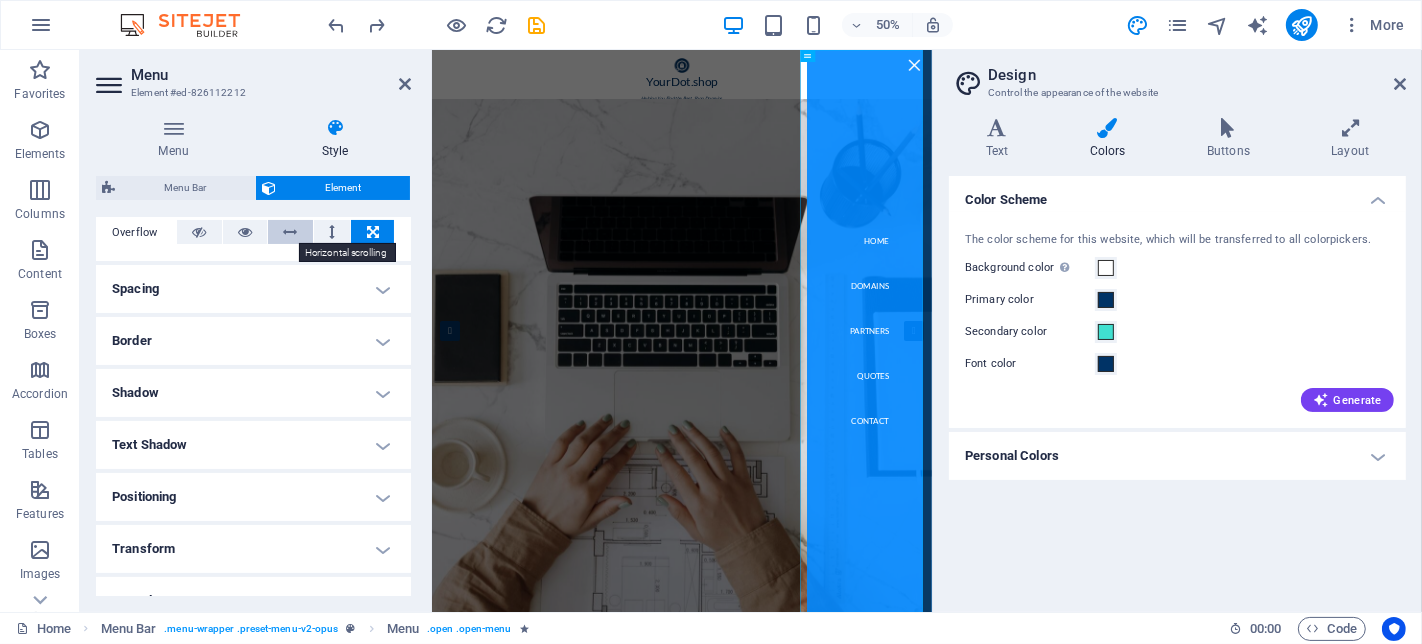 click at bounding box center (290, 232) 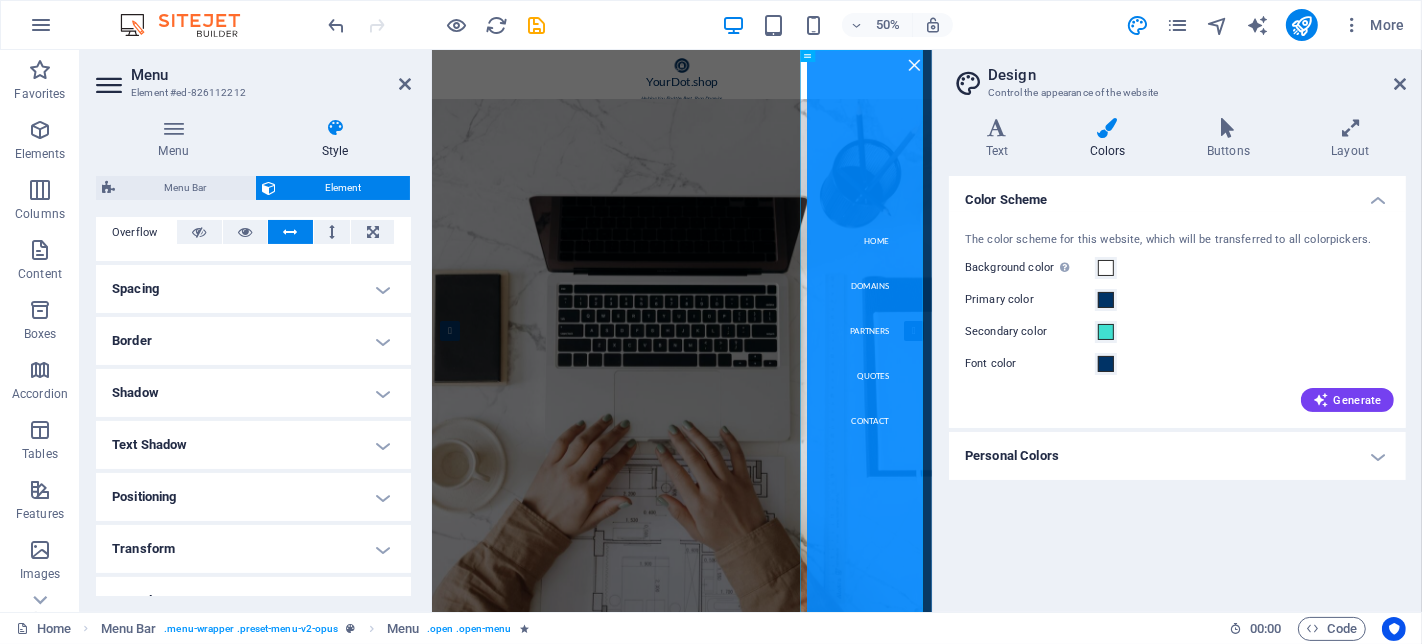 click at bounding box center [373, 232] 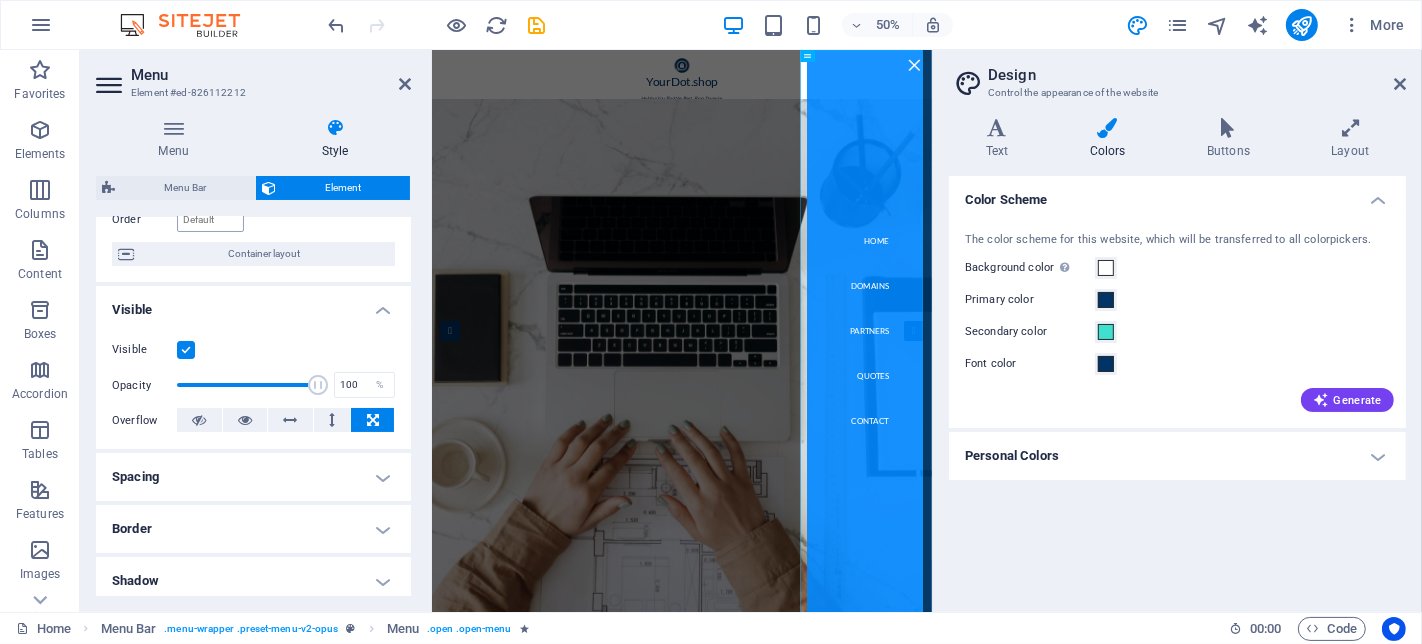 scroll, scrollTop: 222, scrollLeft: 0, axis: vertical 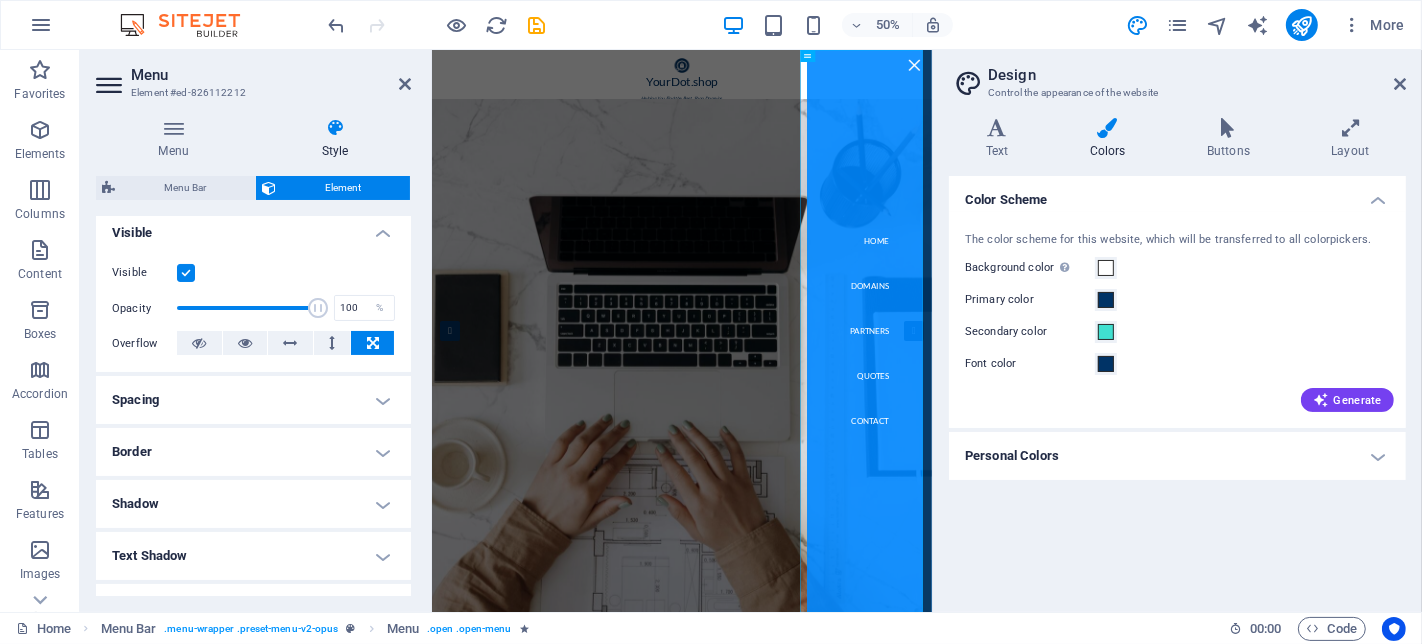 click on "Spacing" at bounding box center [253, 400] 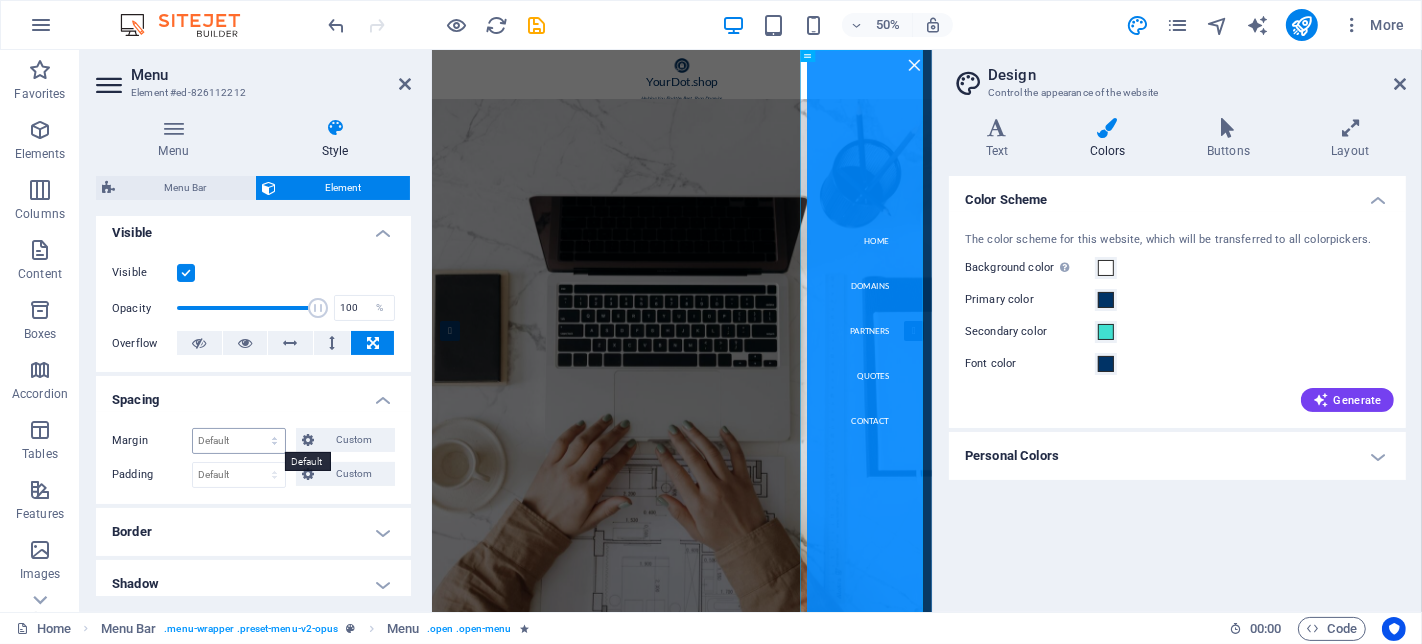 scroll, scrollTop: 0, scrollLeft: 0, axis: both 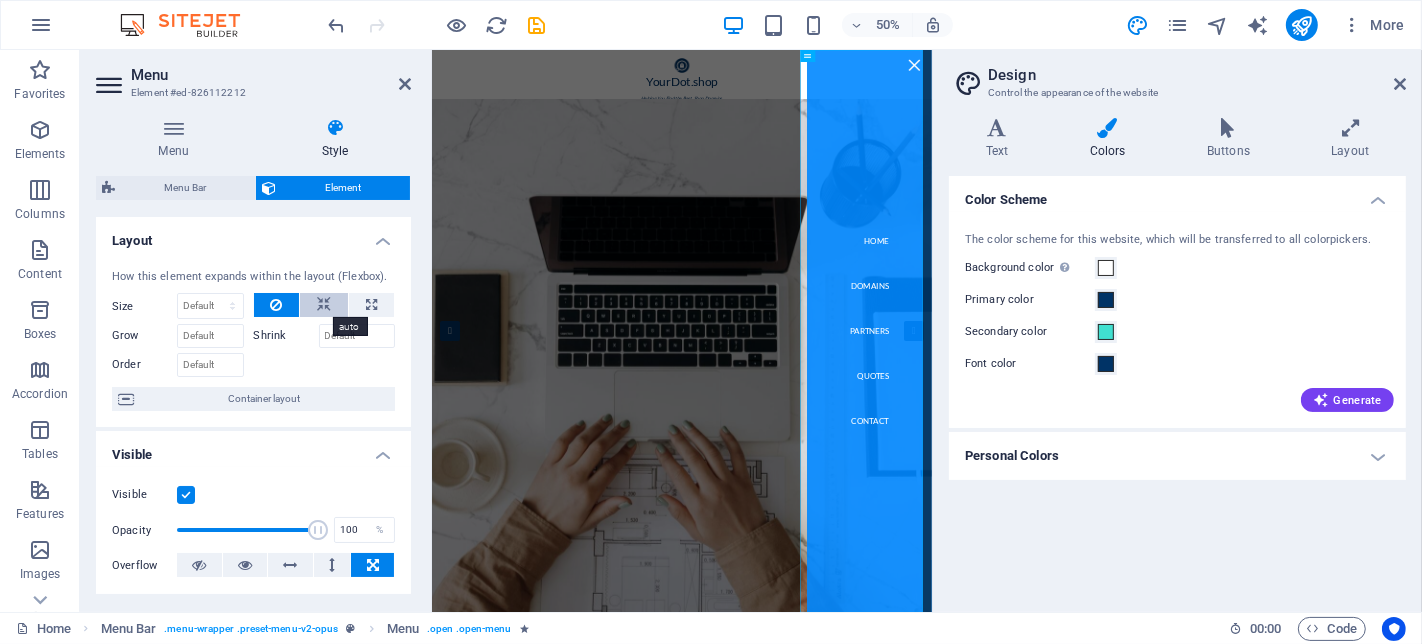 click at bounding box center [324, 305] 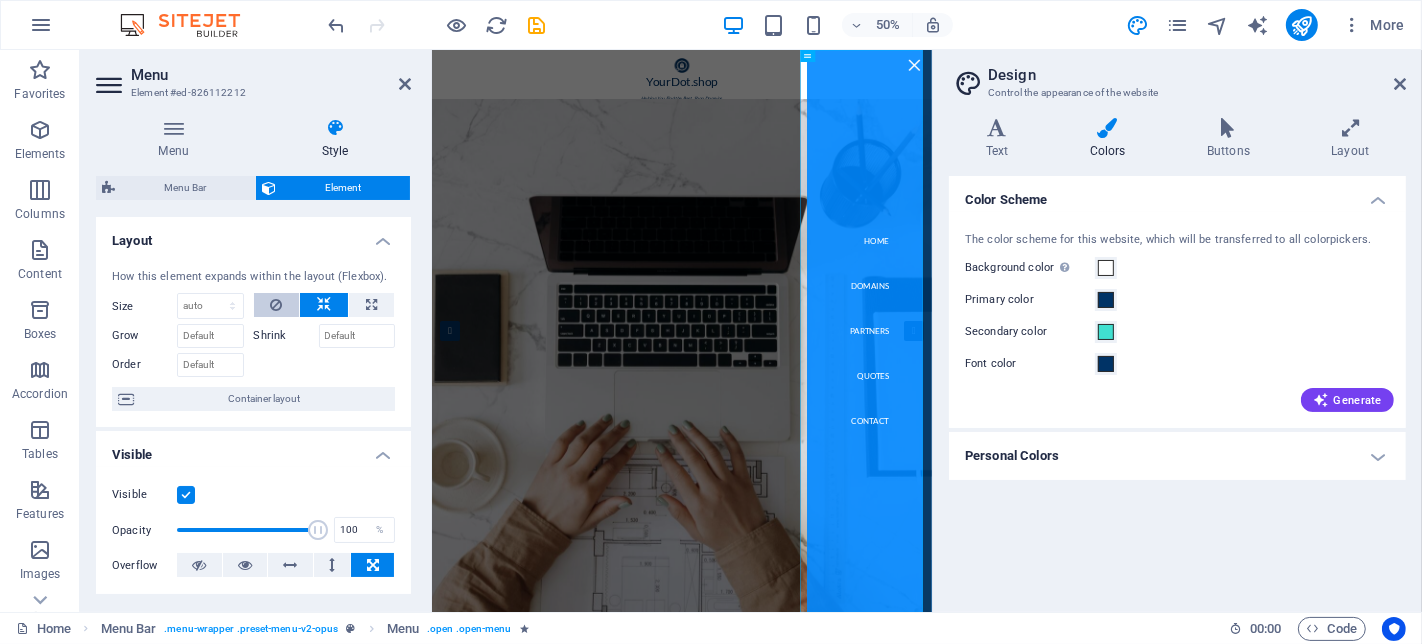click at bounding box center [276, 305] 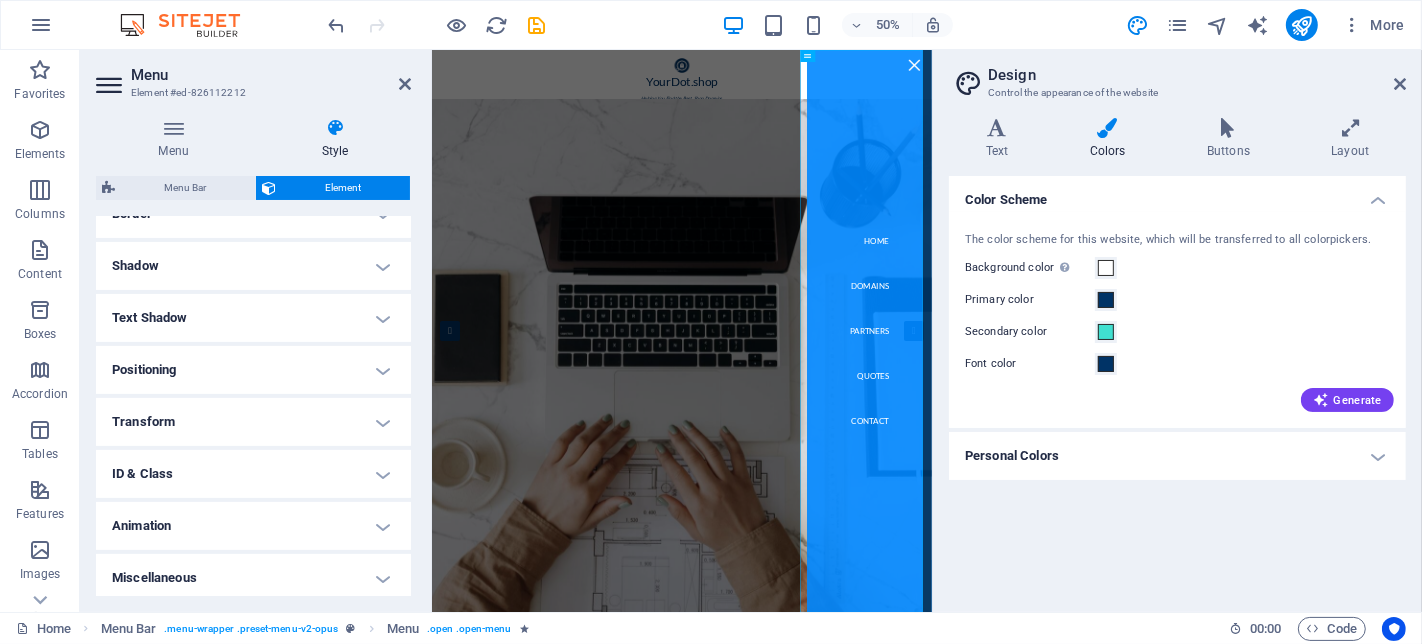scroll, scrollTop: 543, scrollLeft: 0, axis: vertical 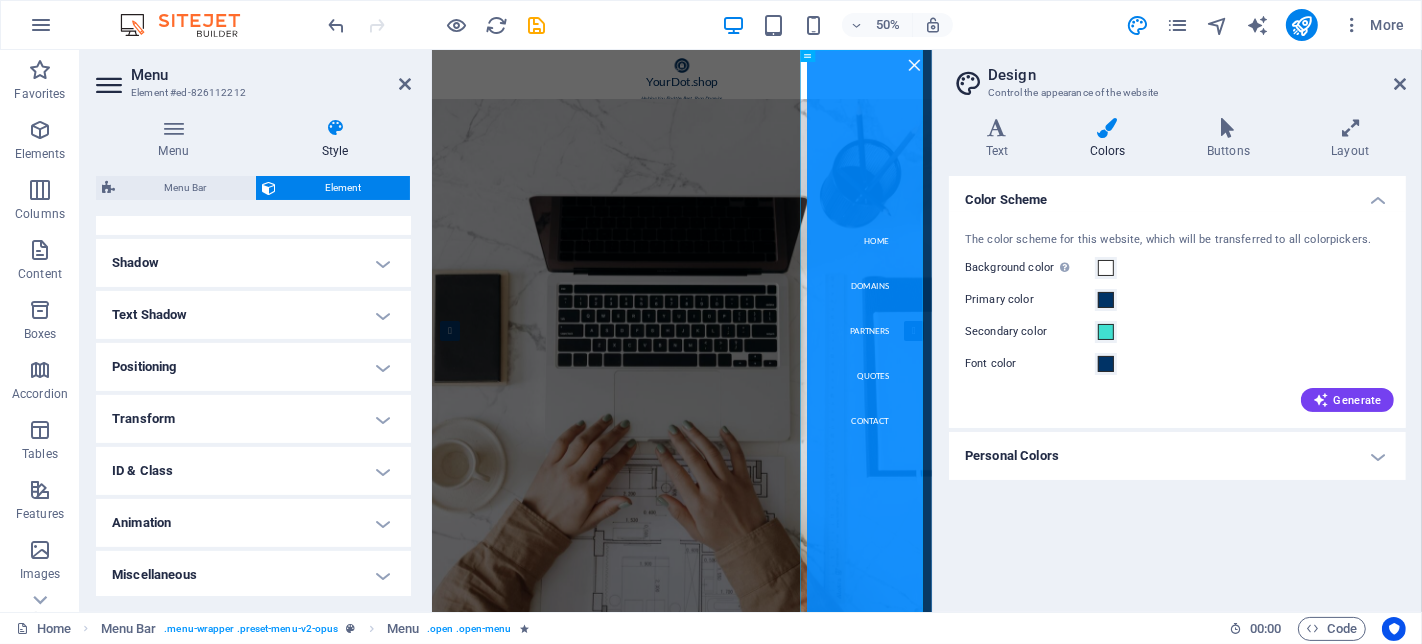 click on "Positioning" at bounding box center [253, 367] 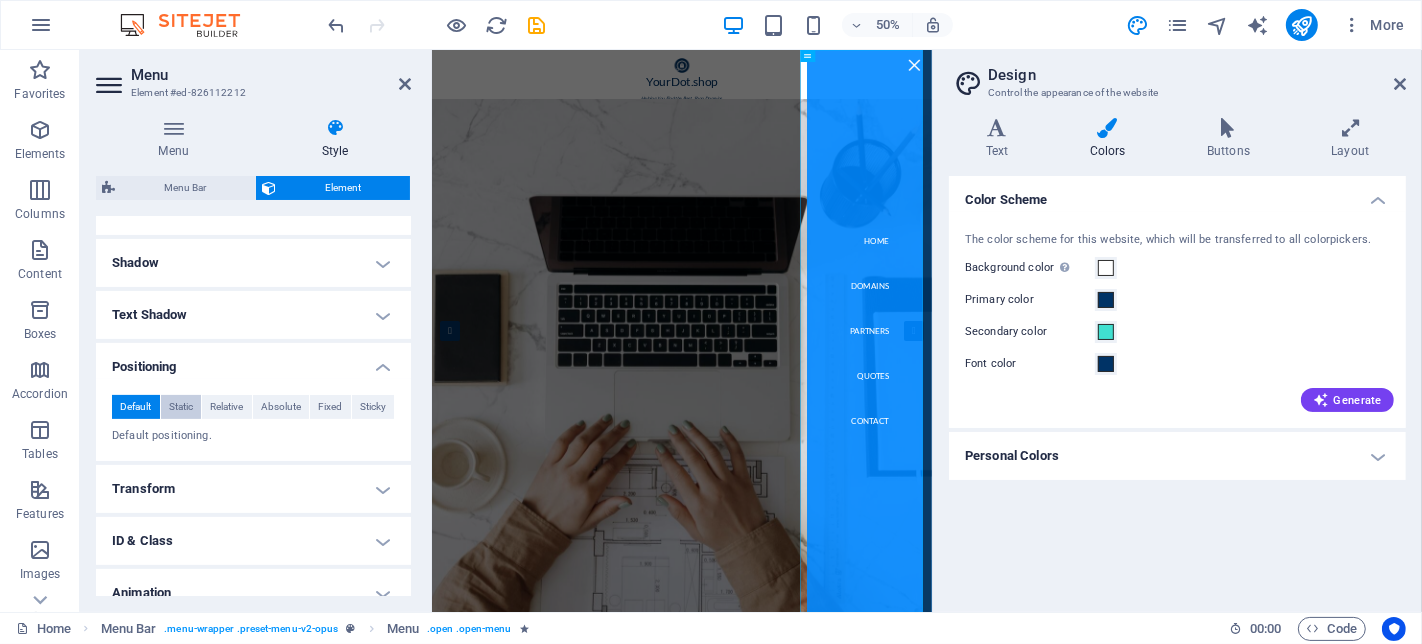 click on "Static" at bounding box center [181, 407] 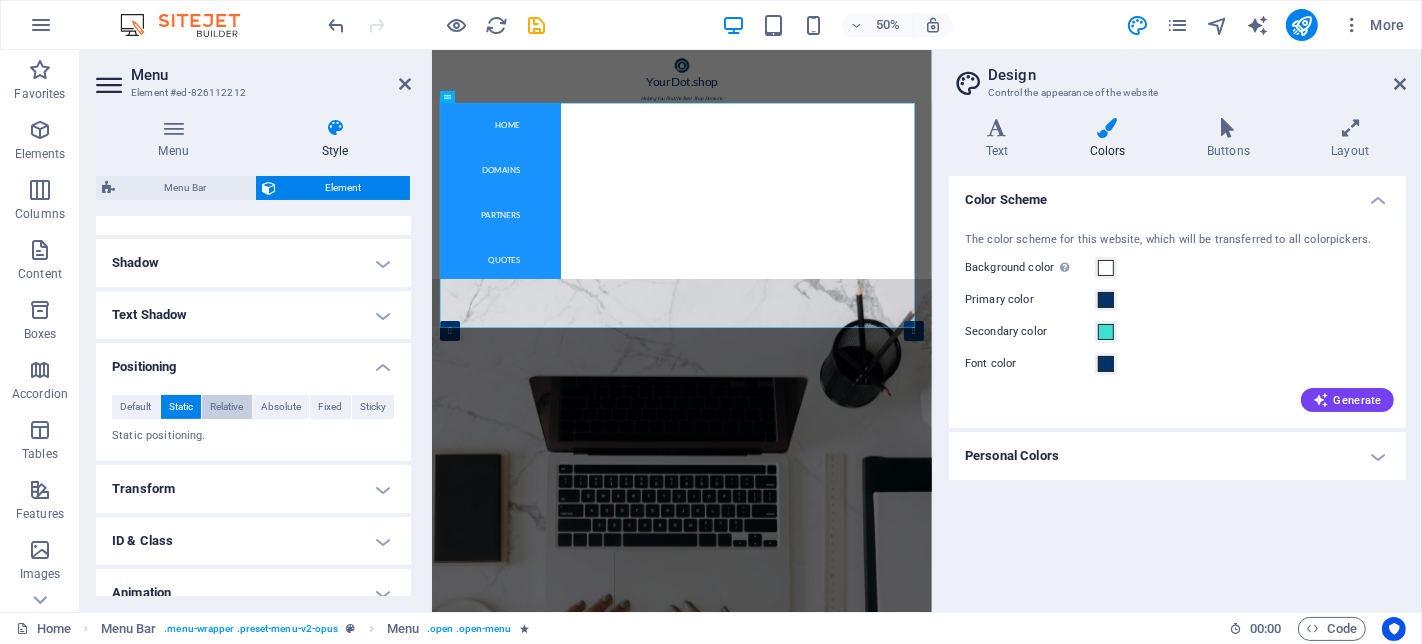 click on "Relative" at bounding box center (226, 407) 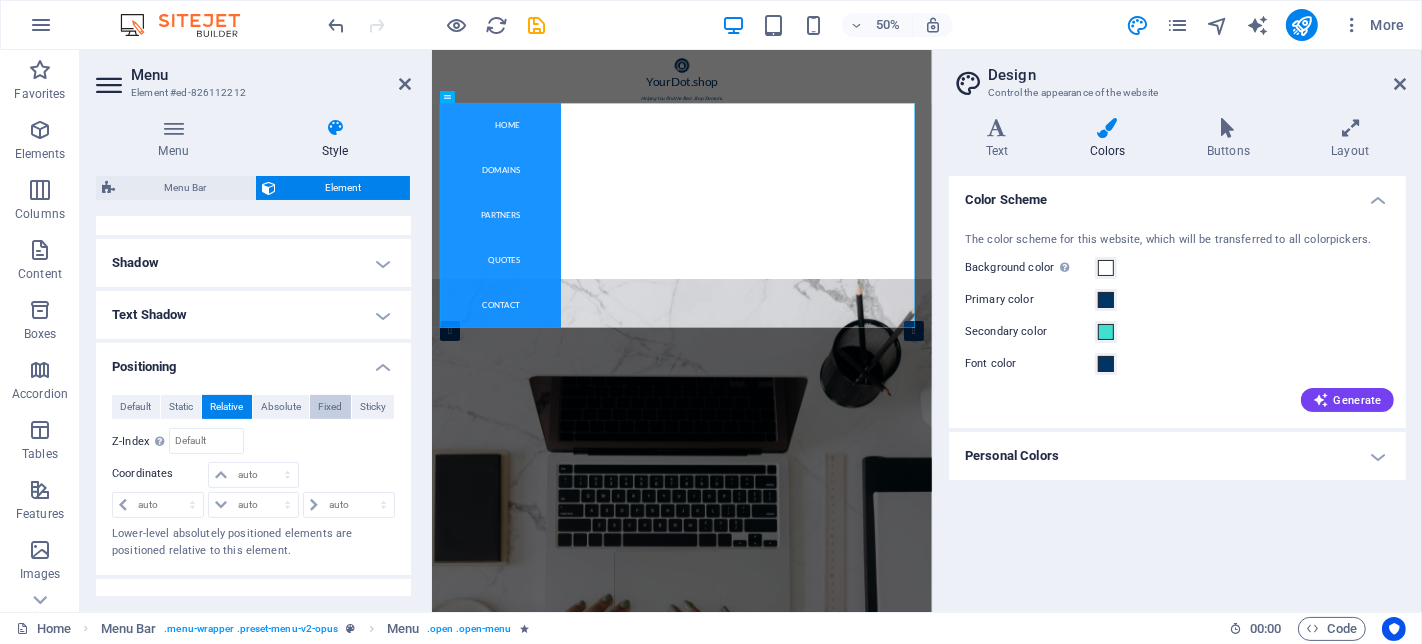 drag, startPoint x: 276, startPoint y: 407, endPoint x: 310, endPoint y: 407, distance: 34 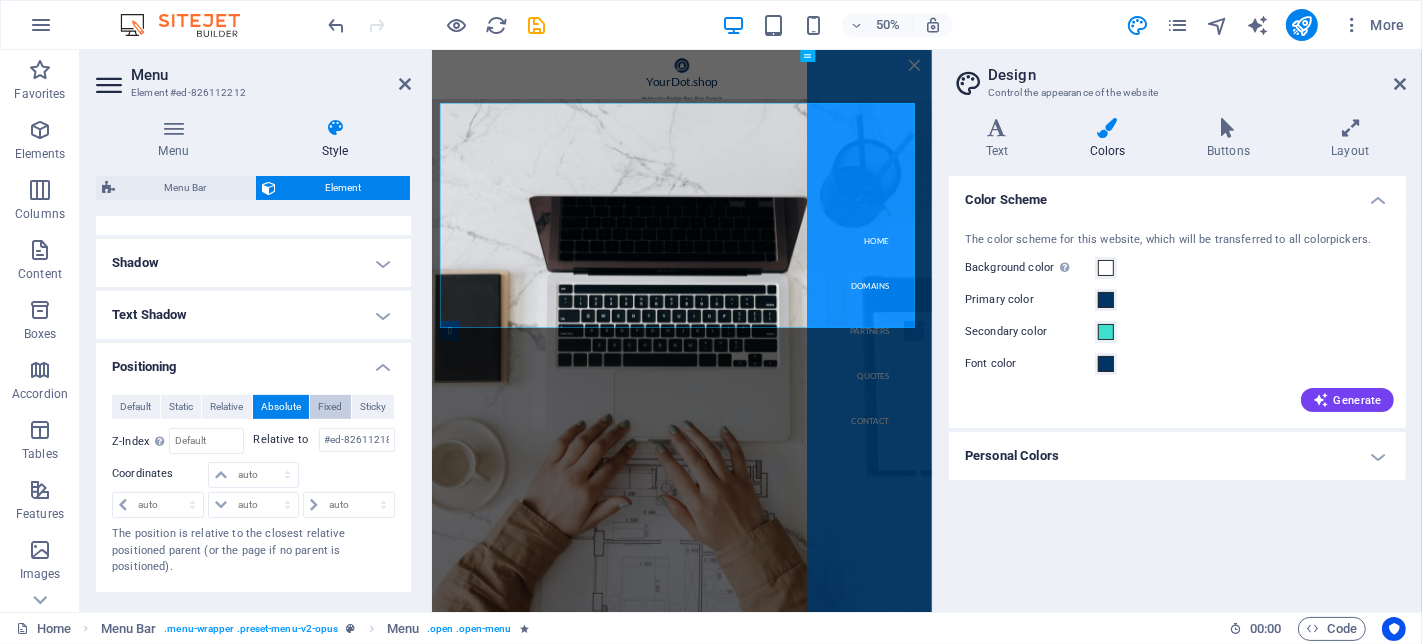 click on "Fixed" at bounding box center [330, 407] 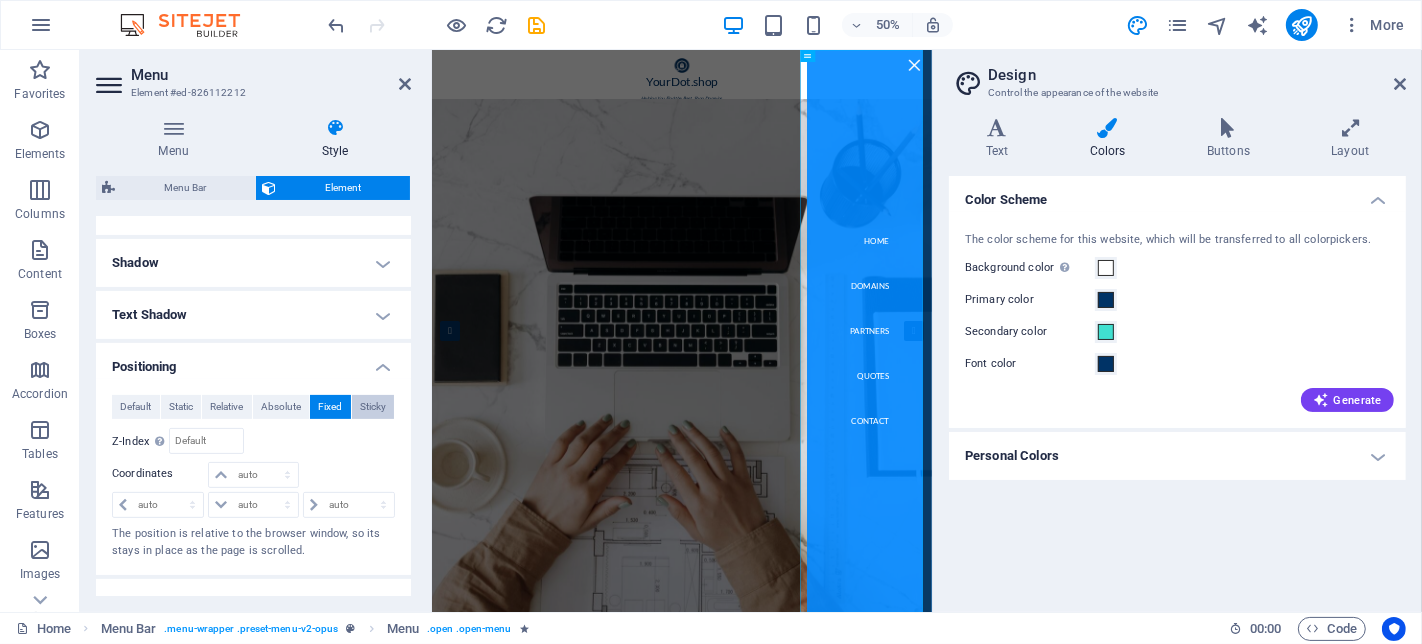 click on "Sticky" at bounding box center (373, 407) 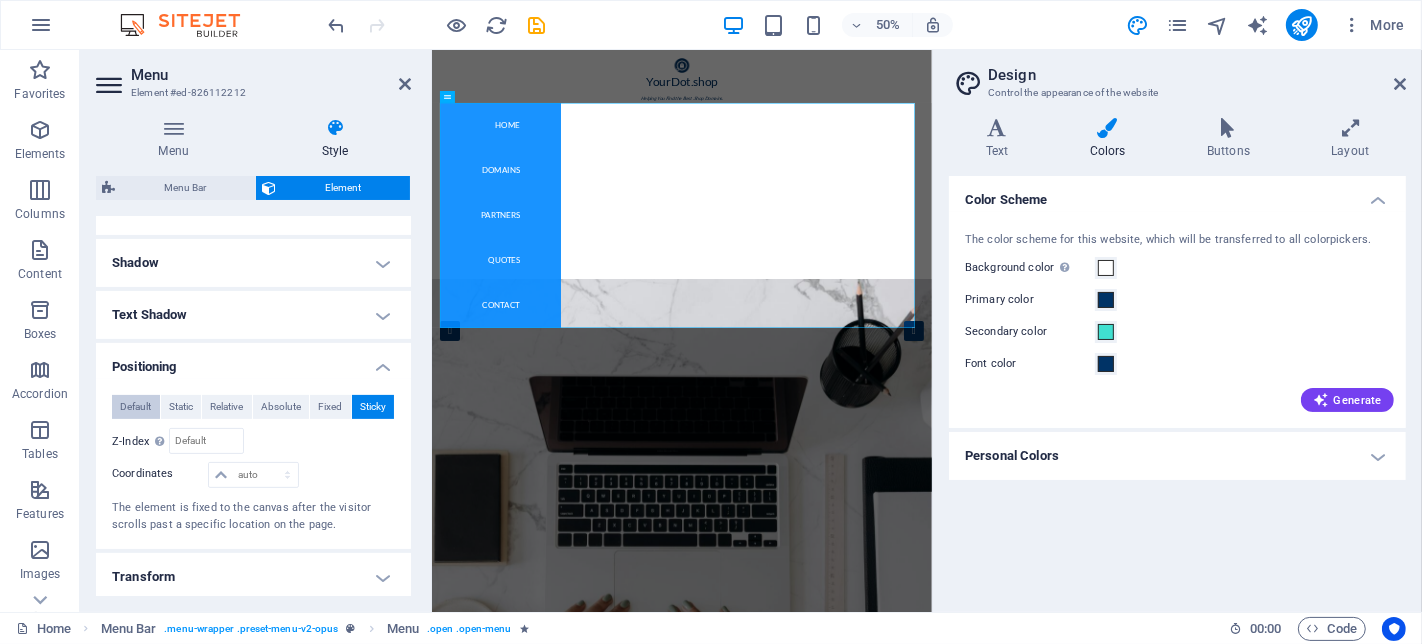 click on "Default" at bounding box center (135, 407) 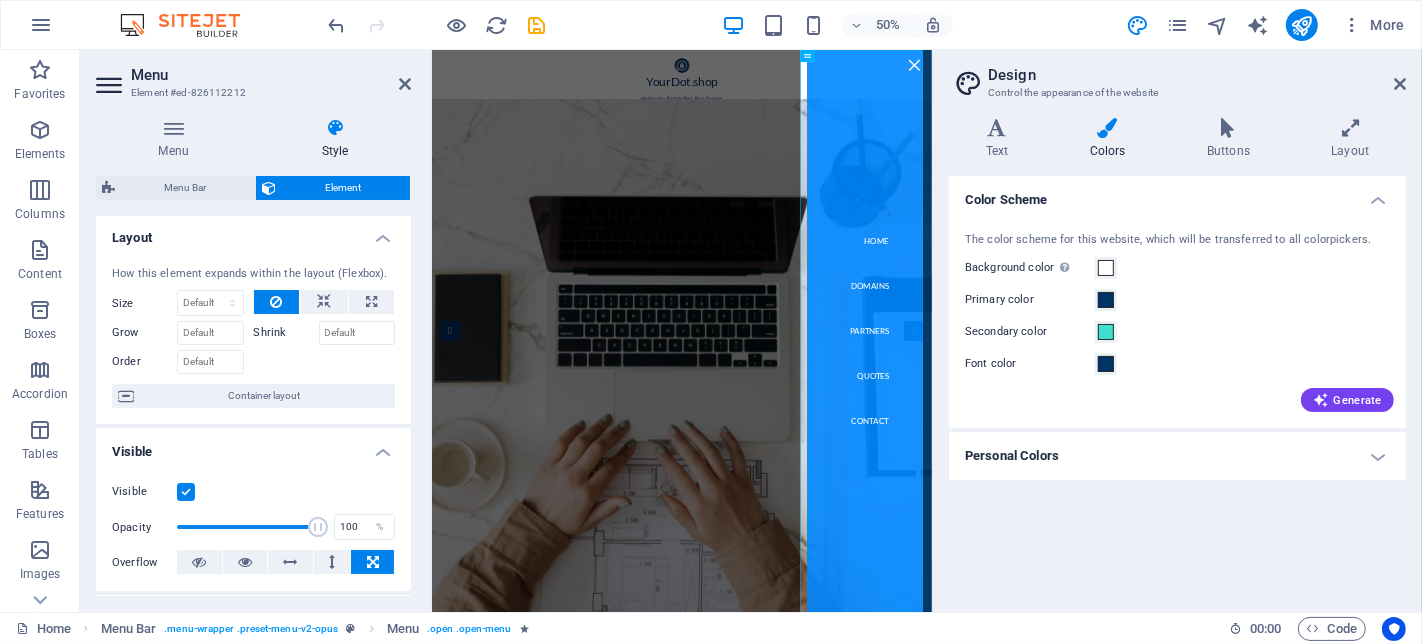 scroll, scrollTop: 0, scrollLeft: 0, axis: both 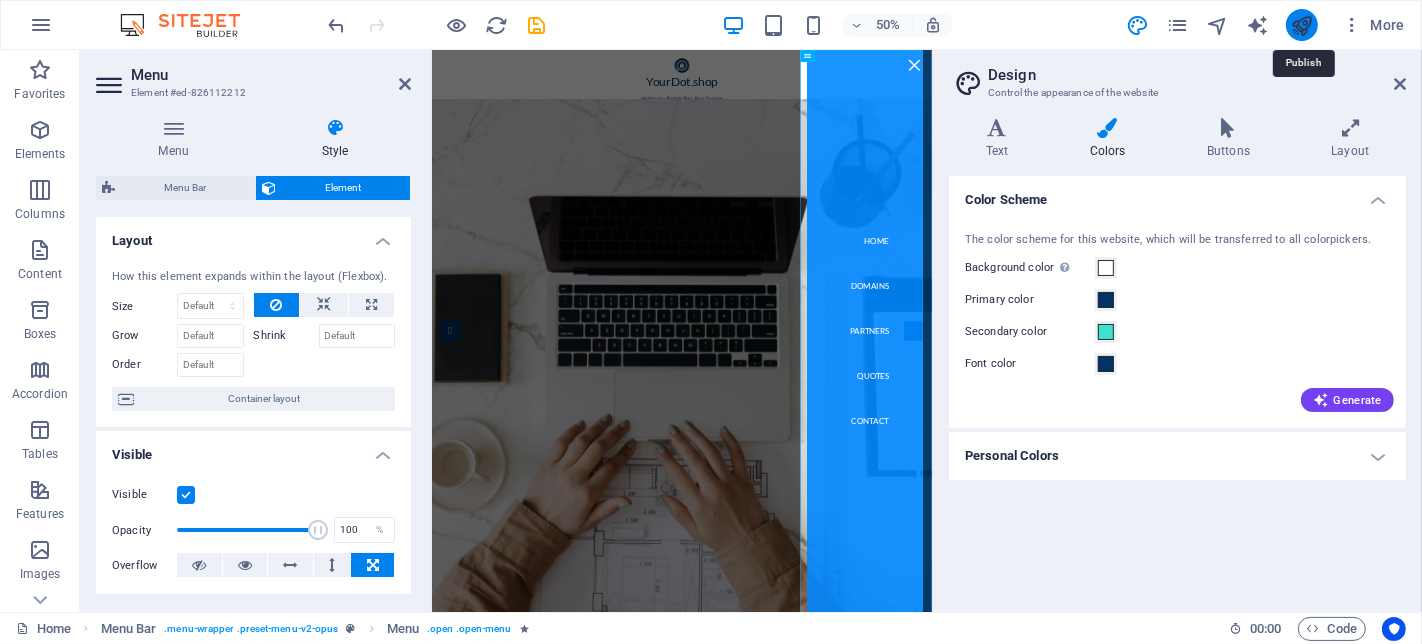 click at bounding box center (1301, 25) 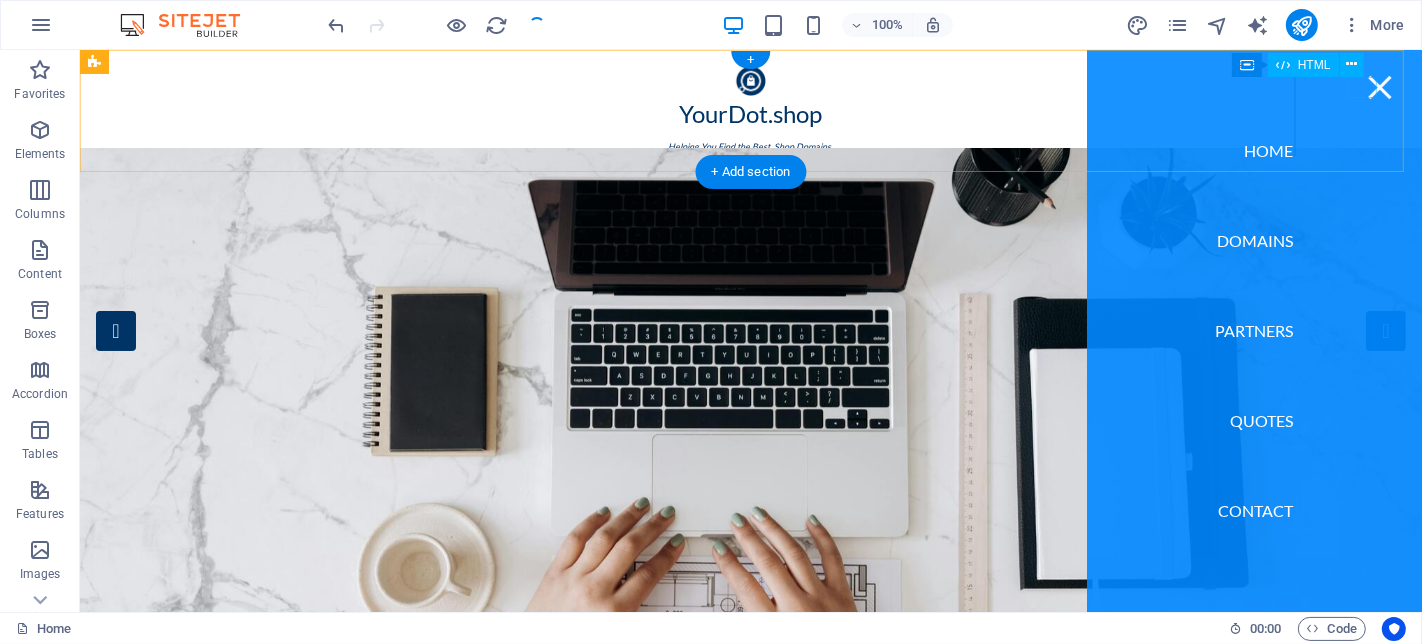 drag, startPoint x: 1361, startPoint y: 89, endPoint x: 1378, endPoint y: 81, distance: 18.788294 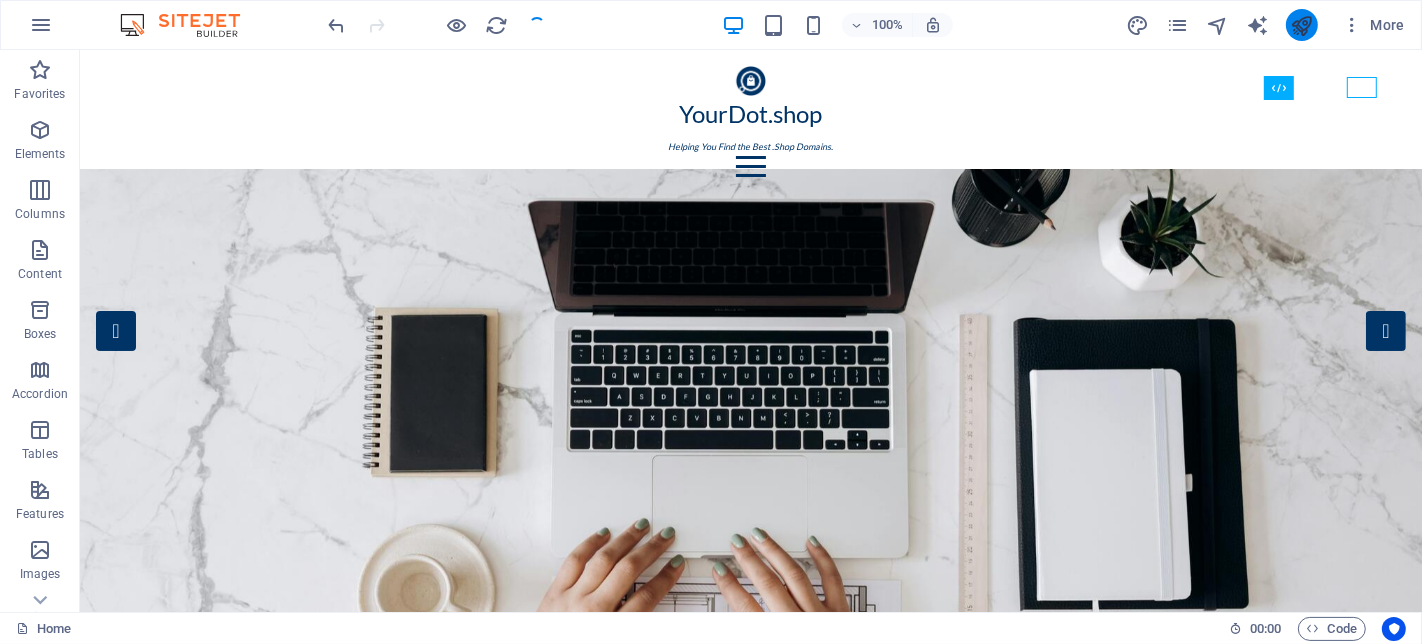 click at bounding box center [1301, 25] 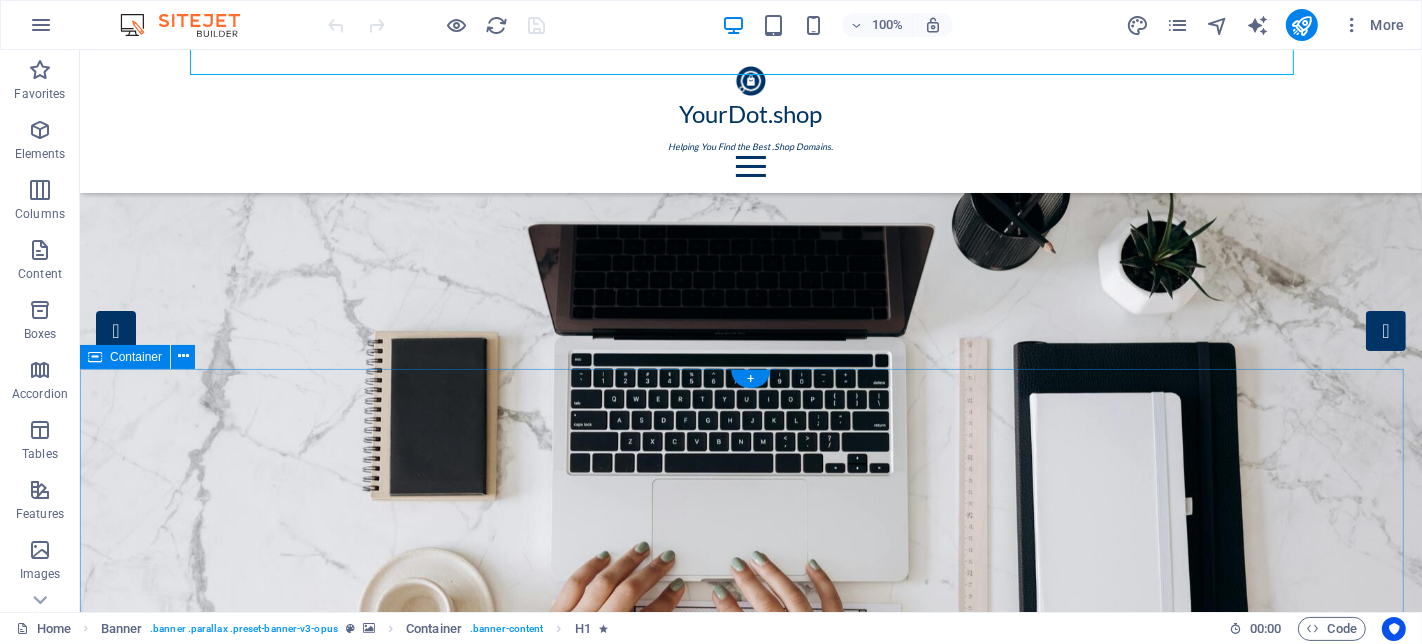 scroll, scrollTop: 444, scrollLeft: 0, axis: vertical 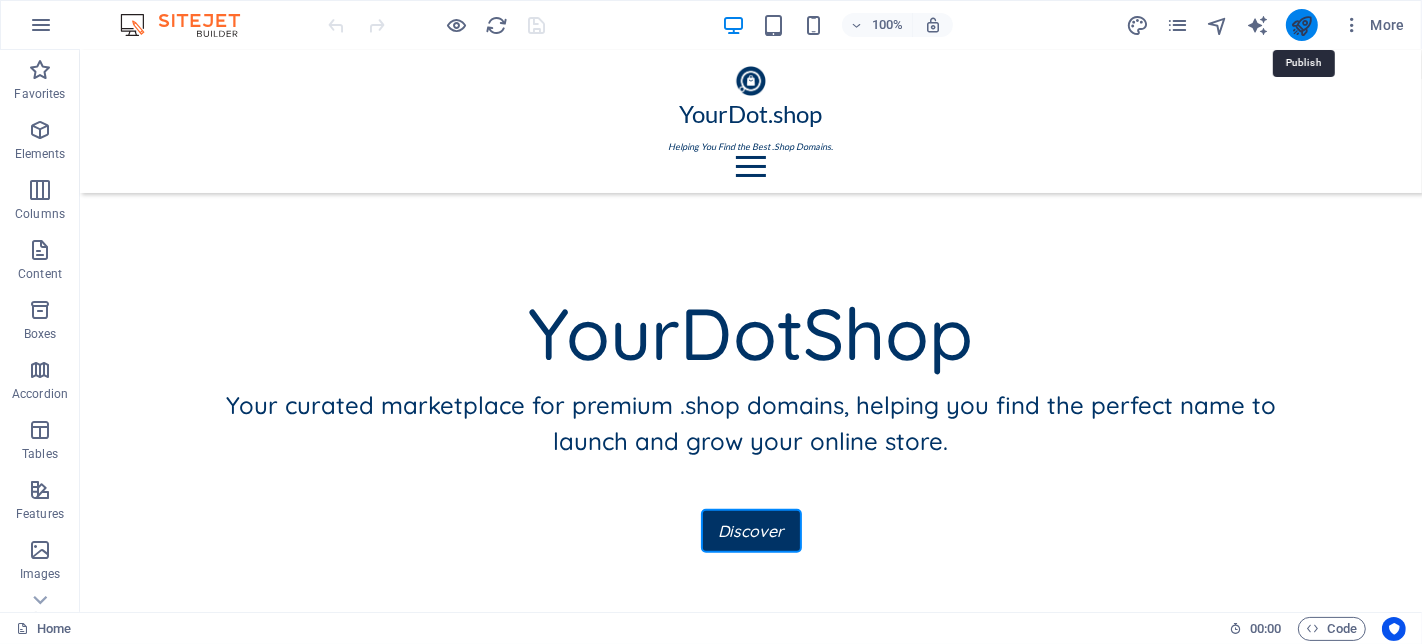 click at bounding box center (1301, 25) 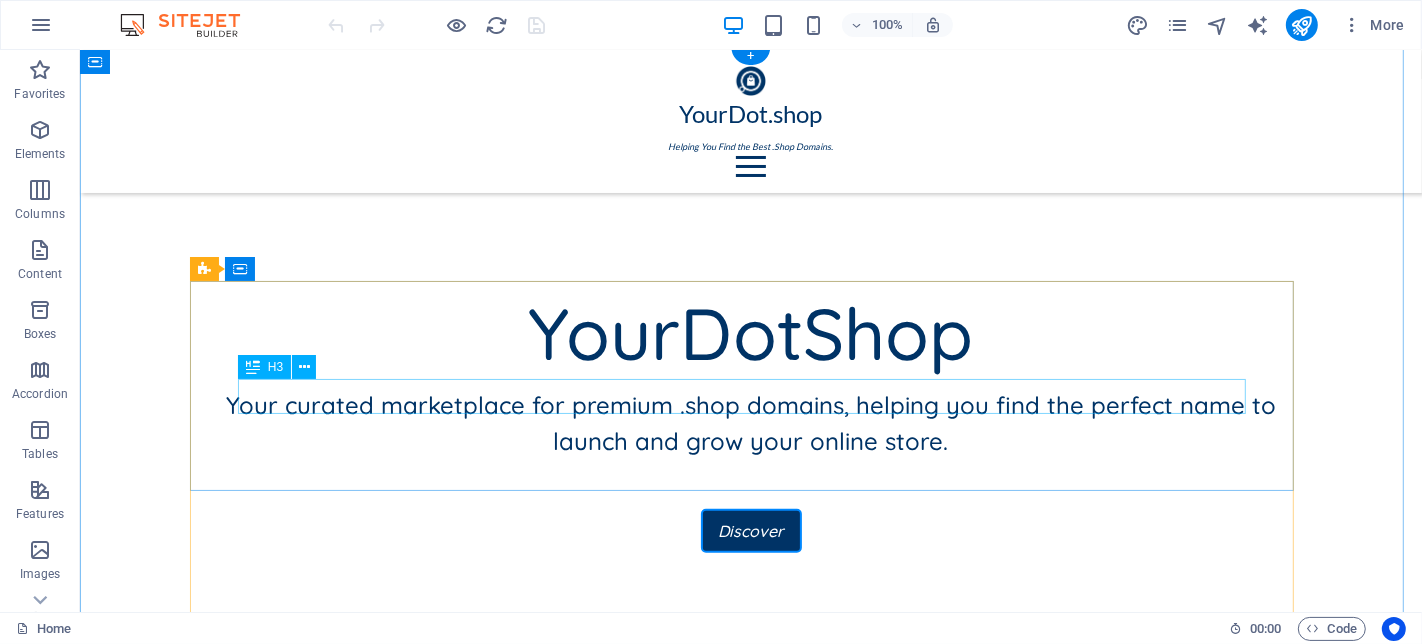 scroll, scrollTop: 766, scrollLeft: 0, axis: vertical 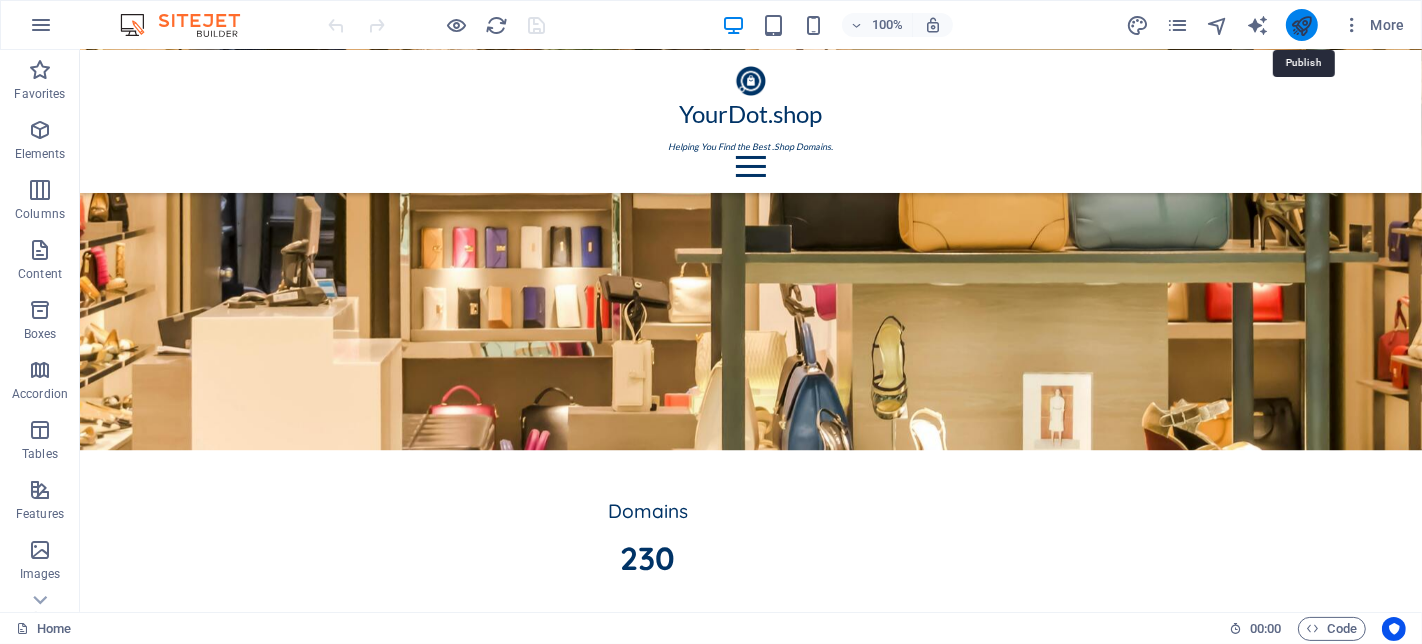 click at bounding box center (1301, 25) 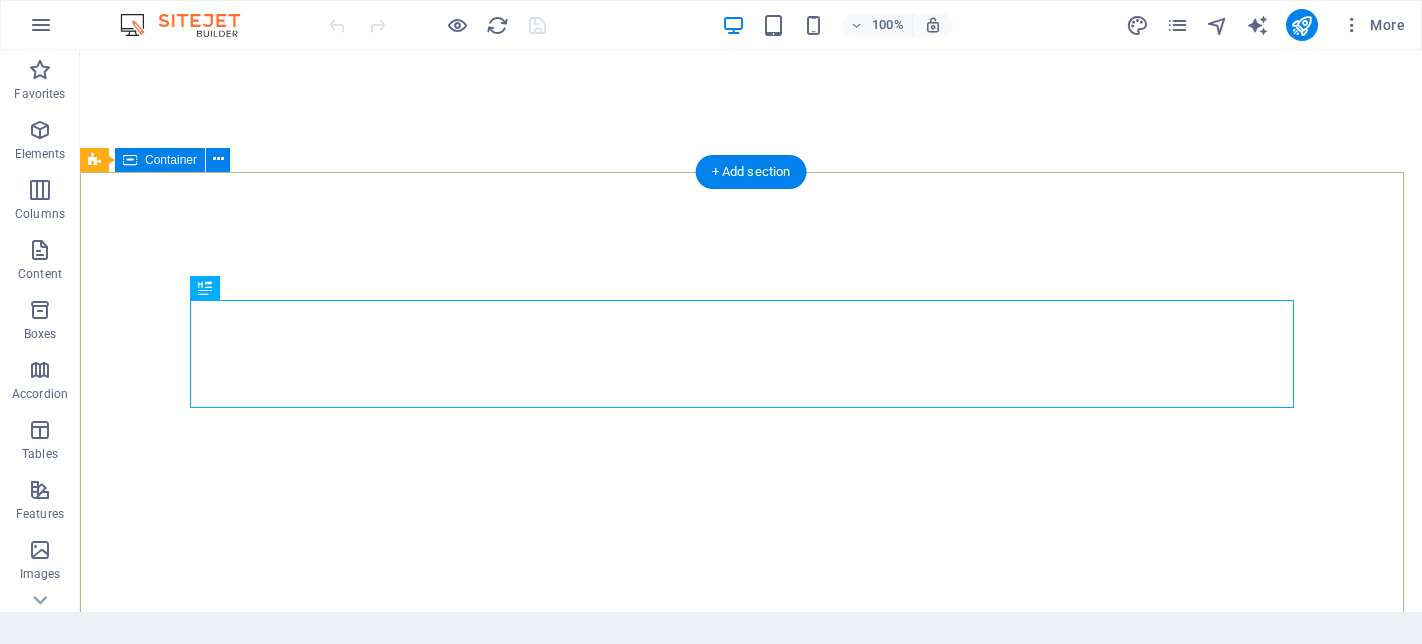 scroll, scrollTop: 0, scrollLeft: 0, axis: both 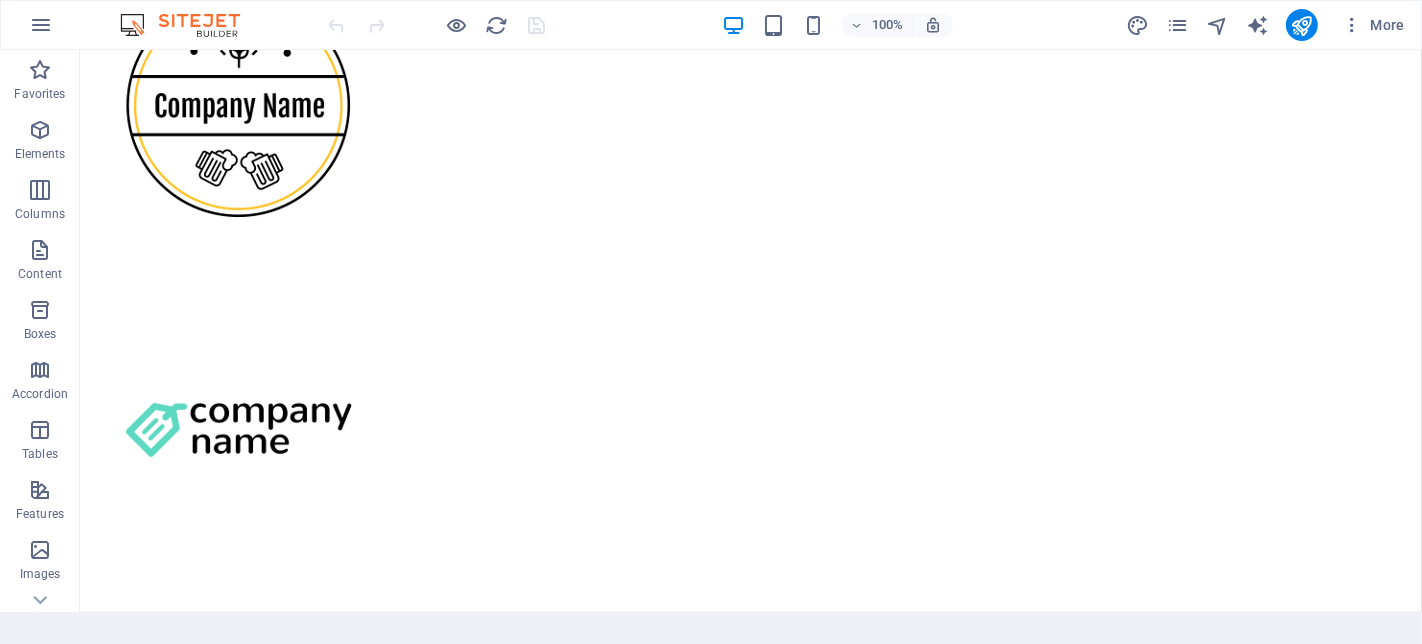 click on "Legal notice" at bounding box center [127, 6993] 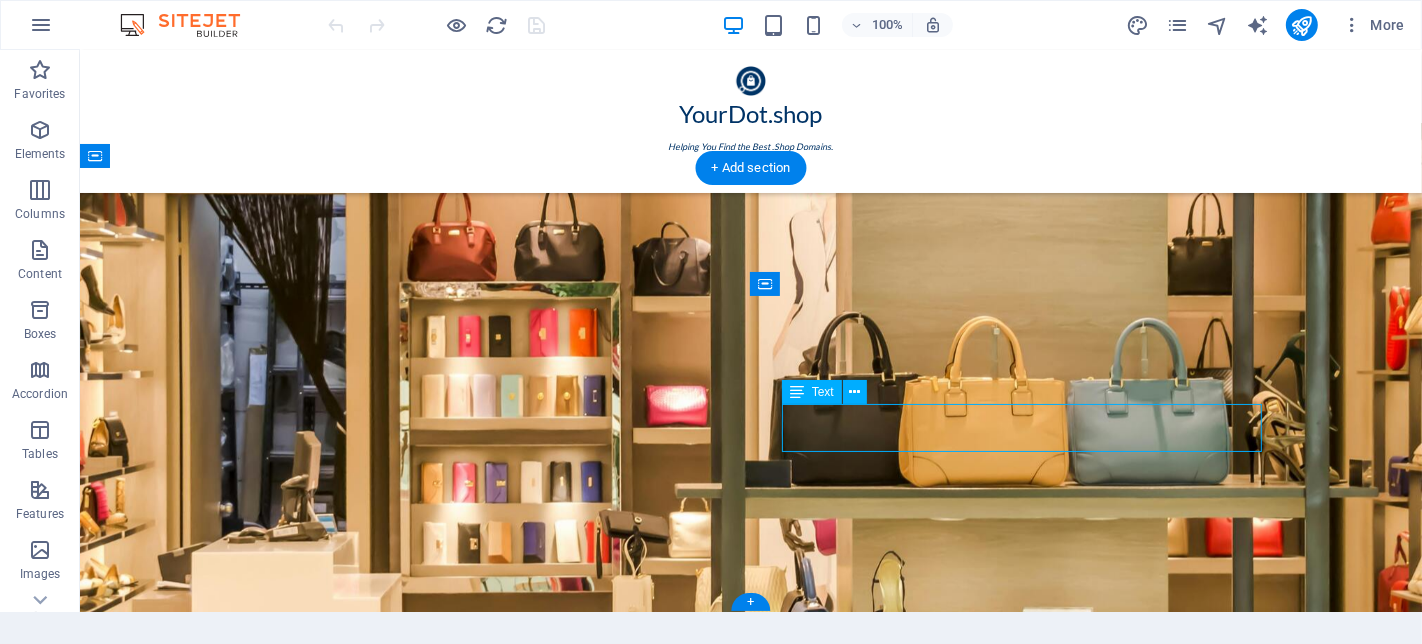 scroll, scrollTop: 4100, scrollLeft: 0, axis: vertical 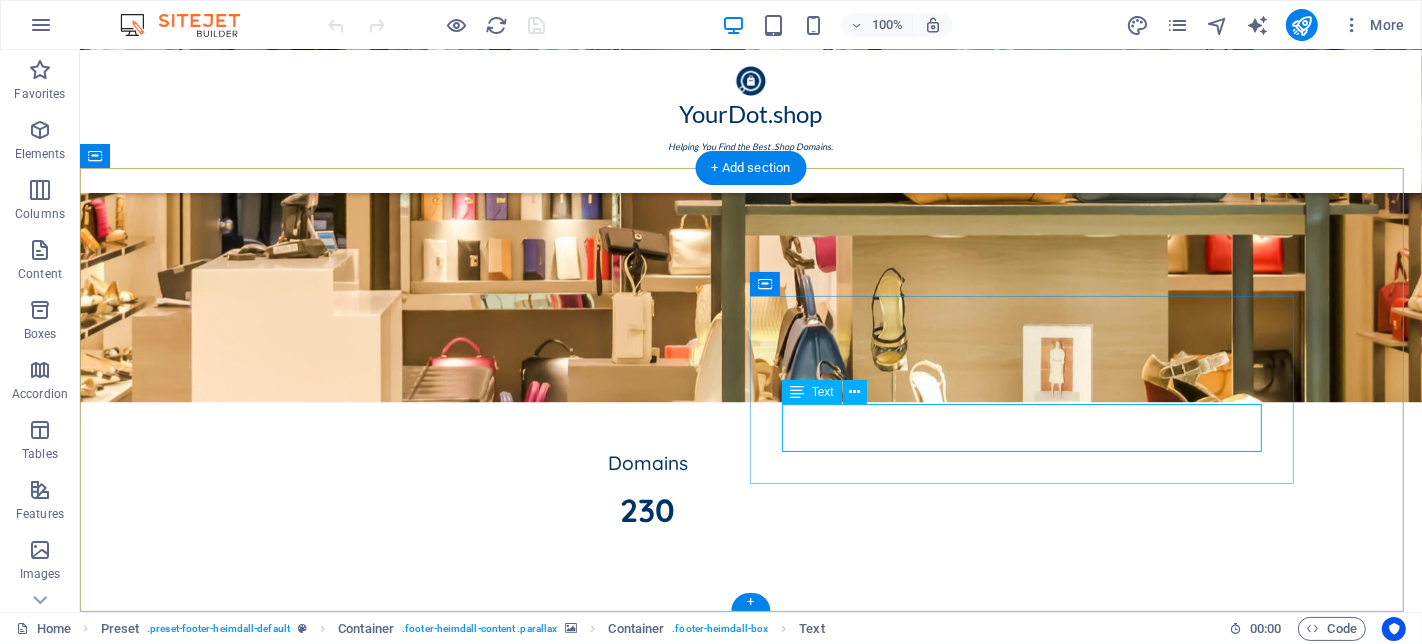 click on "[USERNAME]@[DOMAIN].com Legal notice | Privacy" at bounding box center (647, 3927) 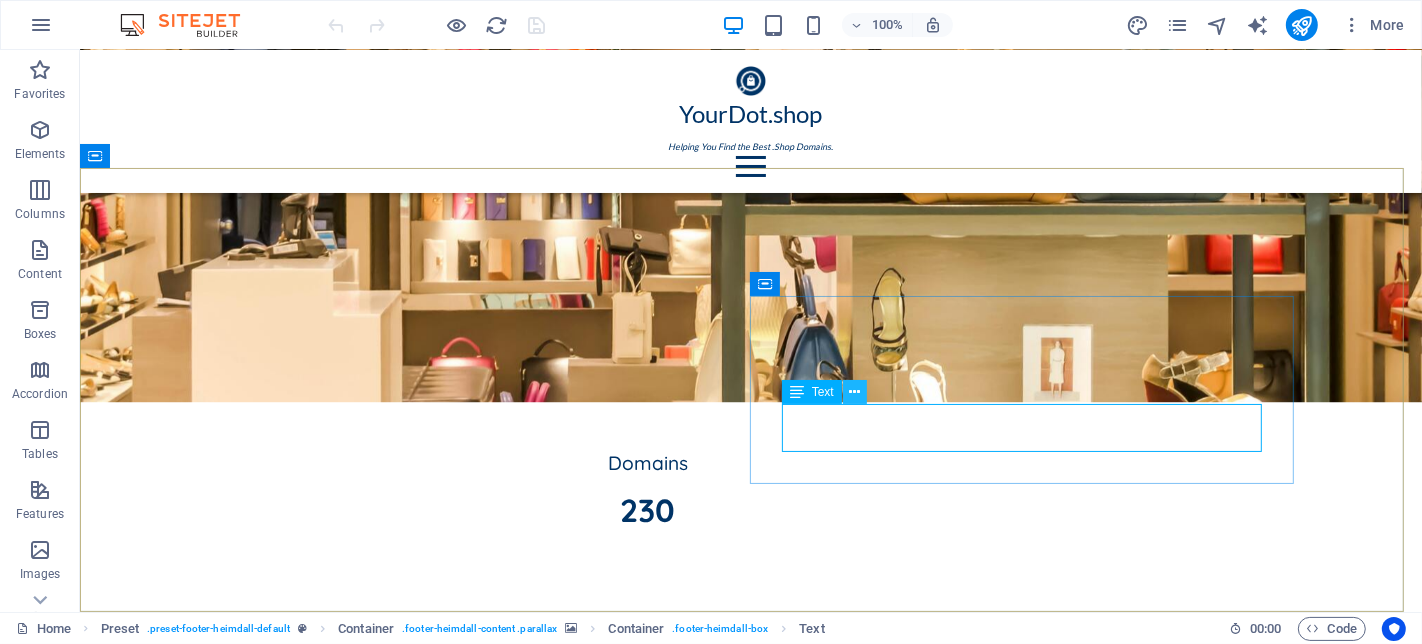 click at bounding box center (854, 392) 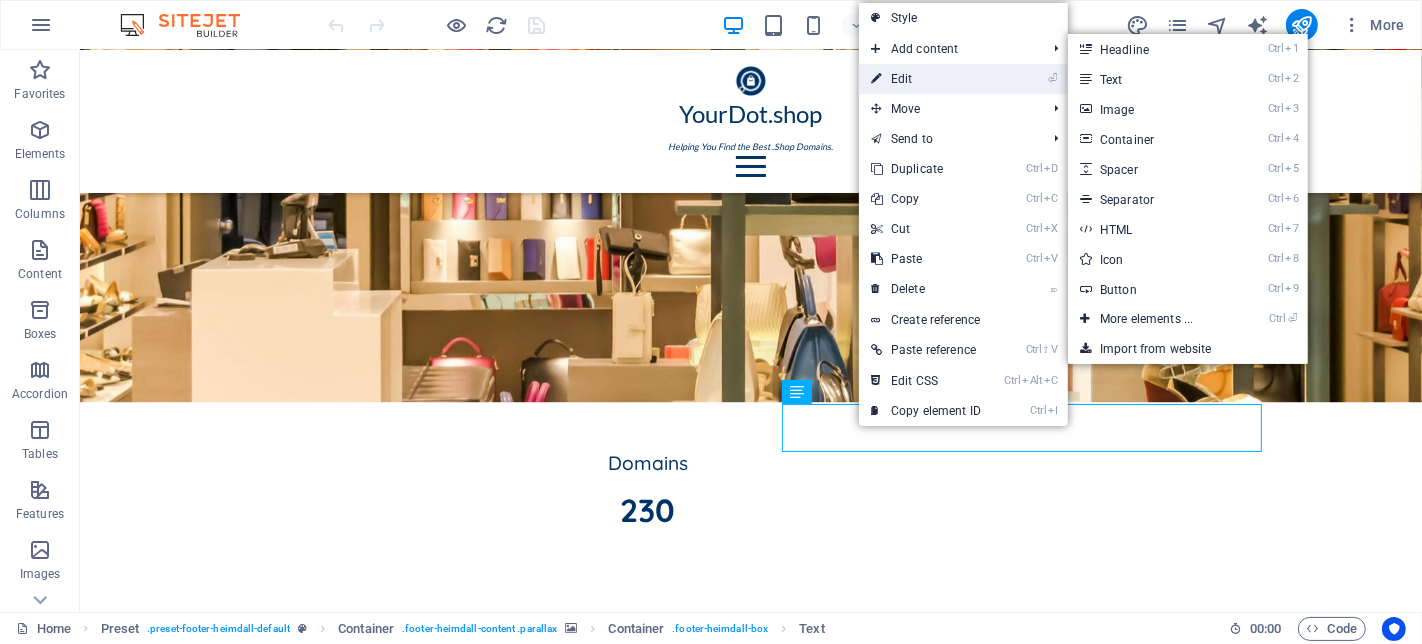 click on "⏎  Edit" at bounding box center [926, 79] 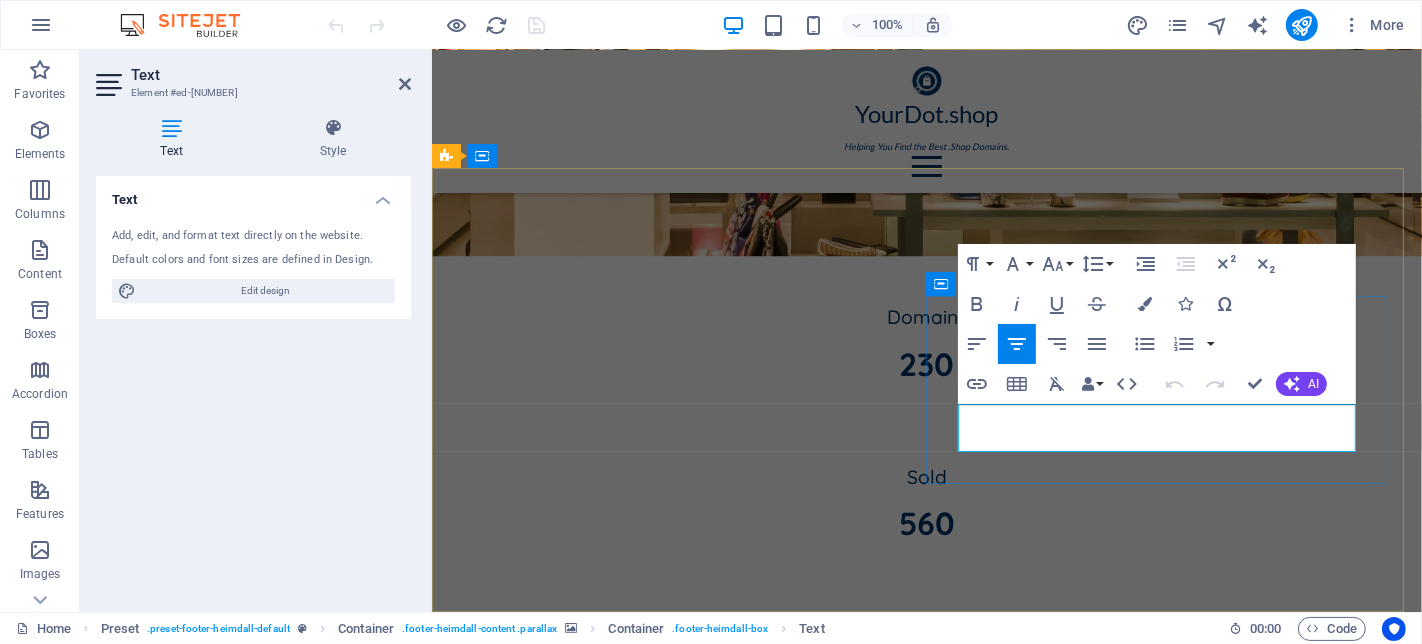 scroll, scrollTop: 4058, scrollLeft: 0, axis: vertical 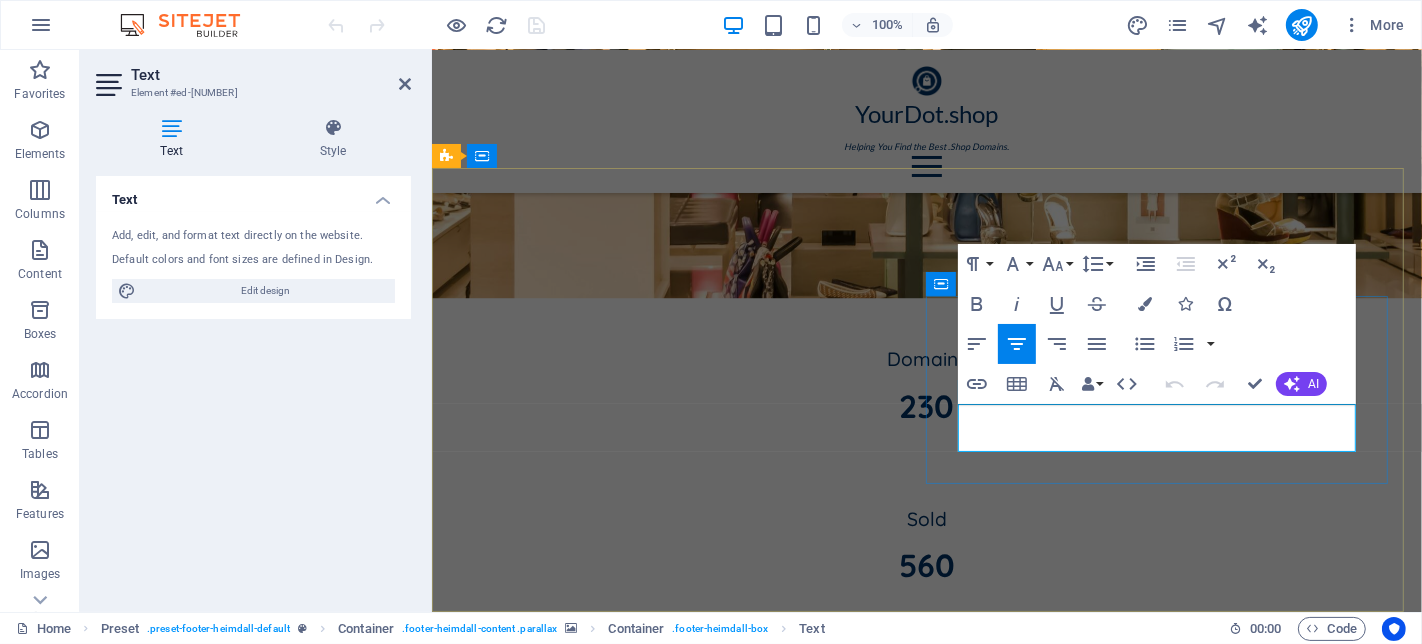 click on "[USERNAME]@[DOMAIN].com" at bounding box center (926, 3810) 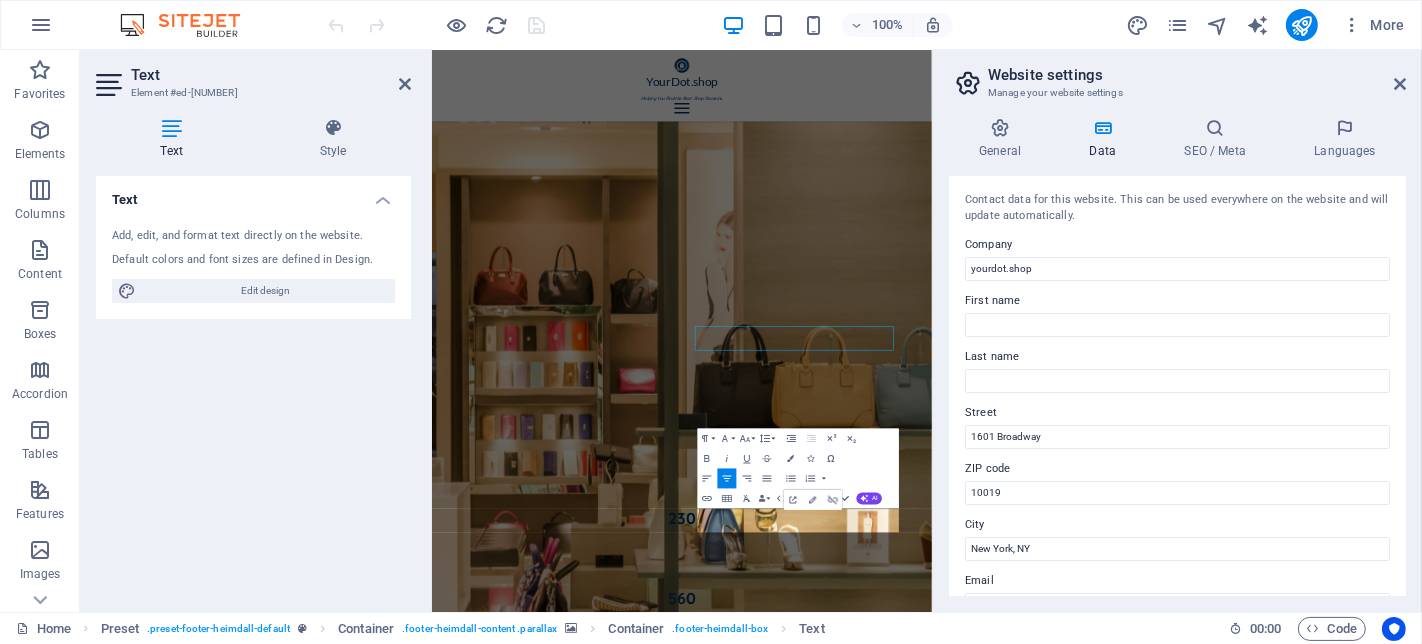 click on "Street" at bounding box center (1177, 413) 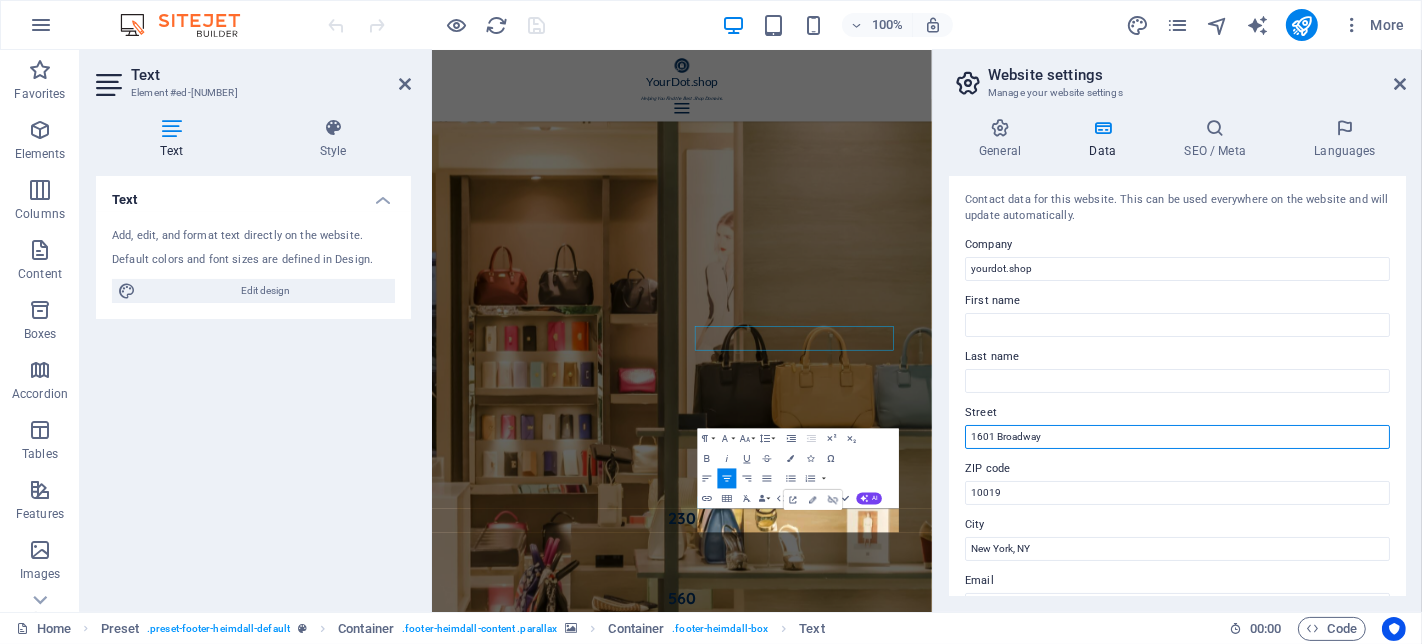 click on "1601 Broadway" at bounding box center [1177, 437] 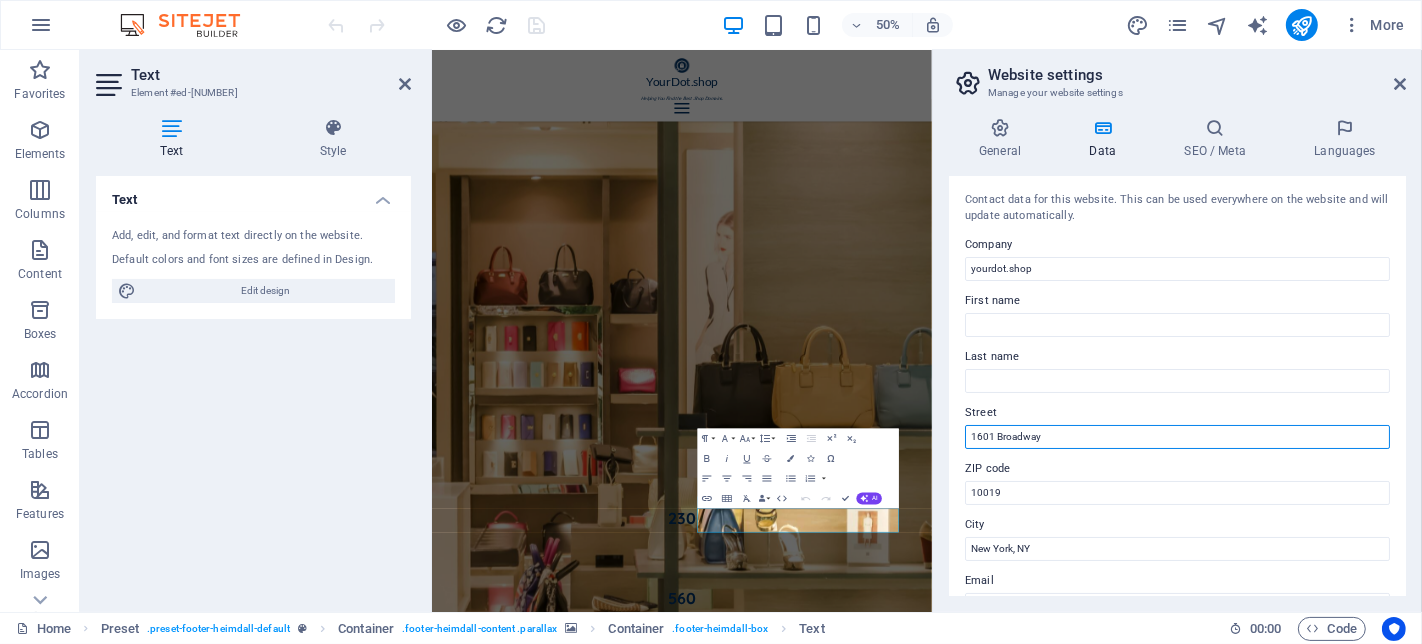 scroll, scrollTop: 3860, scrollLeft: 0, axis: vertical 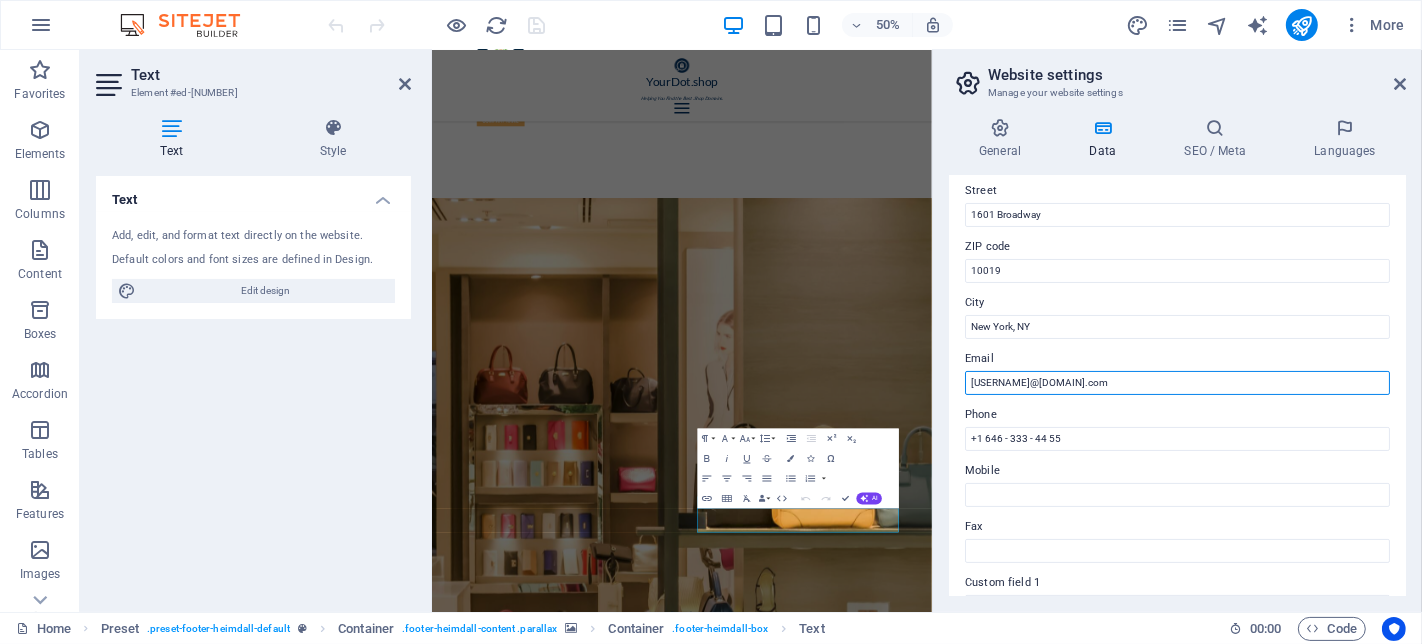 drag, startPoint x: 1051, startPoint y: 381, endPoint x: 1049, endPoint y: 414, distance: 33.06055 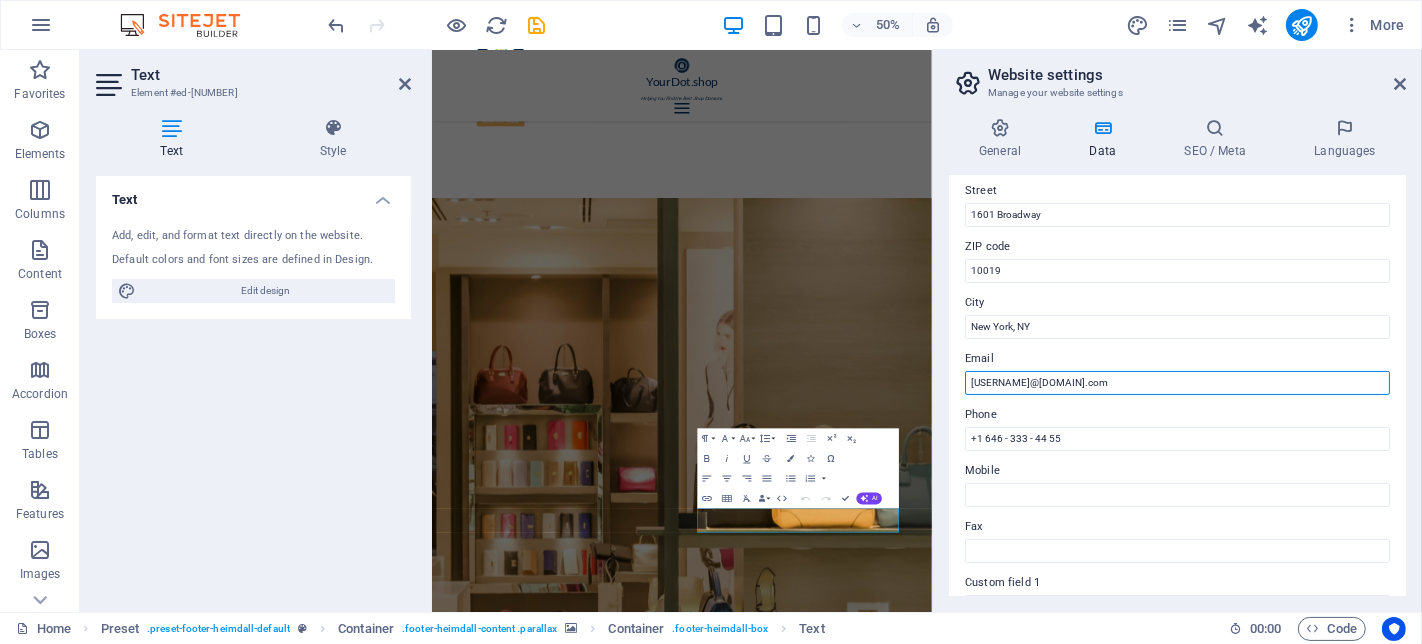 click on "[USERNAME]@[DOMAIN].com" at bounding box center [1177, 383] 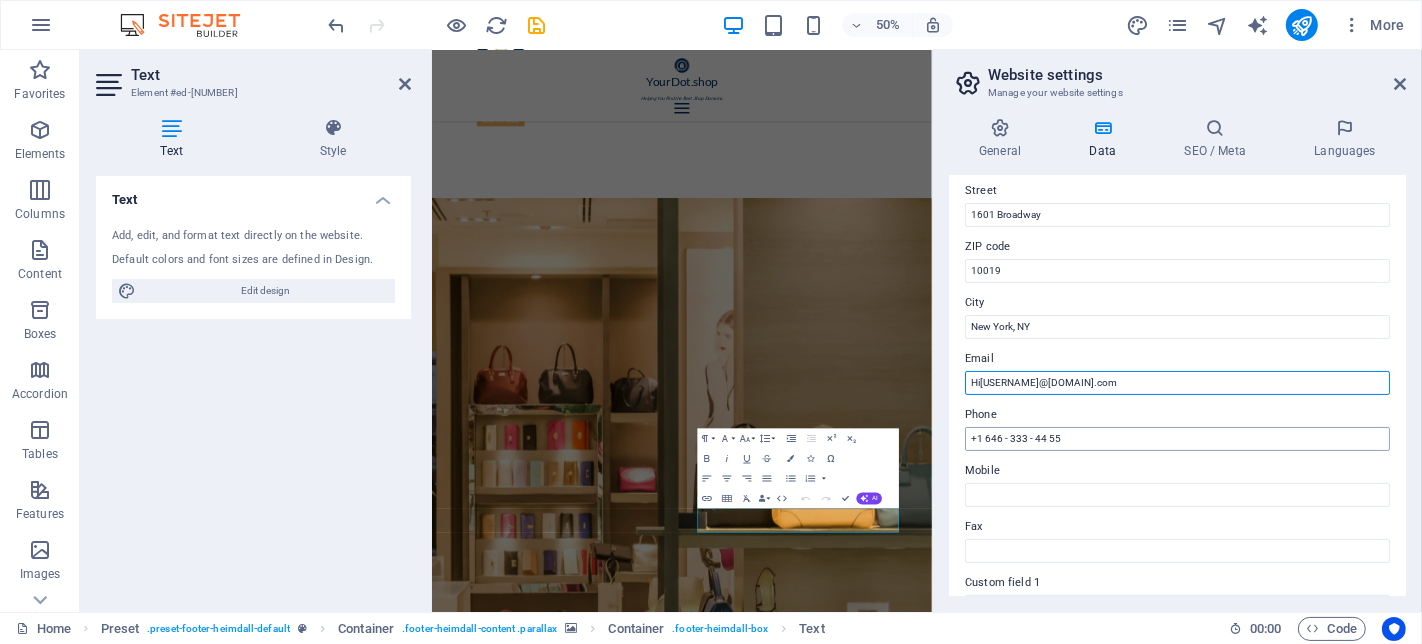 type on "Hi[USERNAME]@[DOMAIN].com" 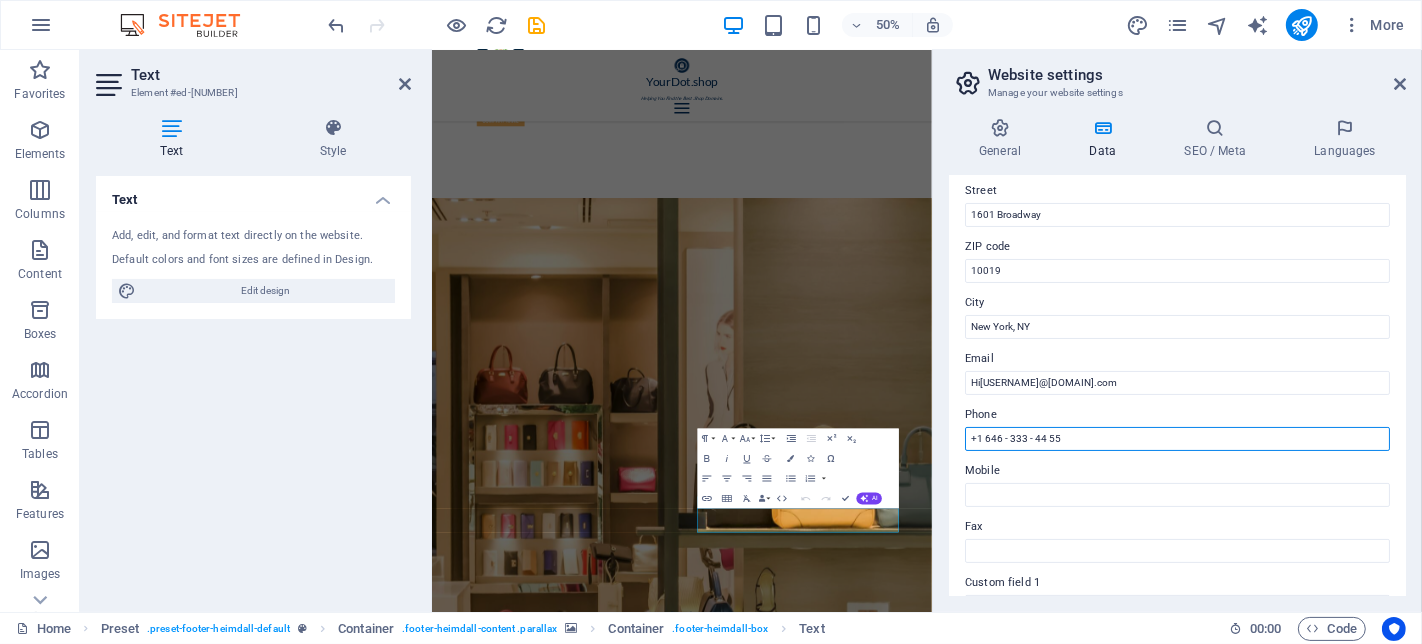 drag, startPoint x: 1087, startPoint y: 437, endPoint x: 941, endPoint y: 435, distance: 146.0137 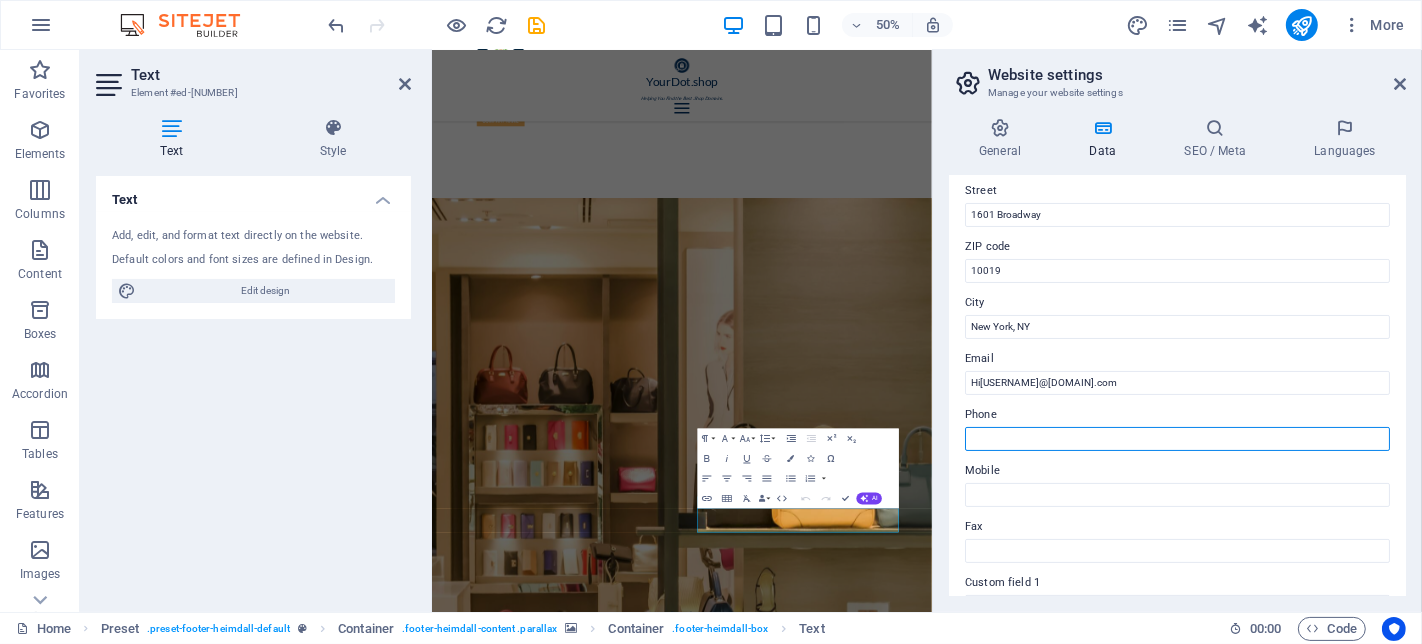 scroll, scrollTop: 540, scrollLeft: 0, axis: vertical 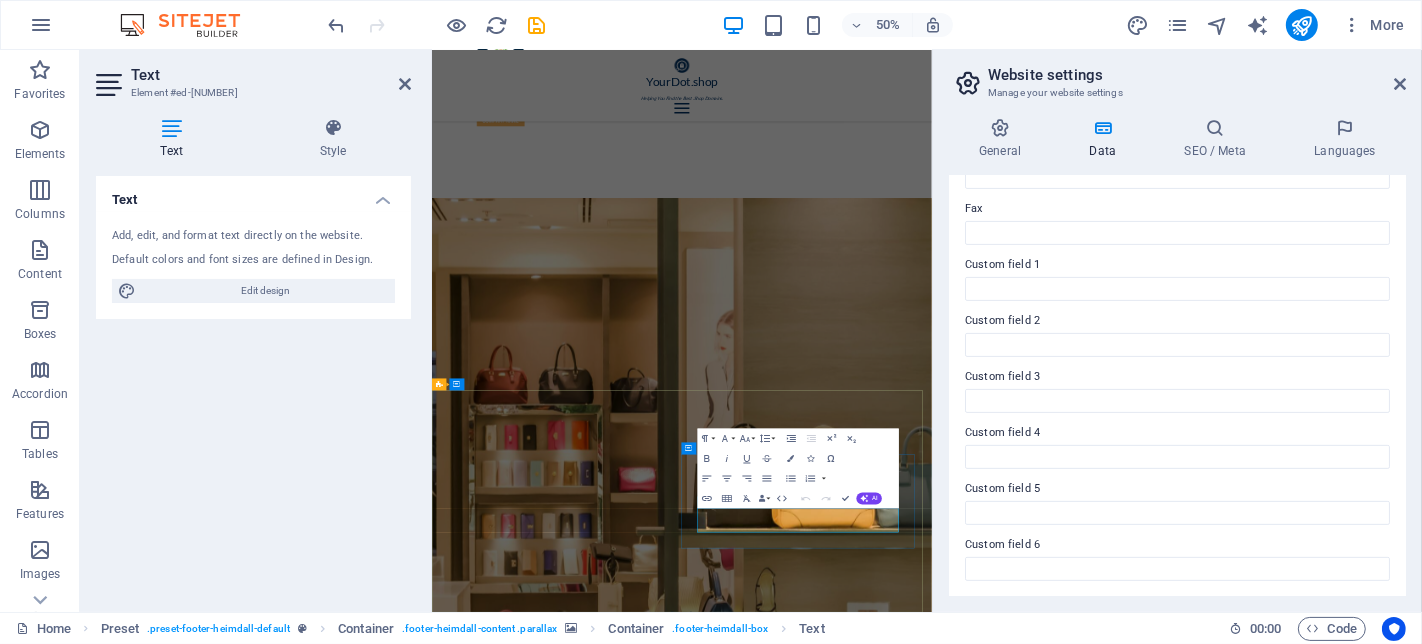 type 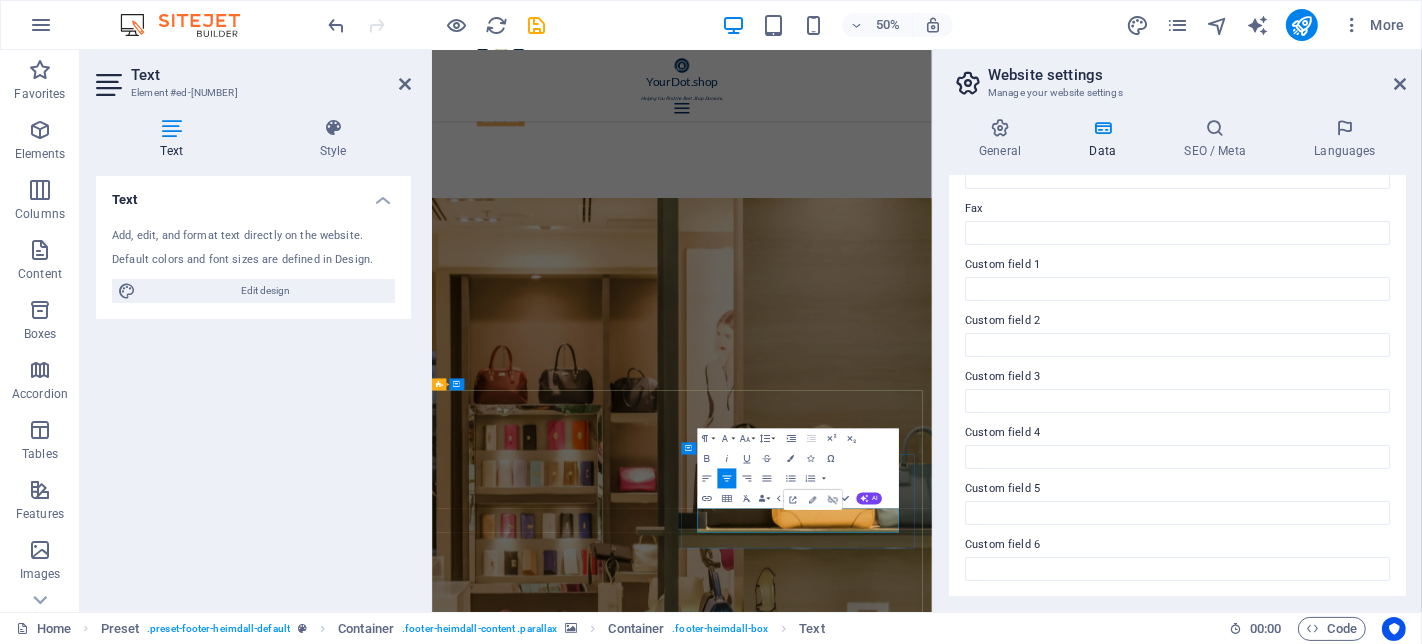 click on "Legal notice  |  Privacy" at bounding box center (931, 4951) 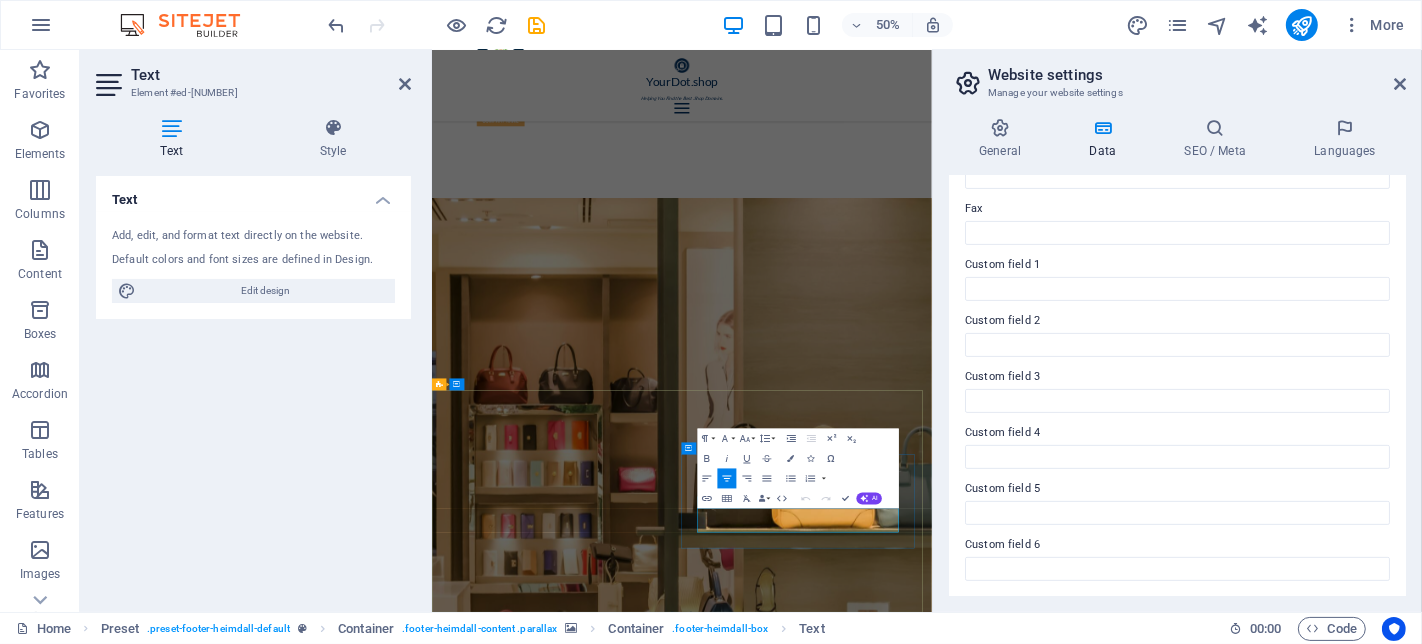 click on "Legal notice  |  Privacy" at bounding box center [931, 4951] 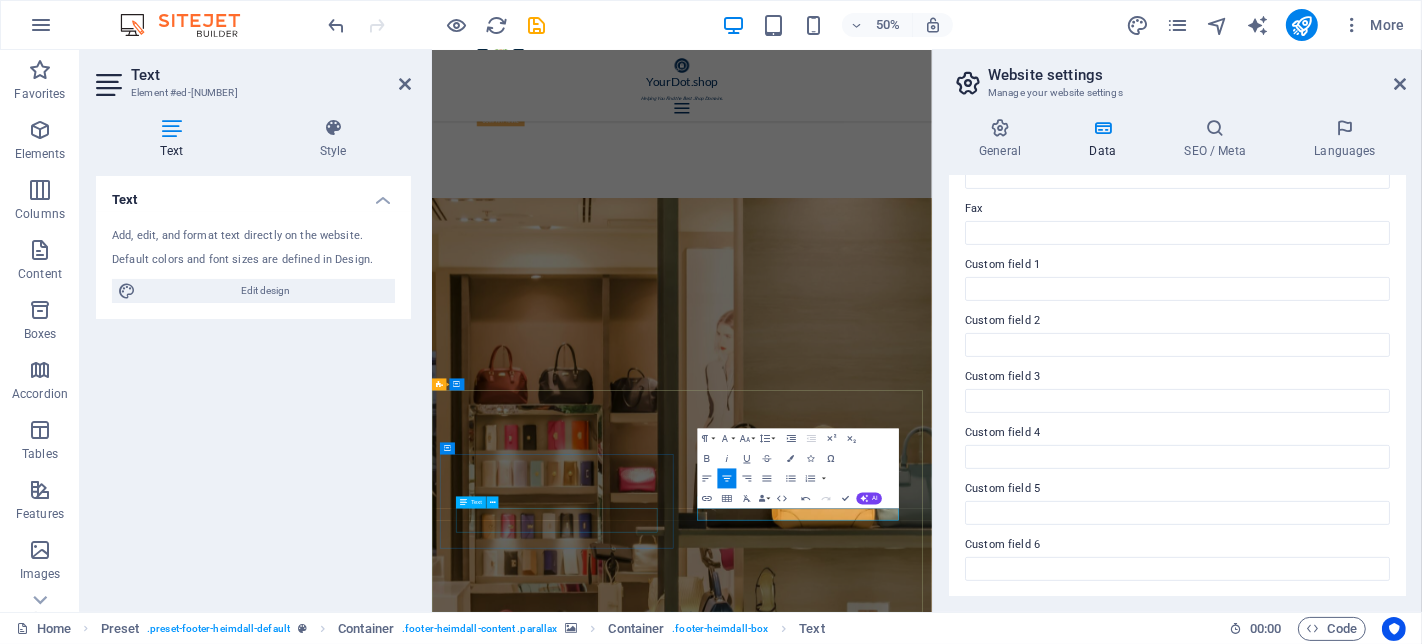 click on "Phone: Call us today!" at bounding box center [931, 4737] 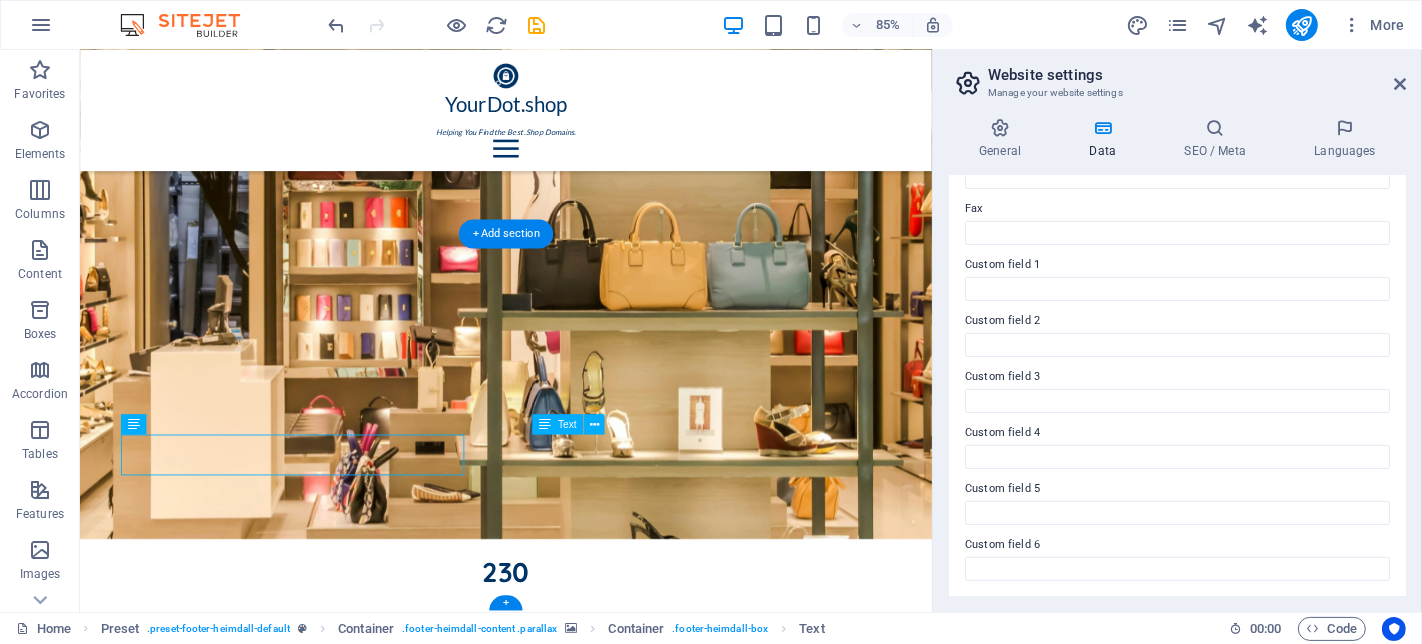 scroll, scrollTop: 3962, scrollLeft: 0, axis: vertical 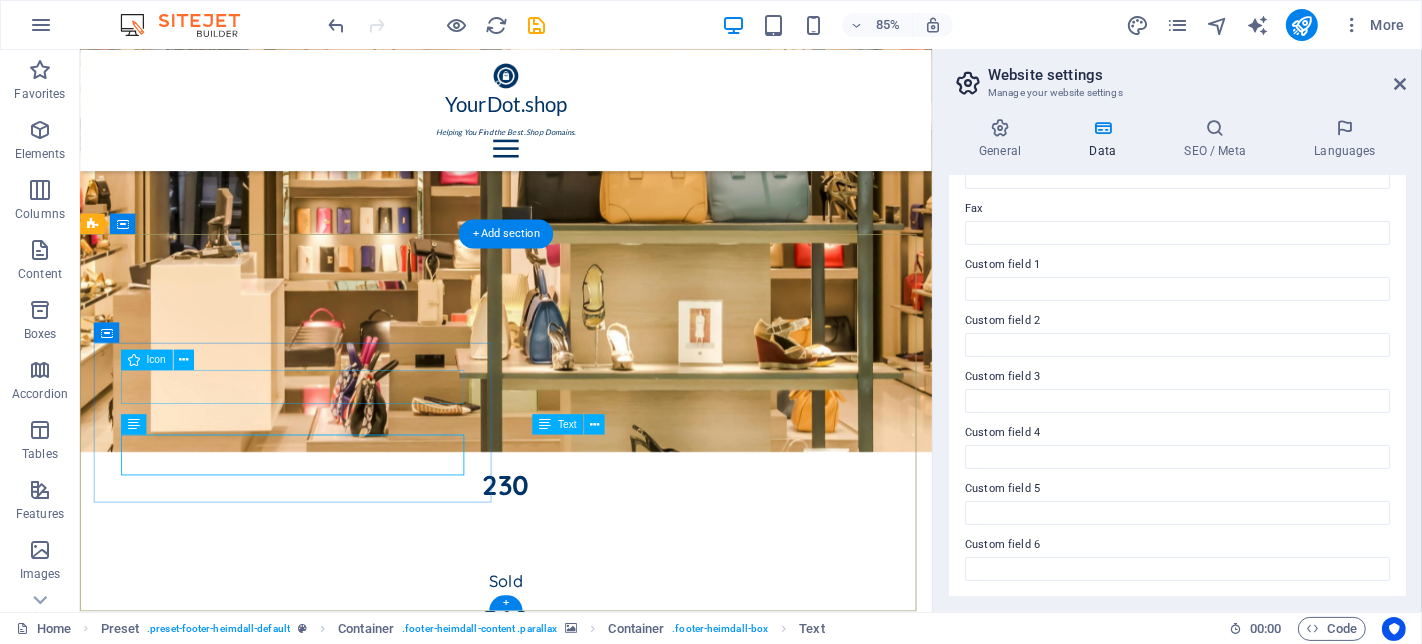 click at bounding box center [580, 3754] 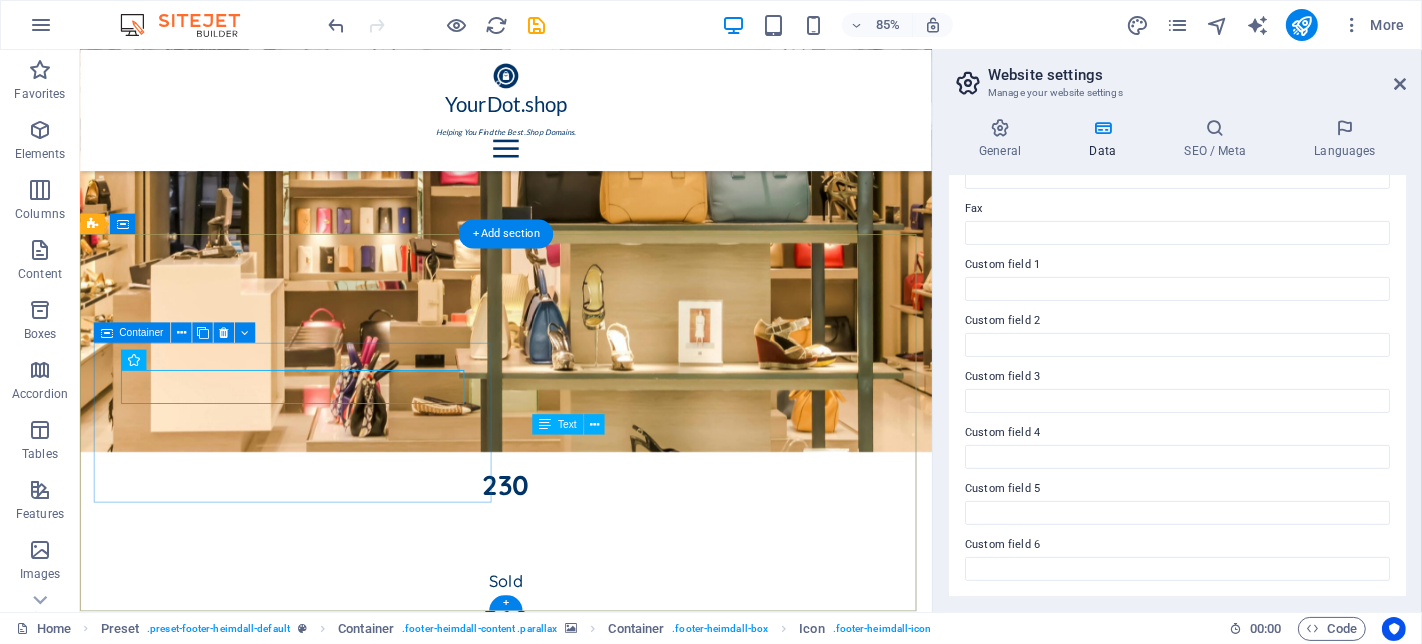click on "Phone: Call us today!" at bounding box center [580, 3796] 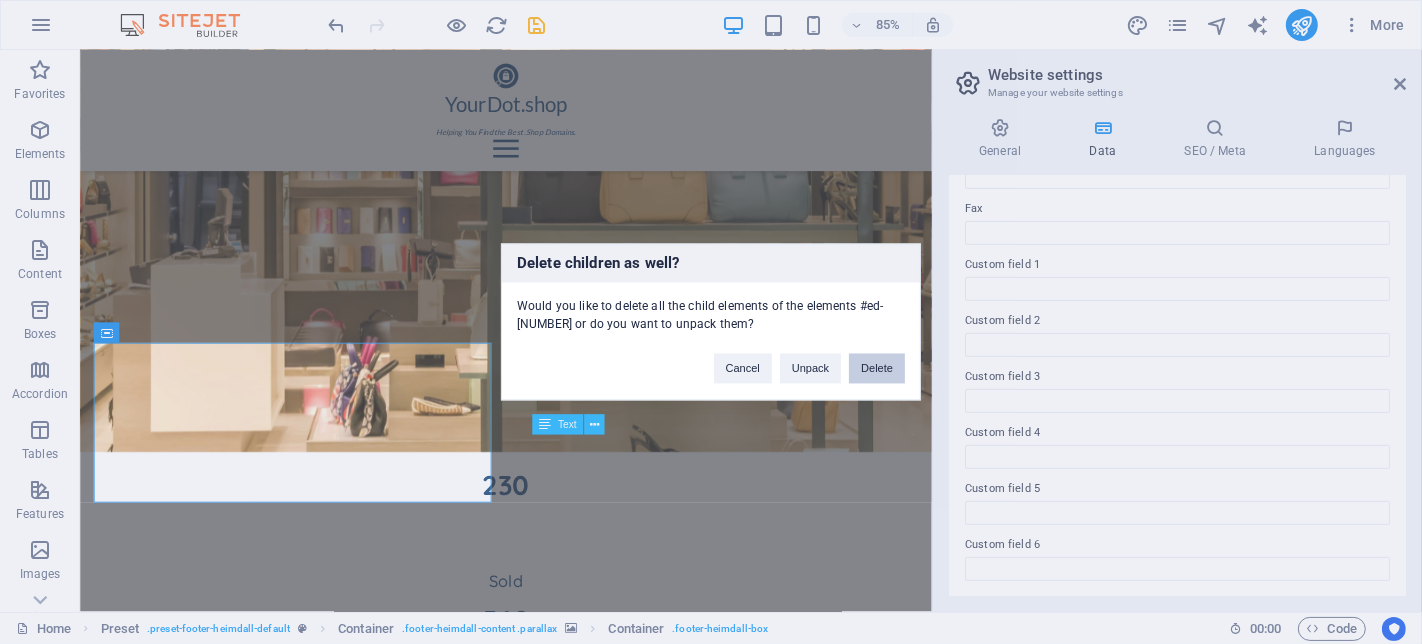 click on "Delete" at bounding box center [877, 369] 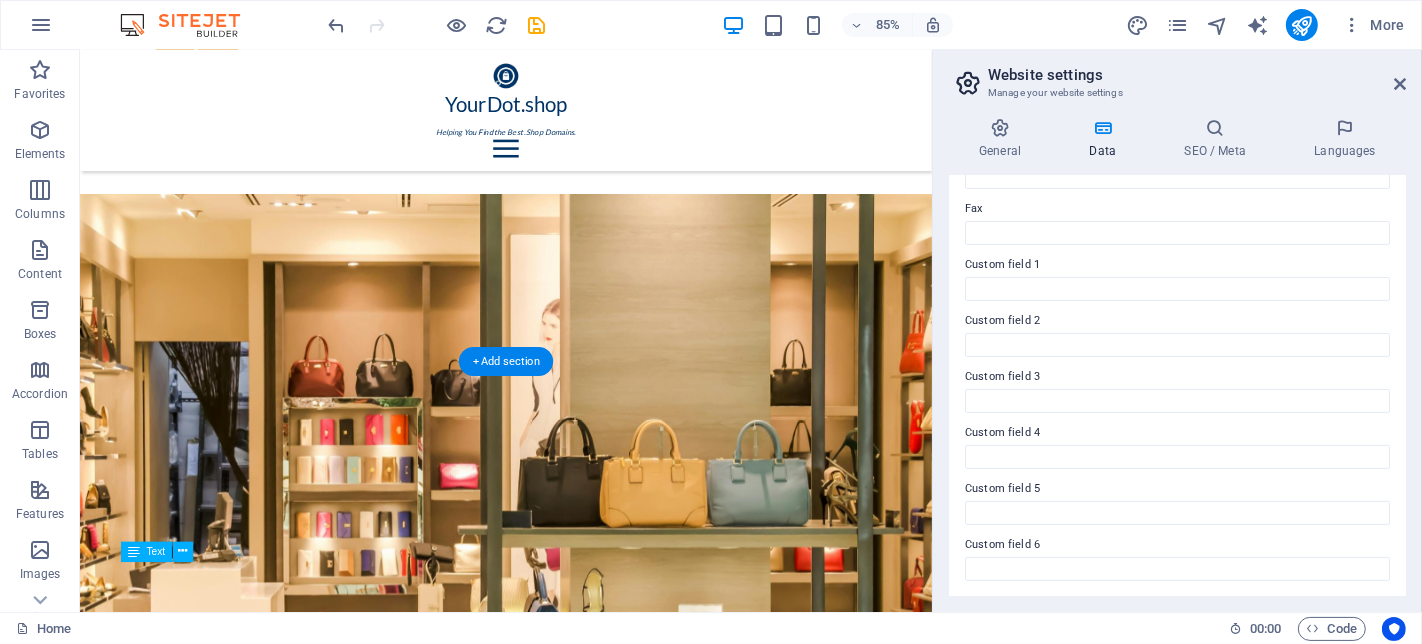 scroll, scrollTop: 3938, scrollLeft: 0, axis: vertical 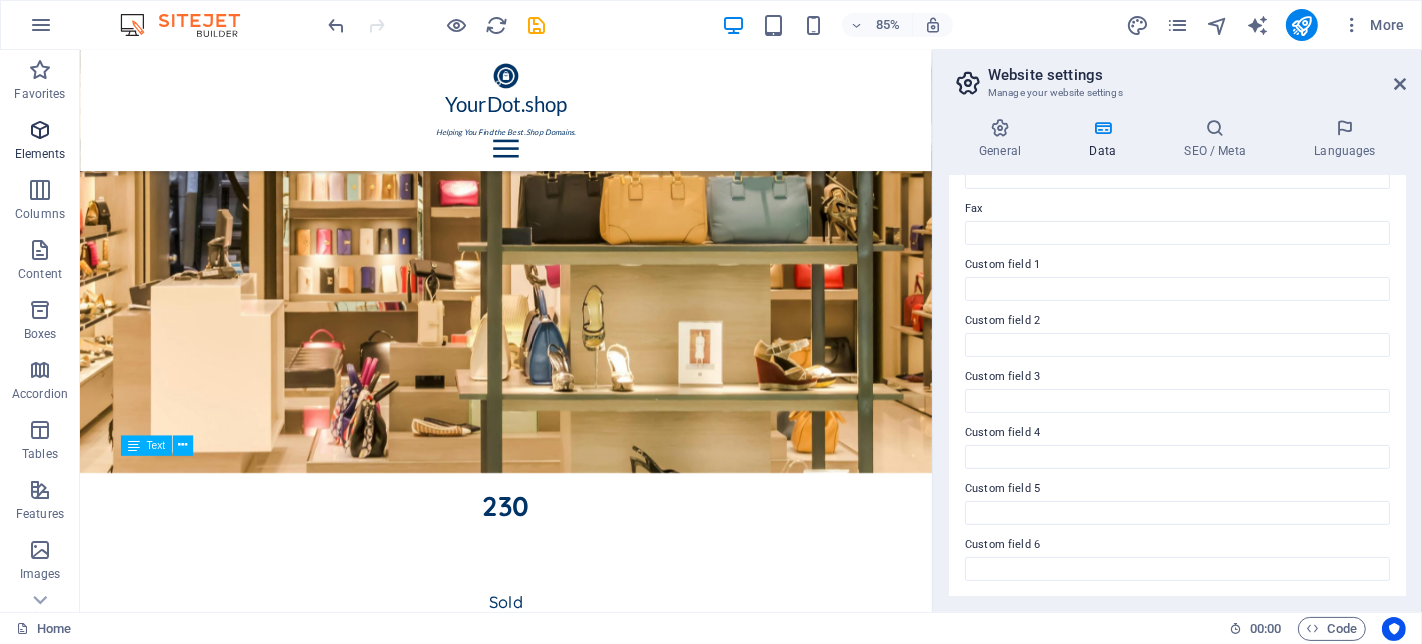 click at bounding box center (40, 130) 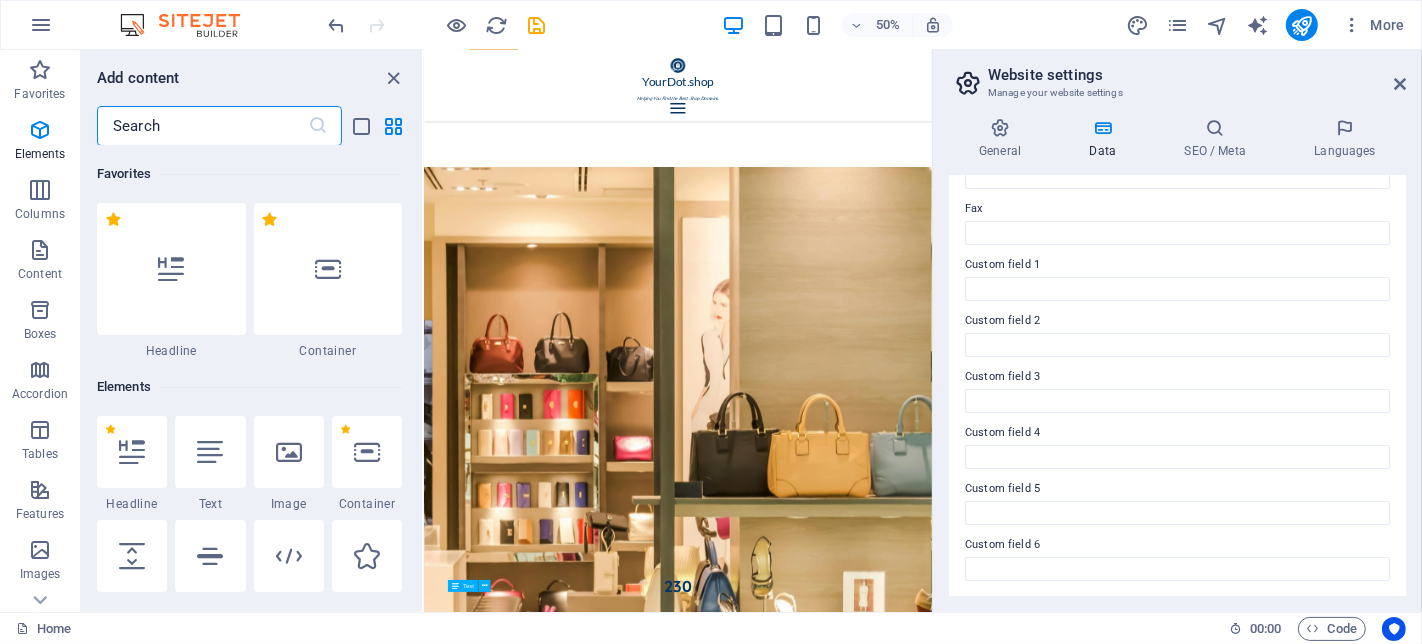 click at bounding box center [202, 126] 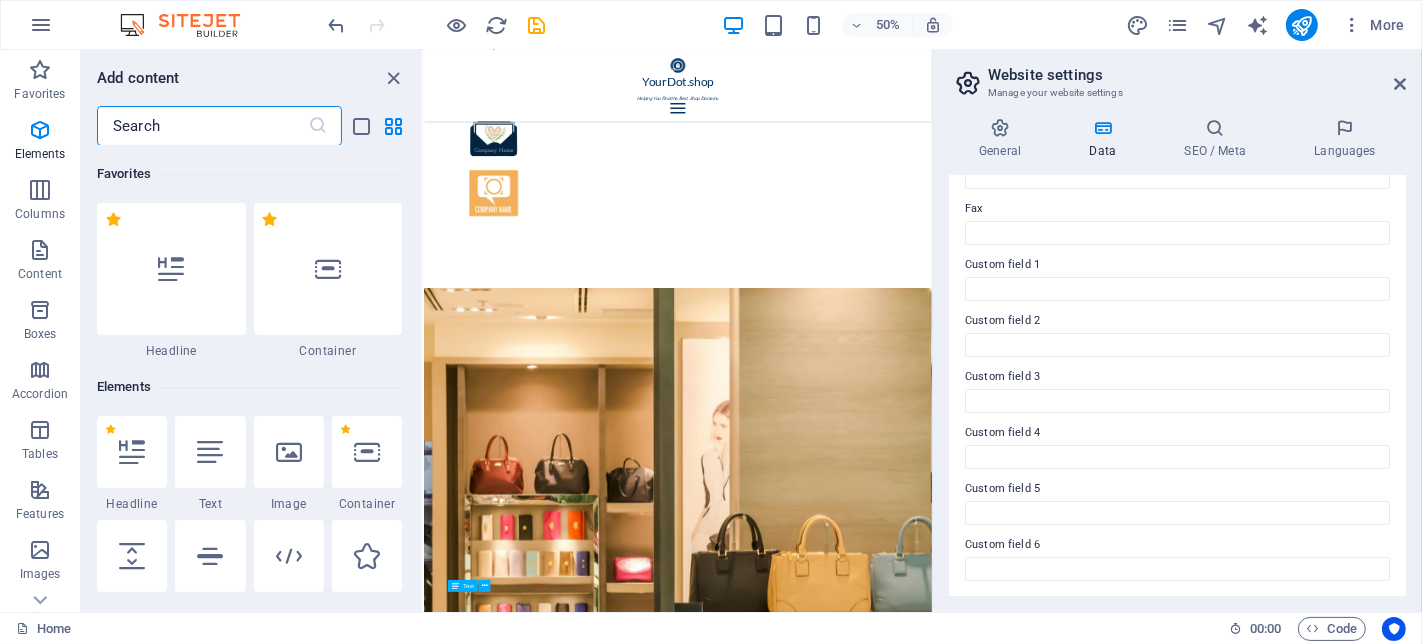scroll, scrollTop: 212, scrollLeft: 0, axis: vertical 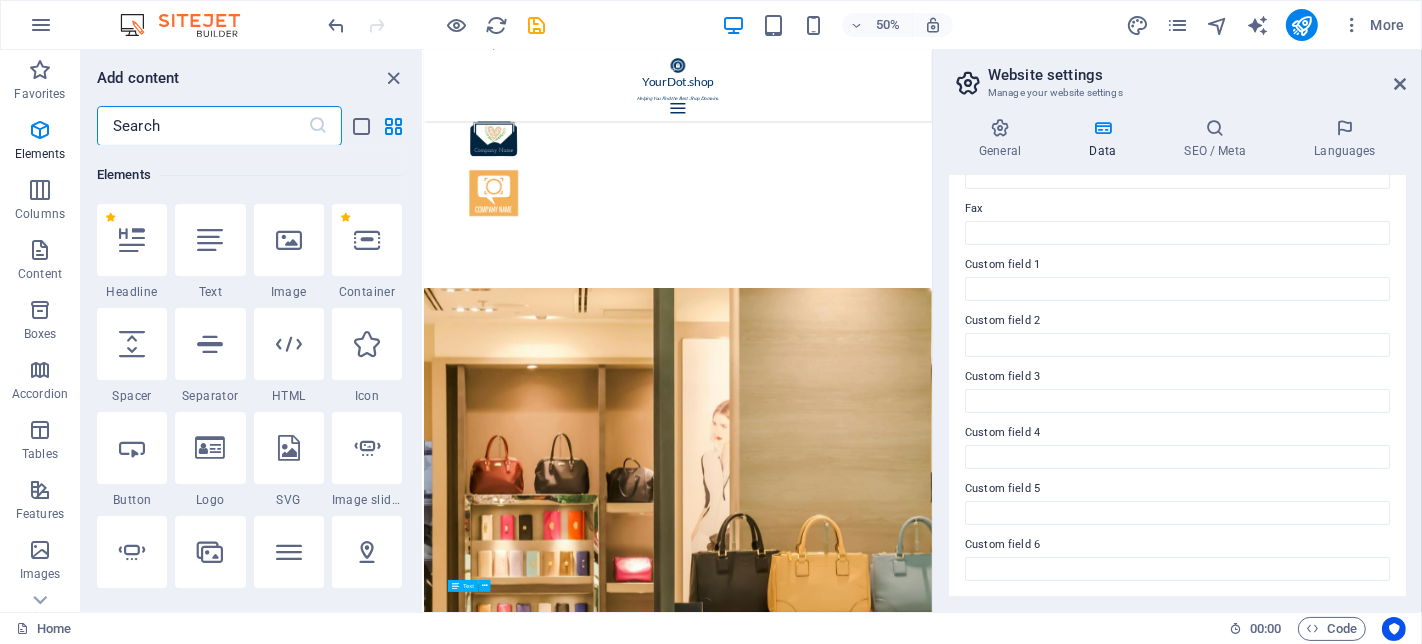 type on "x" 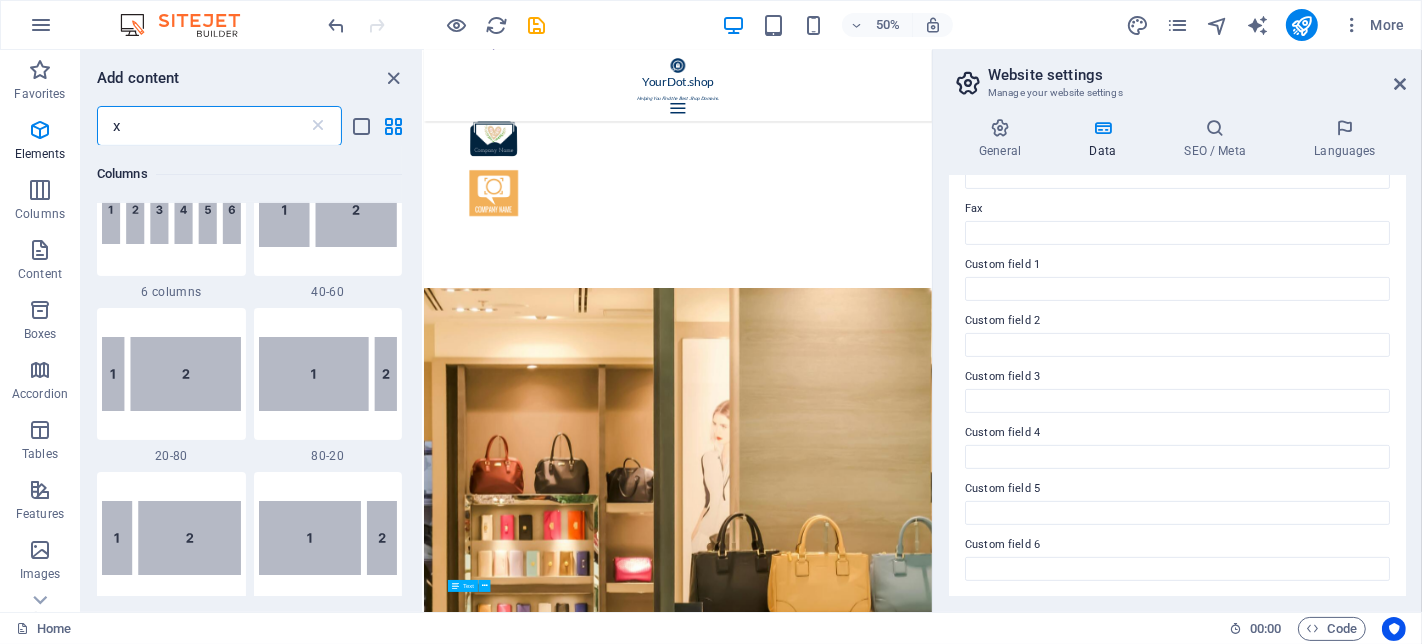 scroll, scrollTop: 0, scrollLeft: 0, axis: both 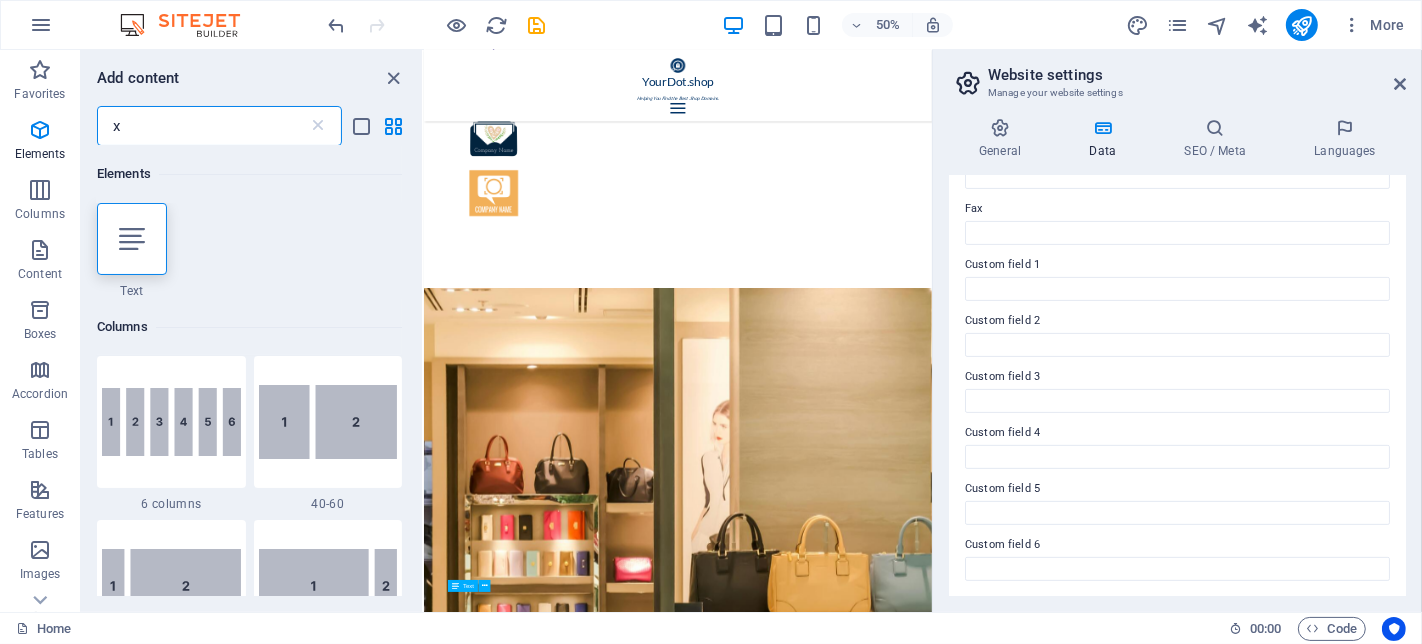 click on "x" at bounding box center [202, 126] 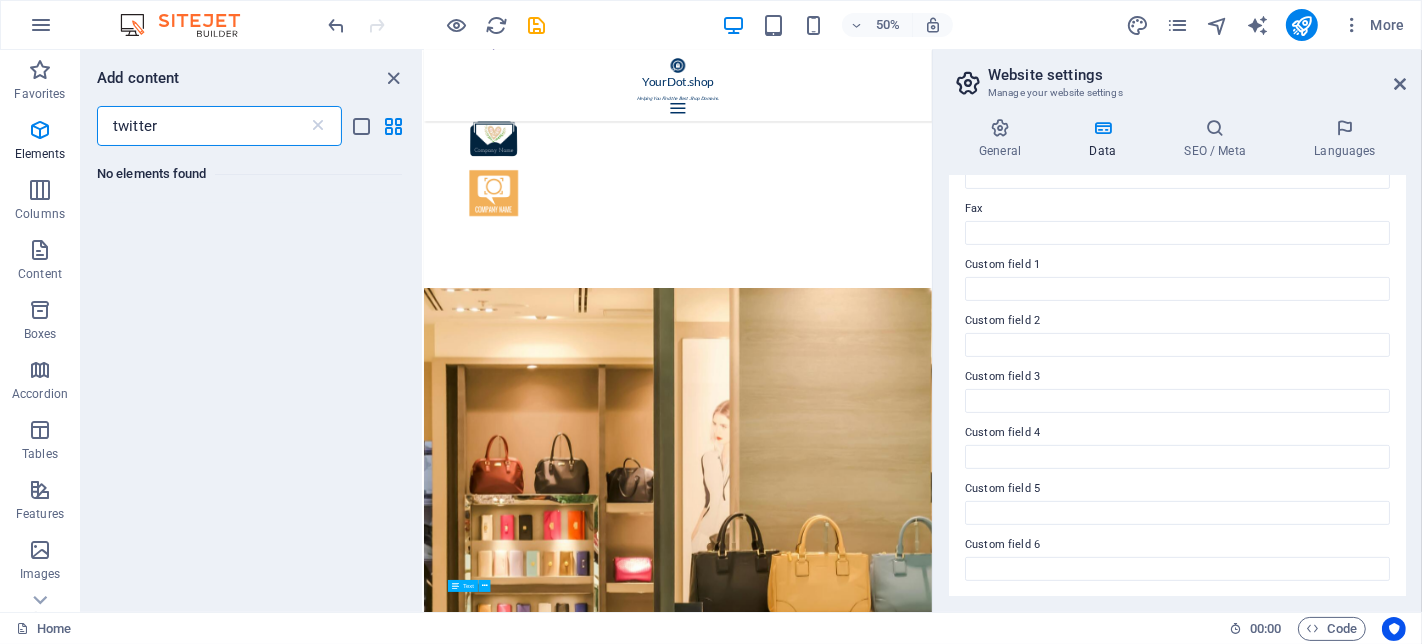 click on "twitter" at bounding box center [202, 126] 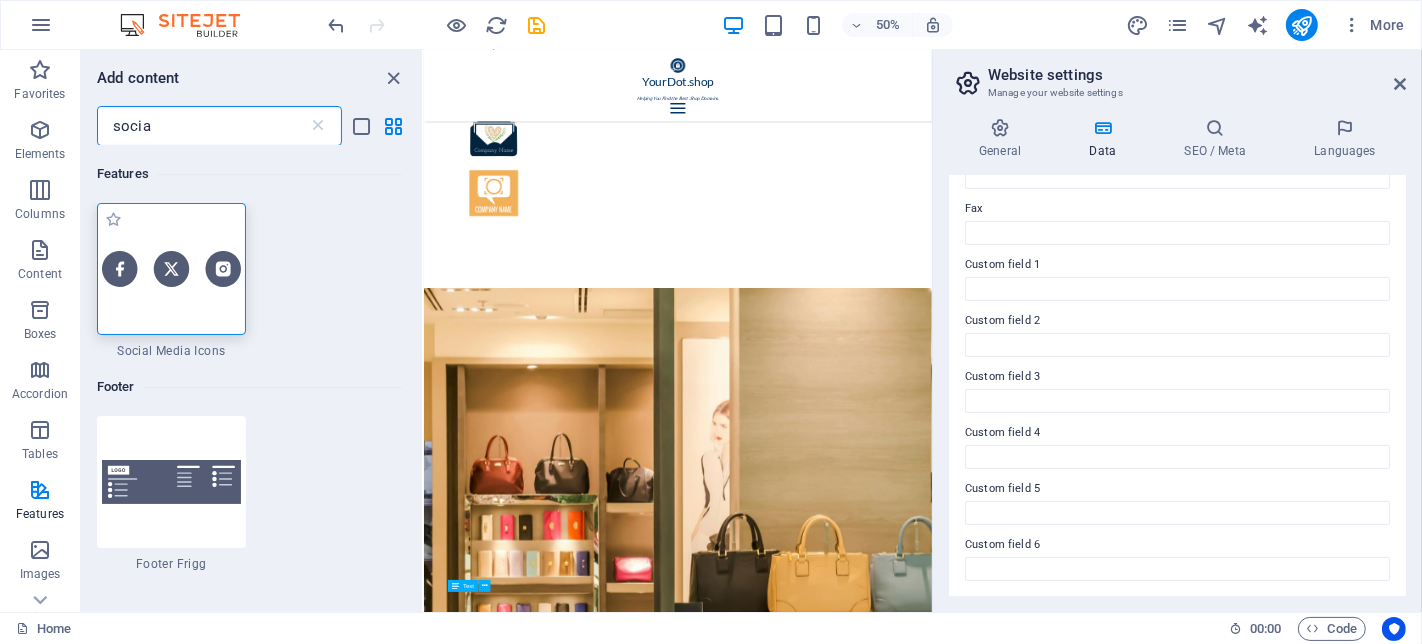 type on "socia" 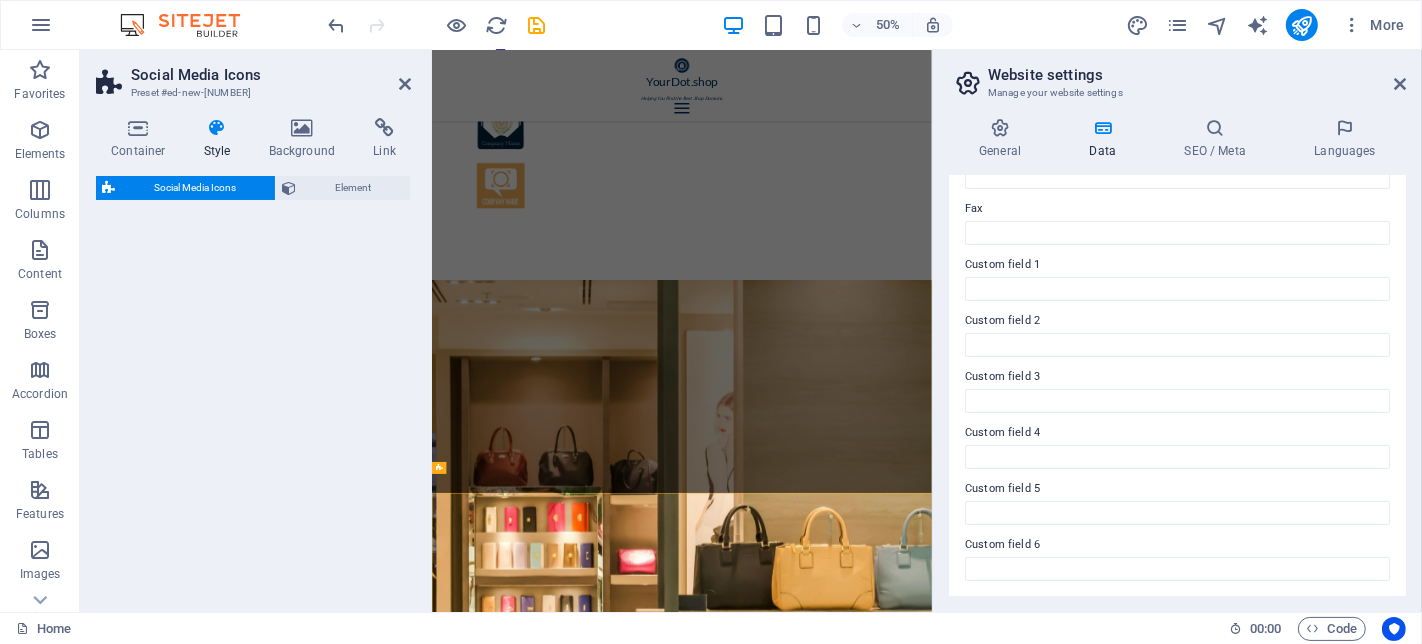 select on "rem" 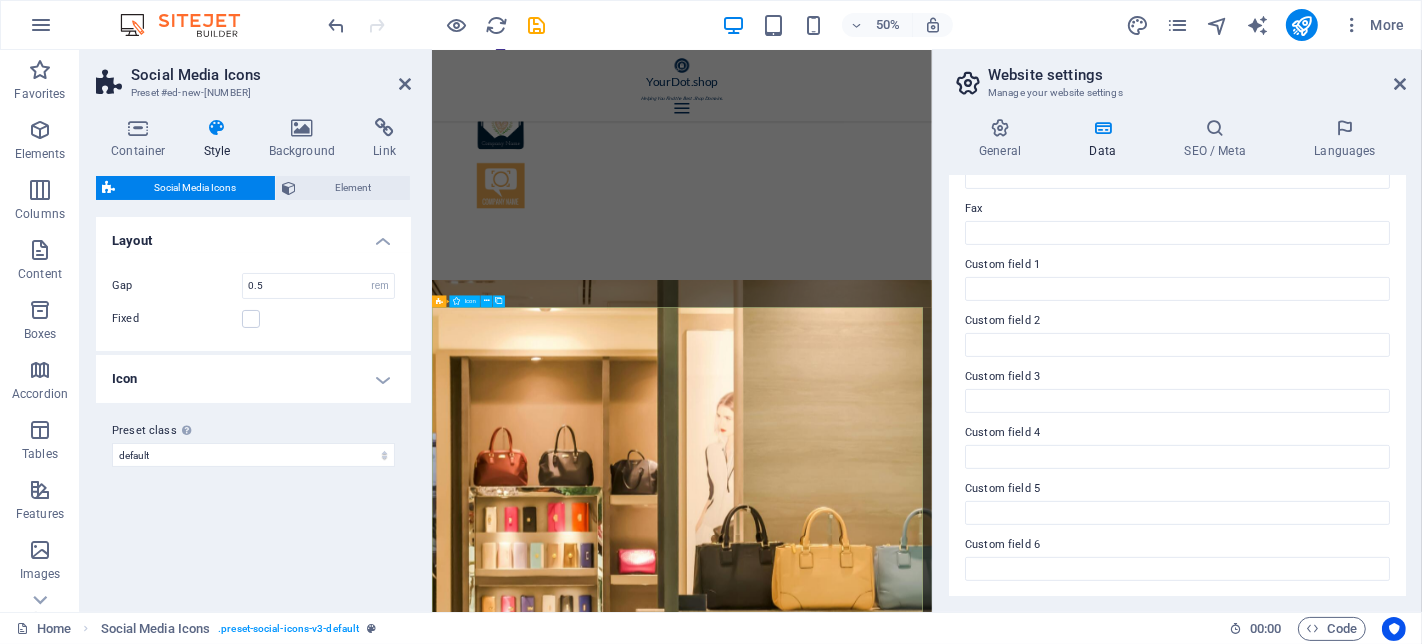 click at bounding box center [931, 4957] 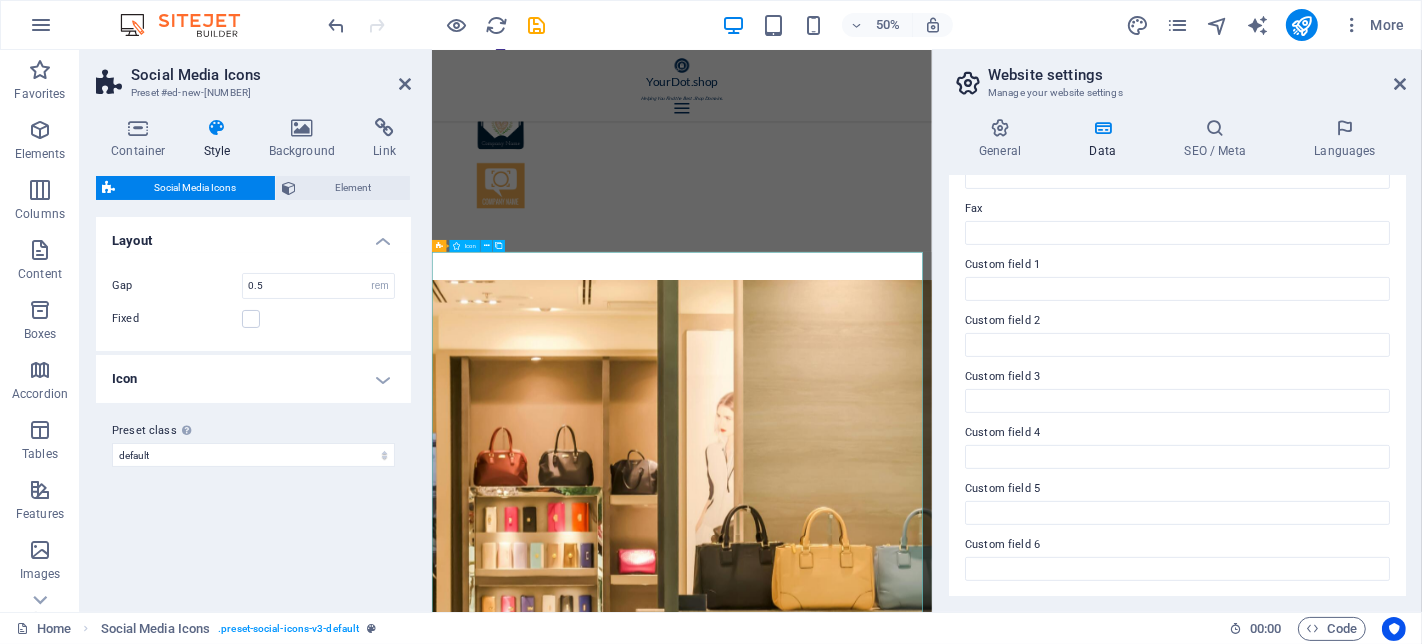scroll, scrollTop: 3851, scrollLeft: 0, axis: vertical 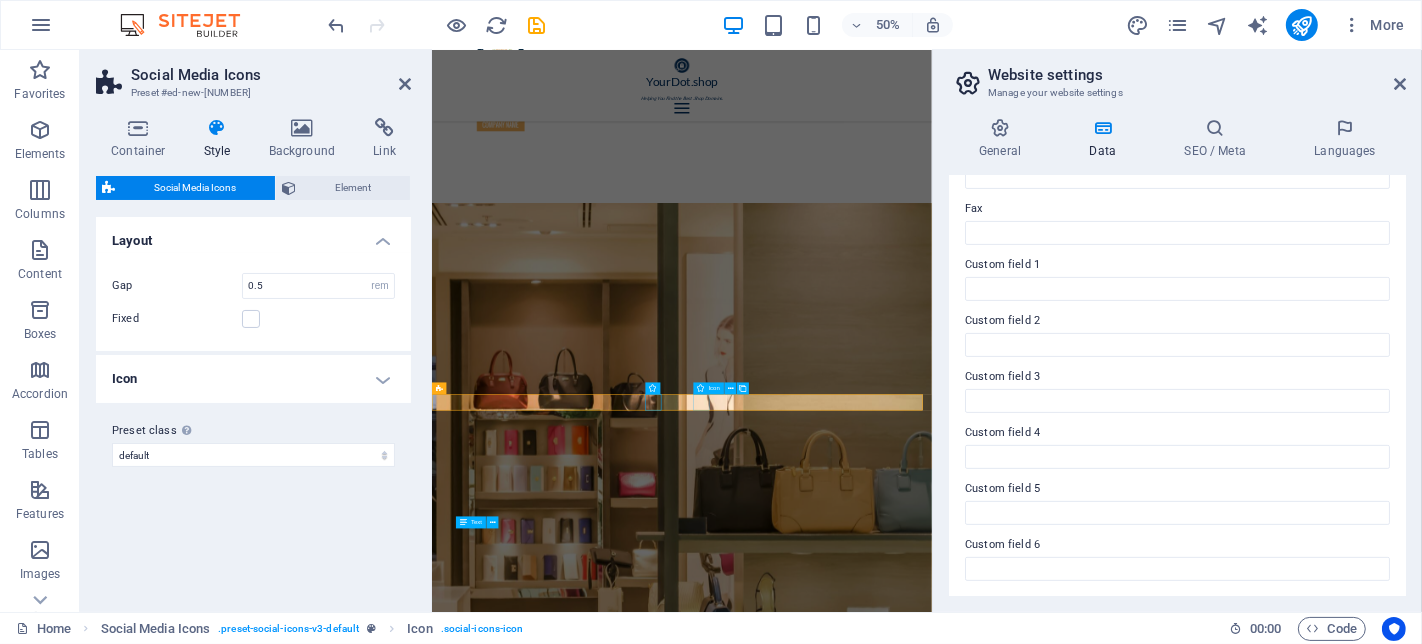 click at bounding box center [931, 3927] 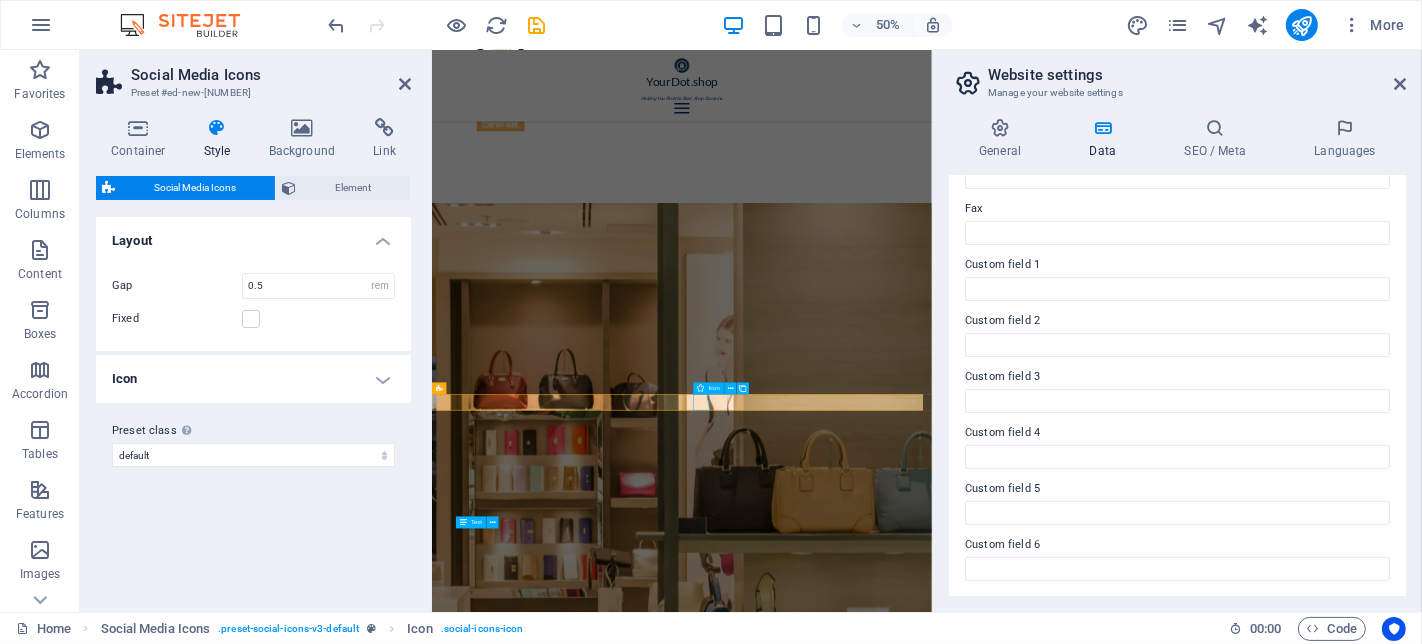 click at bounding box center (931, 3927) 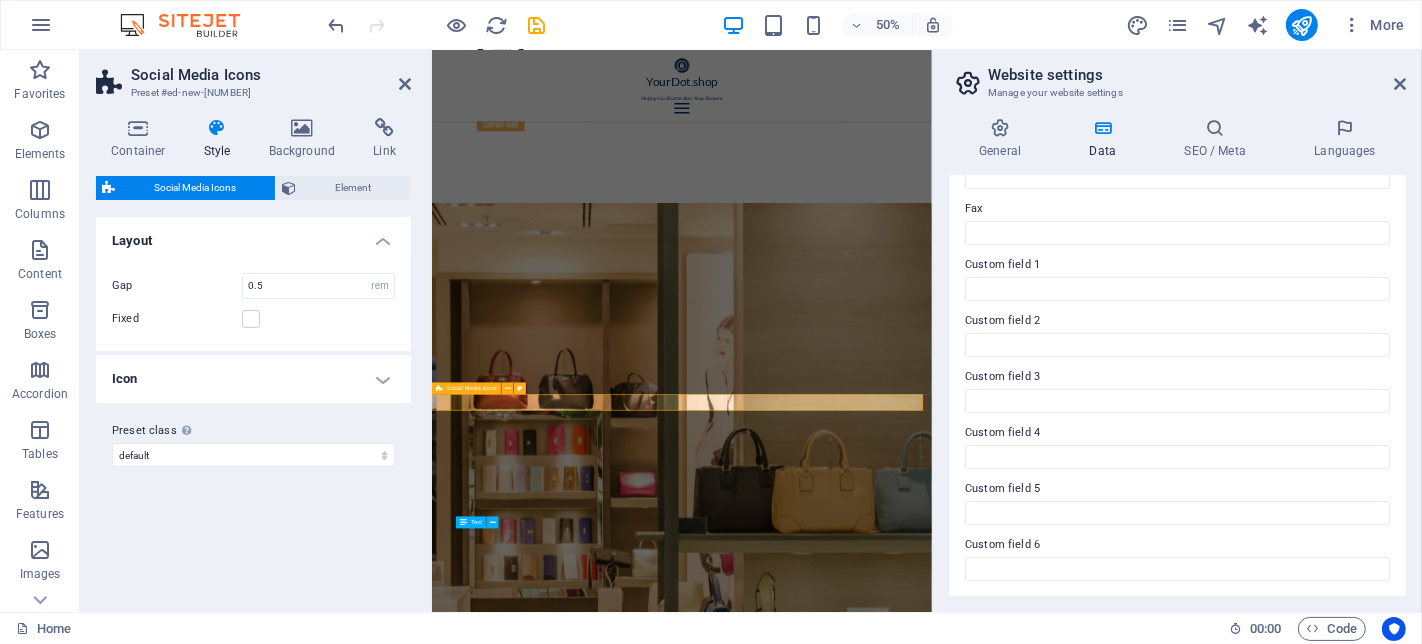 click at bounding box center (931, 3867) 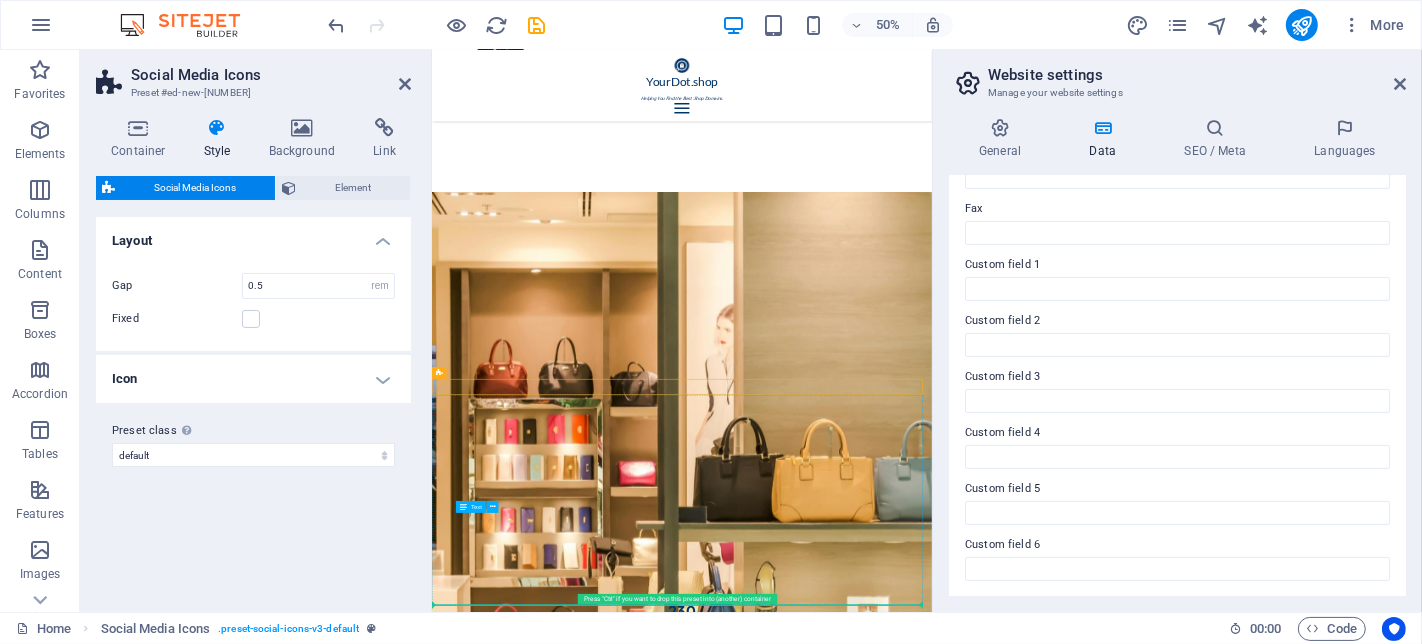 scroll, scrollTop: 3886, scrollLeft: 0, axis: vertical 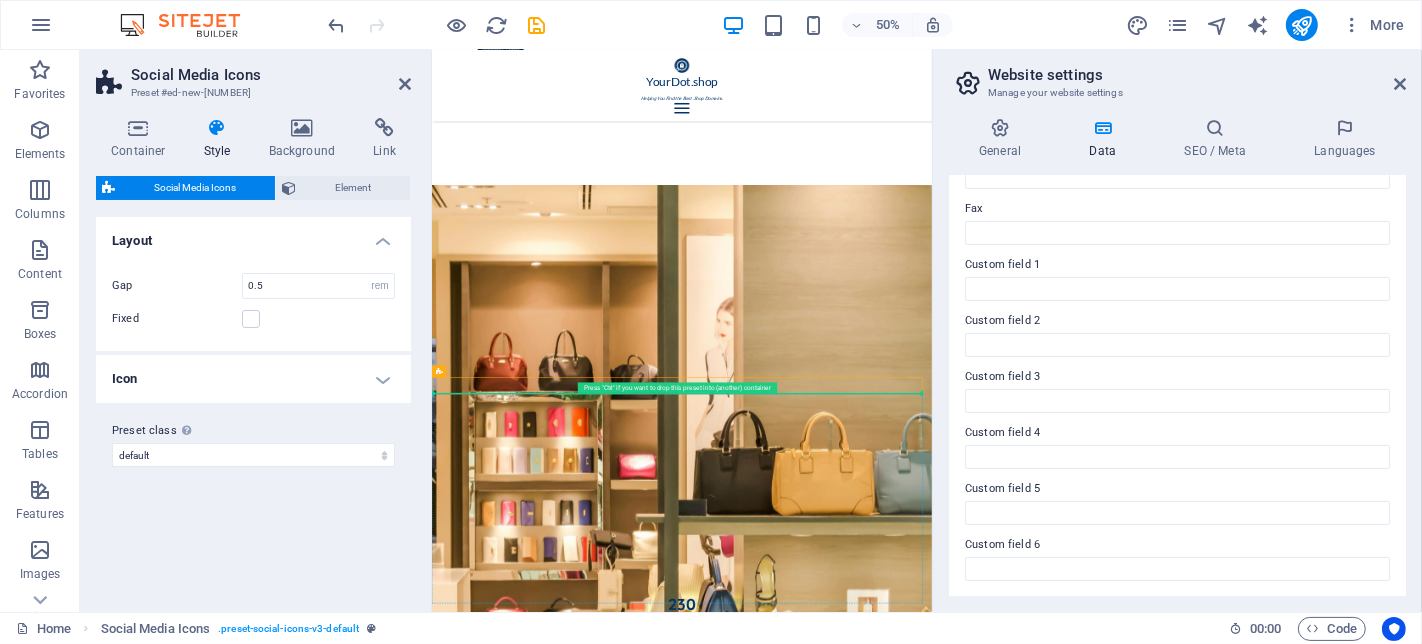 drag, startPoint x: 989, startPoint y: 759, endPoint x: 983, endPoint y: 735, distance: 24.738634 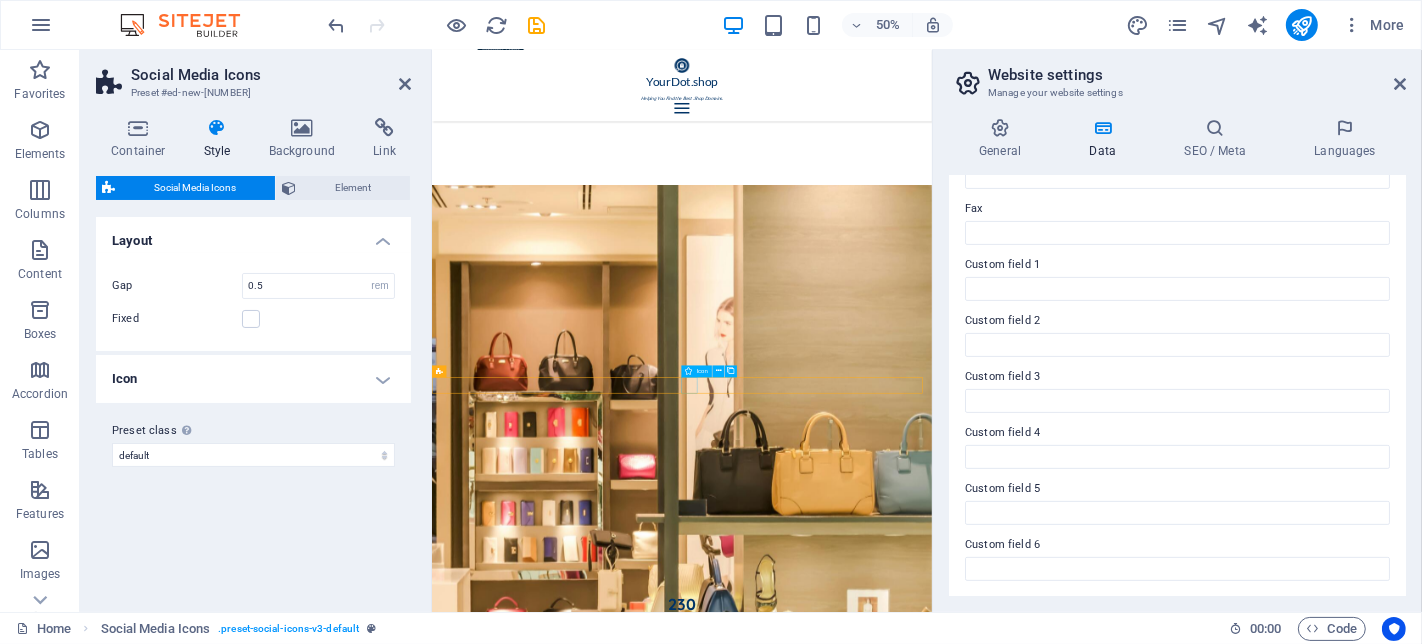 click at bounding box center [931, 3852] 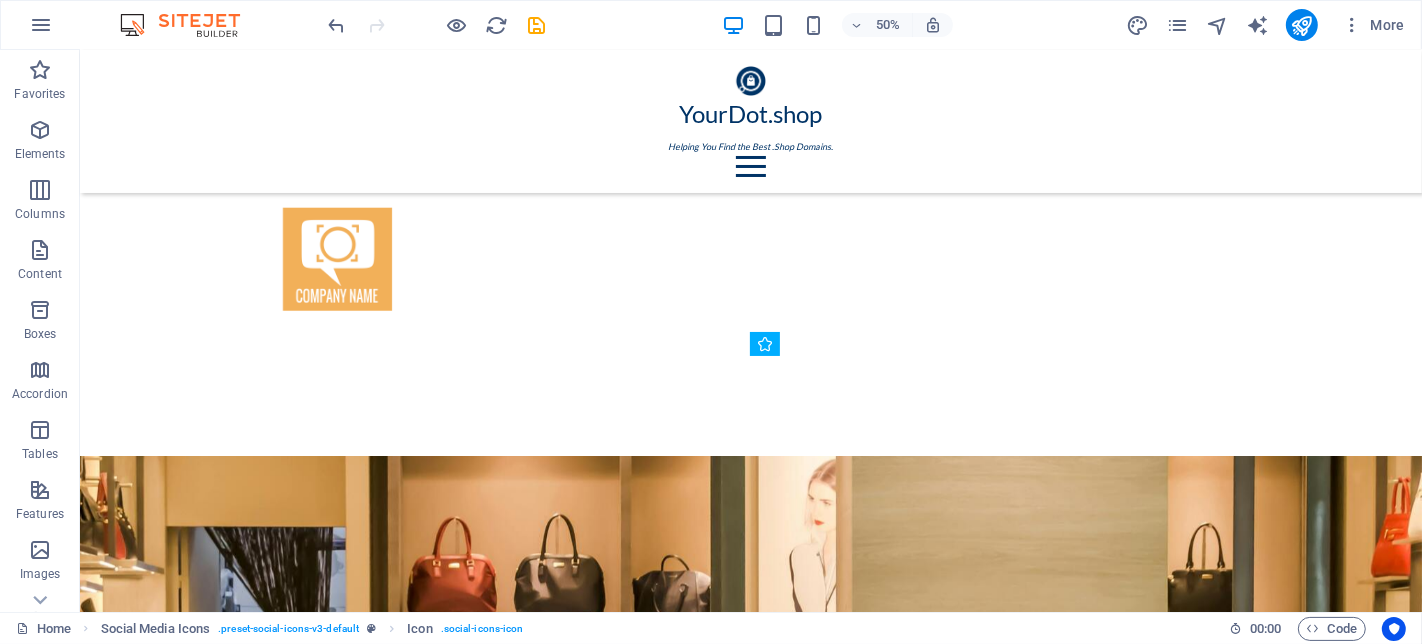scroll, scrollTop: 3911, scrollLeft: 0, axis: vertical 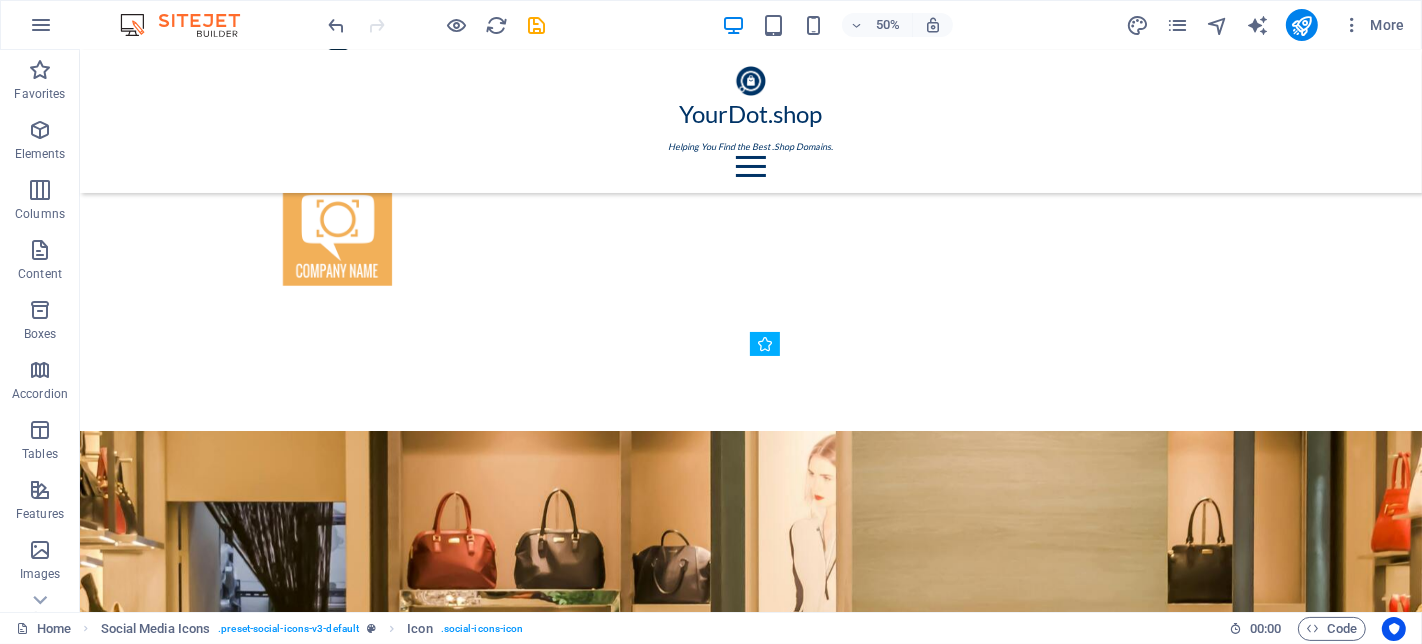 drag, startPoint x: 622, startPoint y: 775, endPoint x: 702, endPoint y: 412, distance: 371.7109 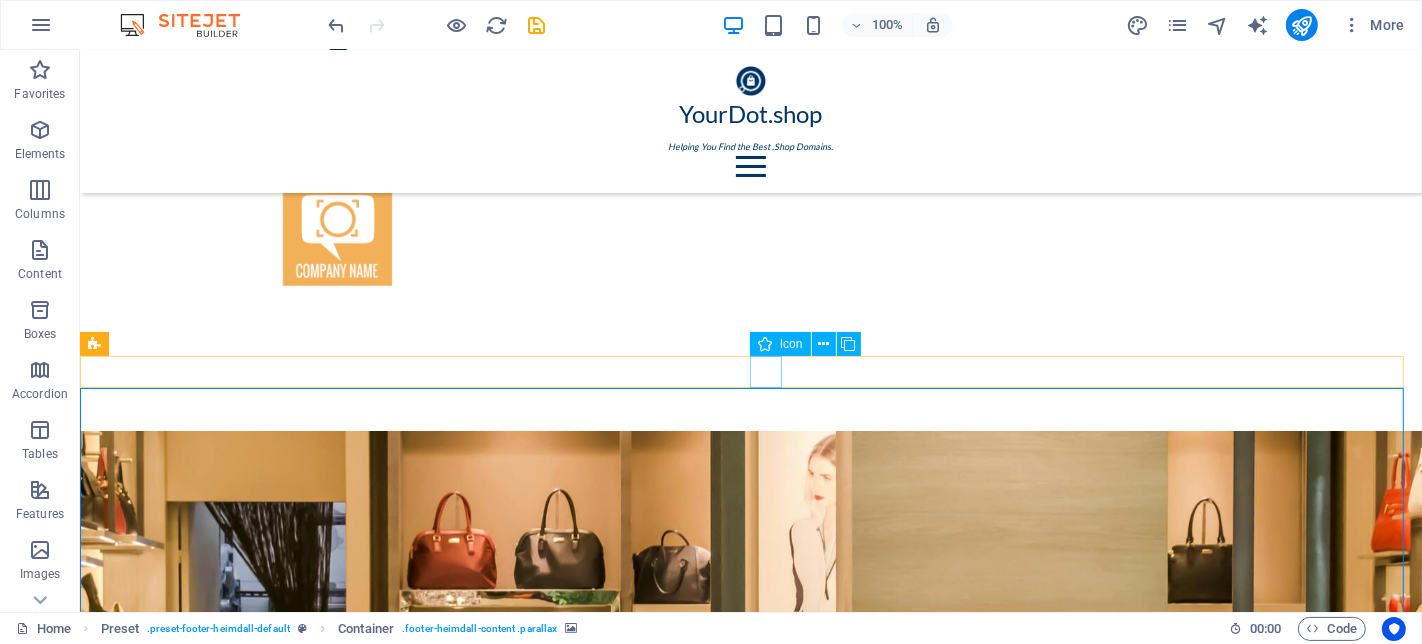 click at bounding box center (750, 3963) 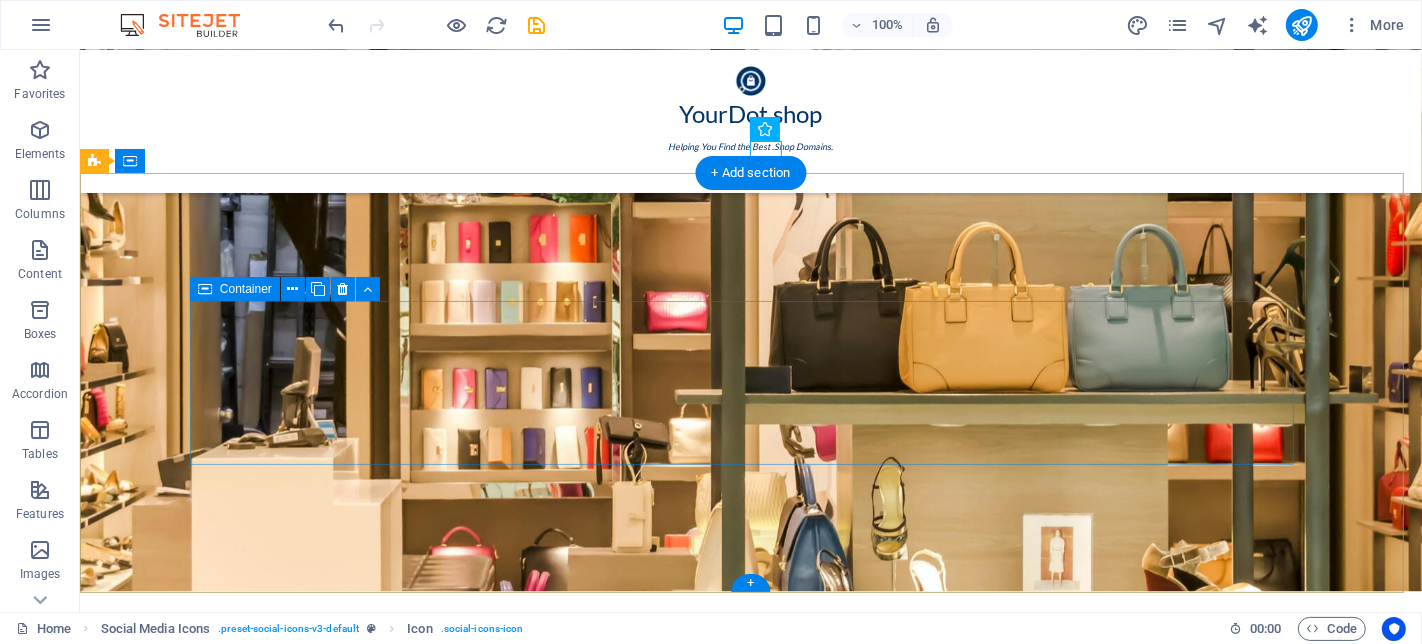 scroll, scrollTop: 4126, scrollLeft: 0, axis: vertical 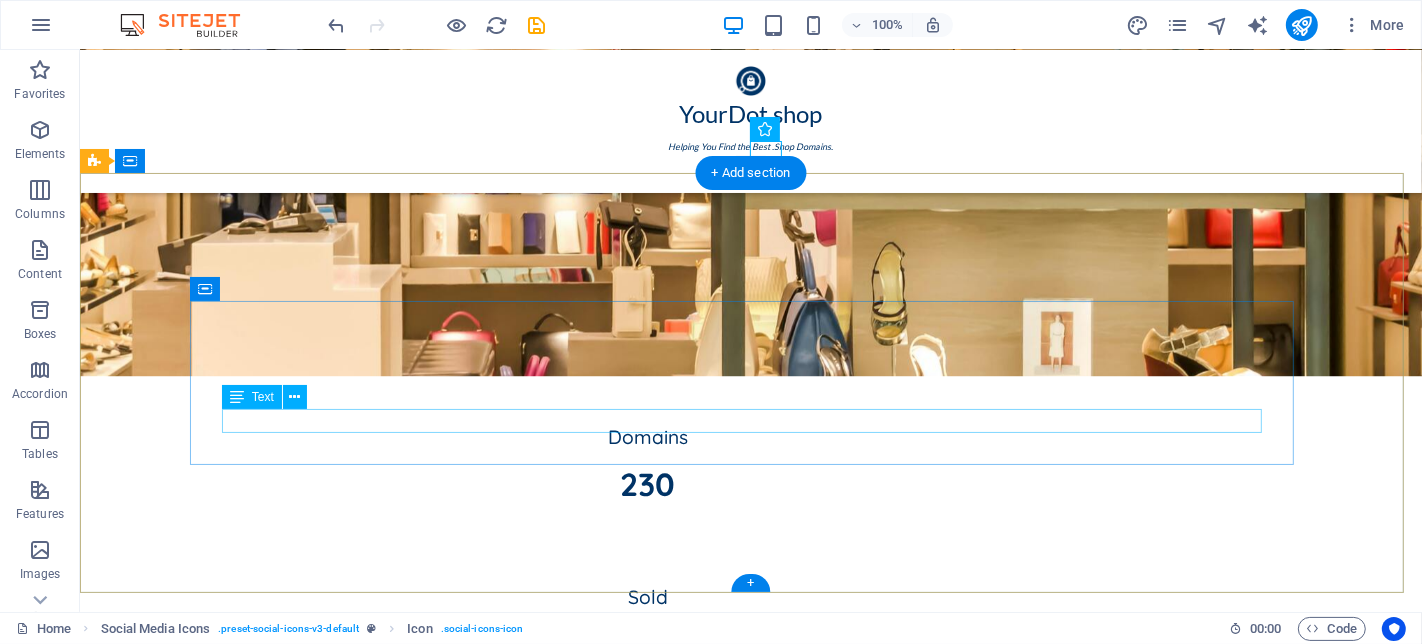 click on "Hi[USERNAME]@[DOMAIN].com" at bounding box center [647, 3742] 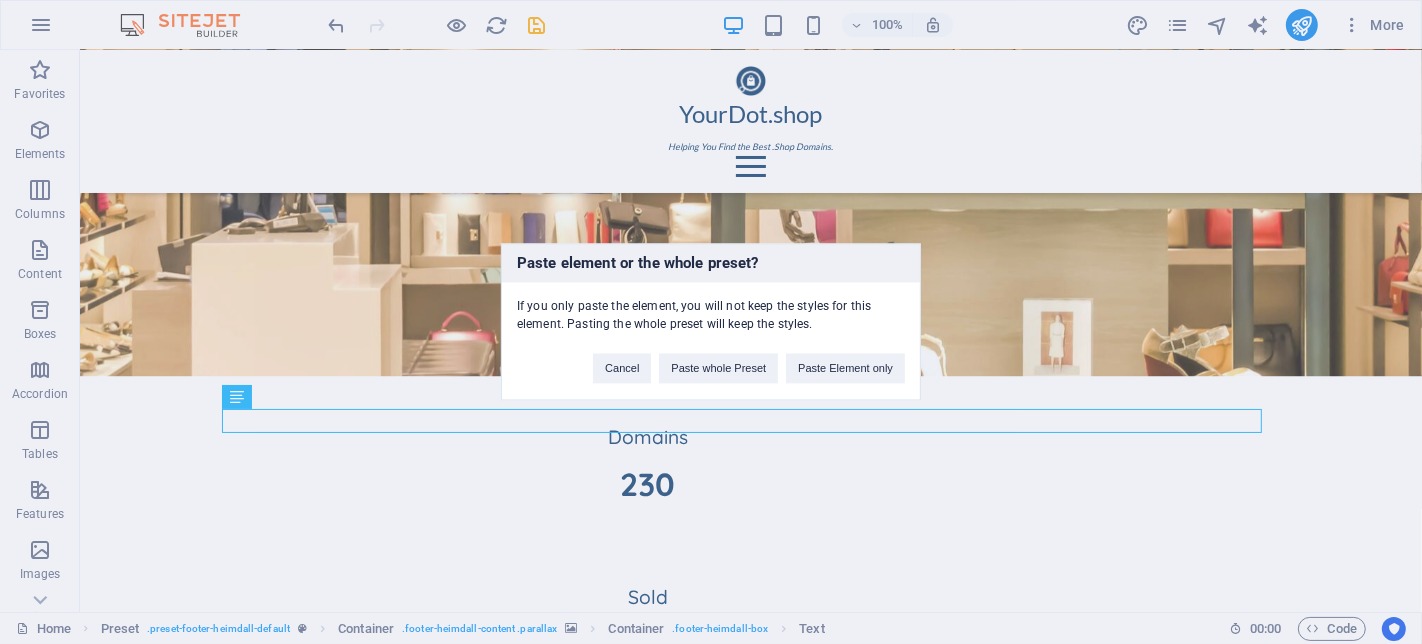 type 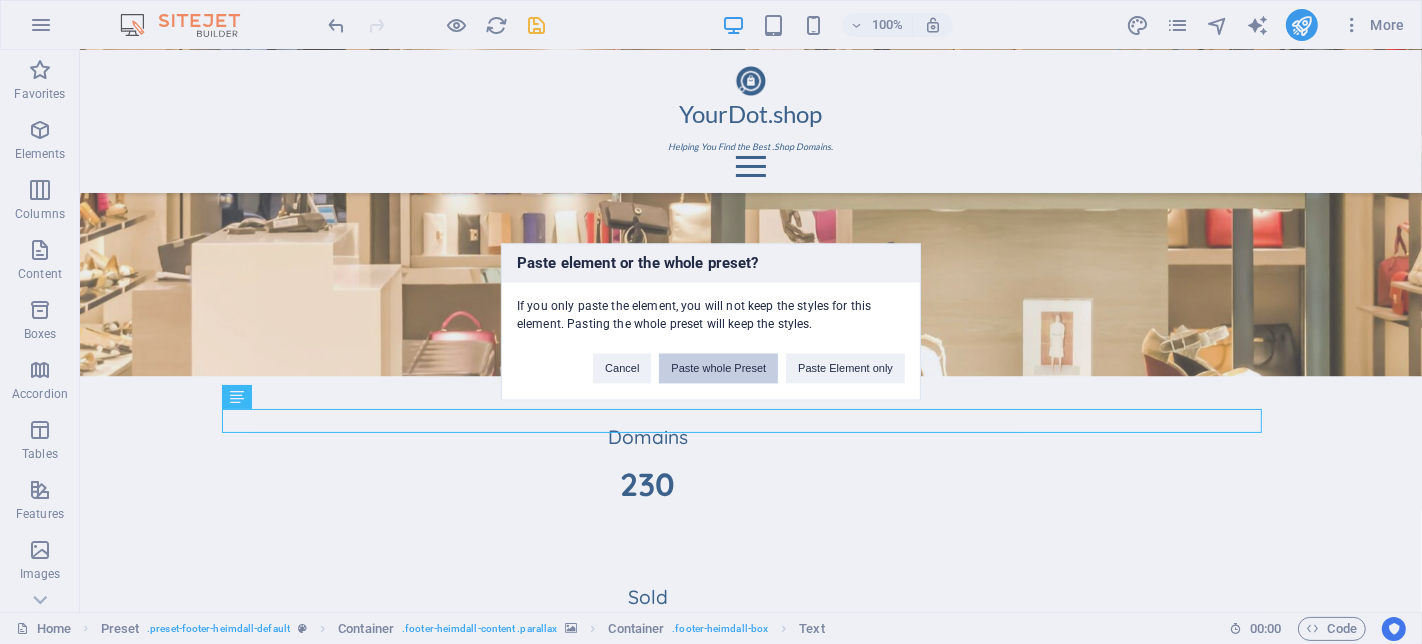 click on "Paste whole Preset" at bounding box center (718, 369) 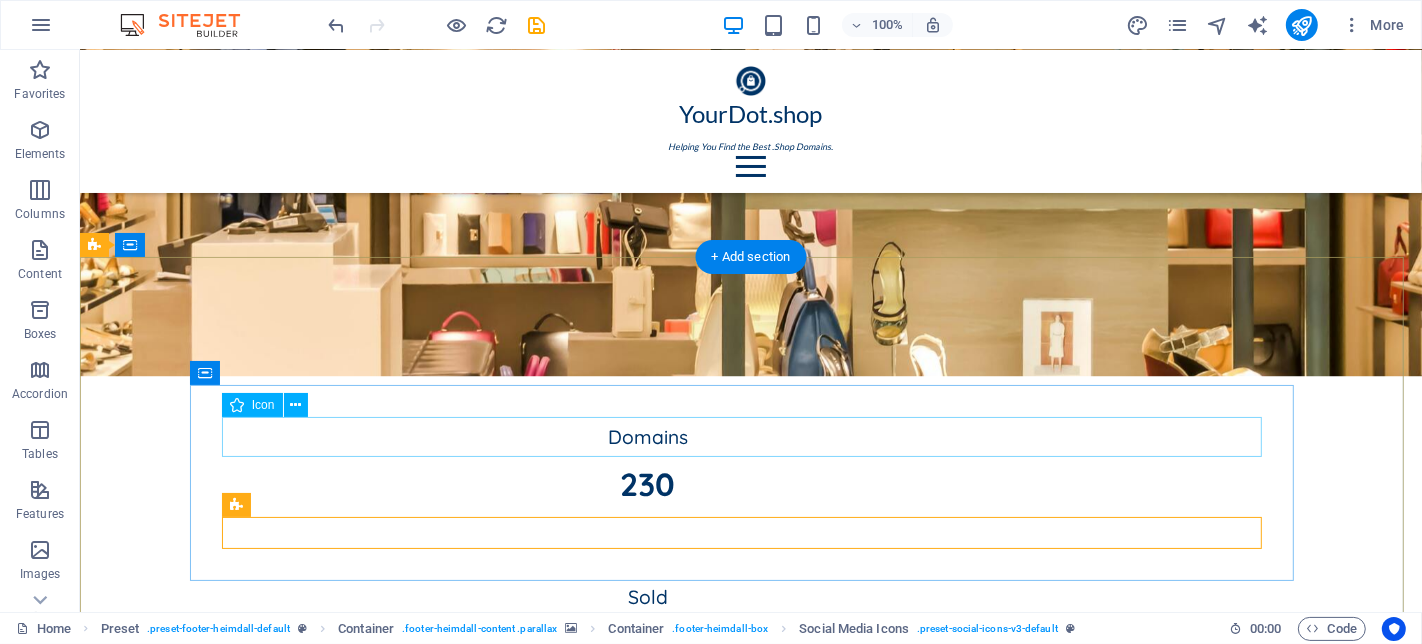 scroll, scrollTop: 3904, scrollLeft: 0, axis: vertical 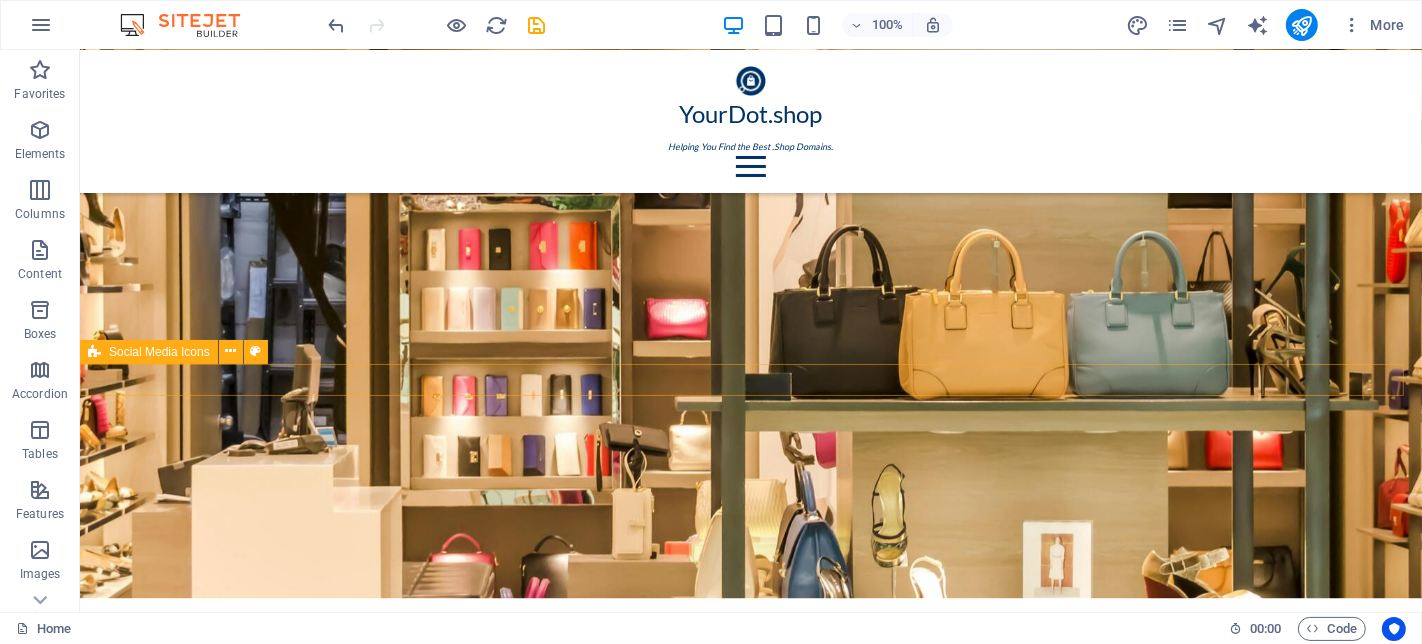 click at bounding box center [750, 3211] 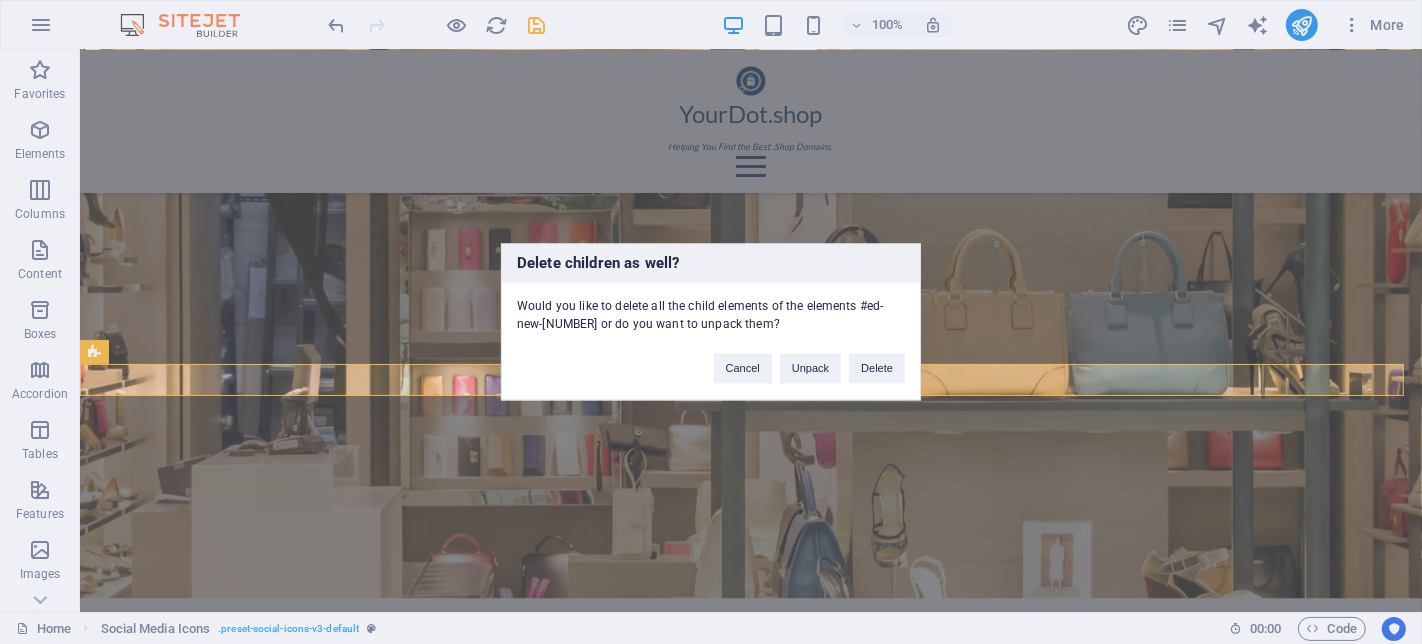 type 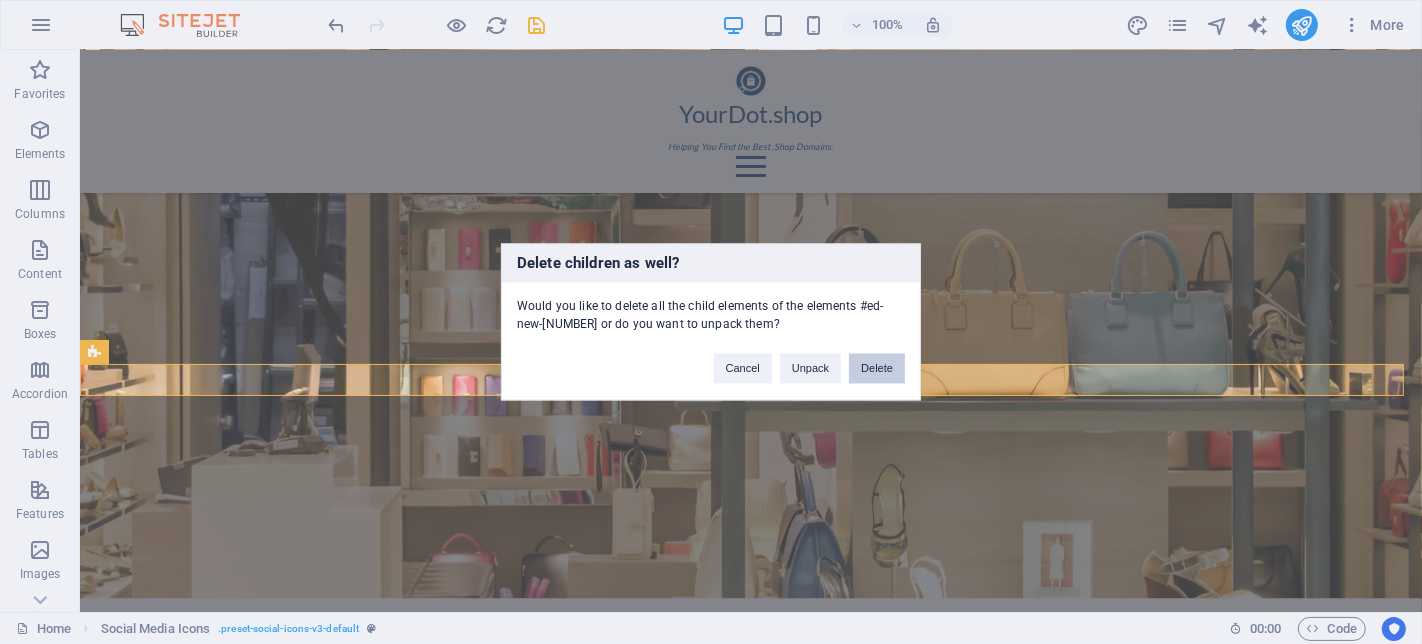 click on "Delete" at bounding box center [877, 369] 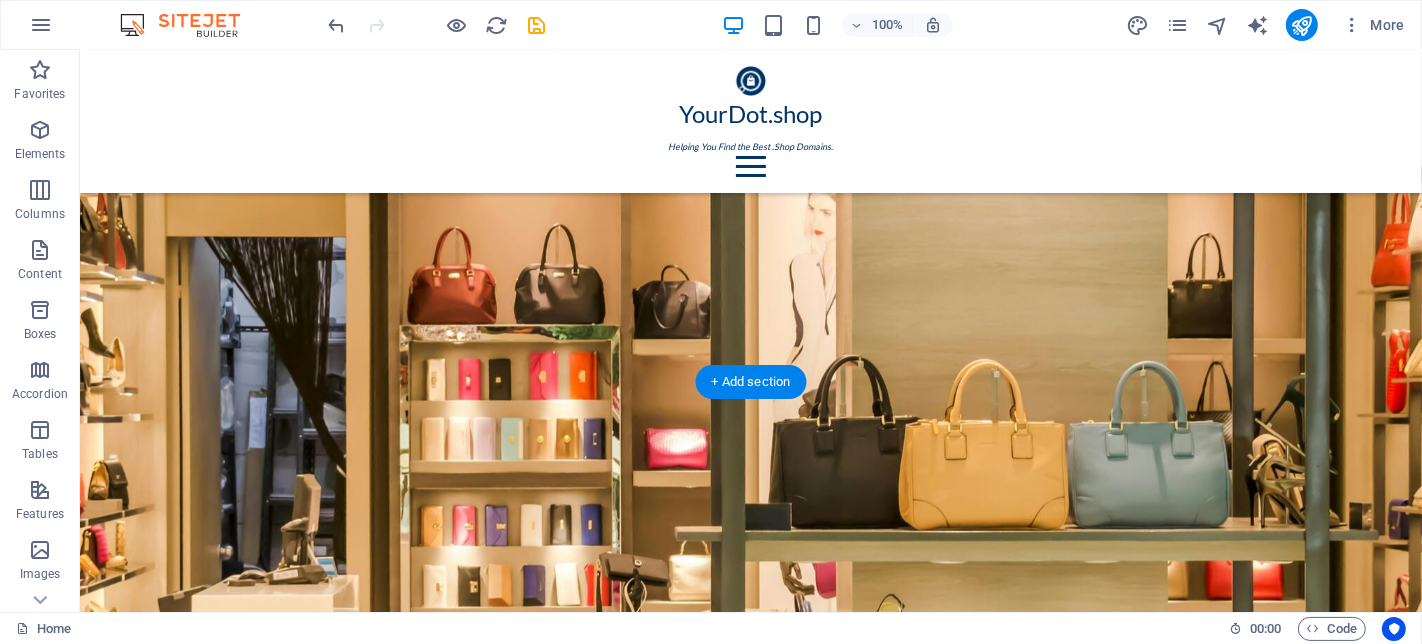scroll, scrollTop: 3885, scrollLeft: 0, axis: vertical 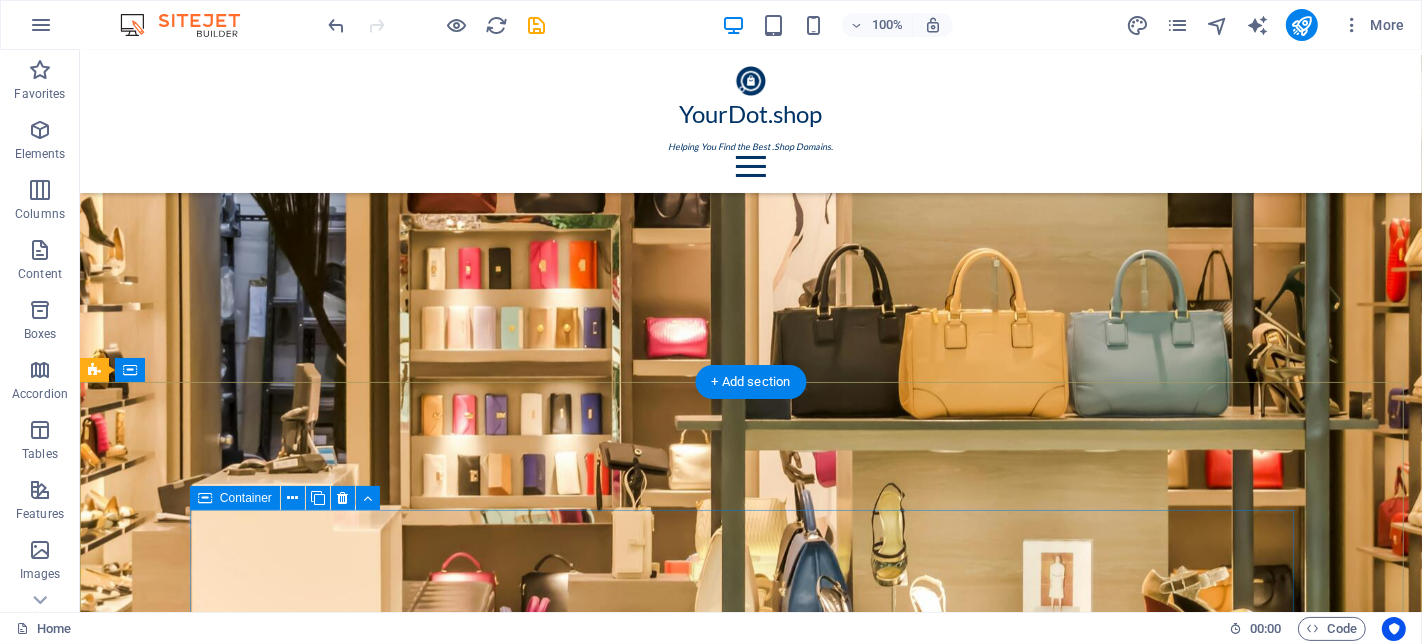 click on "Contact Hi[USERNAME]@[DOMAIN].com" at bounding box center [647, 3928] 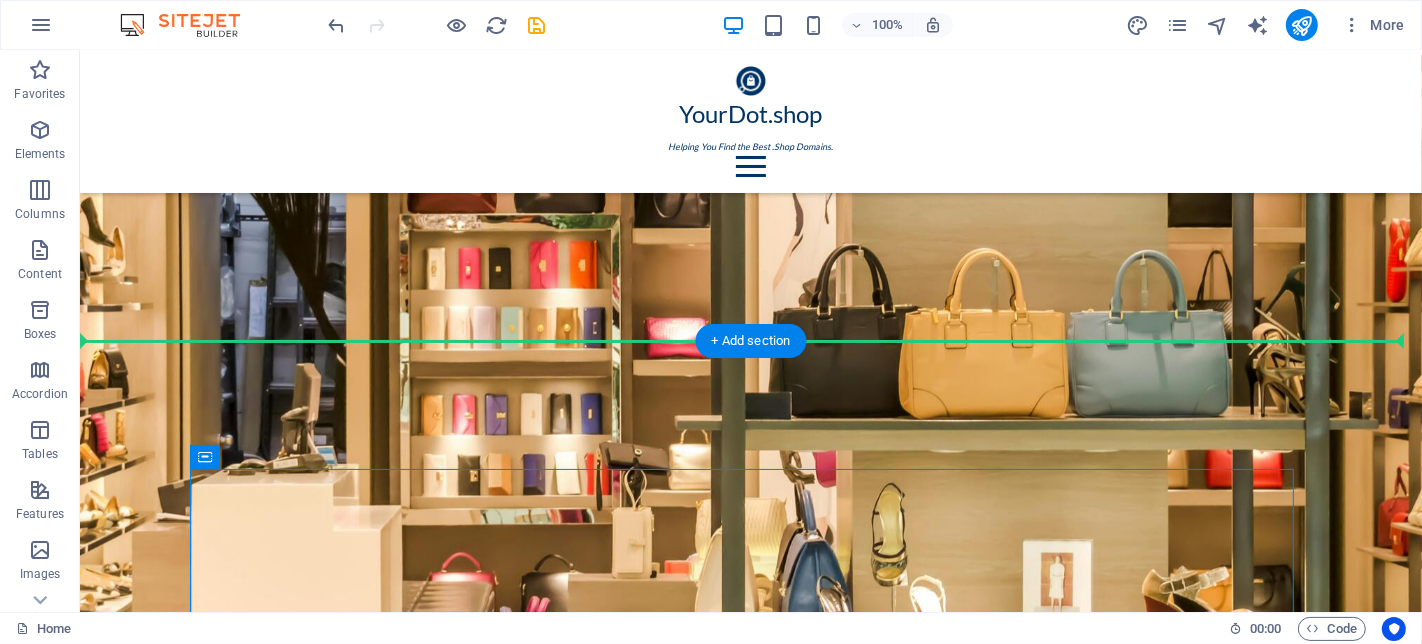drag, startPoint x: 812, startPoint y: 521, endPoint x: 850, endPoint y: 484, distance: 53.037724 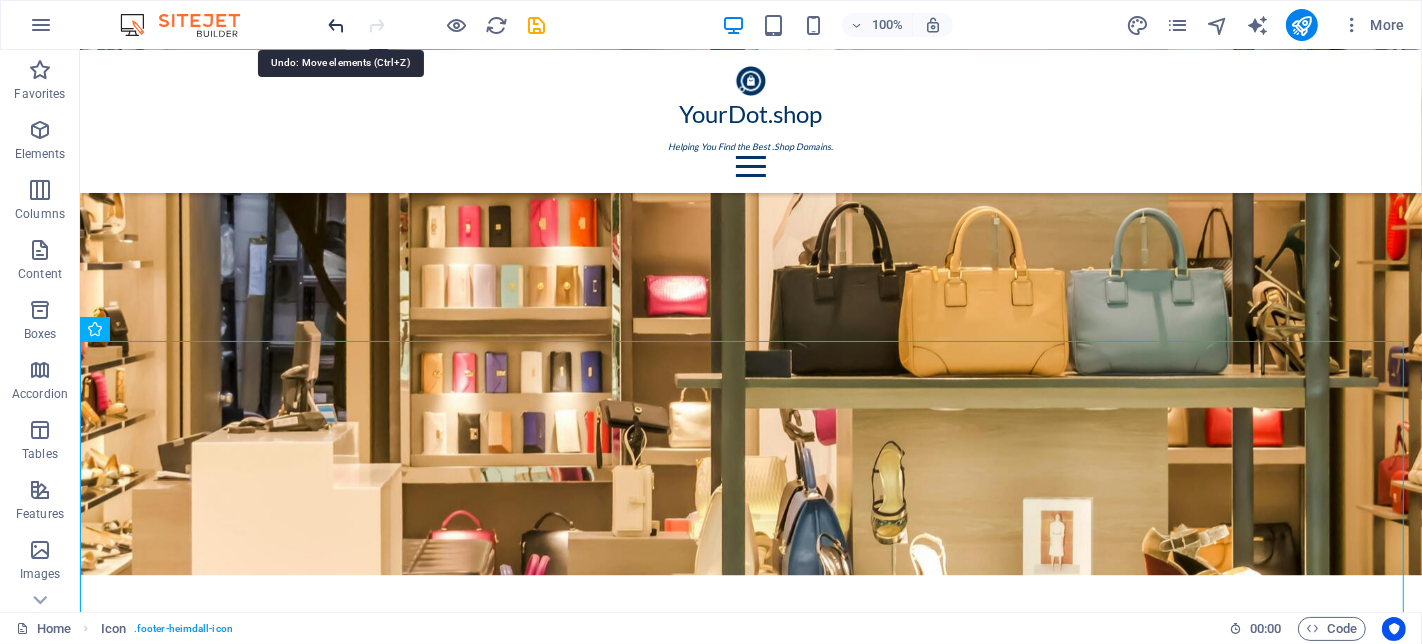 click at bounding box center (337, 25) 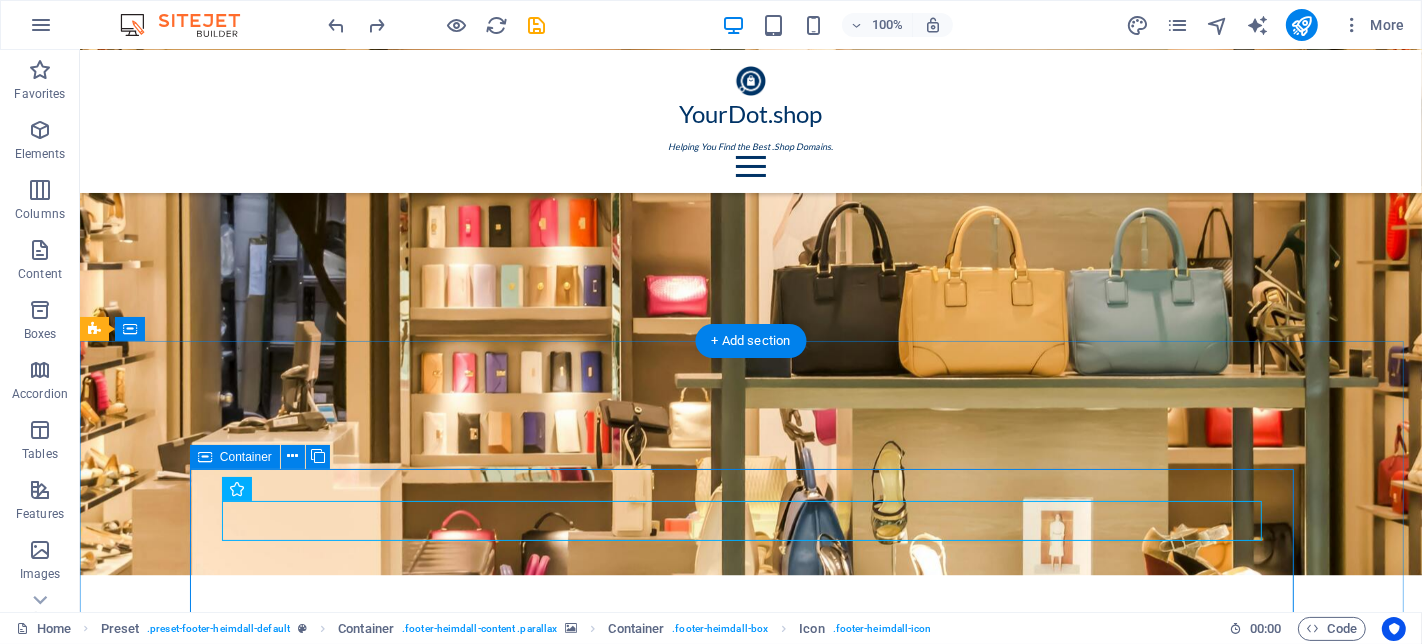 click on "Contact Hi[USERNAME]@[DOMAIN].com" at bounding box center (647, 3886) 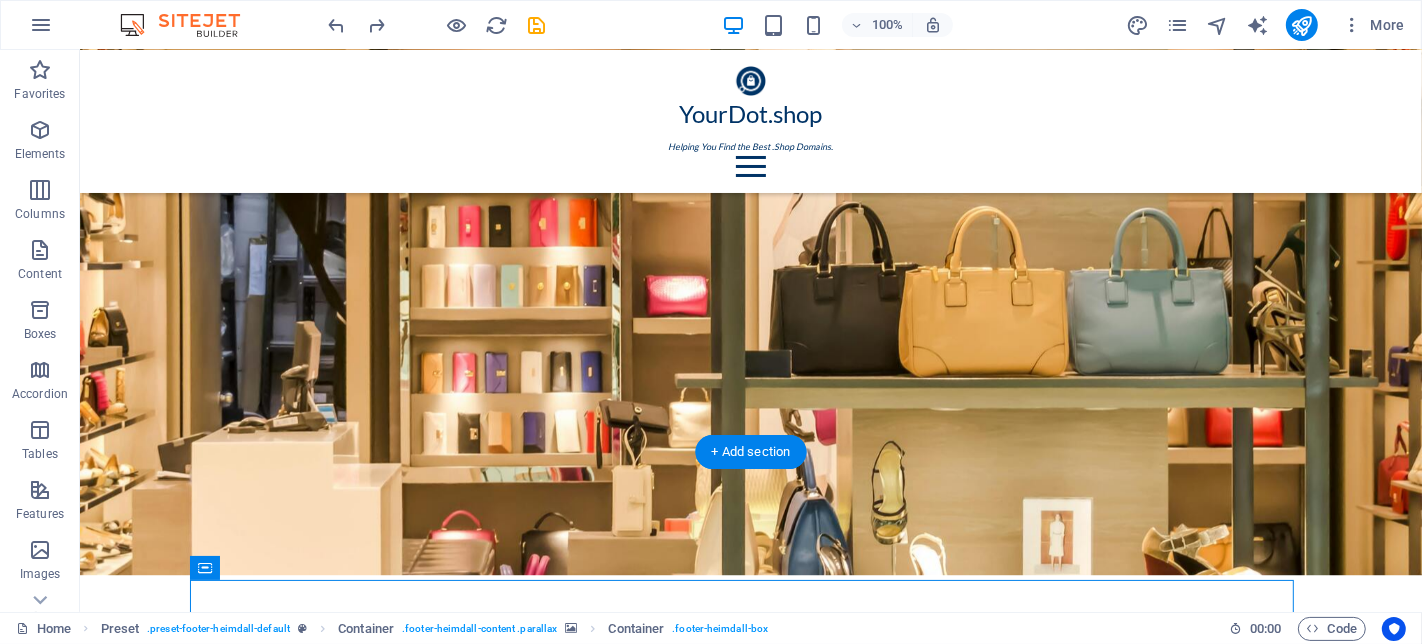scroll, scrollTop: 3816, scrollLeft: 0, axis: vertical 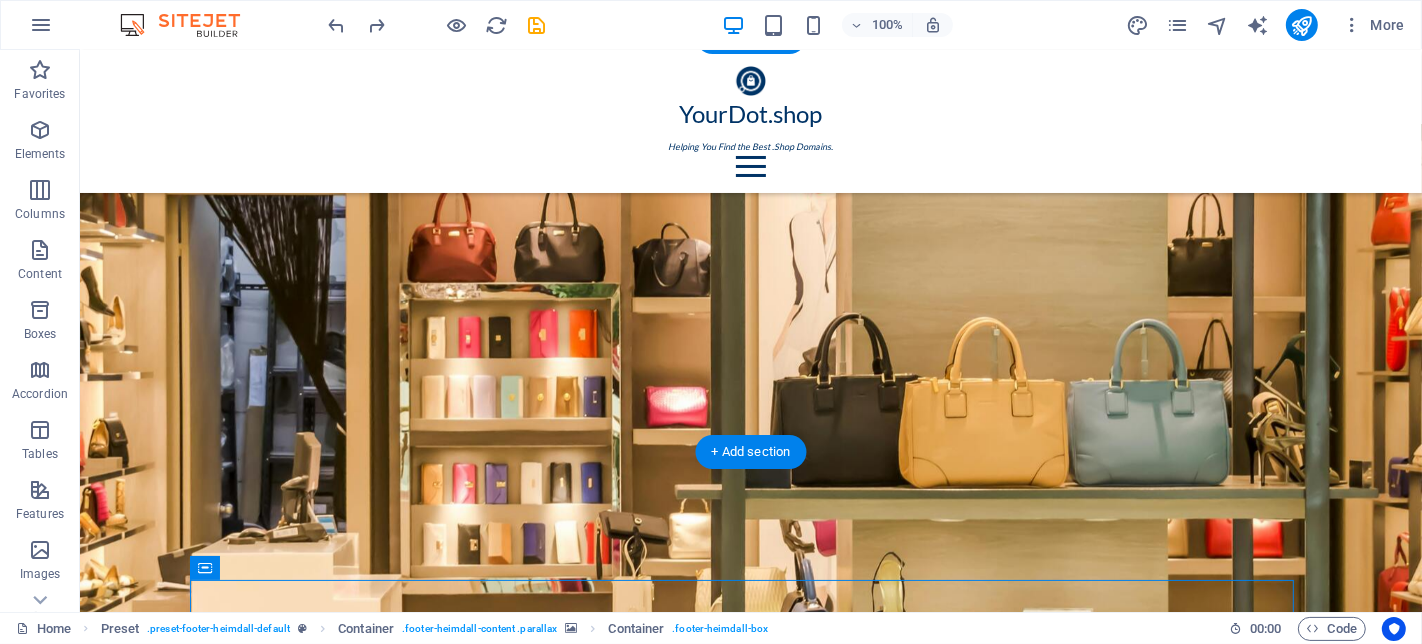 click at bounding box center (750, 2621) 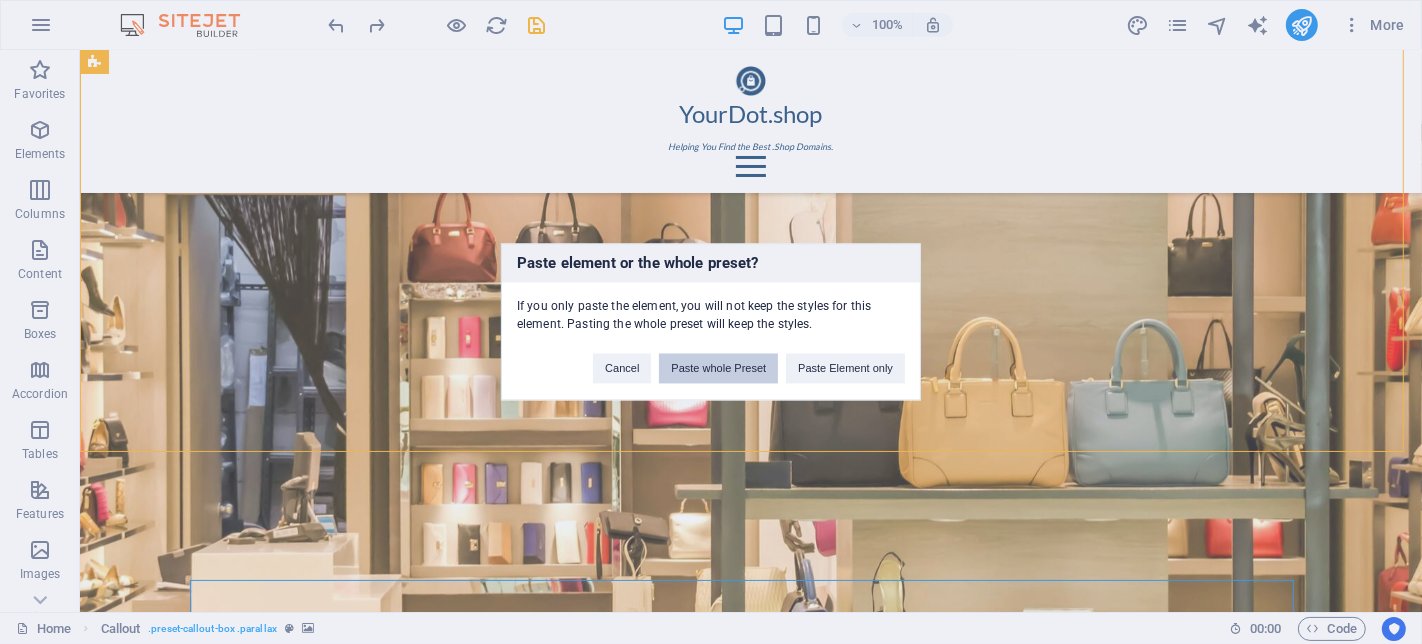 click on "Paste whole Preset" at bounding box center [718, 369] 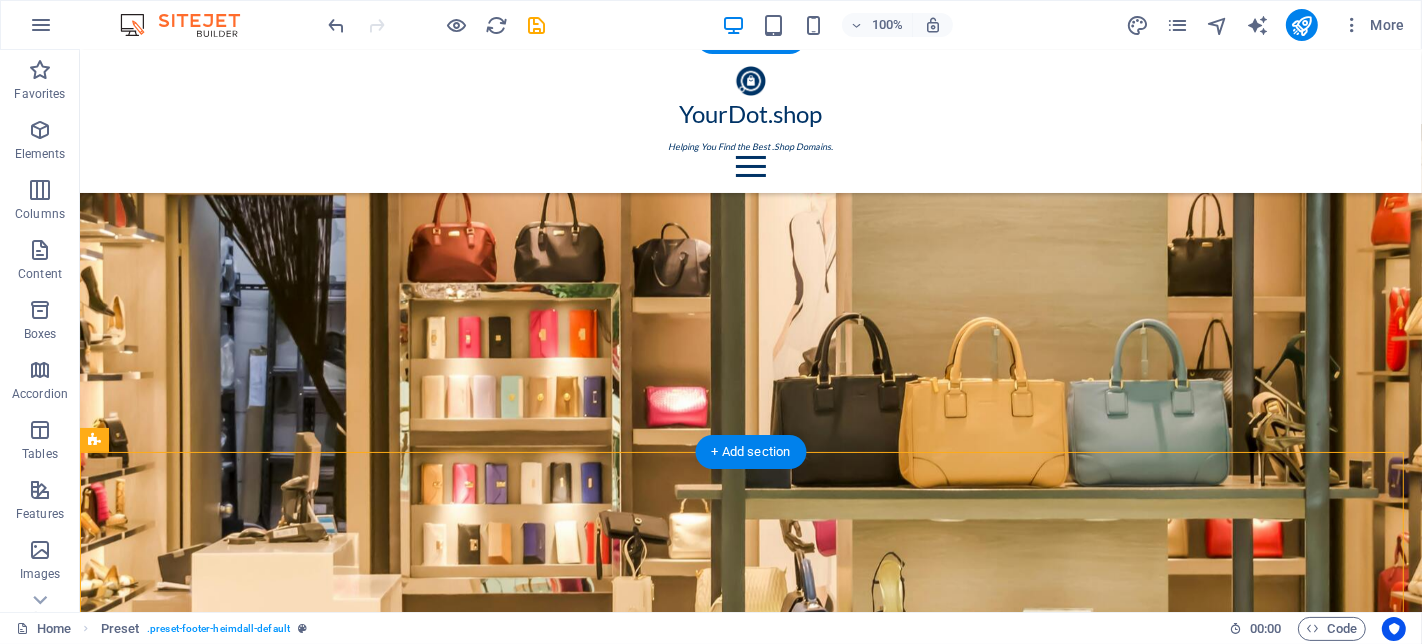 click at bounding box center (750, 2621) 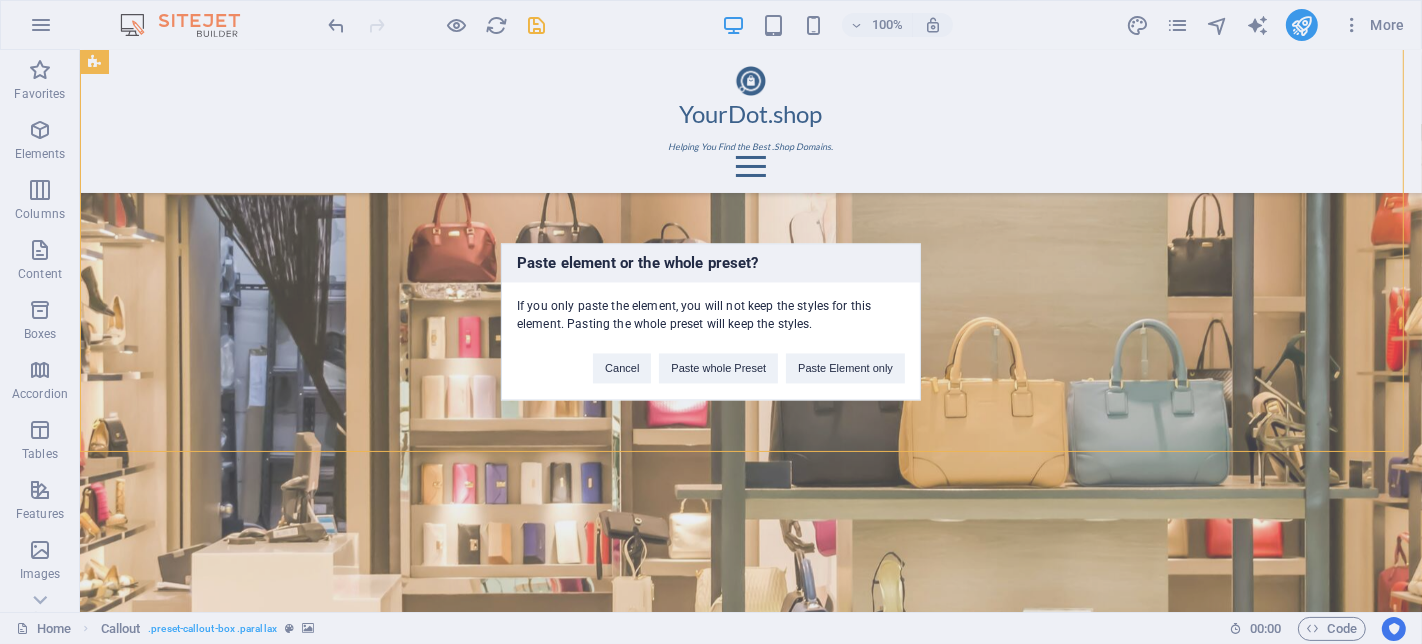 type 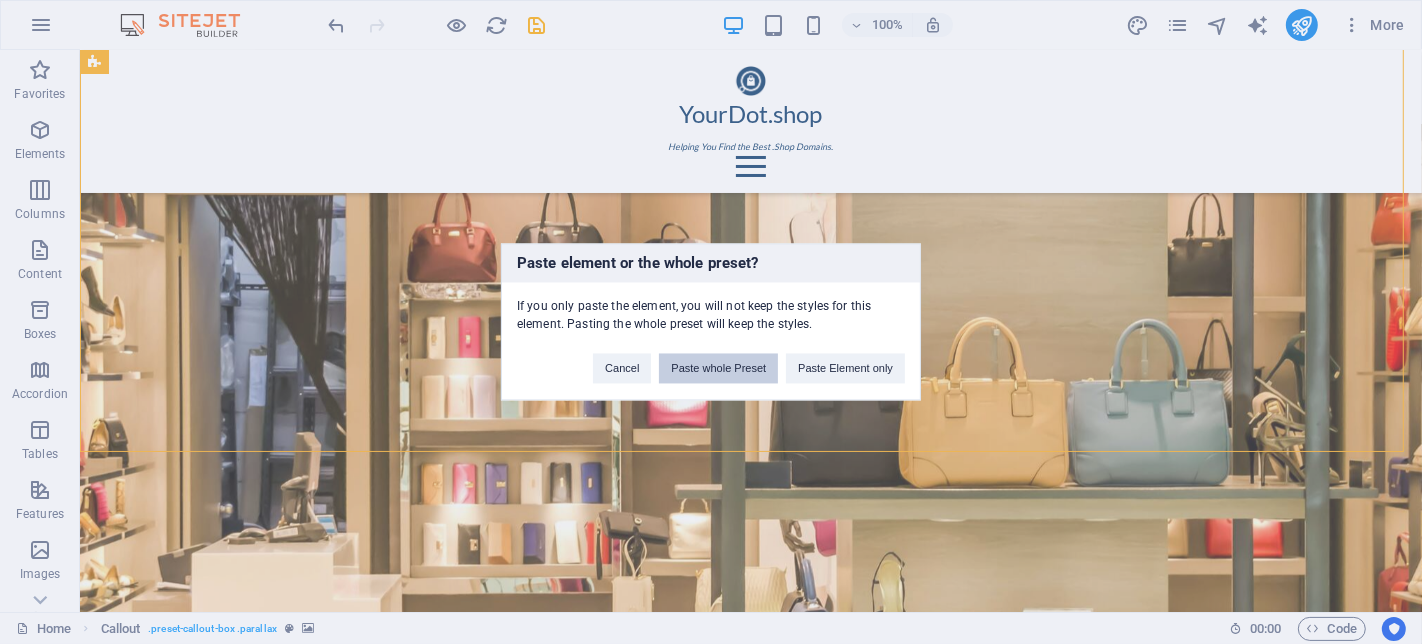 click on "Paste whole Preset" at bounding box center [718, 369] 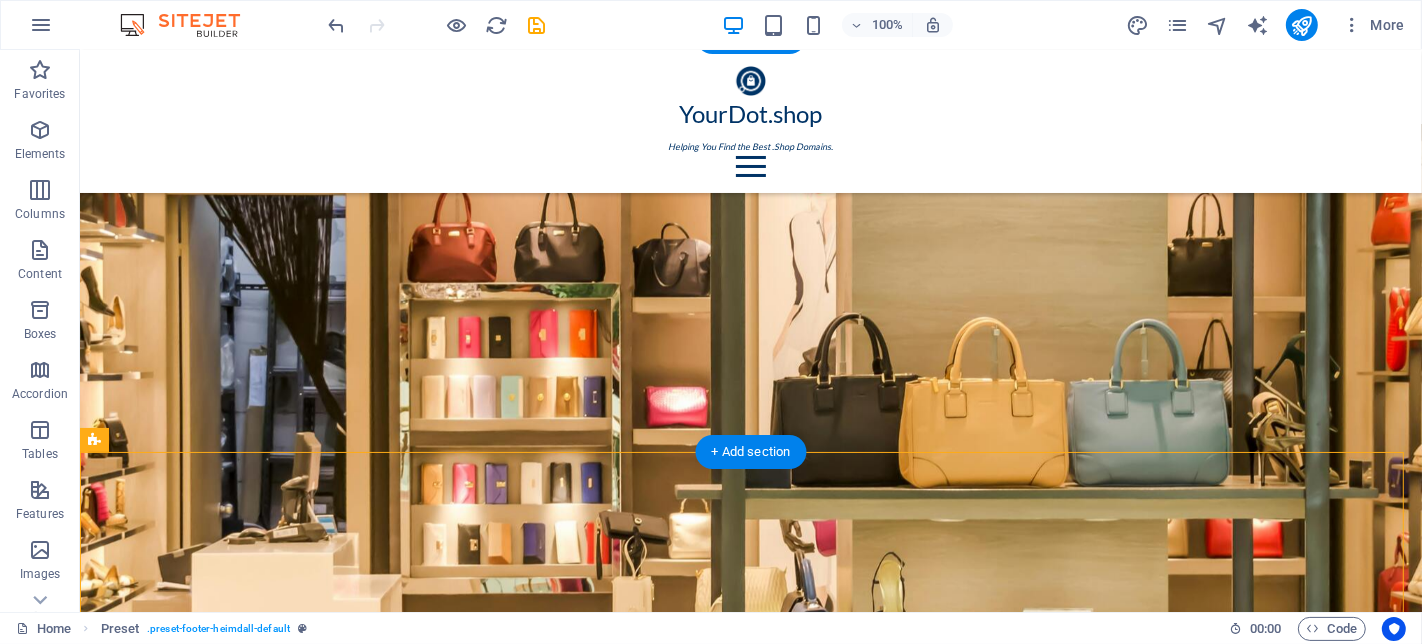 click at bounding box center [750, 2621] 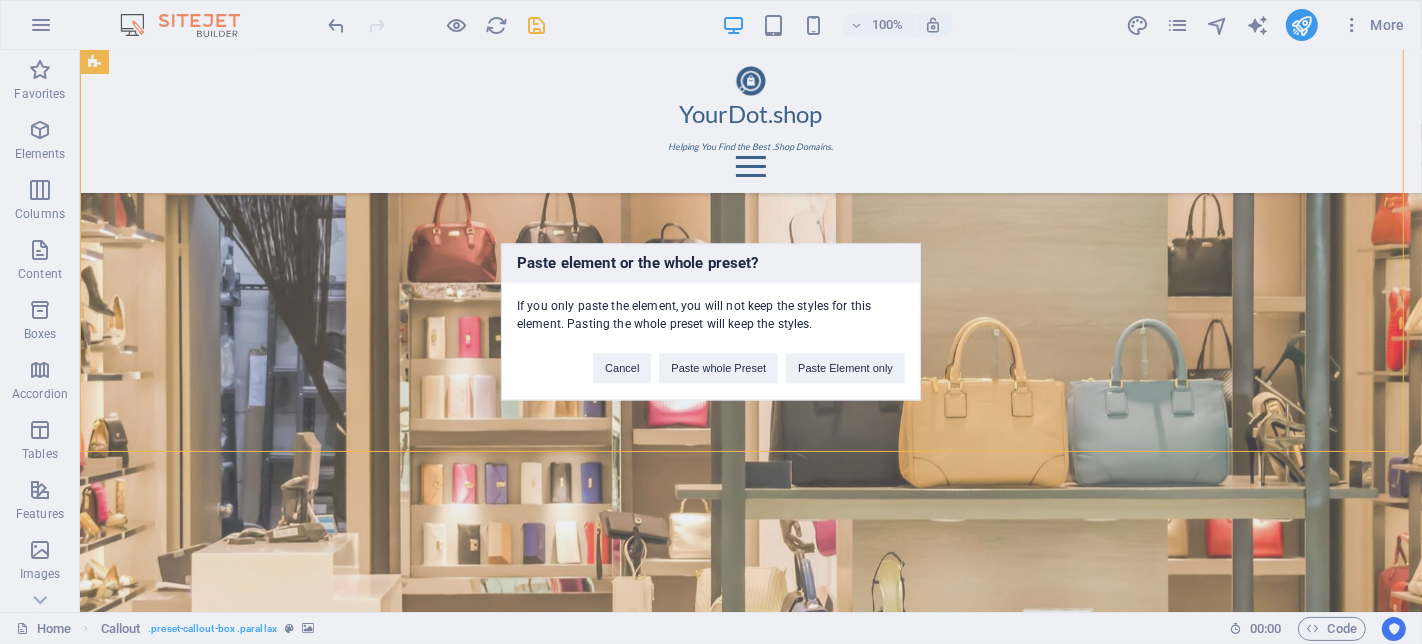 type 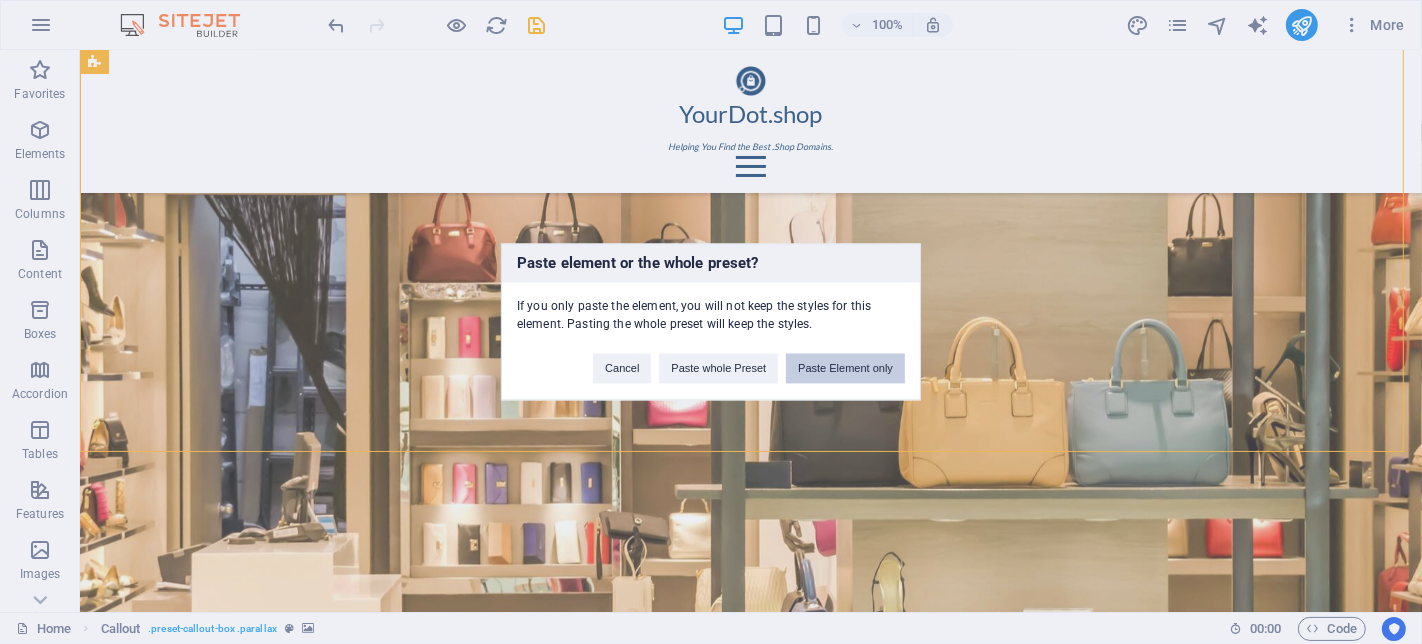 click on "Paste Element only" at bounding box center (845, 369) 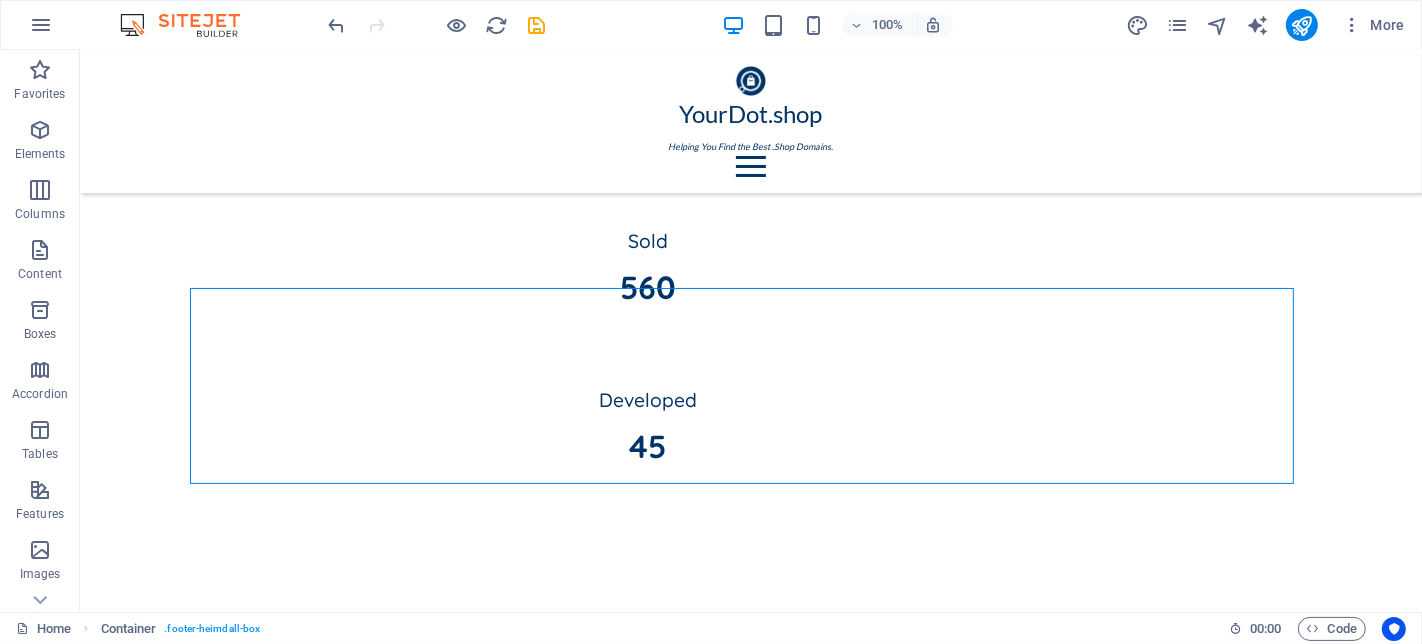 scroll, scrollTop: 6096, scrollLeft: 0, axis: vertical 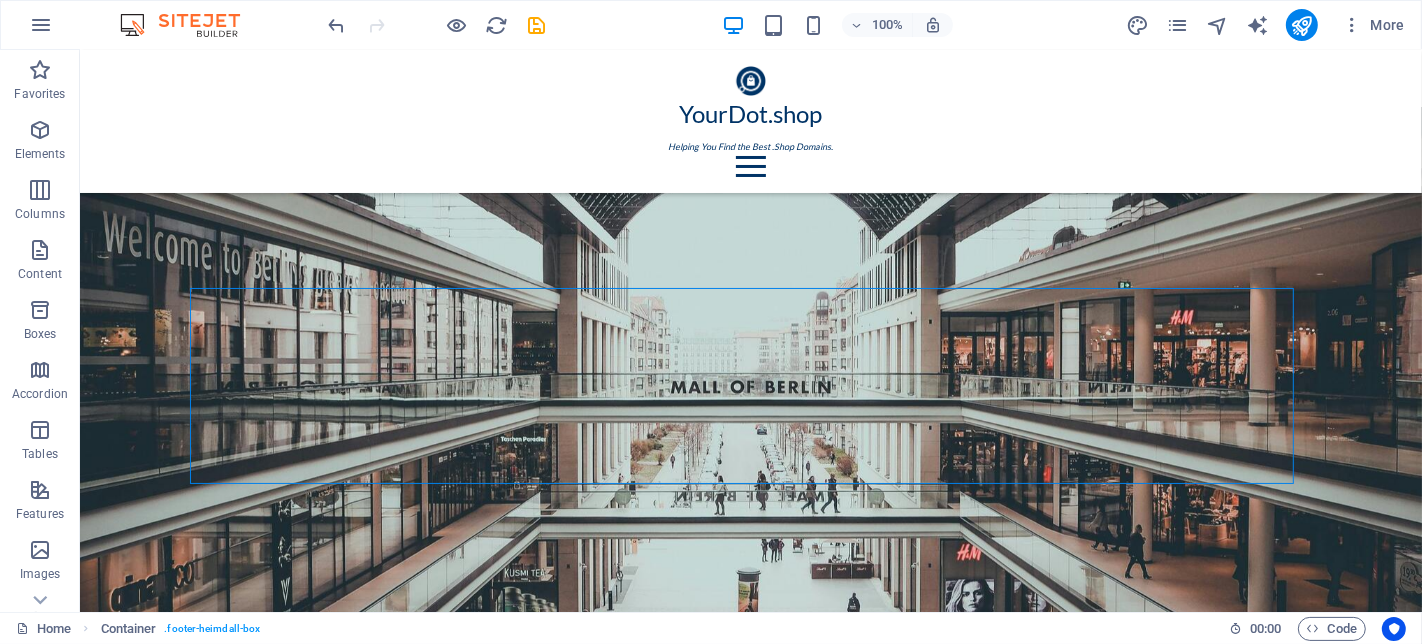 click on "100% More" at bounding box center (711, 25) 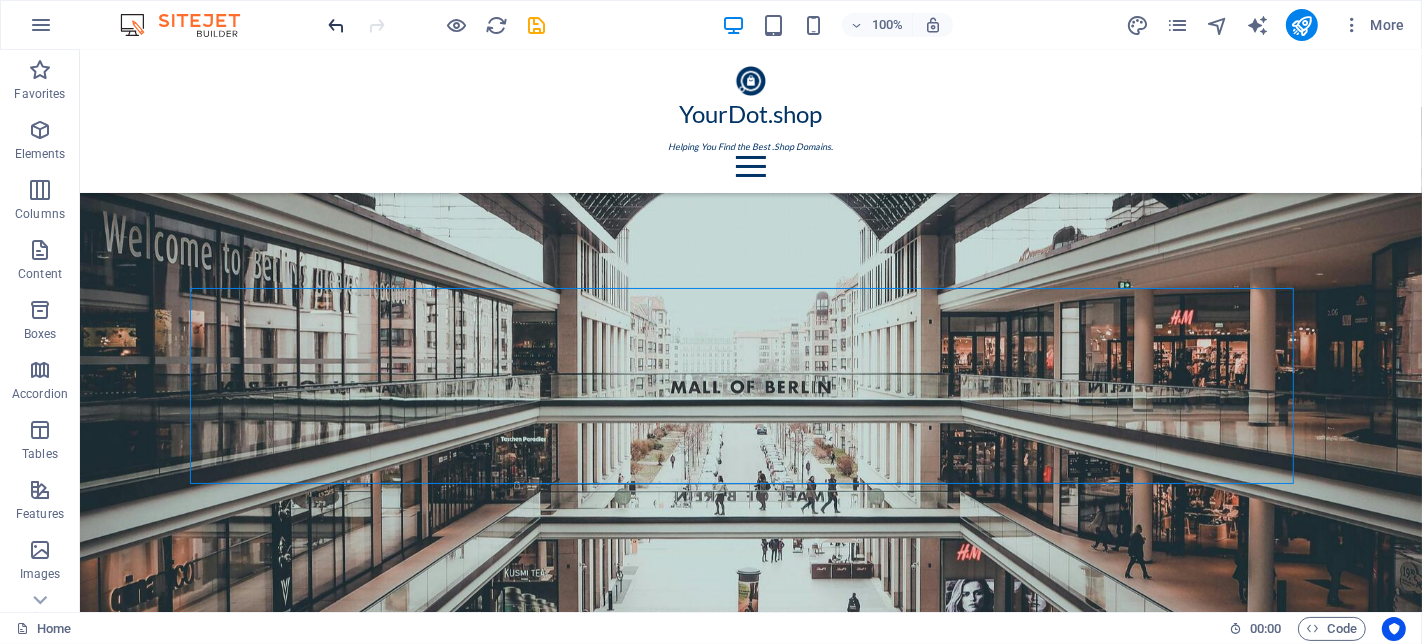 click at bounding box center (337, 25) 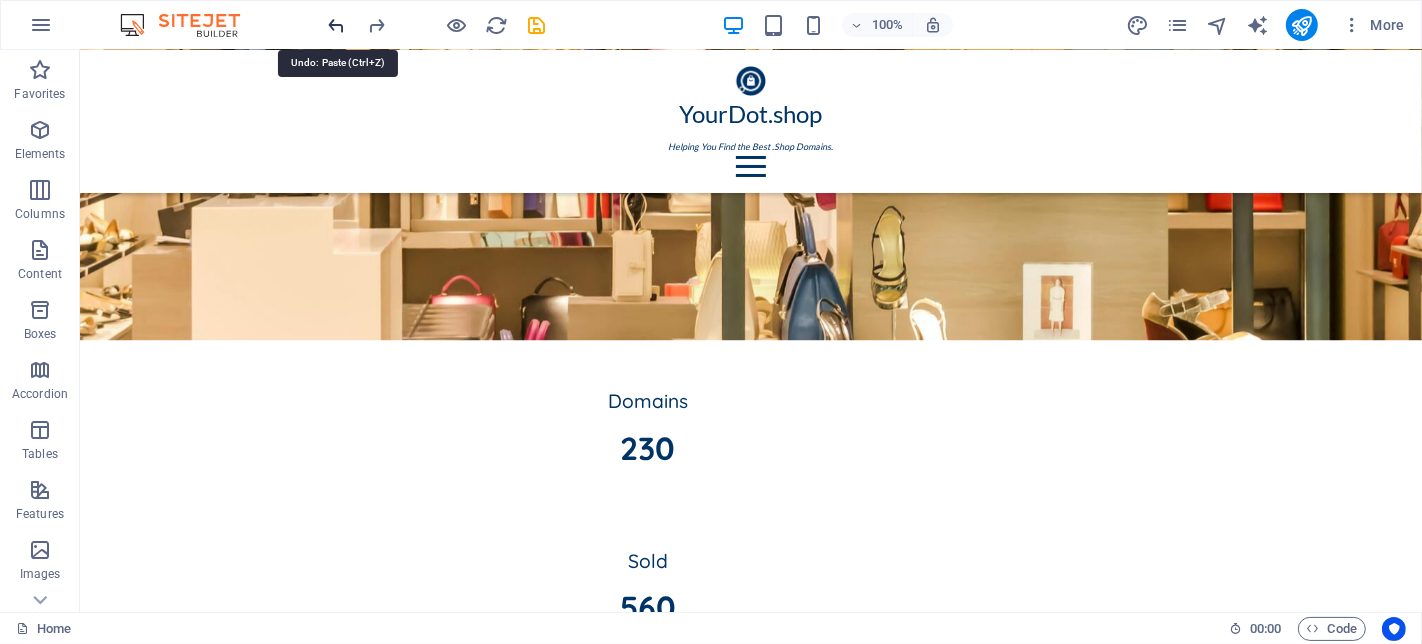 click at bounding box center (337, 25) 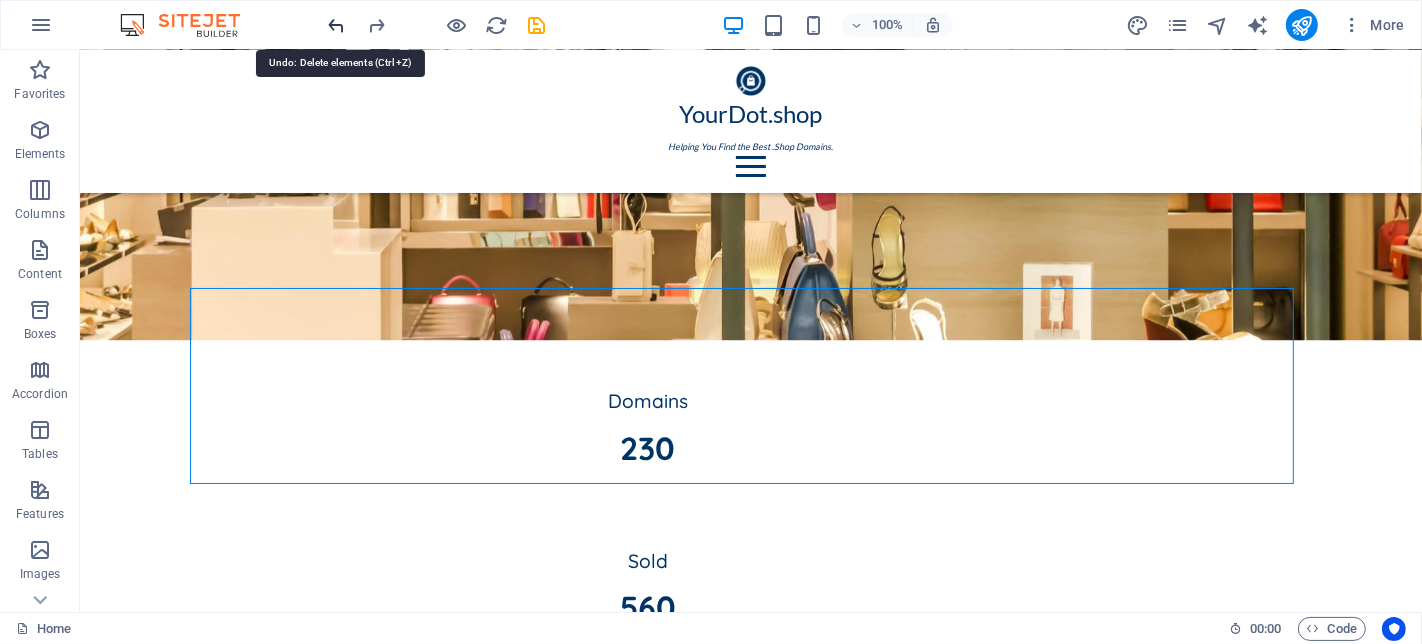 scroll, scrollTop: 4108, scrollLeft: 0, axis: vertical 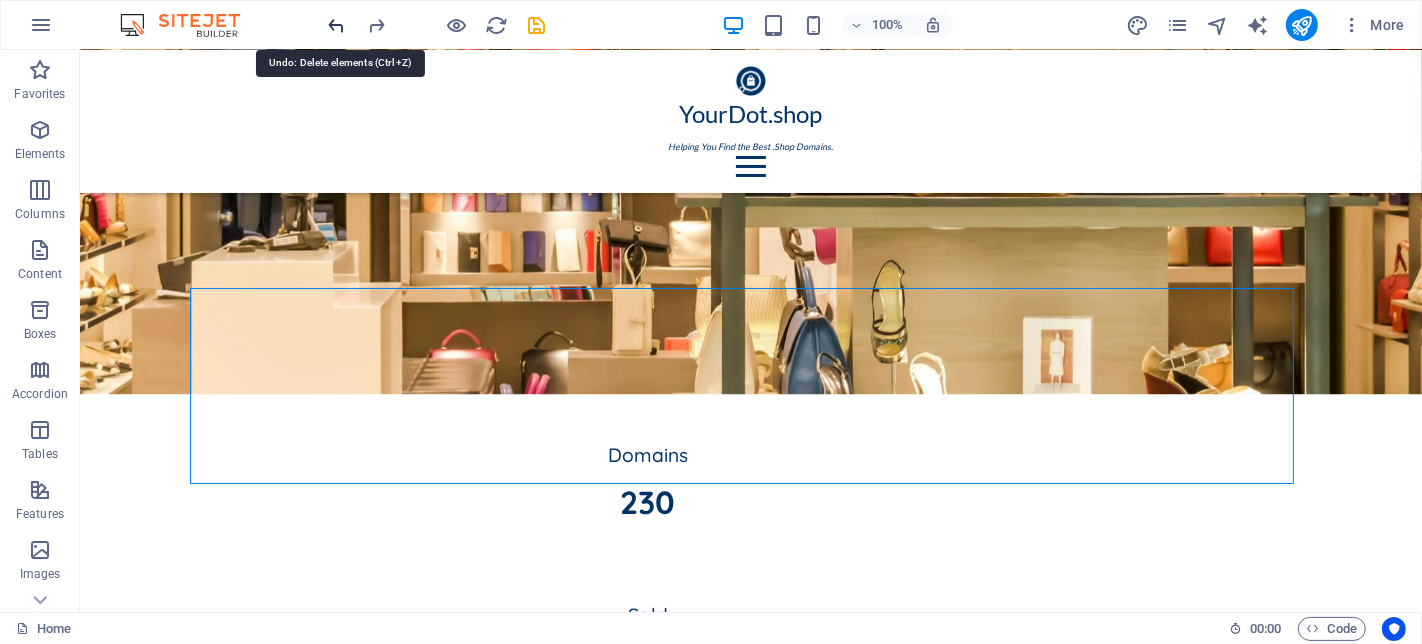 click at bounding box center [337, 25] 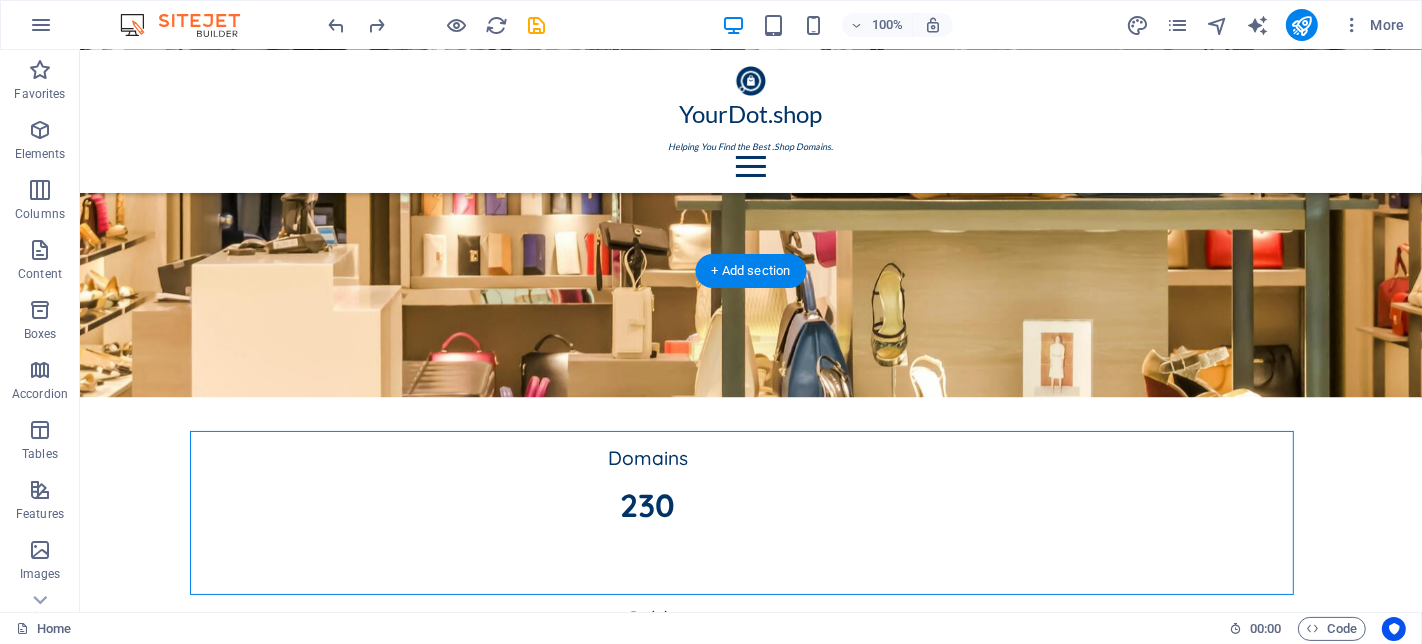 scroll, scrollTop: 3997, scrollLeft: 0, axis: vertical 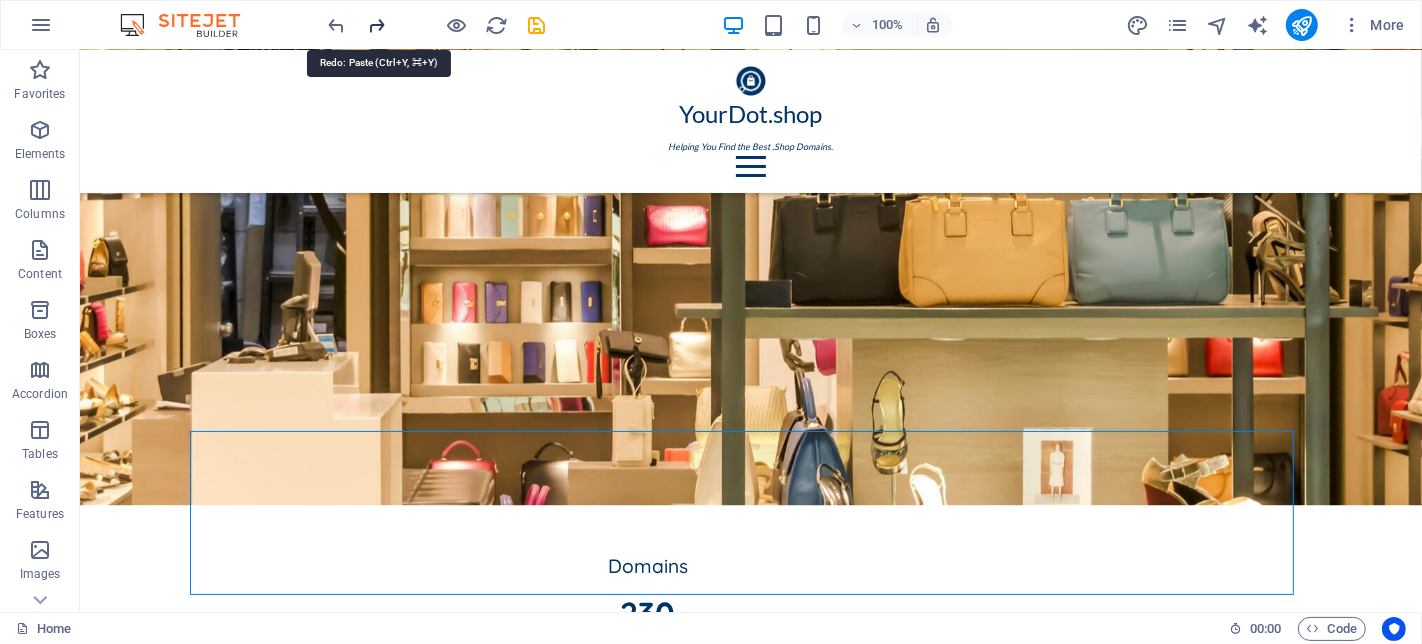 click at bounding box center [377, 25] 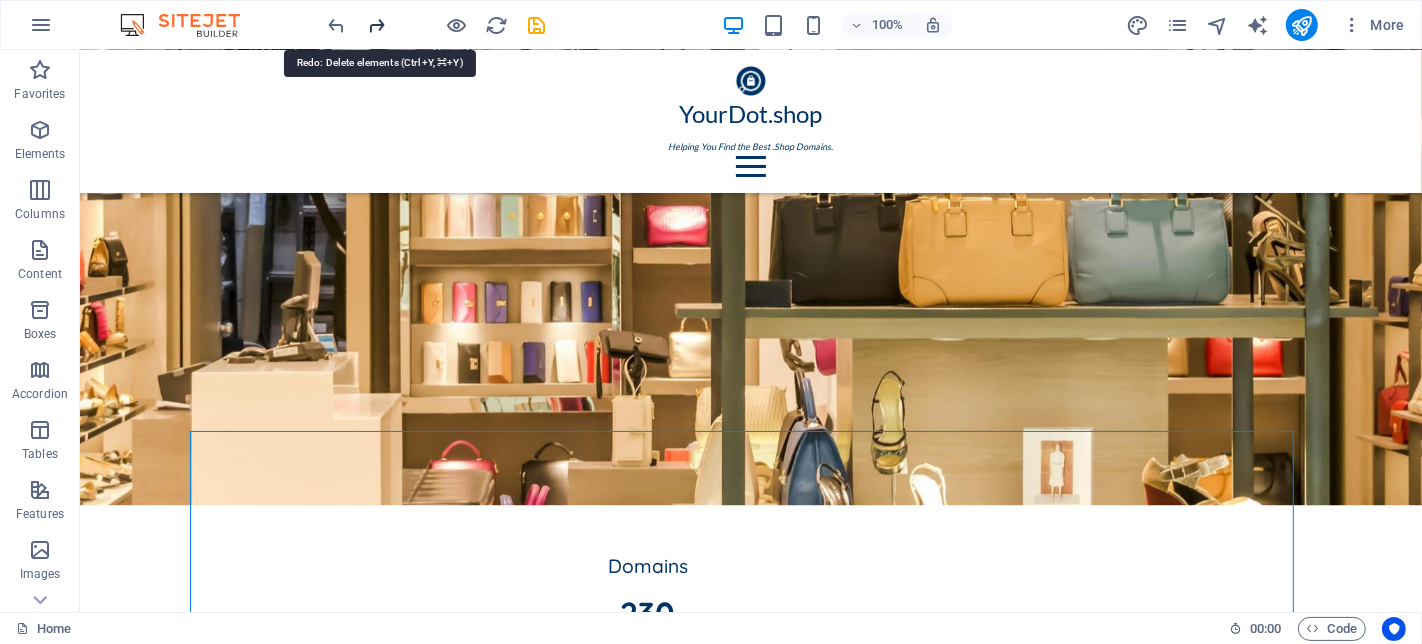 click at bounding box center [377, 25] 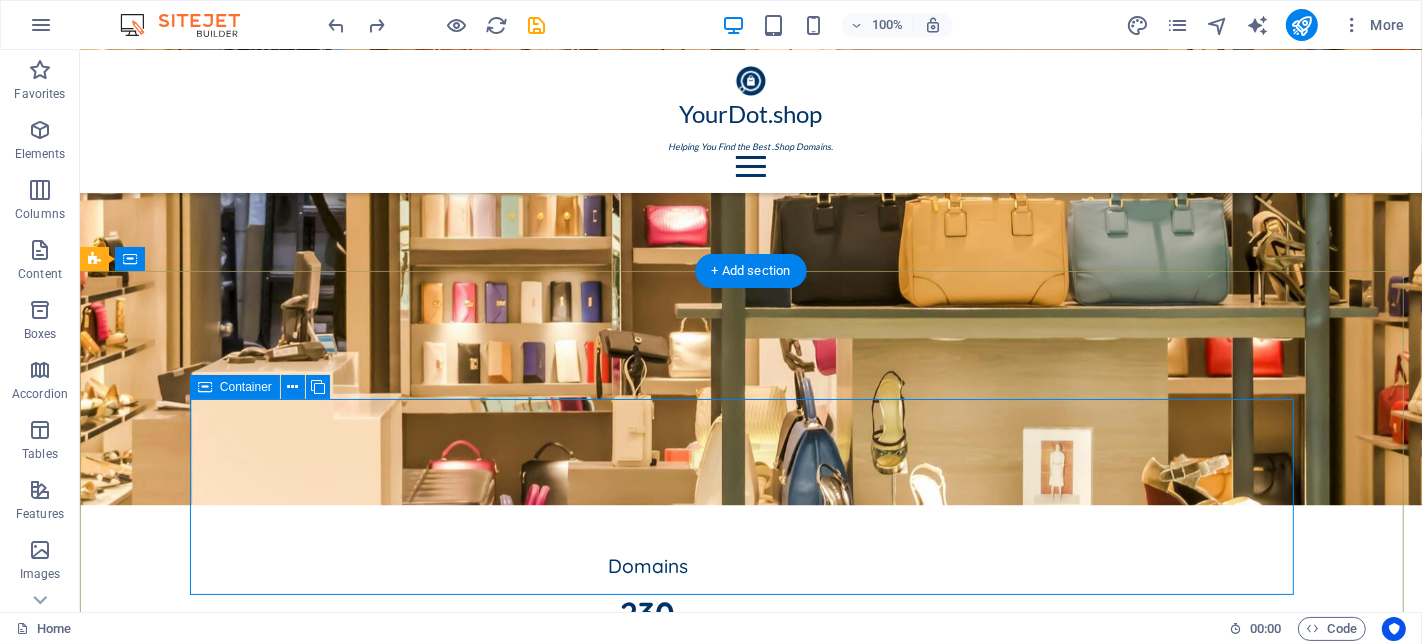 click on "Contact Hi[USERNAME]@[DOMAIN].com" at bounding box center [647, 3816] 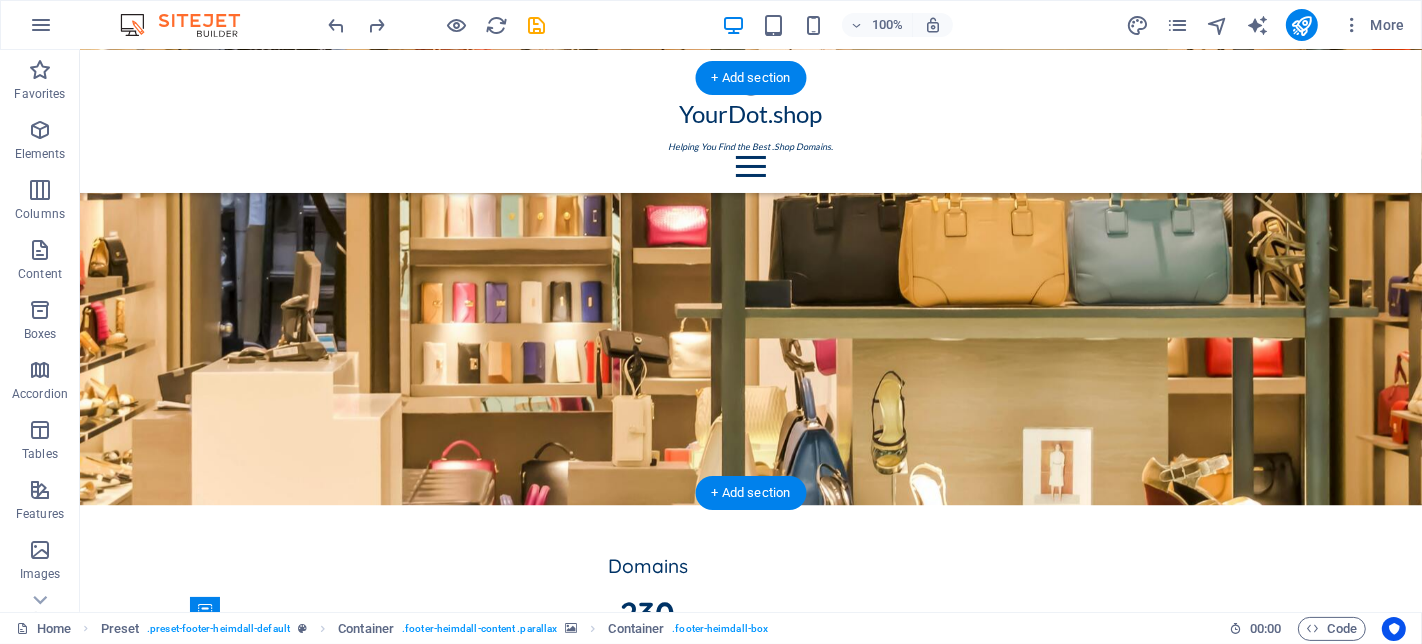 scroll, scrollTop: 3774, scrollLeft: 0, axis: vertical 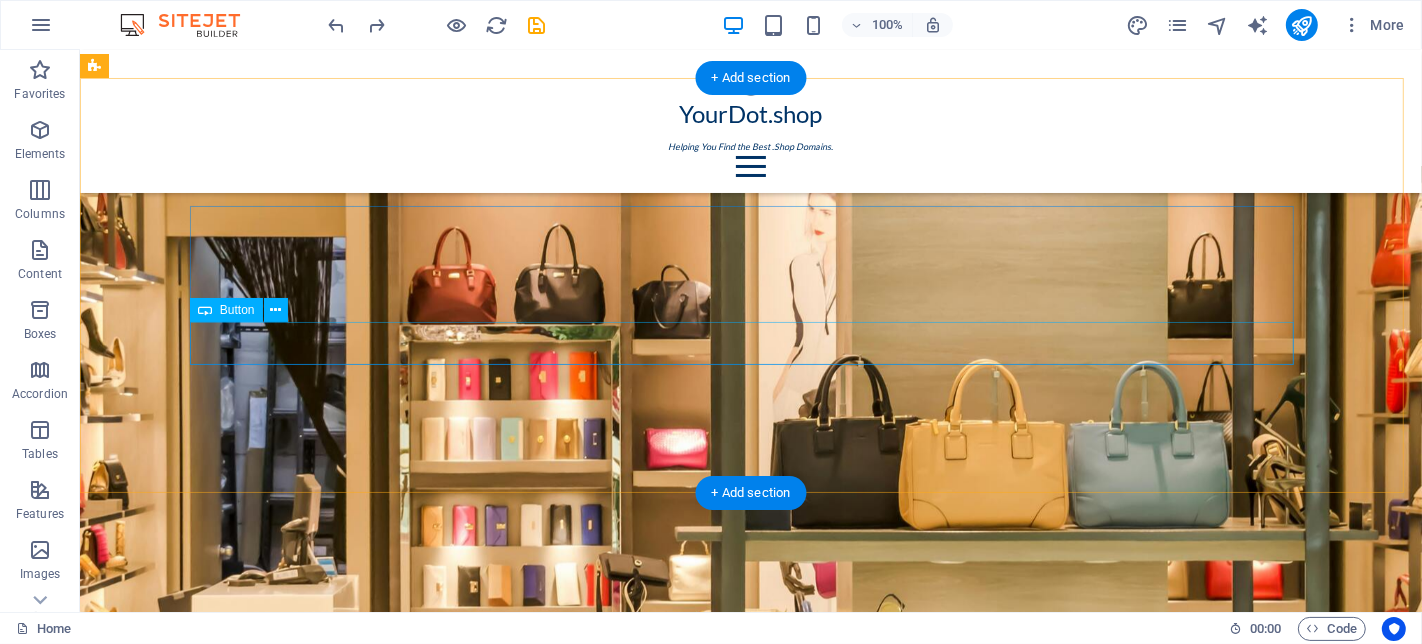 click on "Contact" at bounding box center [750, 3155] 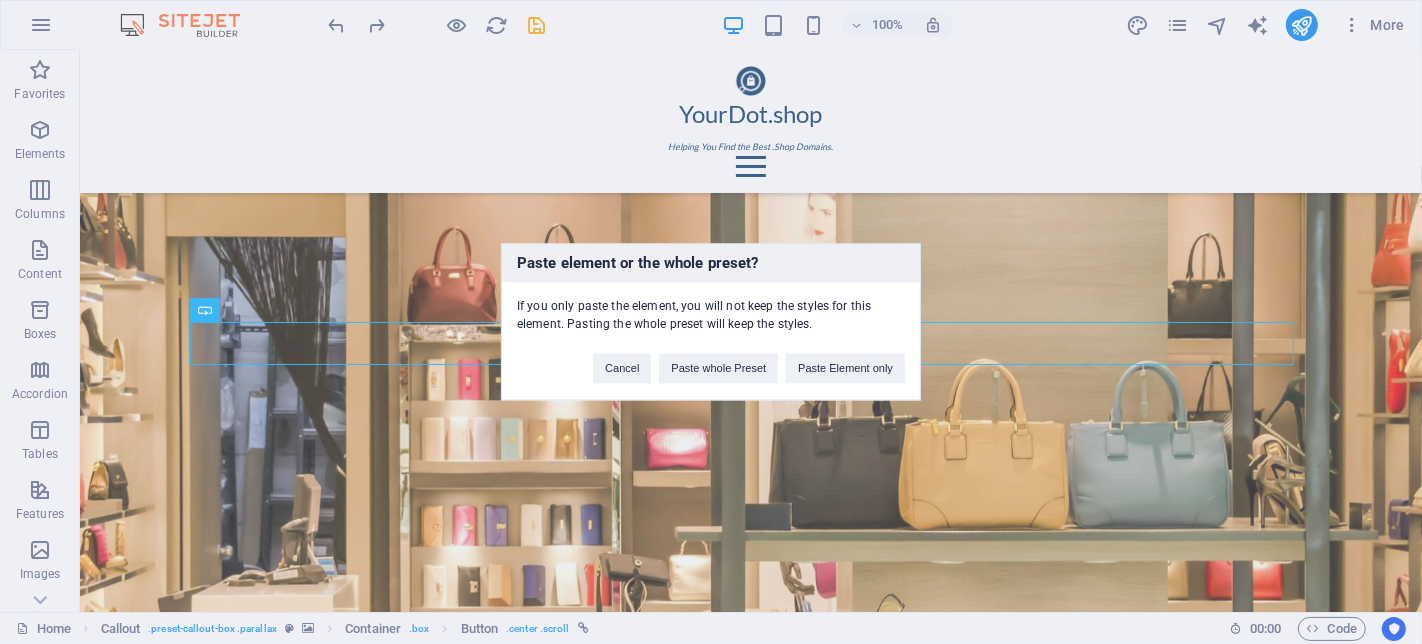 type 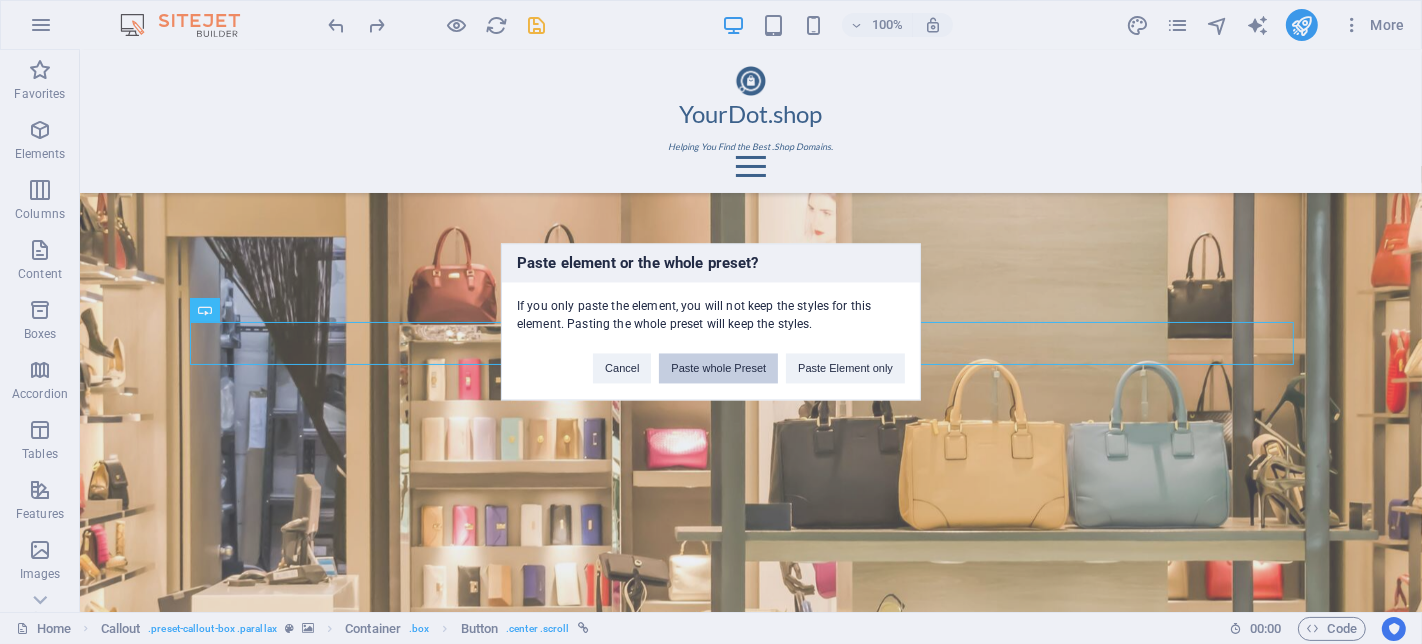 click on "Paste whole Preset" at bounding box center [718, 369] 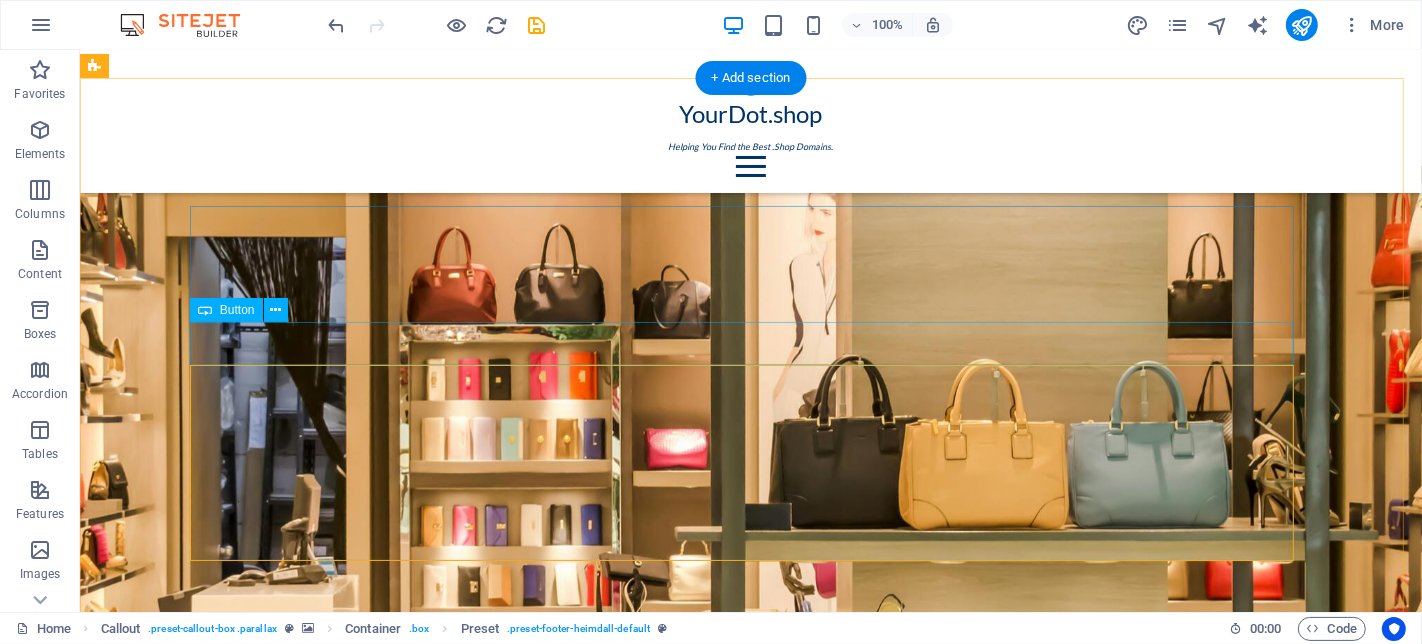 click on "Contact" at bounding box center (750, 3292) 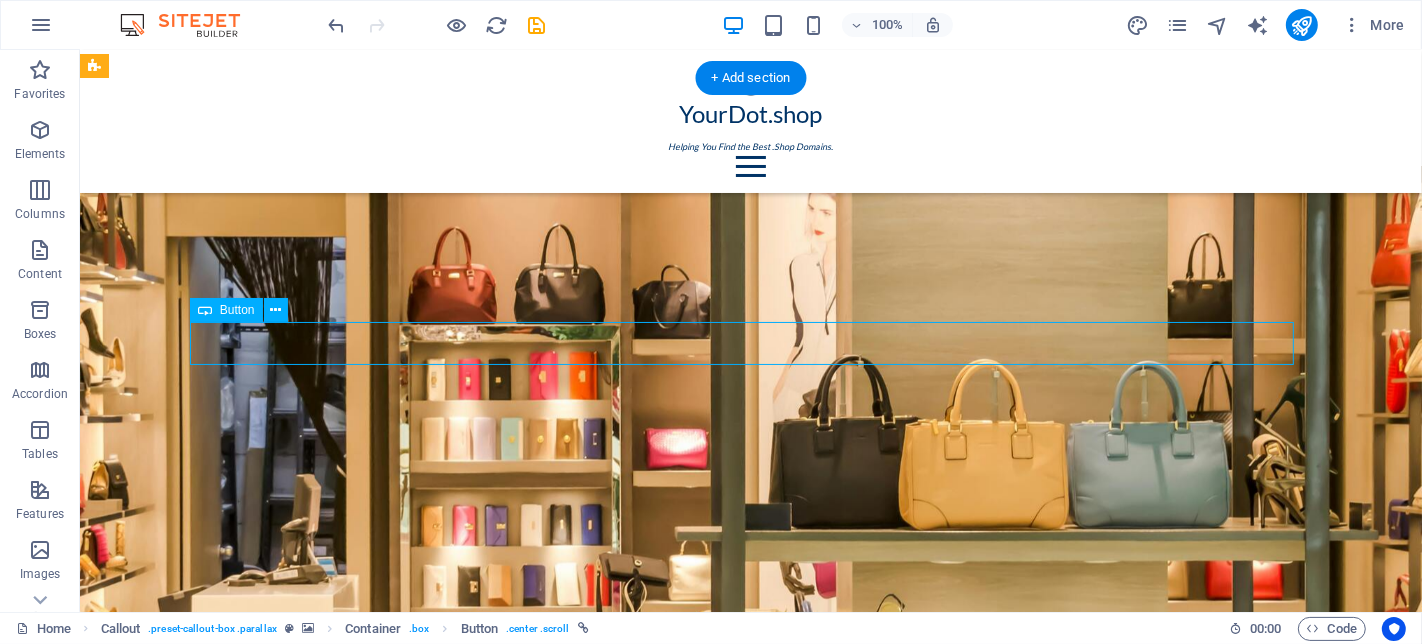 click on "Contact" at bounding box center (750, 3292) 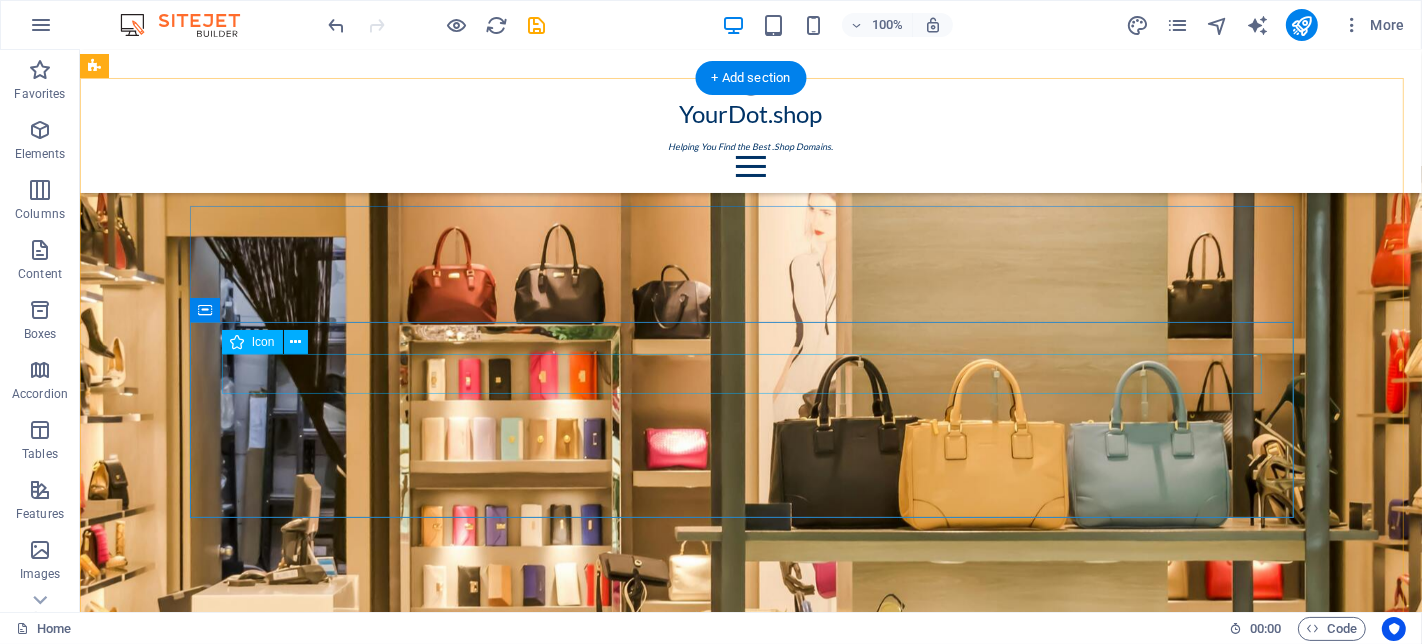 click at bounding box center (750, 3626) 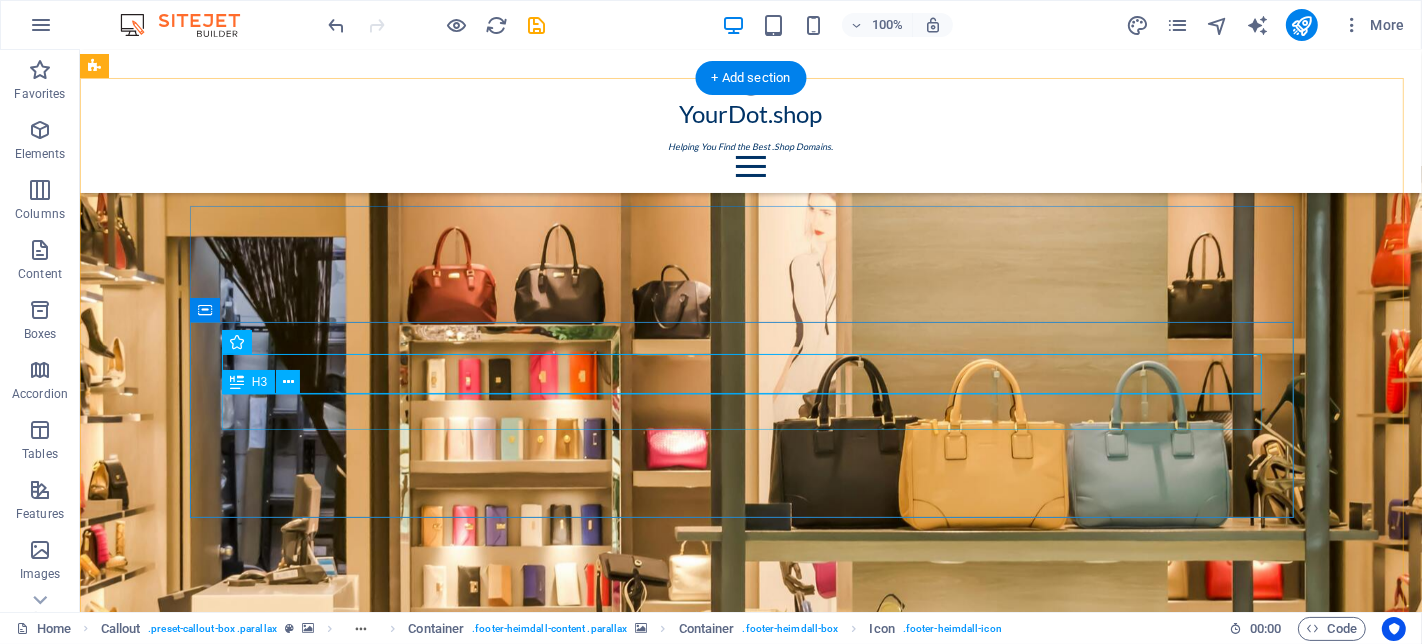 click on "Contact" at bounding box center [750, 3667] 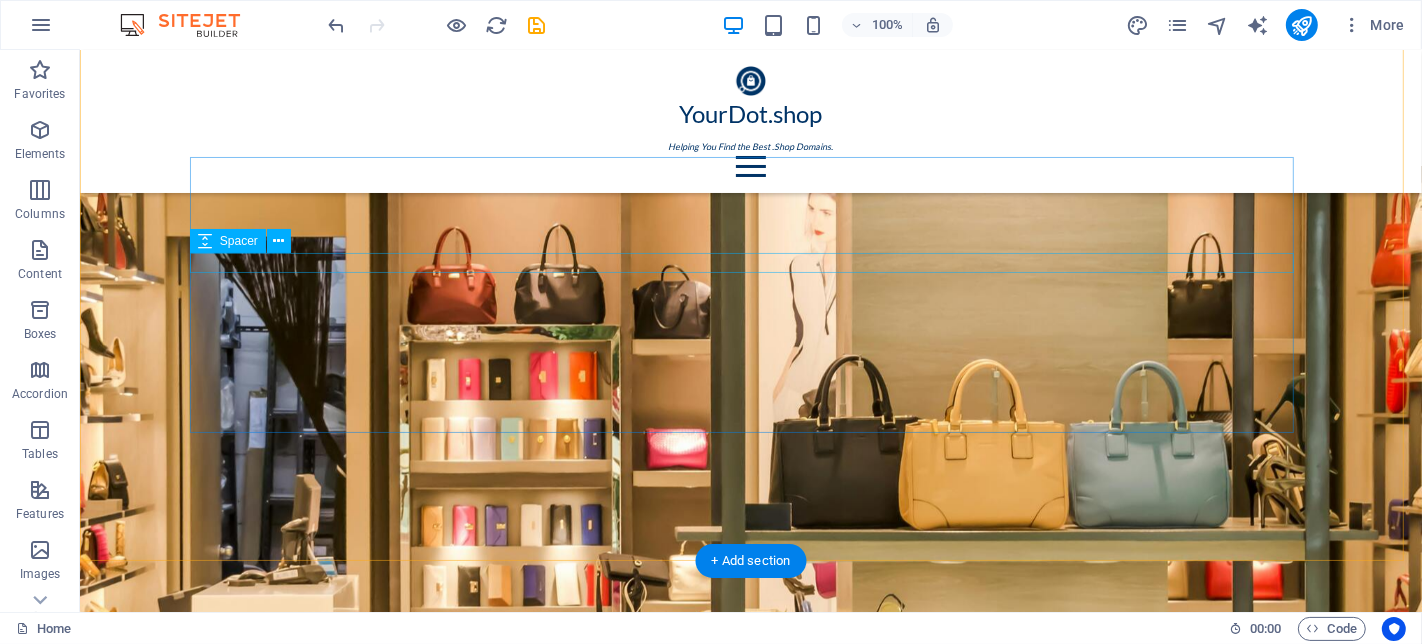 scroll, scrollTop: 4108, scrollLeft: 0, axis: vertical 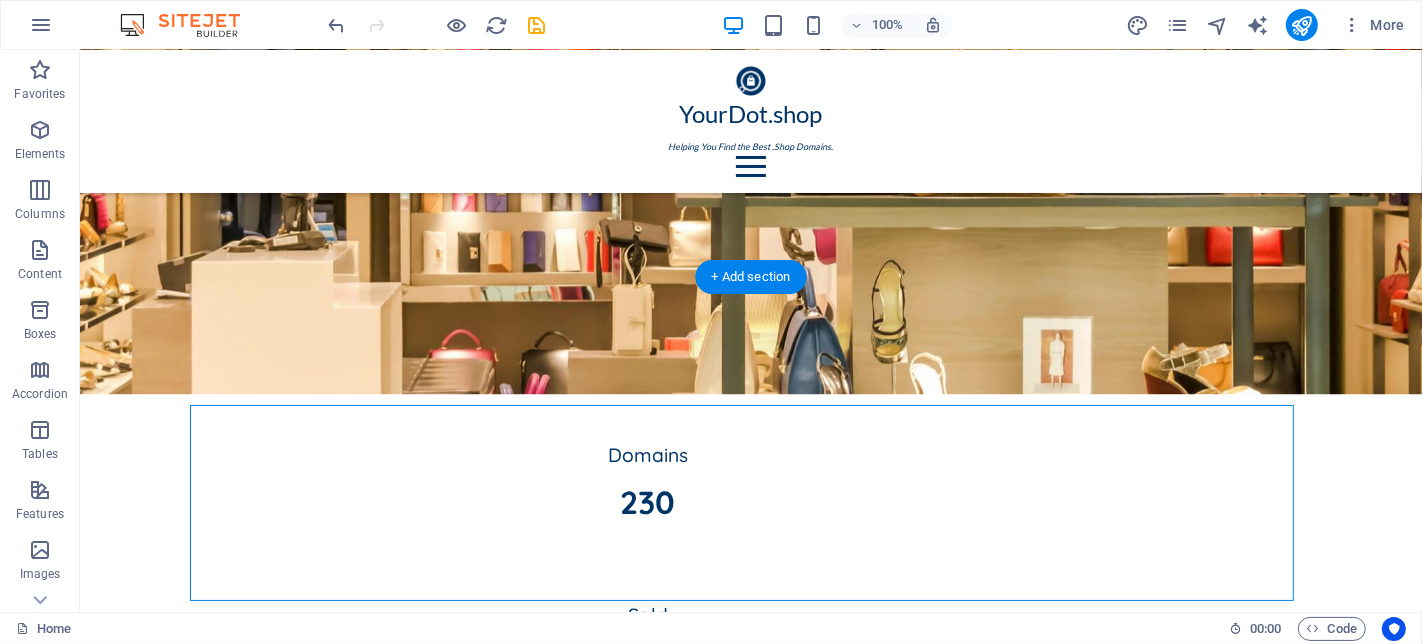 click at bounding box center [750, 3694] 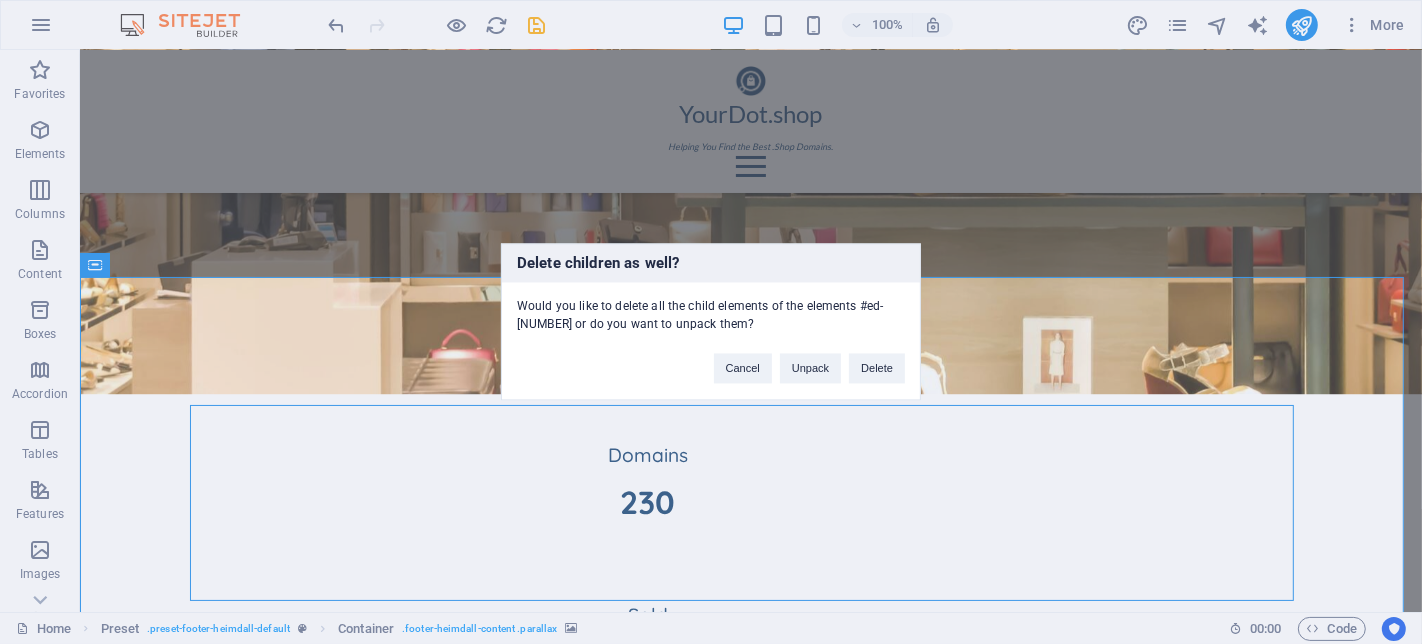 type 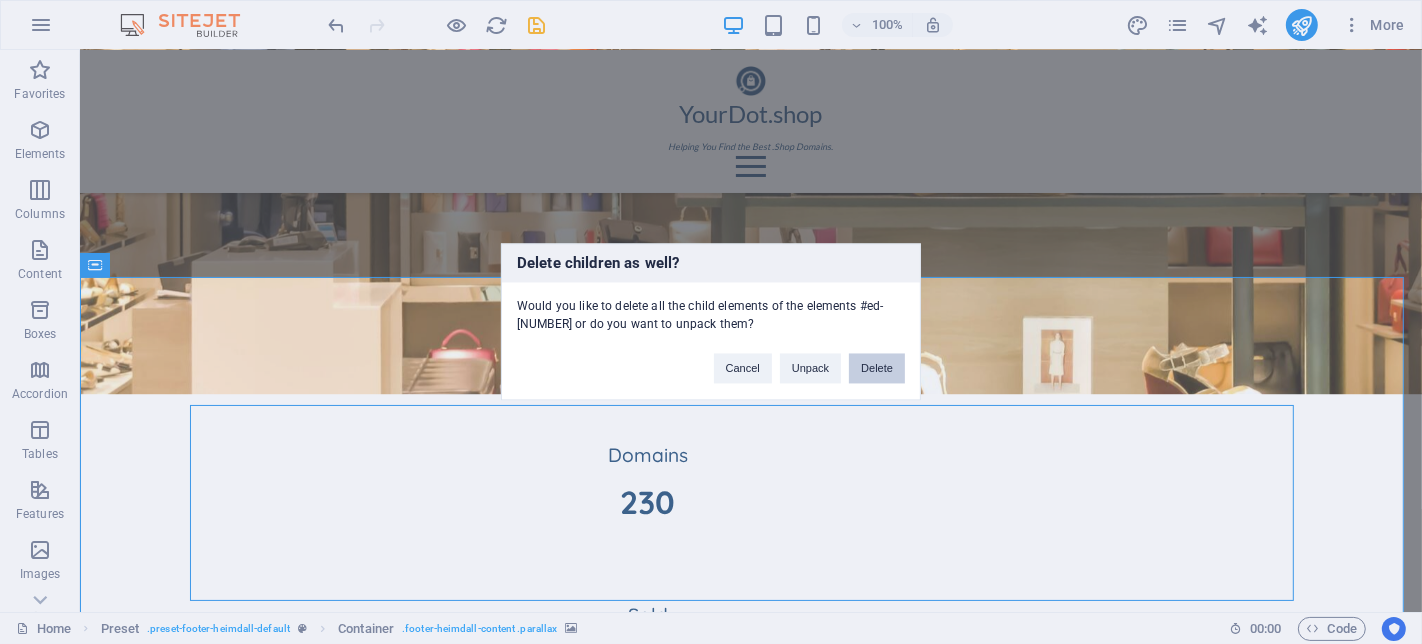 click on "Delete" at bounding box center (877, 369) 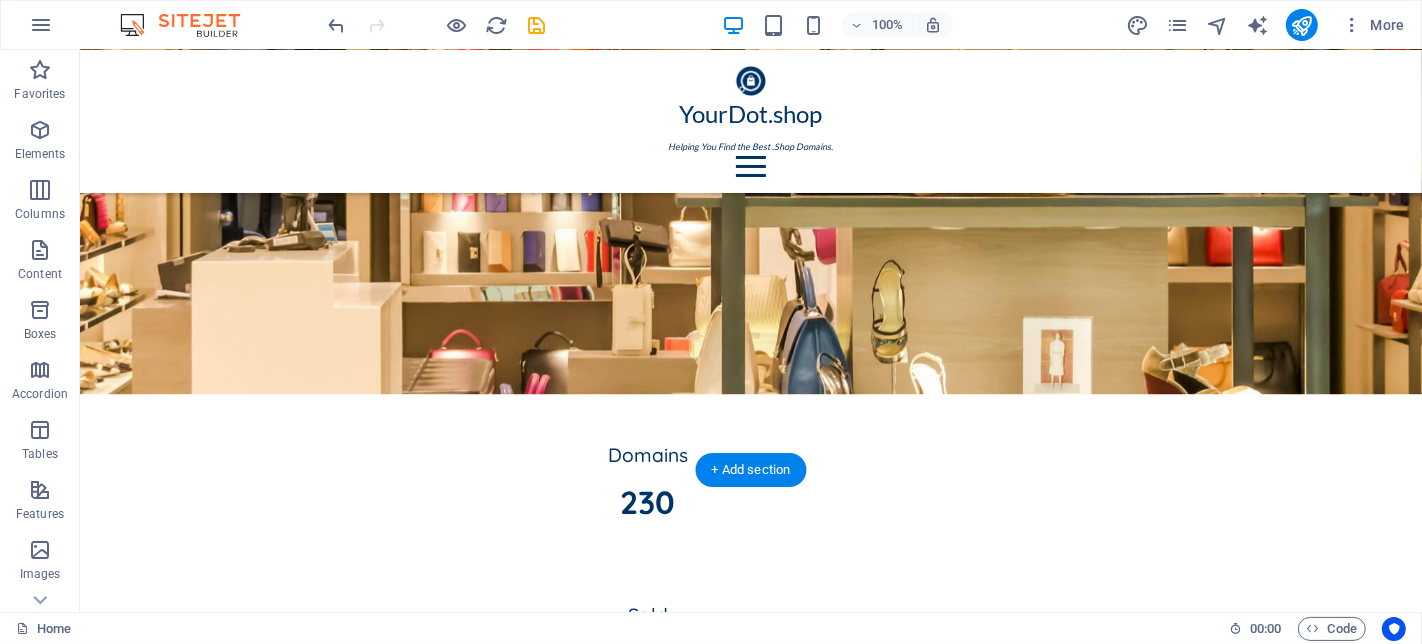 scroll, scrollTop: 3914, scrollLeft: 0, axis: vertical 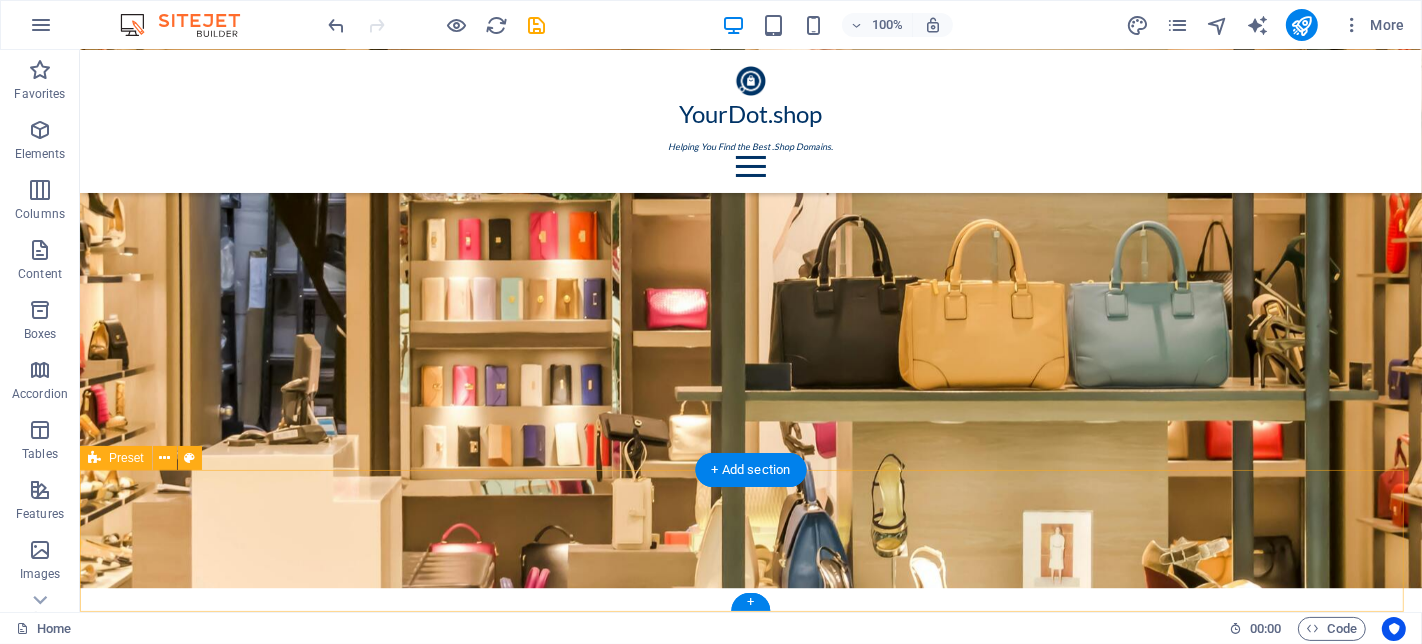 click on "Drop content here or  Add elements  Paste clipboard" at bounding box center [750, 3785] 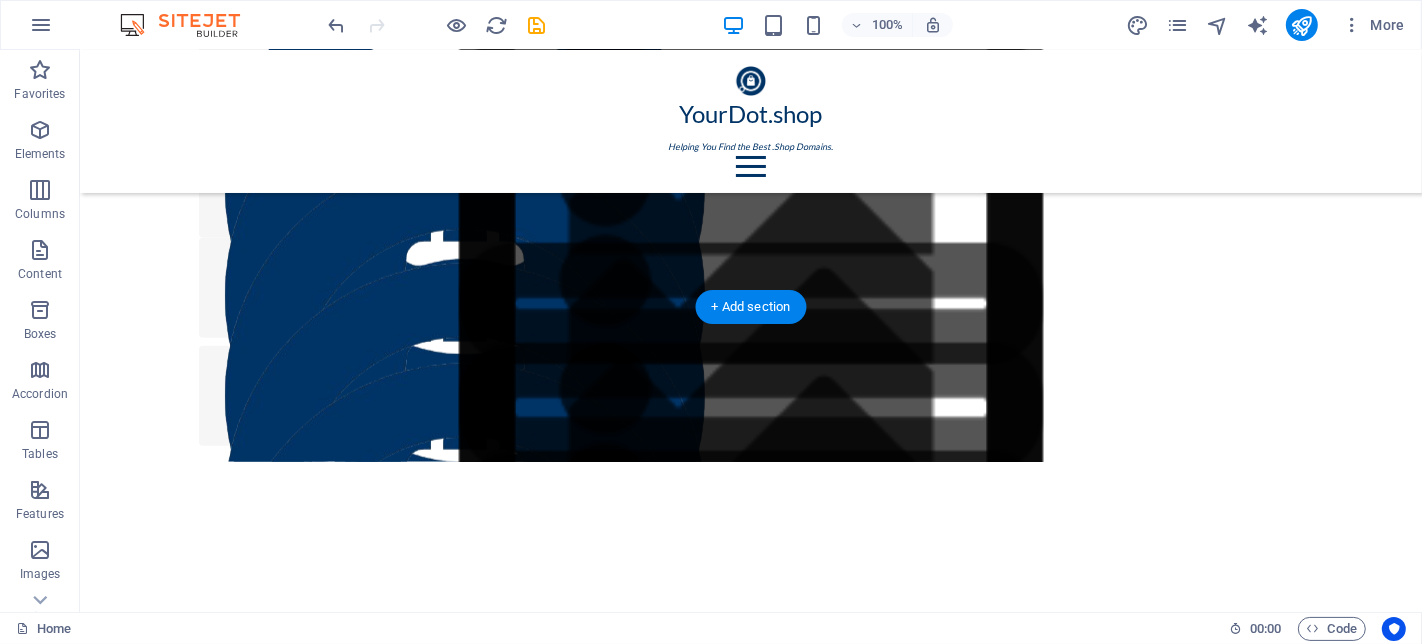 scroll, scrollTop: 2105, scrollLeft: 0, axis: vertical 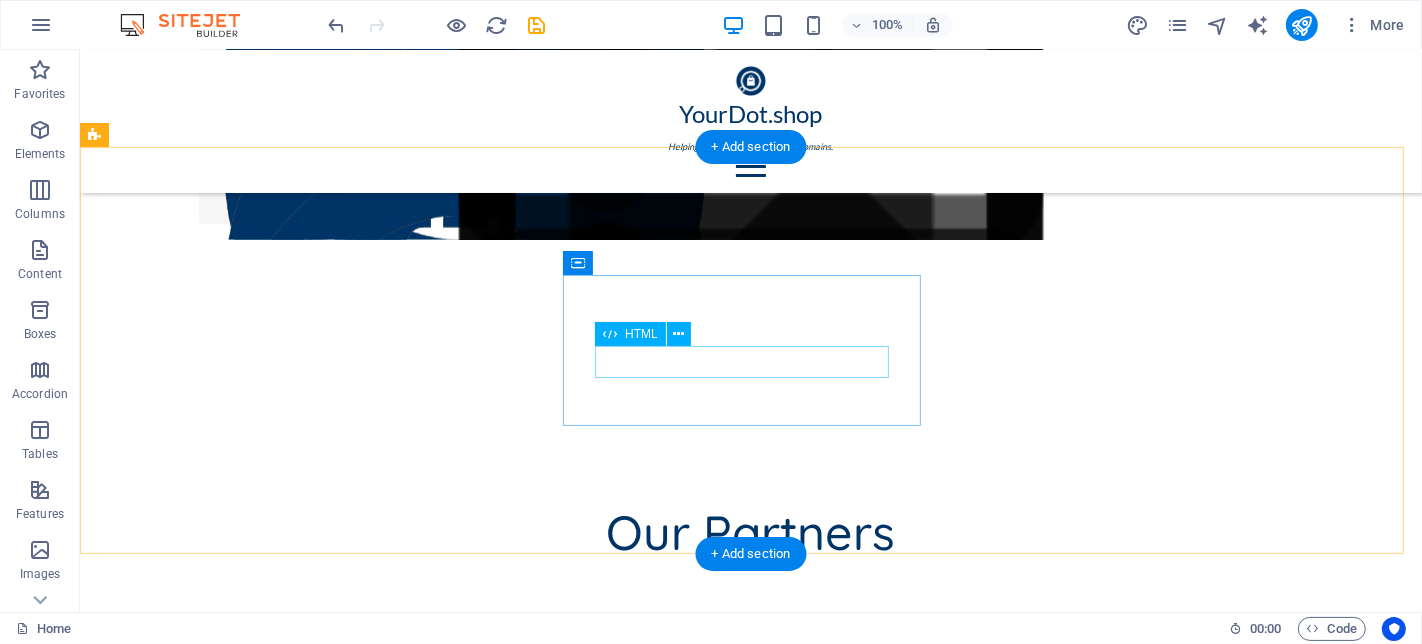 click on "560" at bounding box center [647, 2664] 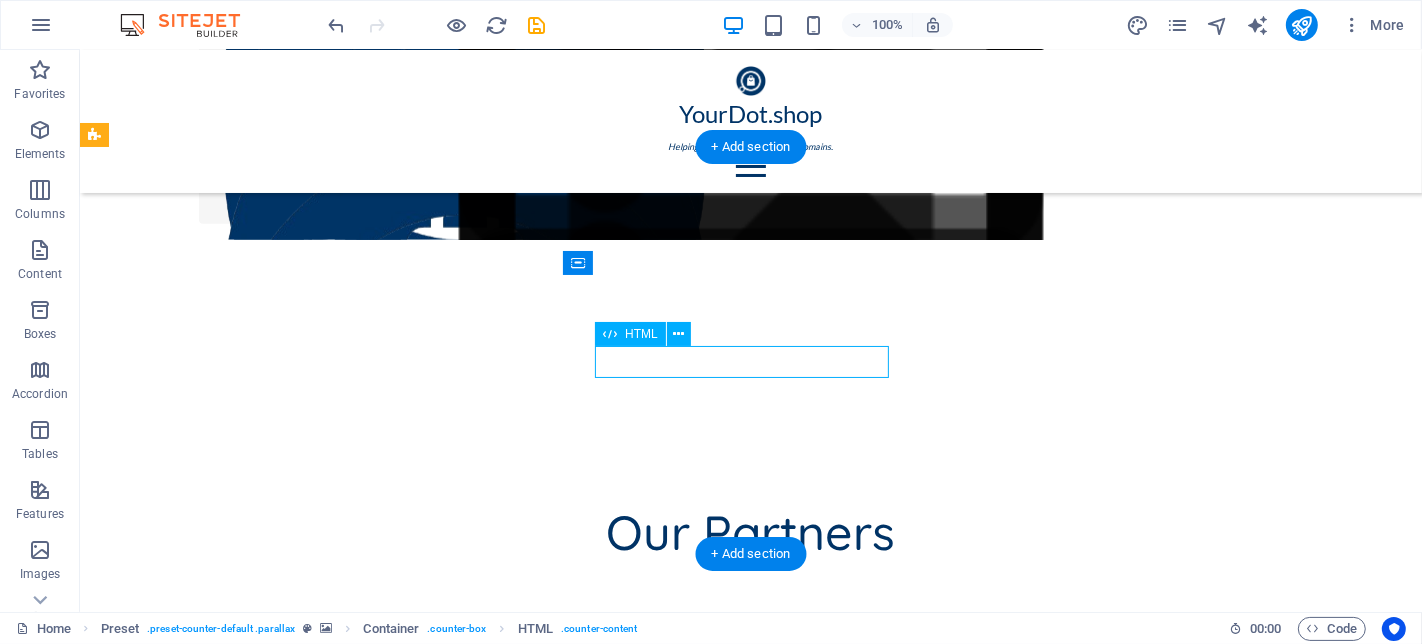 click on "560" at bounding box center (647, 2664) 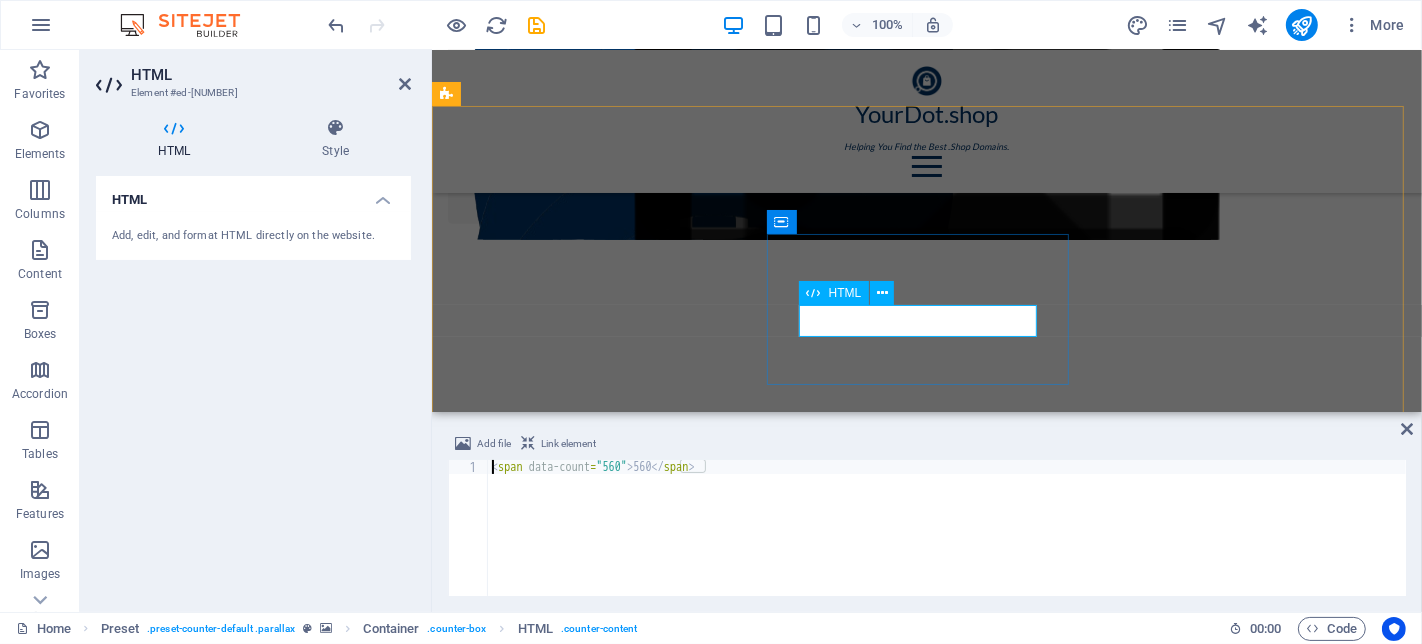 click on "560" at bounding box center [926, 2518] 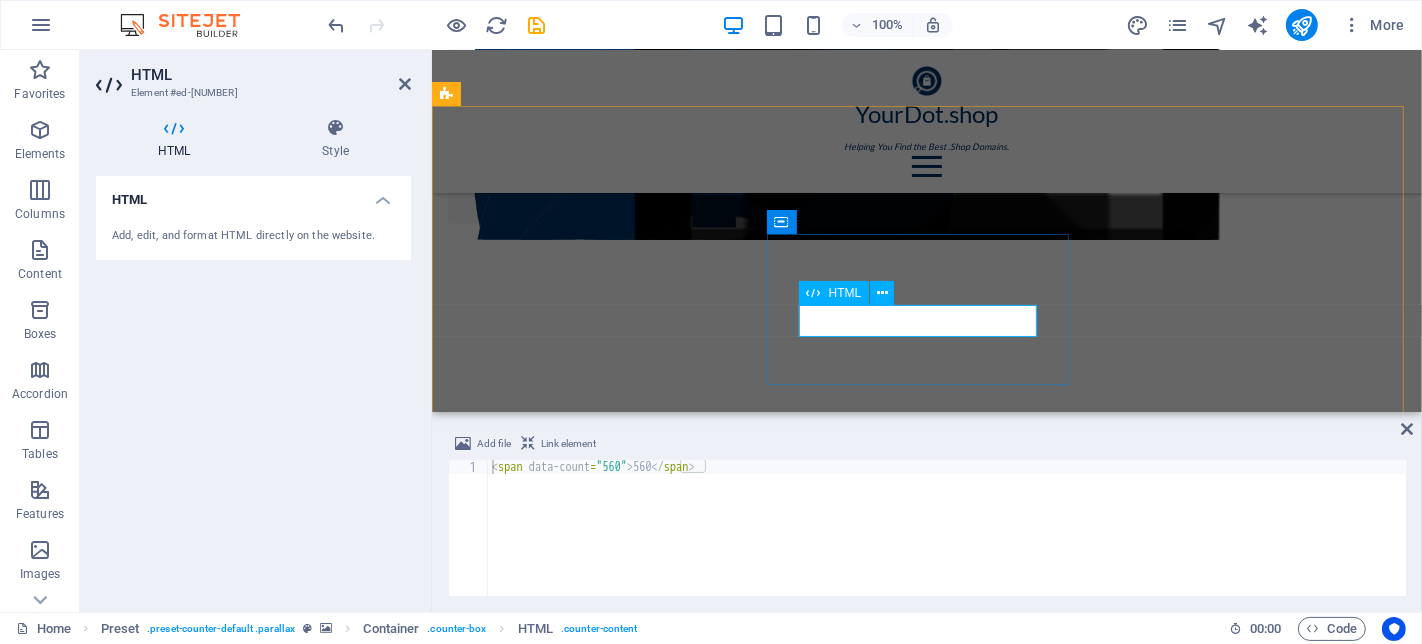 click on "560" at bounding box center [926, 2518] 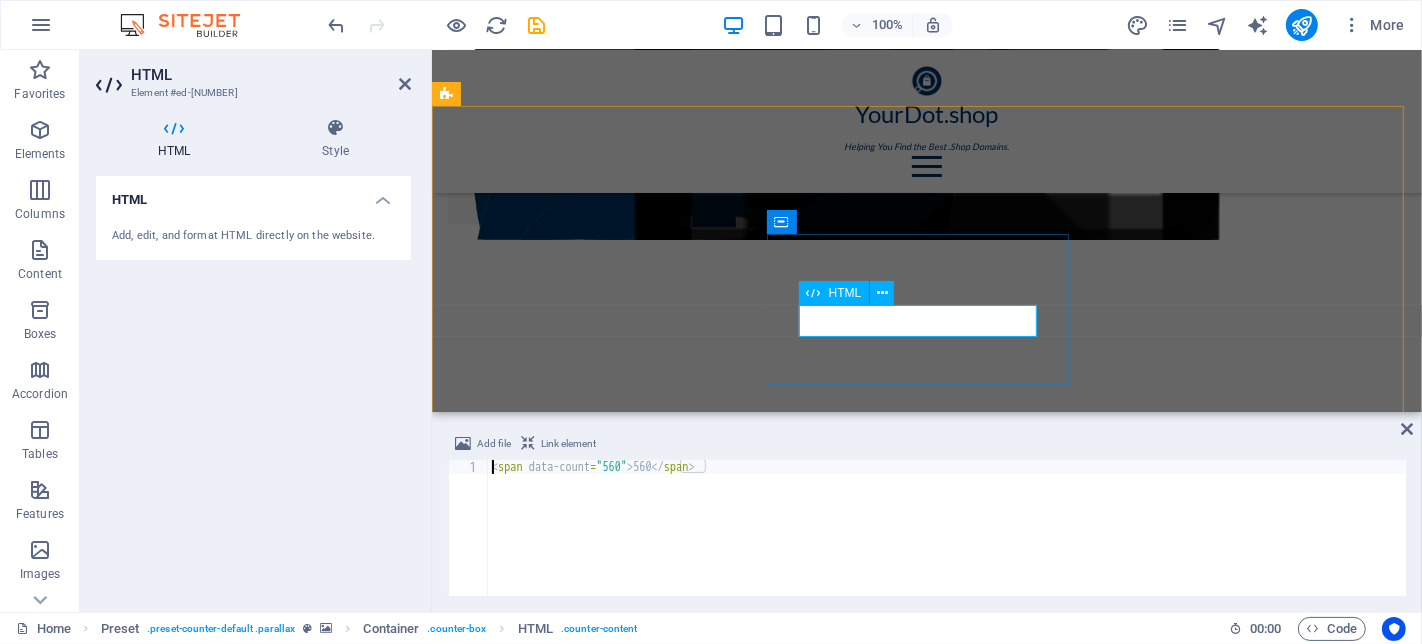 click on "560" at bounding box center [926, 2518] 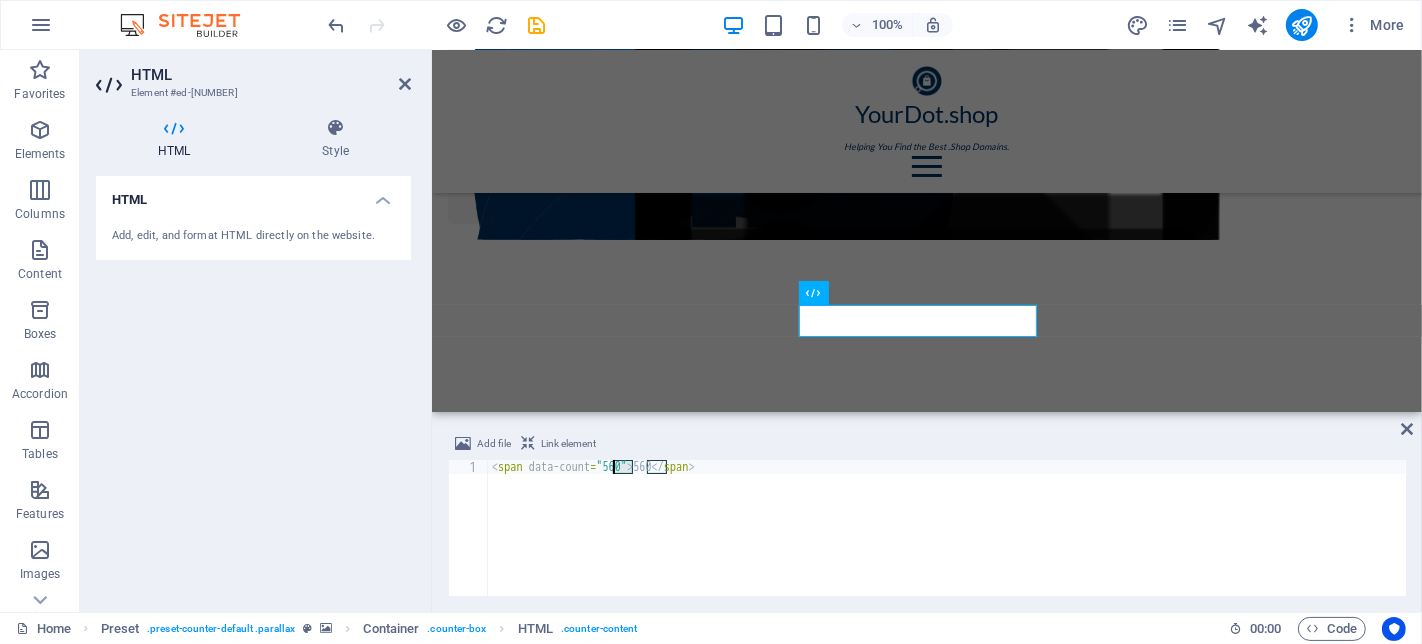 drag, startPoint x: 632, startPoint y: 466, endPoint x: 614, endPoint y: 467, distance: 18.027756 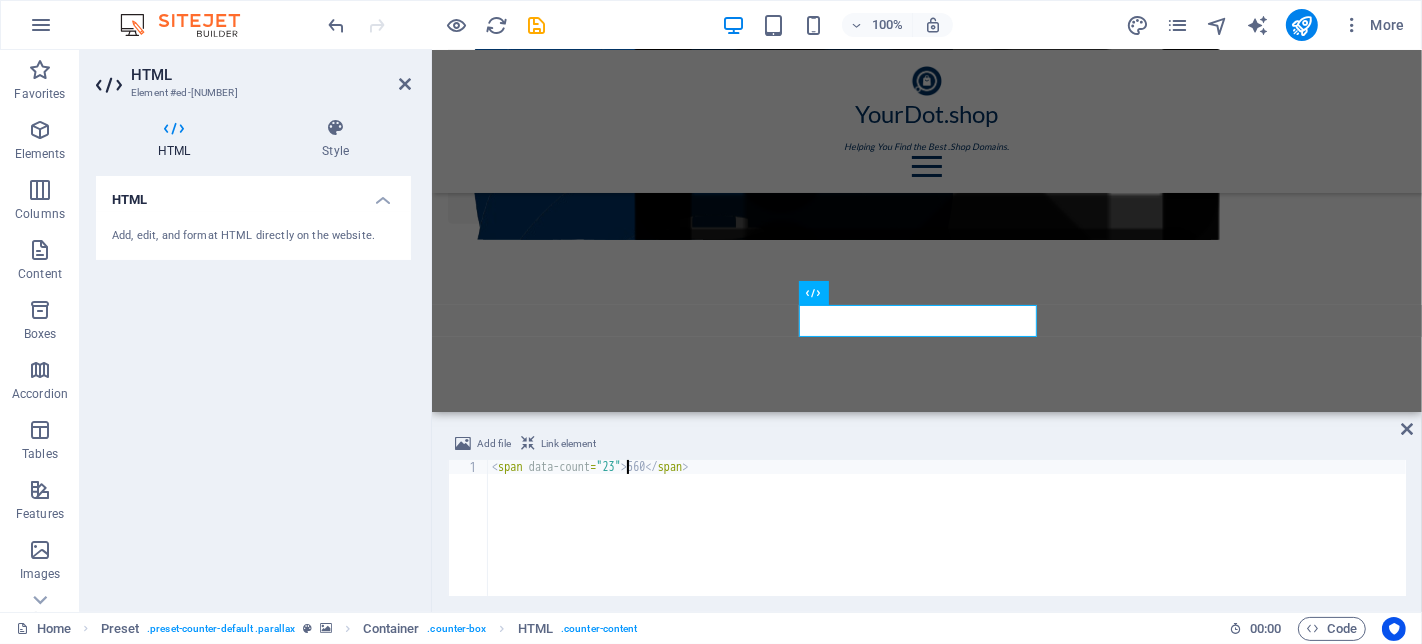 scroll, scrollTop: 0, scrollLeft: 10, axis: horizontal 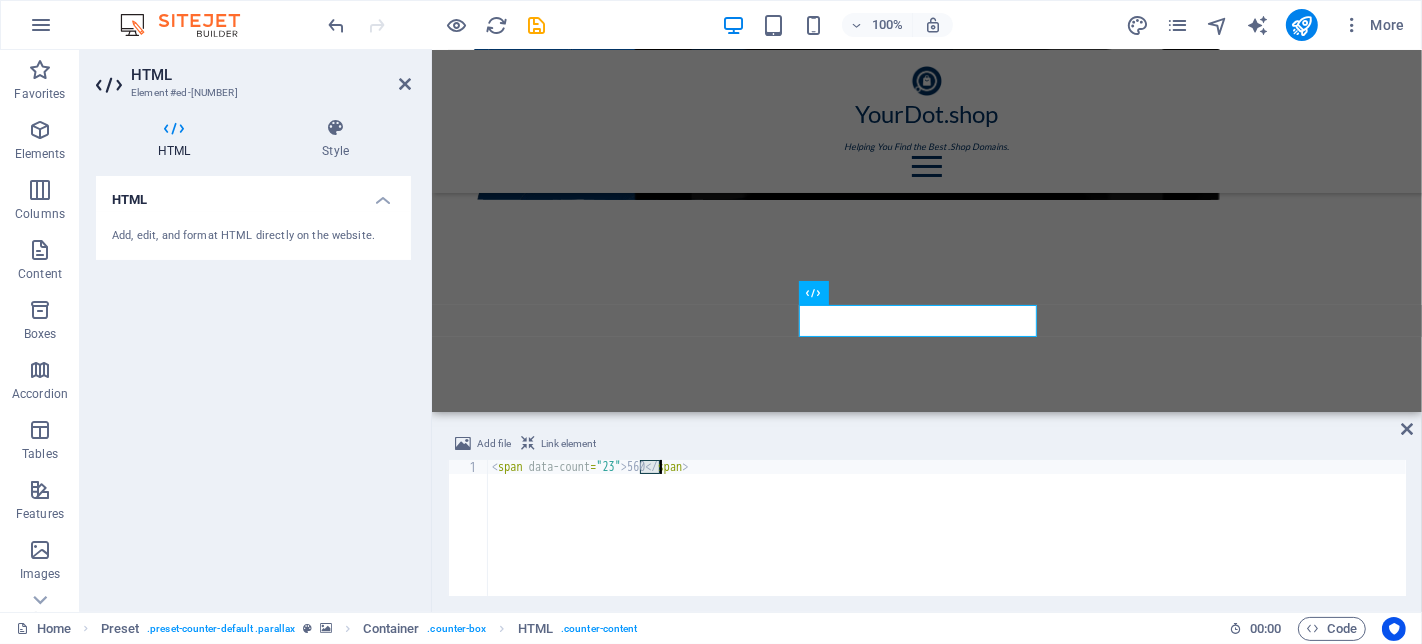 type on "<span data-count="23">23</span>" 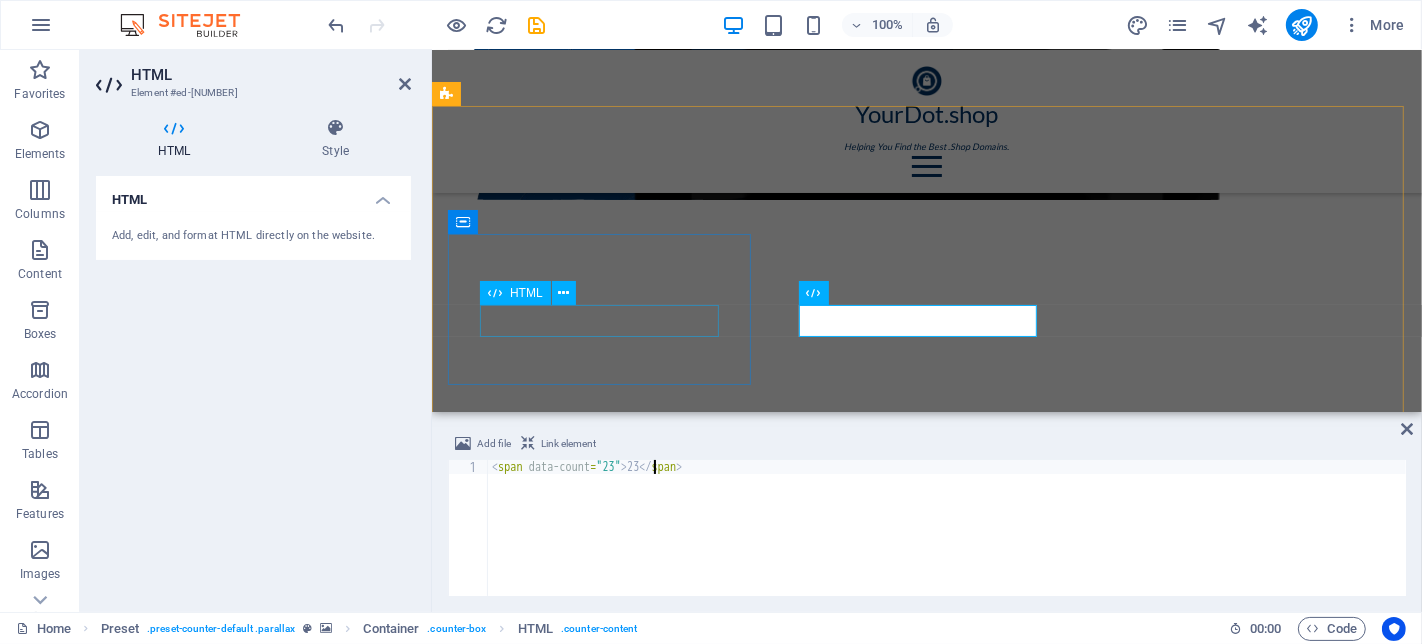 click on "230" at bounding box center (926, 2259) 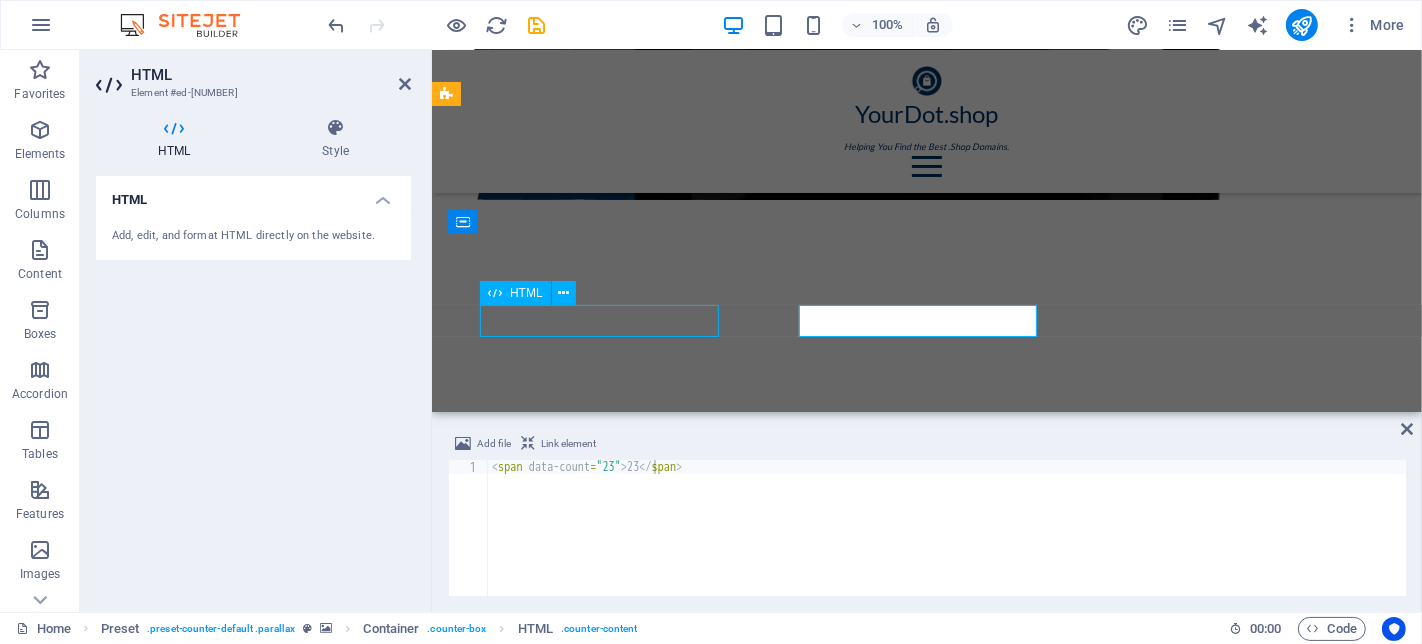 click on "230" at bounding box center [926, 2259] 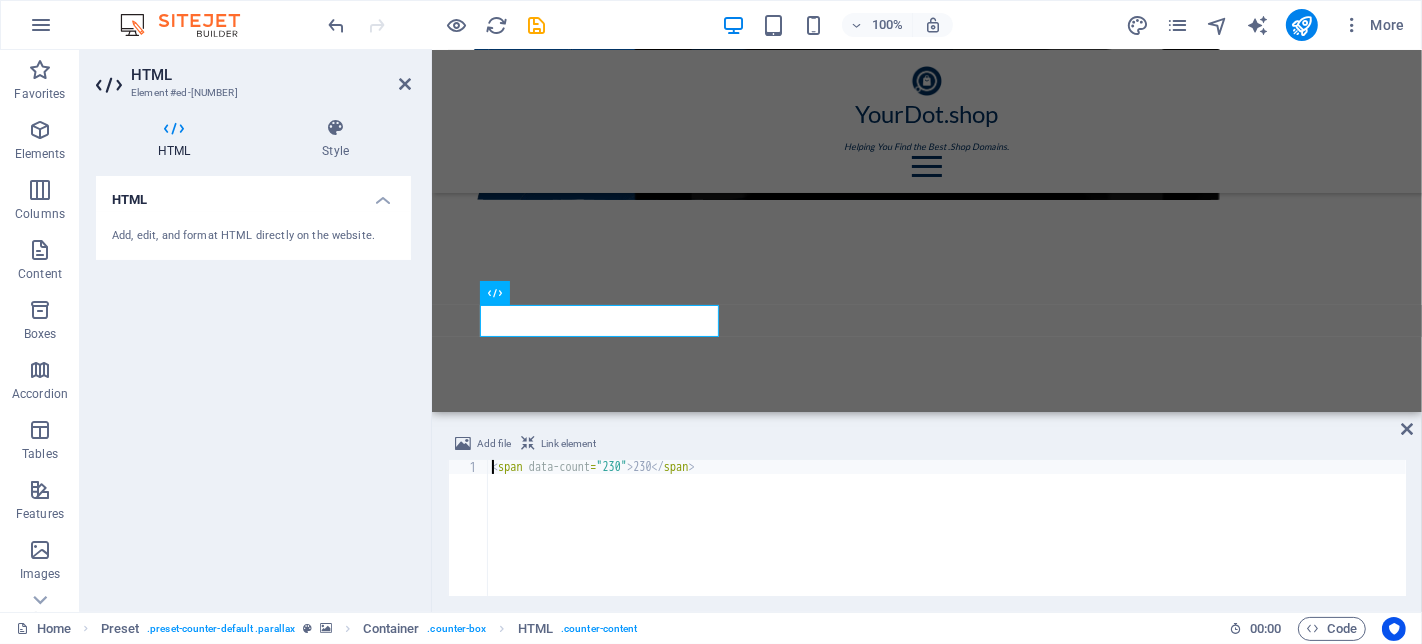 drag, startPoint x: 159, startPoint y: 262, endPoint x: 634, endPoint y: 489, distance: 526.45416 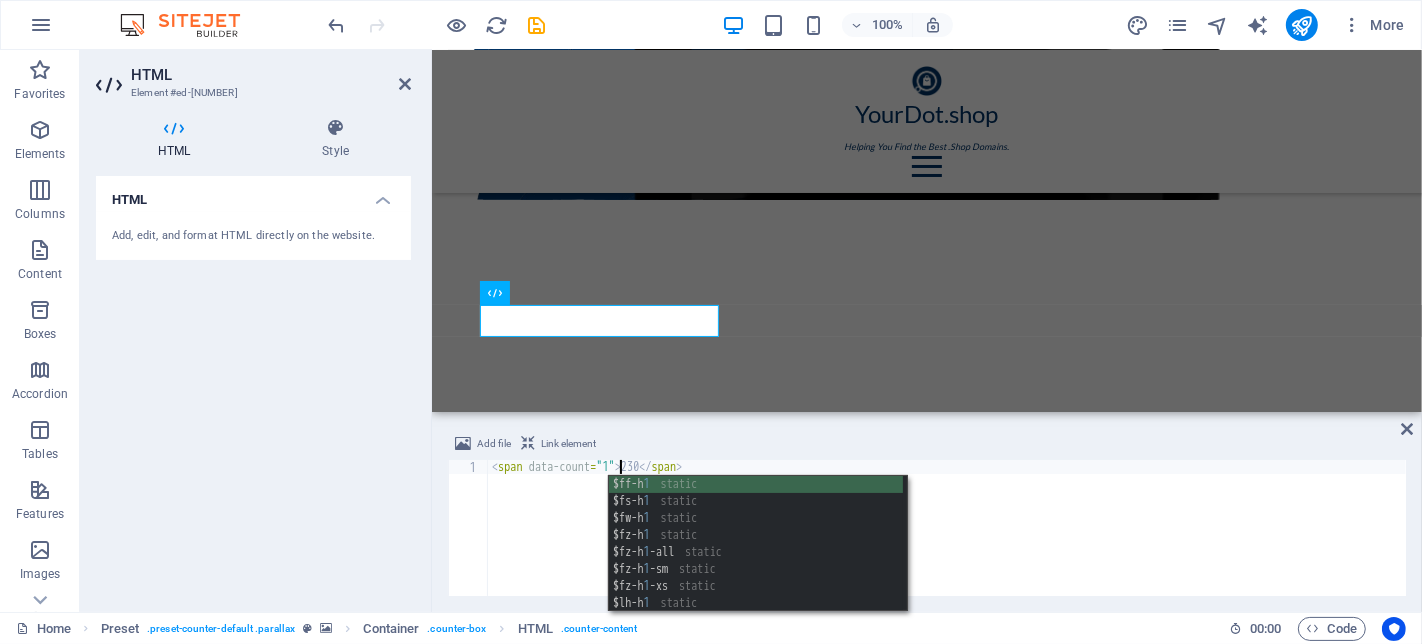 scroll, scrollTop: 0, scrollLeft: 10, axis: horizontal 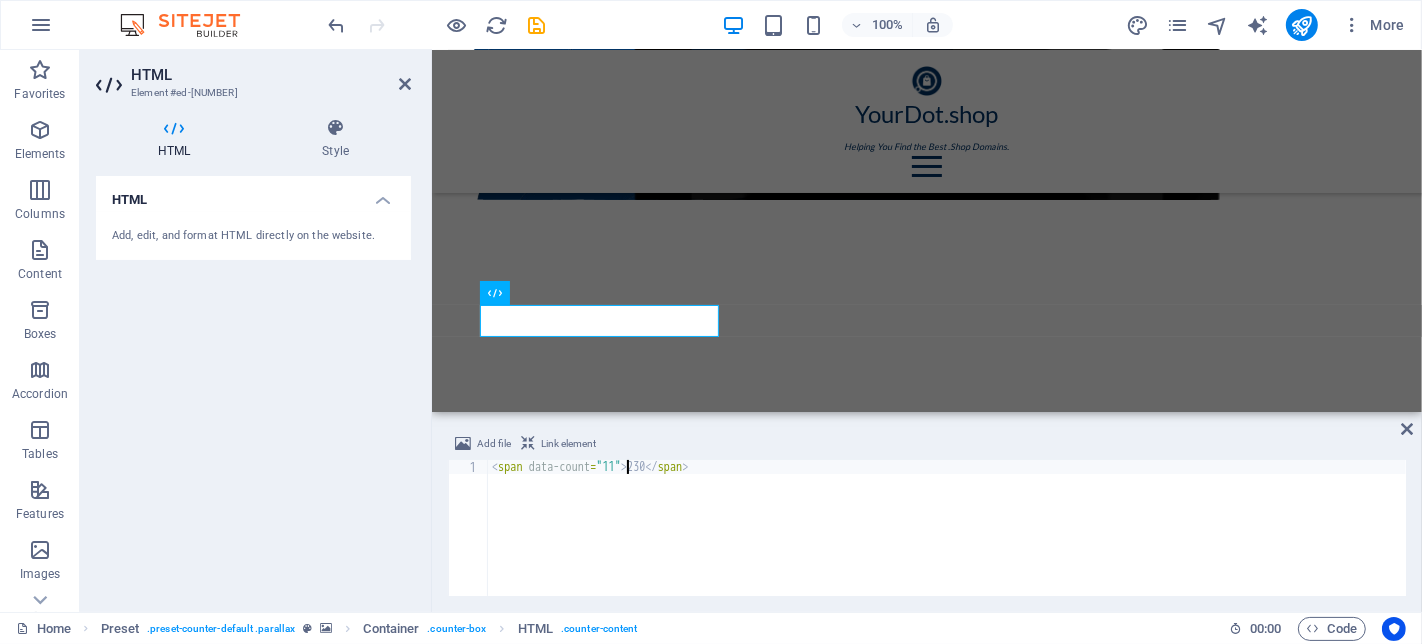 type on "<span data-count="118">230</span>" 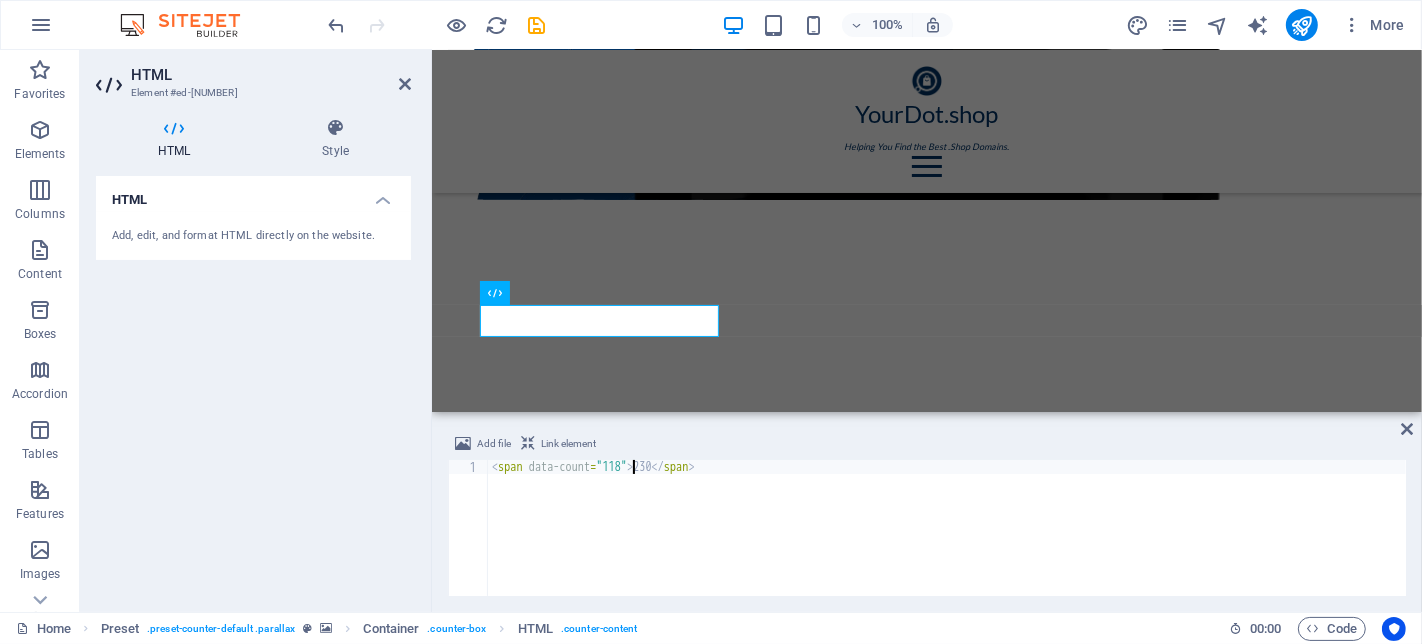 scroll, scrollTop: 0, scrollLeft: 11, axis: horizontal 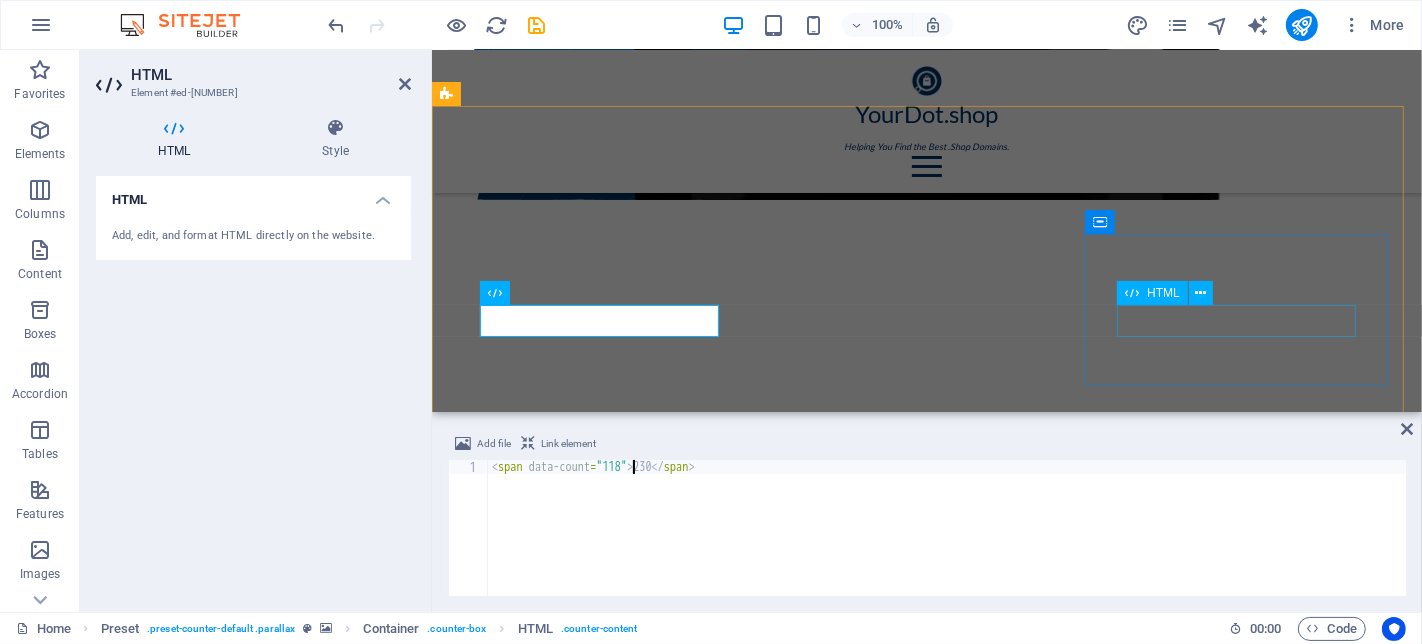 click on "45" at bounding box center [926, 2577] 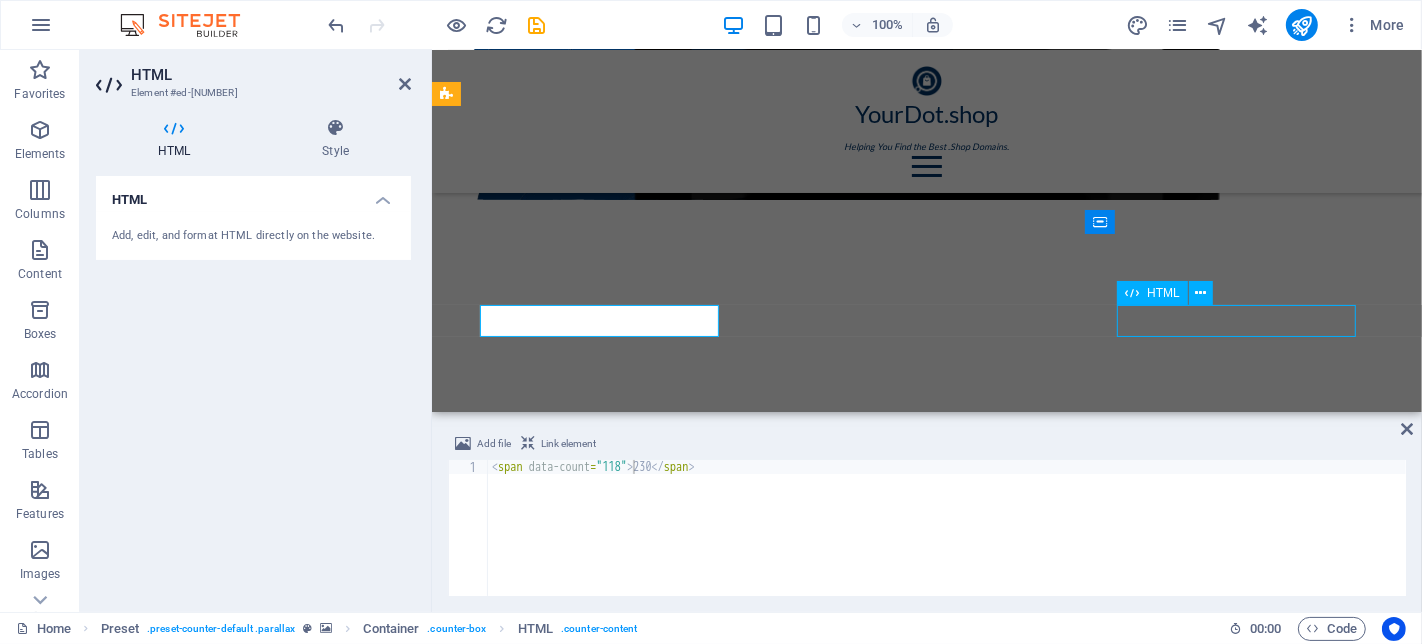 click on "45" at bounding box center [926, 2577] 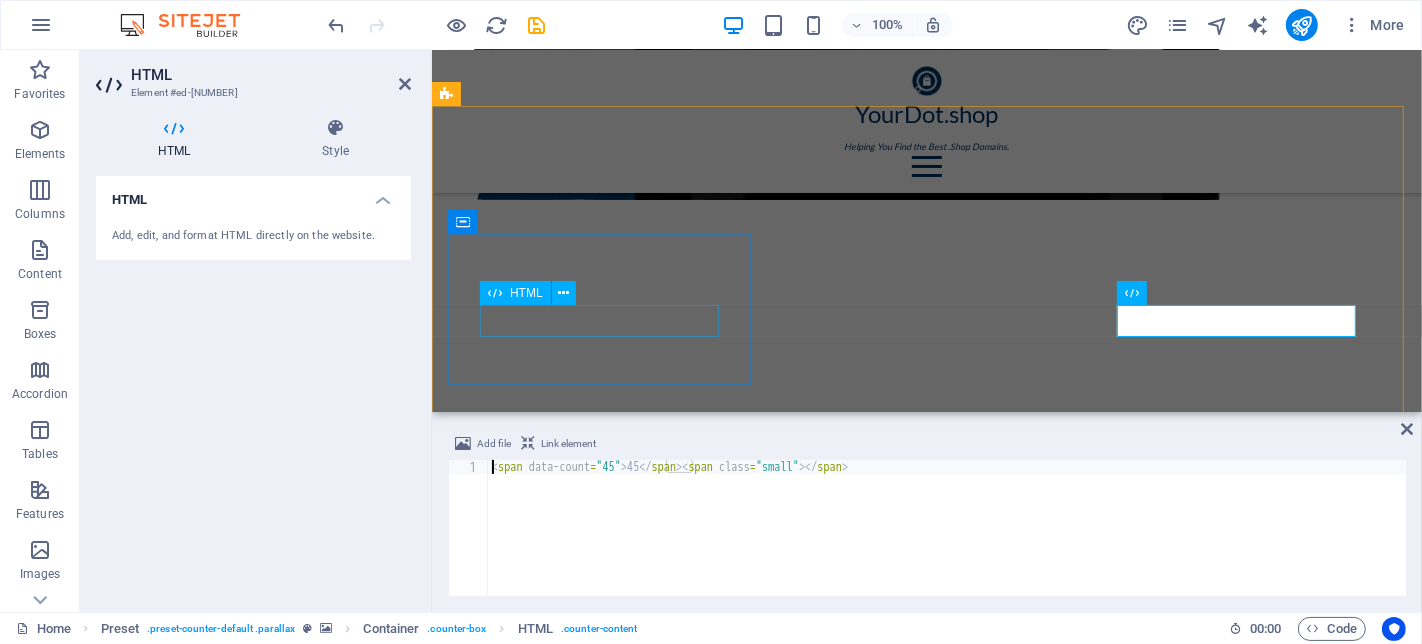 click on "230" at bounding box center [926, 2259] 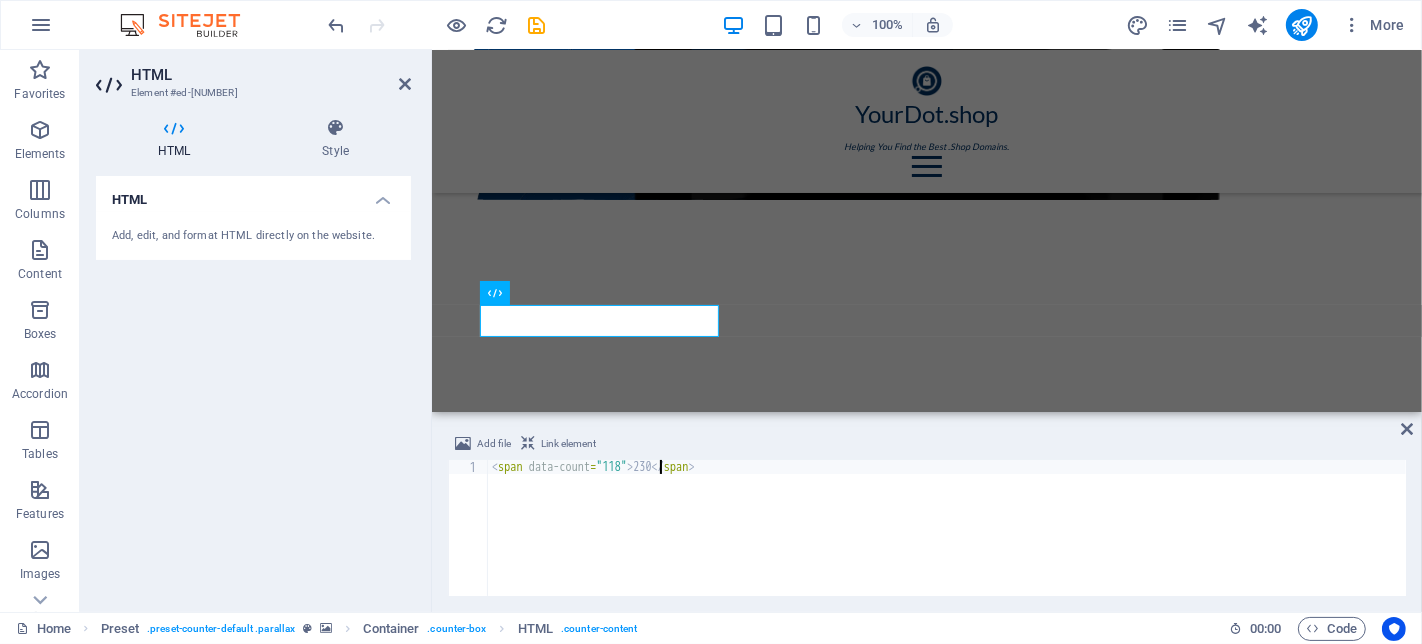 click on "< span   data-count = "118" > 230 </ span >" at bounding box center [947, 542] 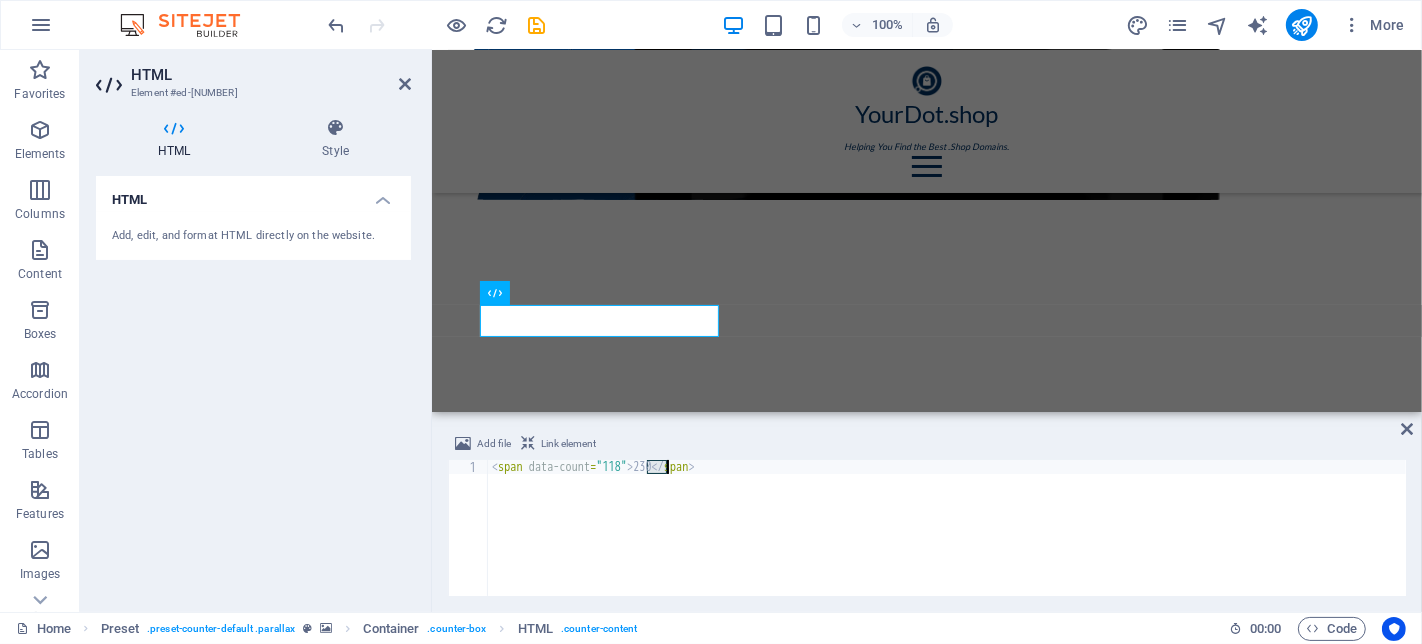click on "< span   data-count = "118" > 230 </ span >" at bounding box center (947, 542) 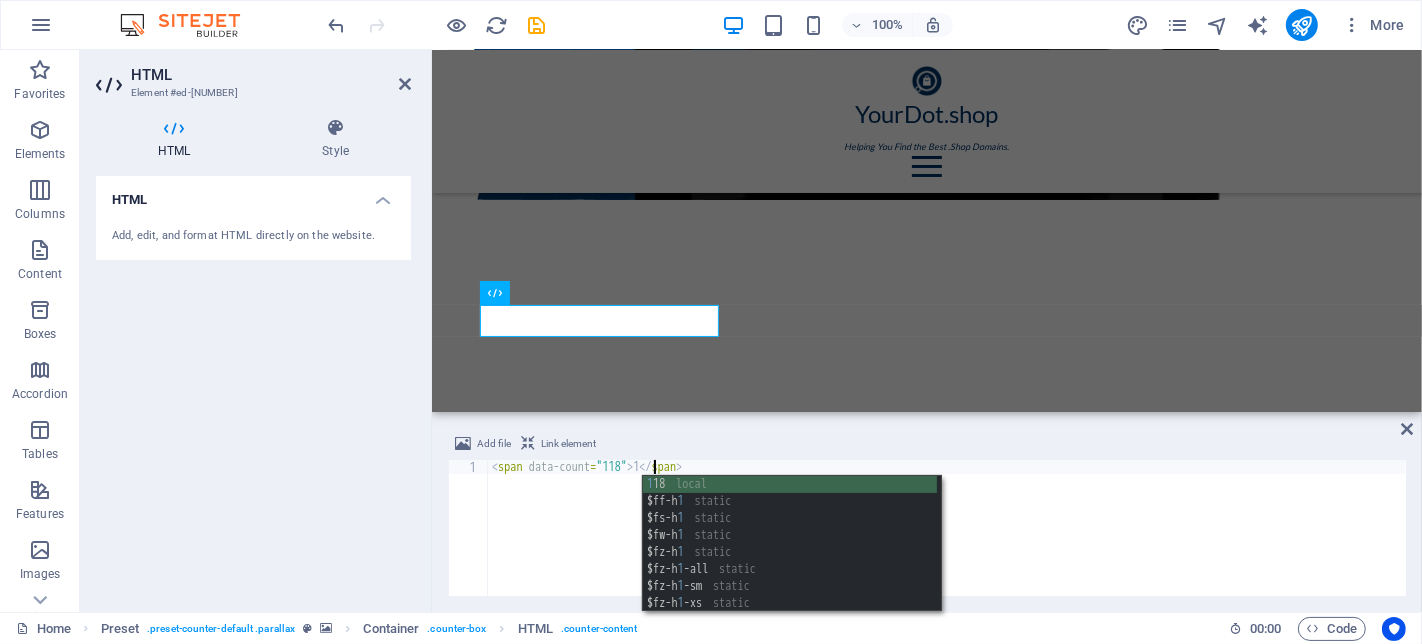 scroll, scrollTop: 0, scrollLeft: 13, axis: horizontal 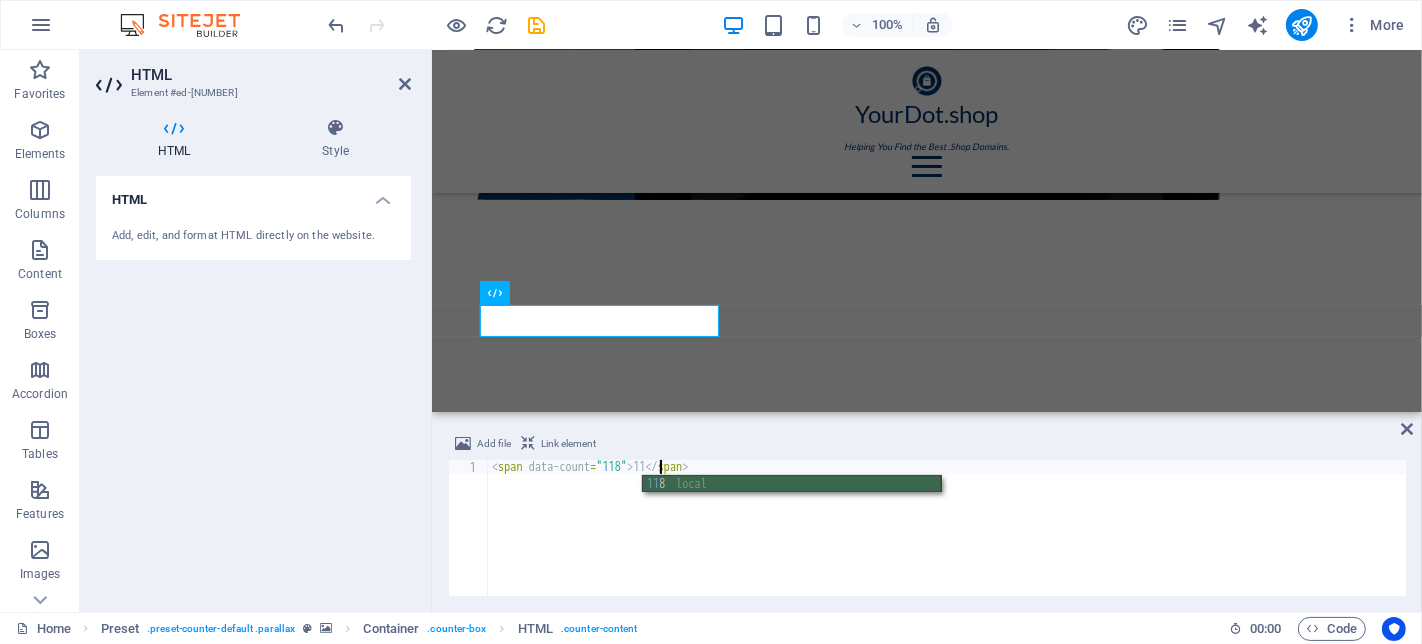 type on "<span data-count="118">118</span>" 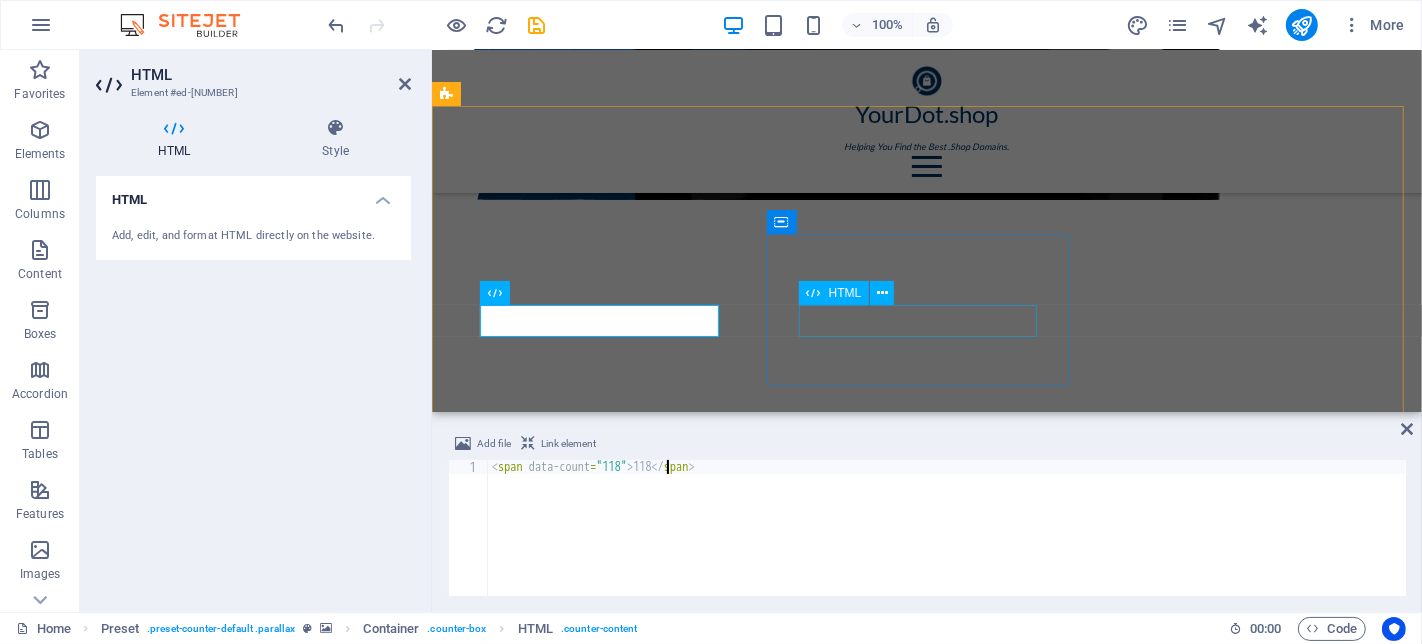 drag, startPoint x: 925, startPoint y: 331, endPoint x: 887, endPoint y: 361, distance: 48.414875 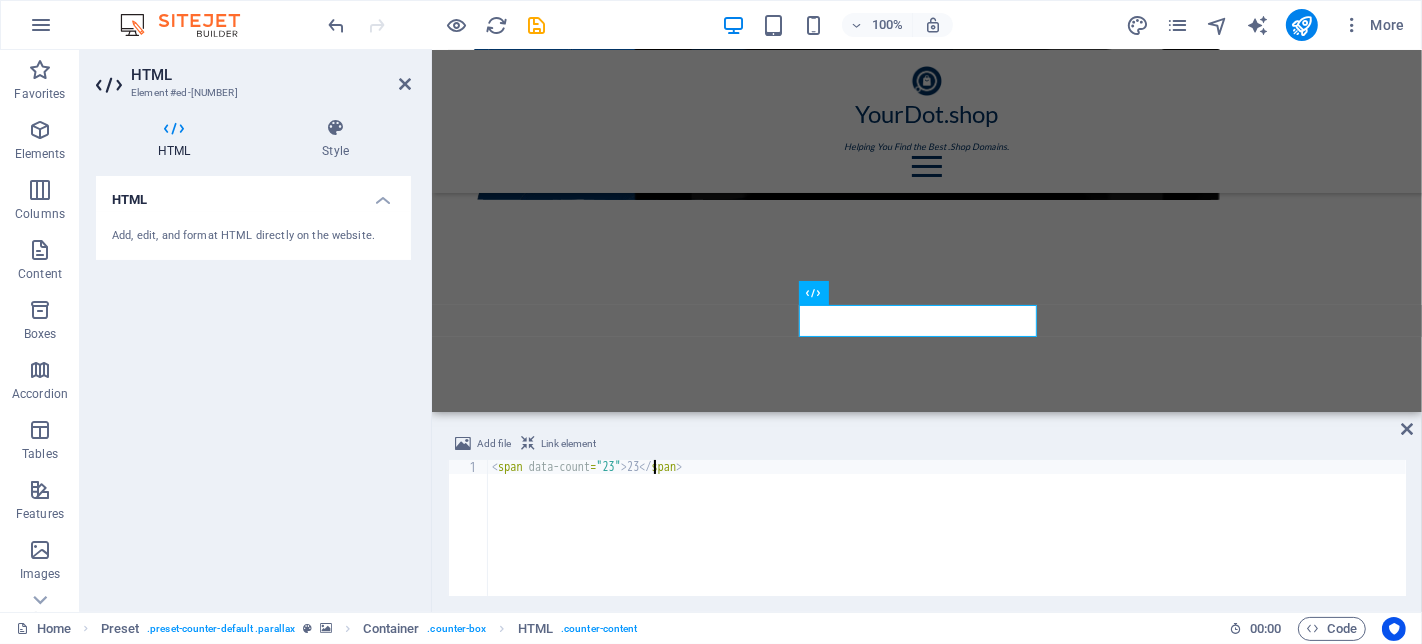 click on "< span   data-count = "23" > 23 </ span >" at bounding box center [947, 542] 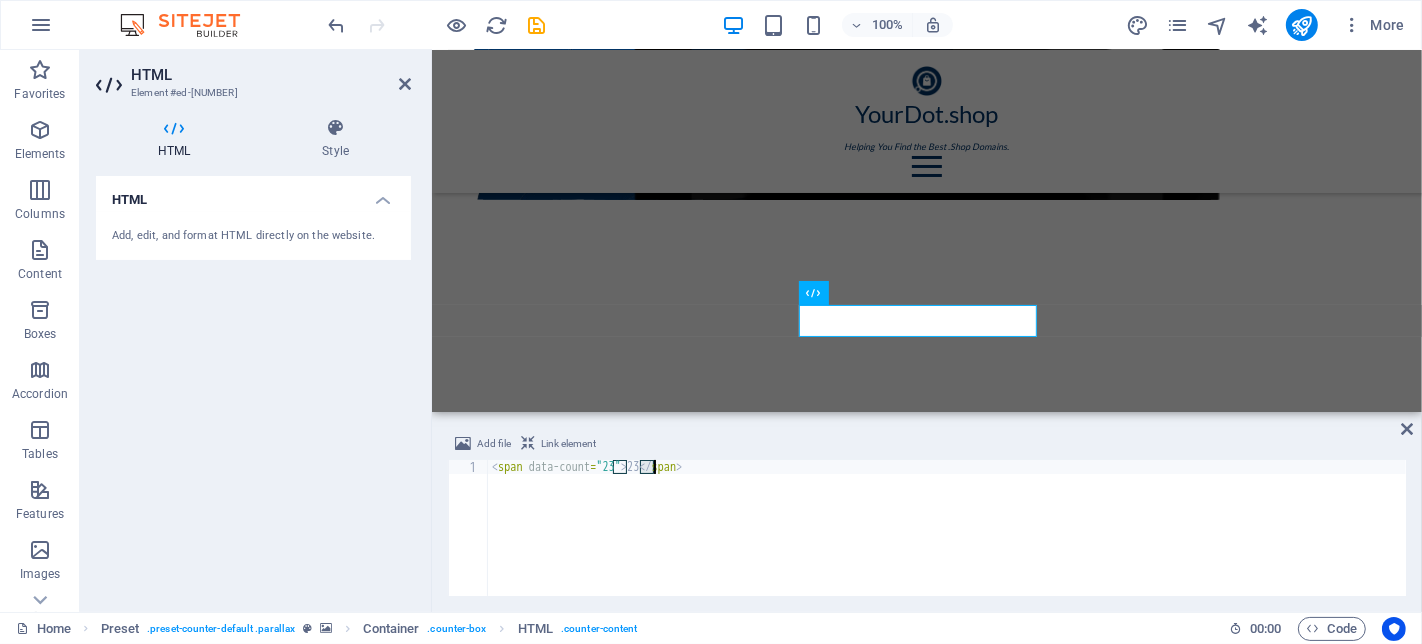 click on "< span   data-count = "23" > 23 </ span >" at bounding box center [947, 542] 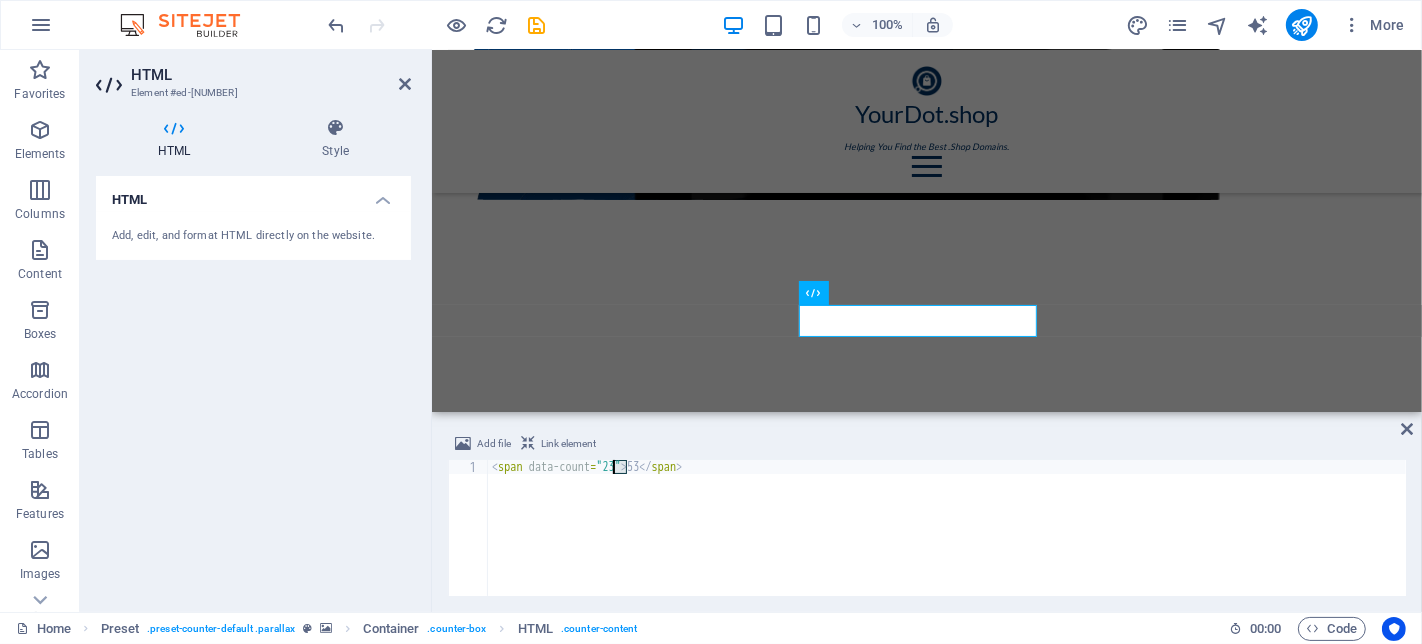 scroll, scrollTop: 0, scrollLeft: 10, axis: horizontal 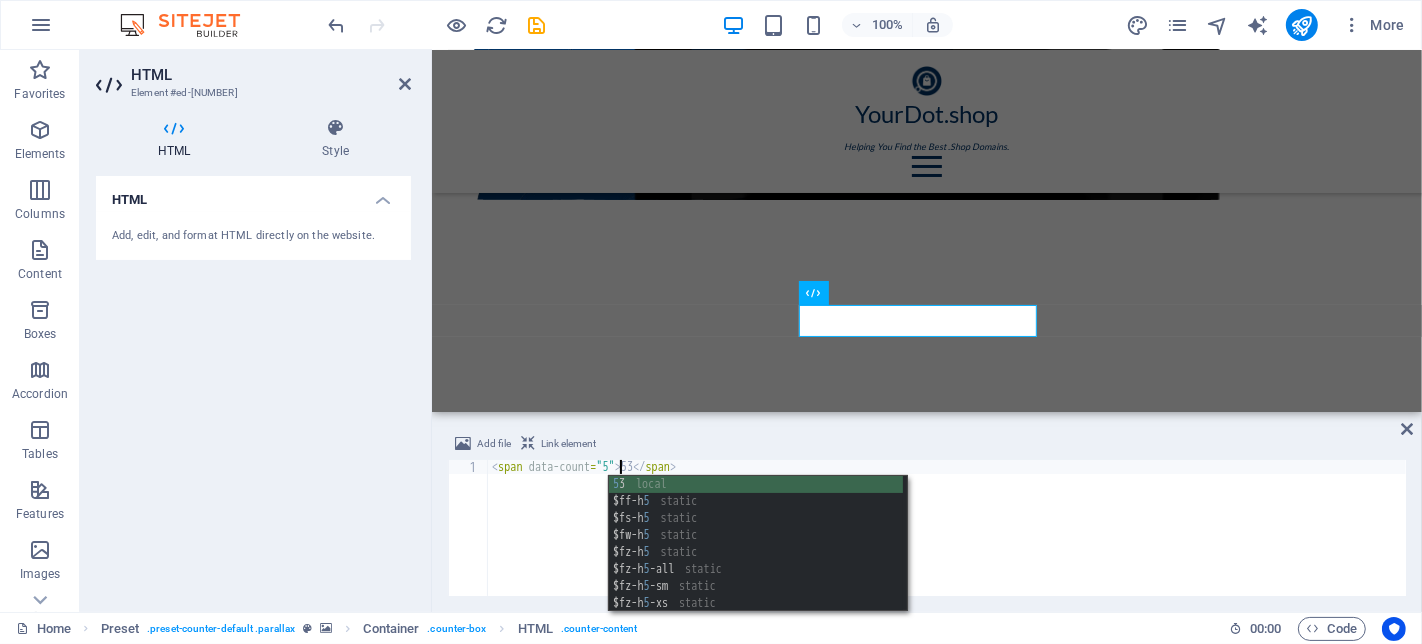 type on "<span data-count="53">53</span>" 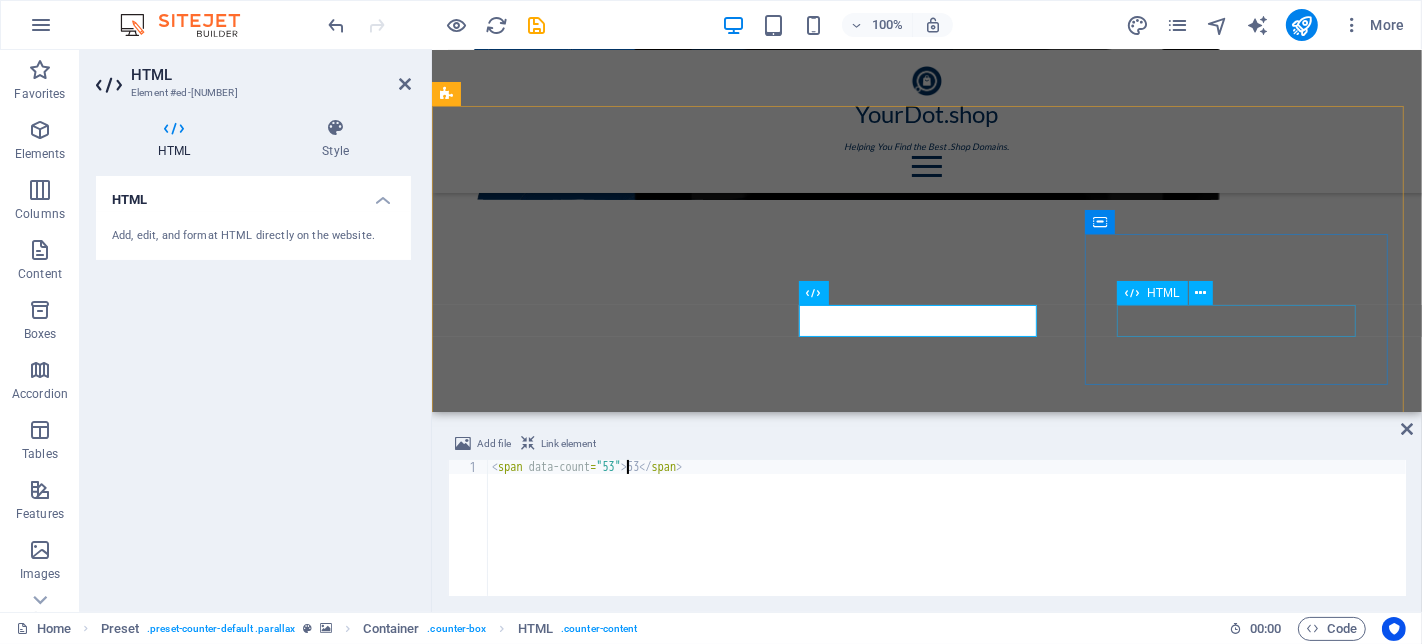 drag, startPoint x: 1239, startPoint y: 316, endPoint x: 1588, endPoint y: 317, distance: 349.00143 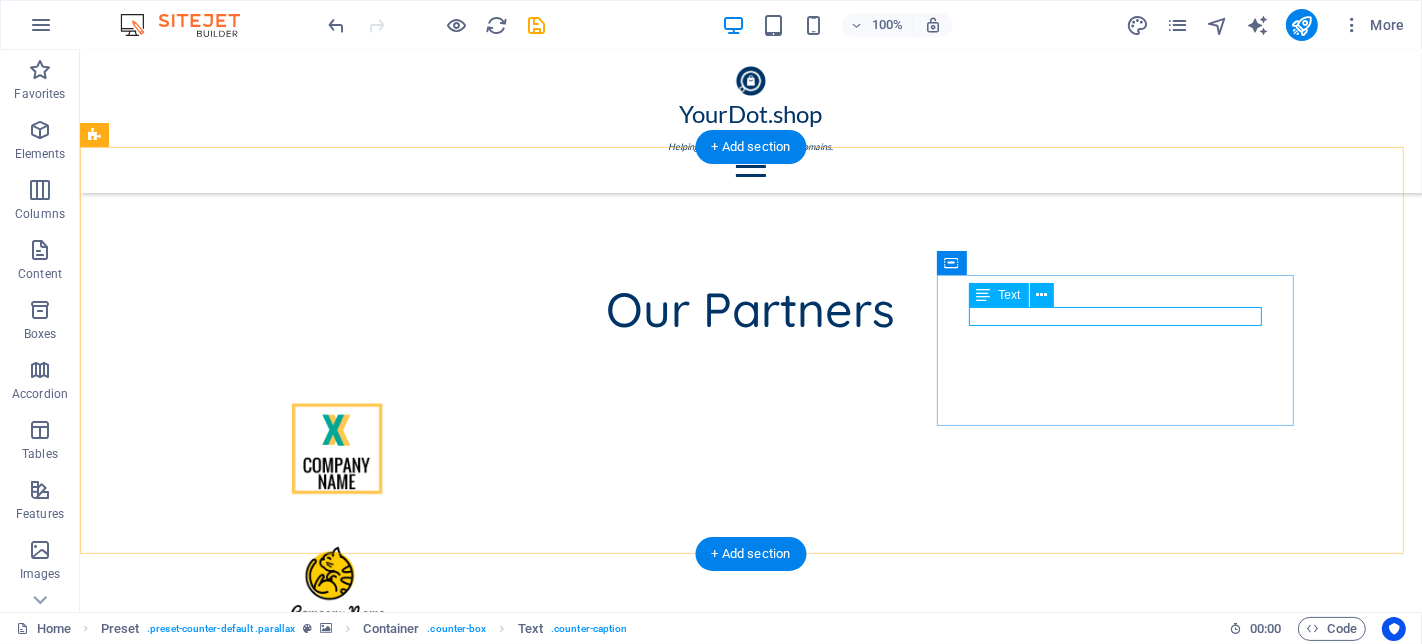 scroll, scrollTop: 2105, scrollLeft: 0, axis: vertical 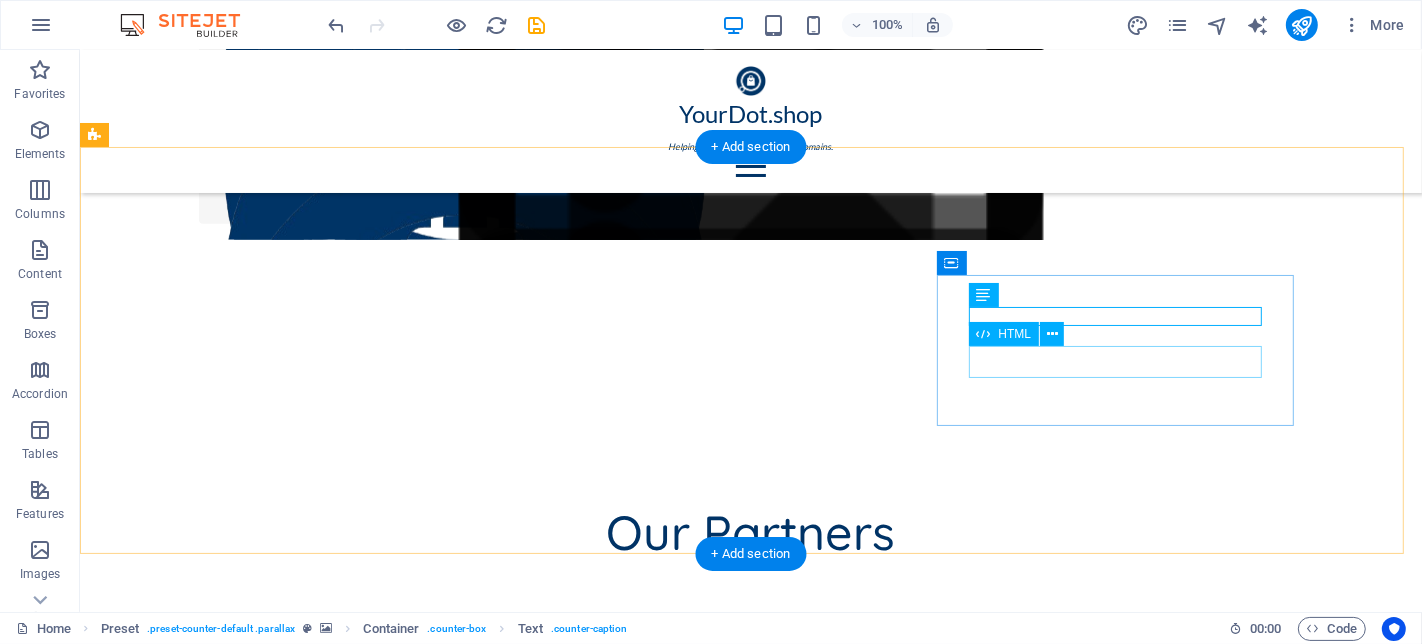 click on "45" at bounding box center (647, 2823) 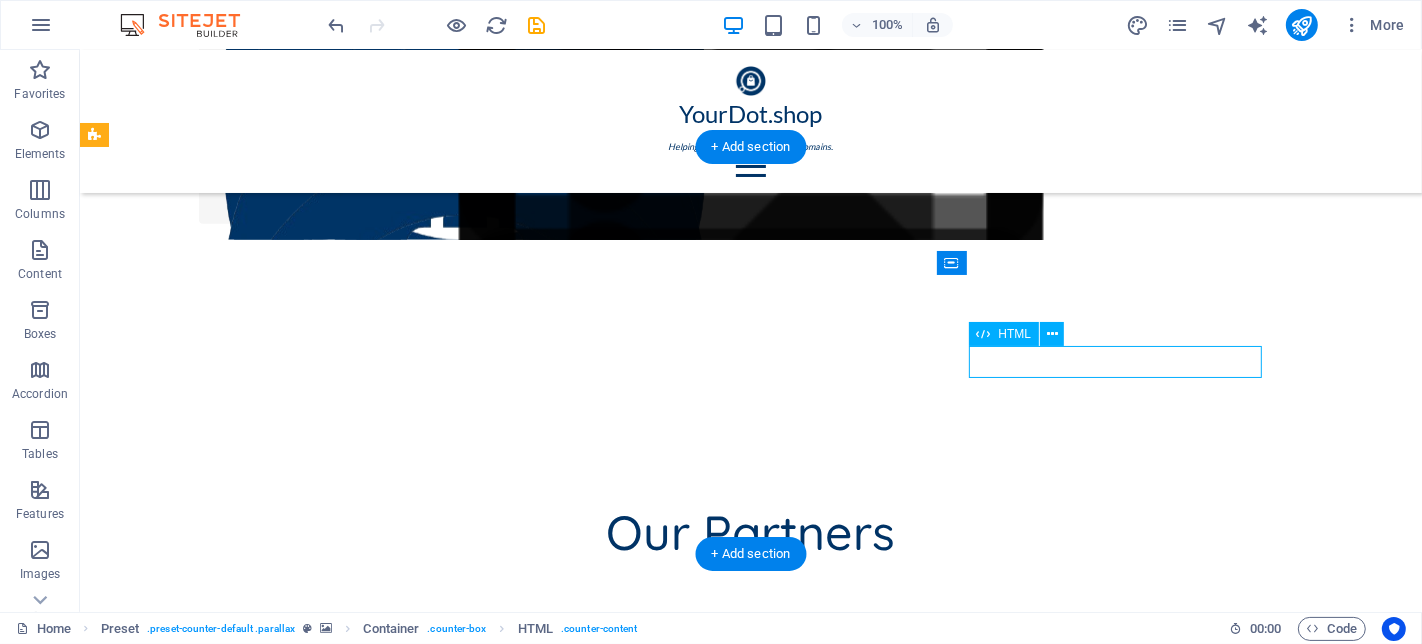 click on "45" at bounding box center (647, 2823) 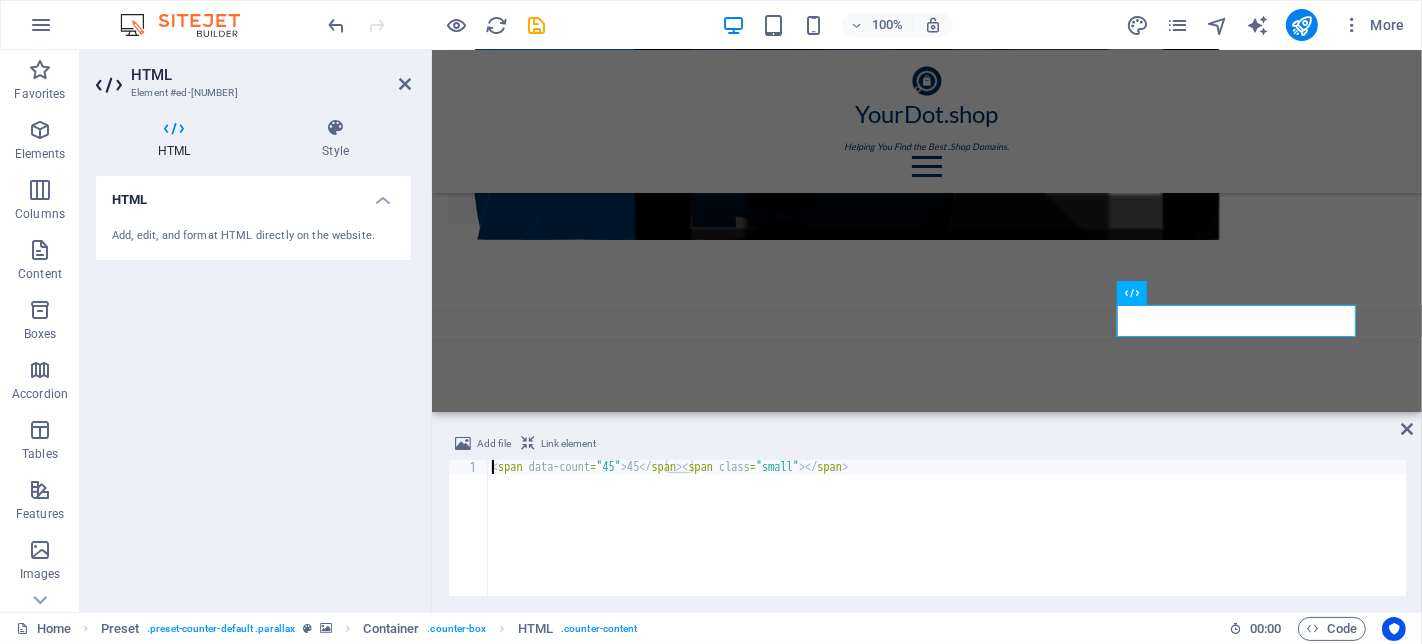 click on "< span   data-count = "45" > 45 </ span > < span   class = "small" > </ span >" at bounding box center [947, 542] 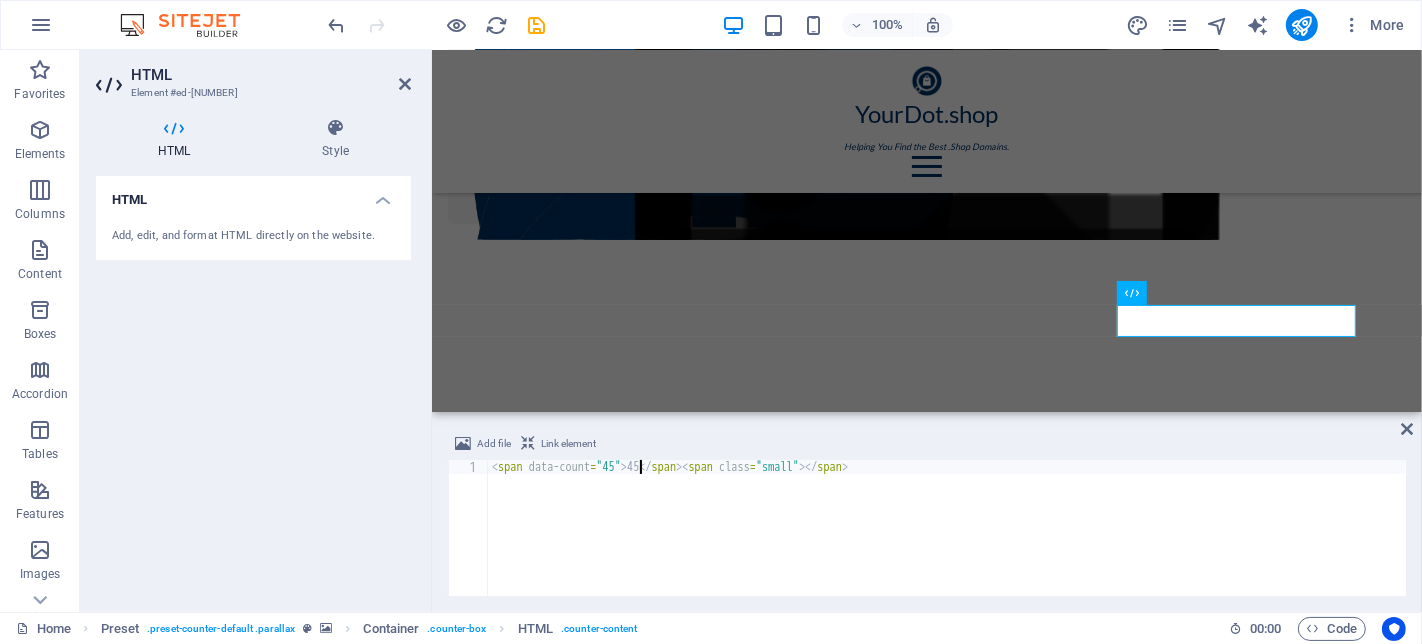 click on "< span   data-count = "45" > 45 </ span > < span   class = "small" > </ span >" at bounding box center [947, 542] 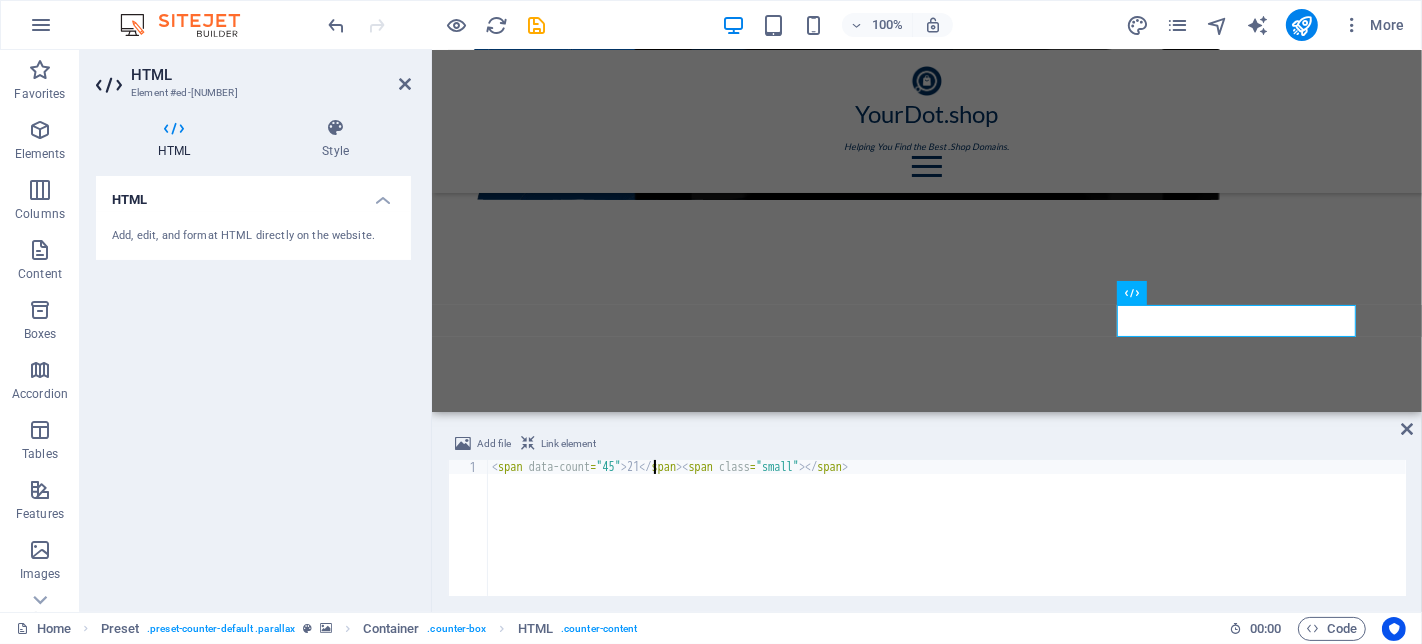 scroll, scrollTop: 0, scrollLeft: 12, axis: horizontal 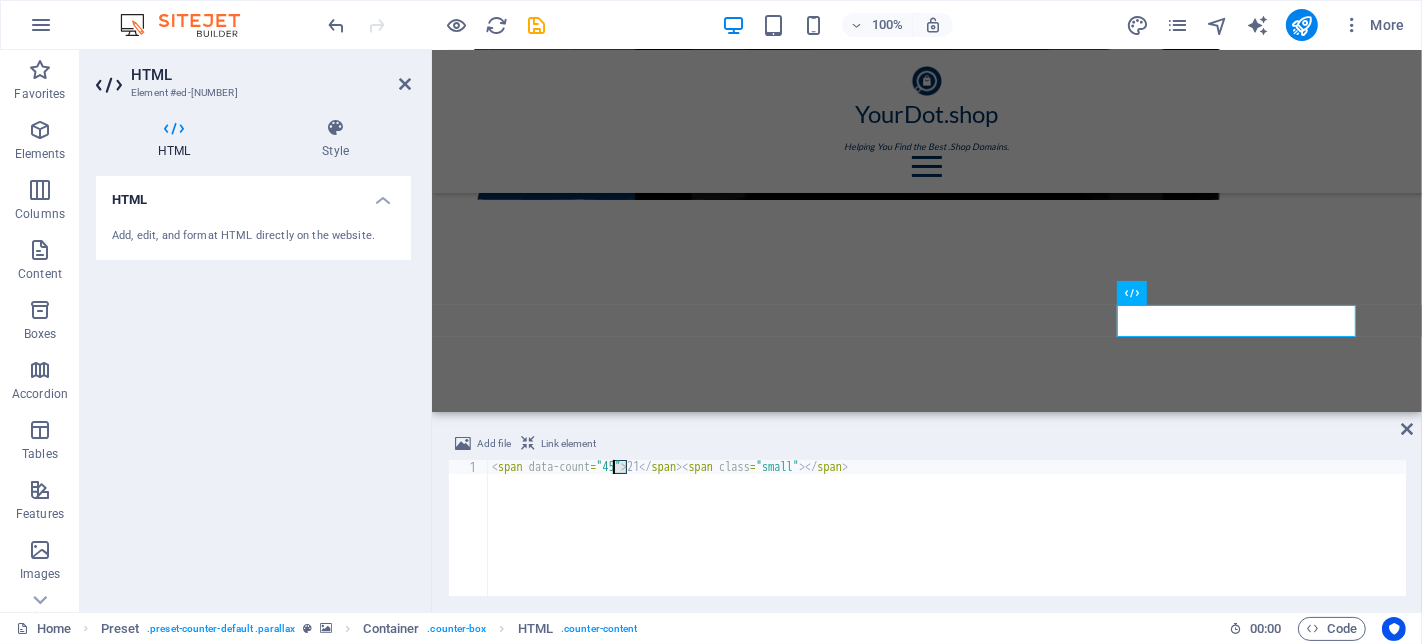type on "<span data-count="21">21</span><span class="small"></span>" 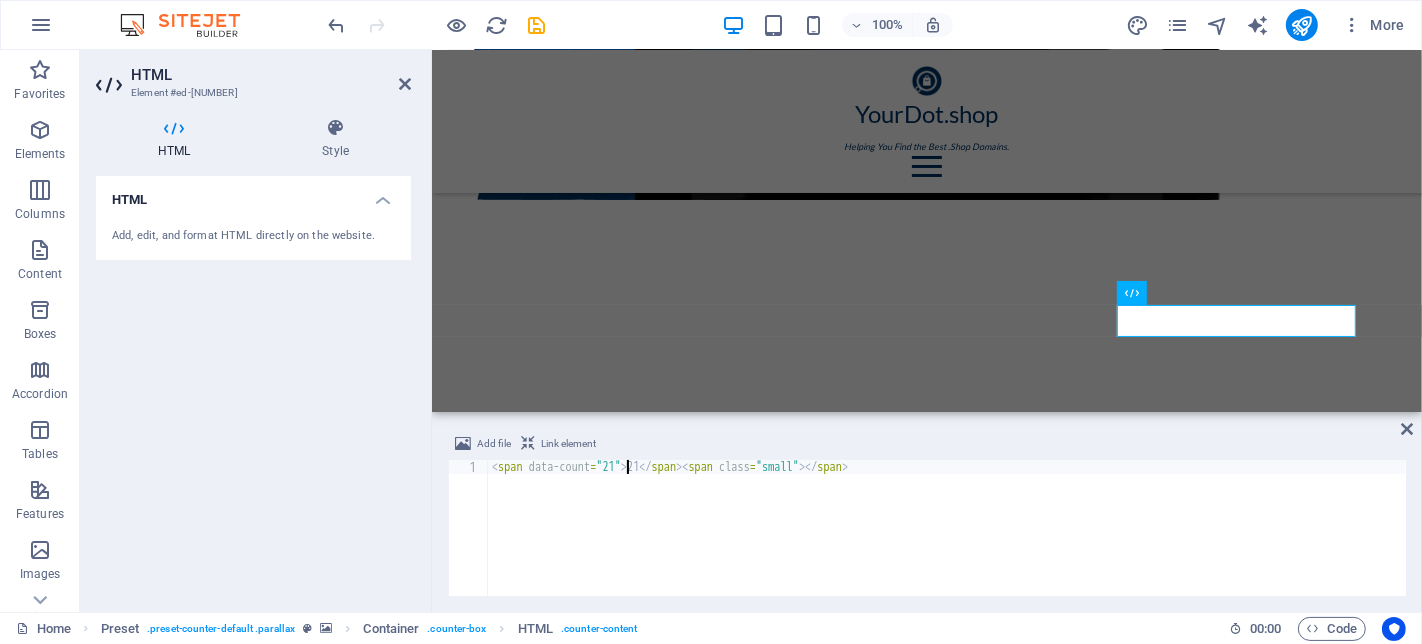 scroll, scrollTop: 0, scrollLeft: 10, axis: horizontal 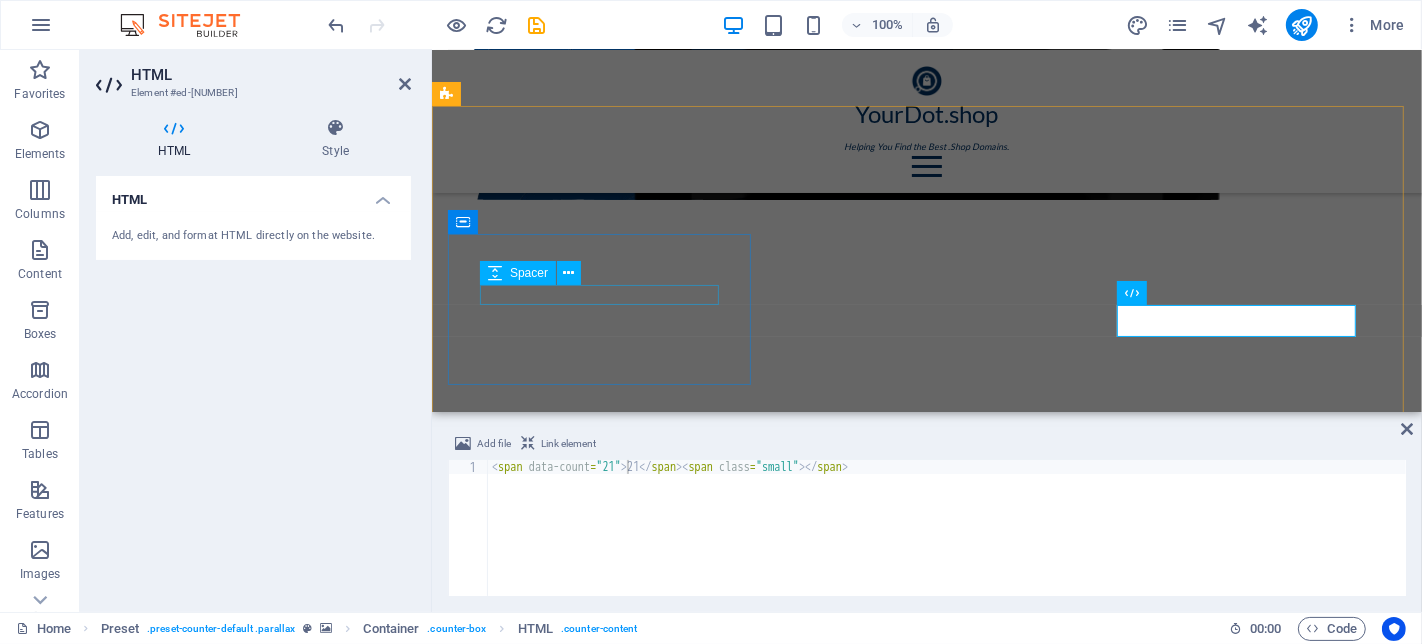 click at bounding box center (926, 2233) 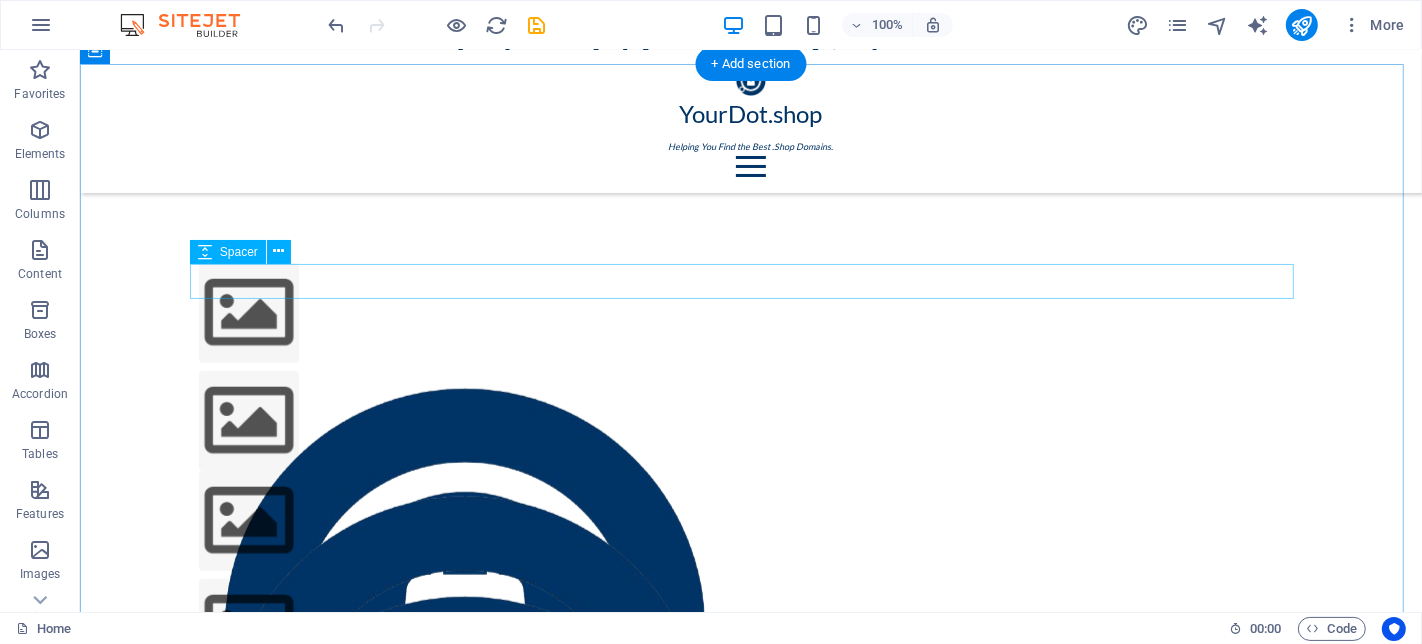 scroll, scrollTop: 1550, scrollLeft: 0, axis: vertical 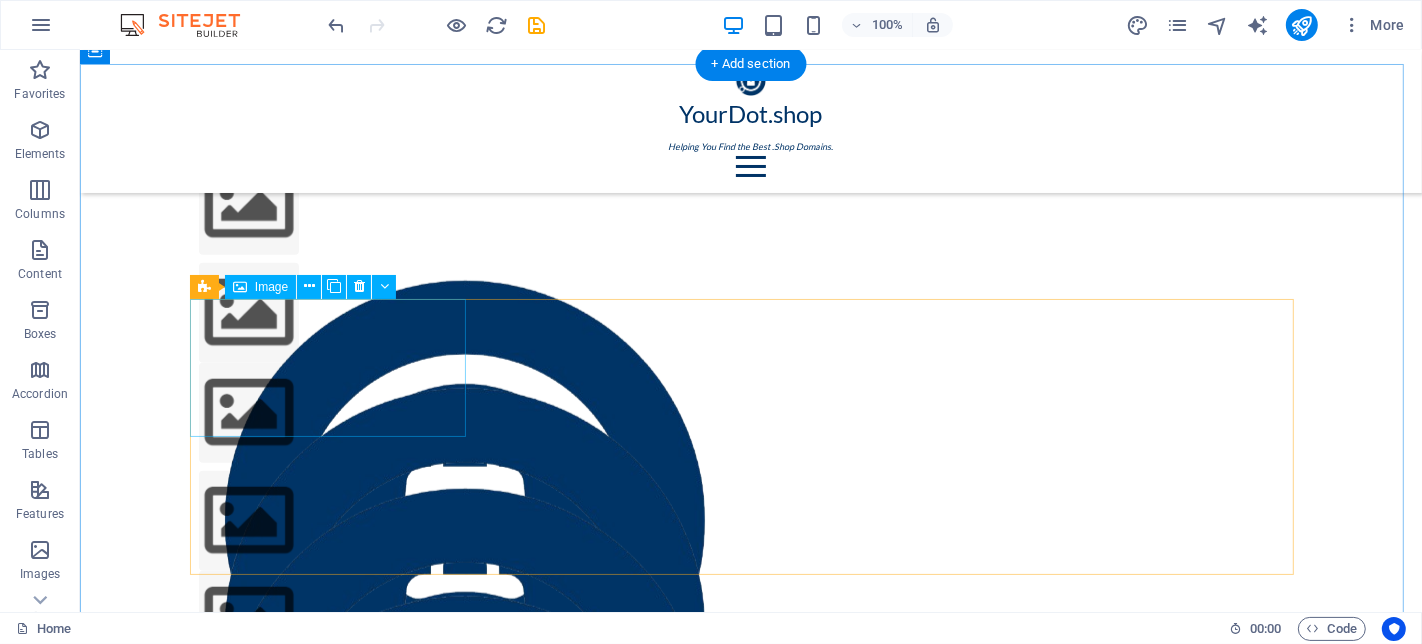 click at bounding box center [336, 1227] 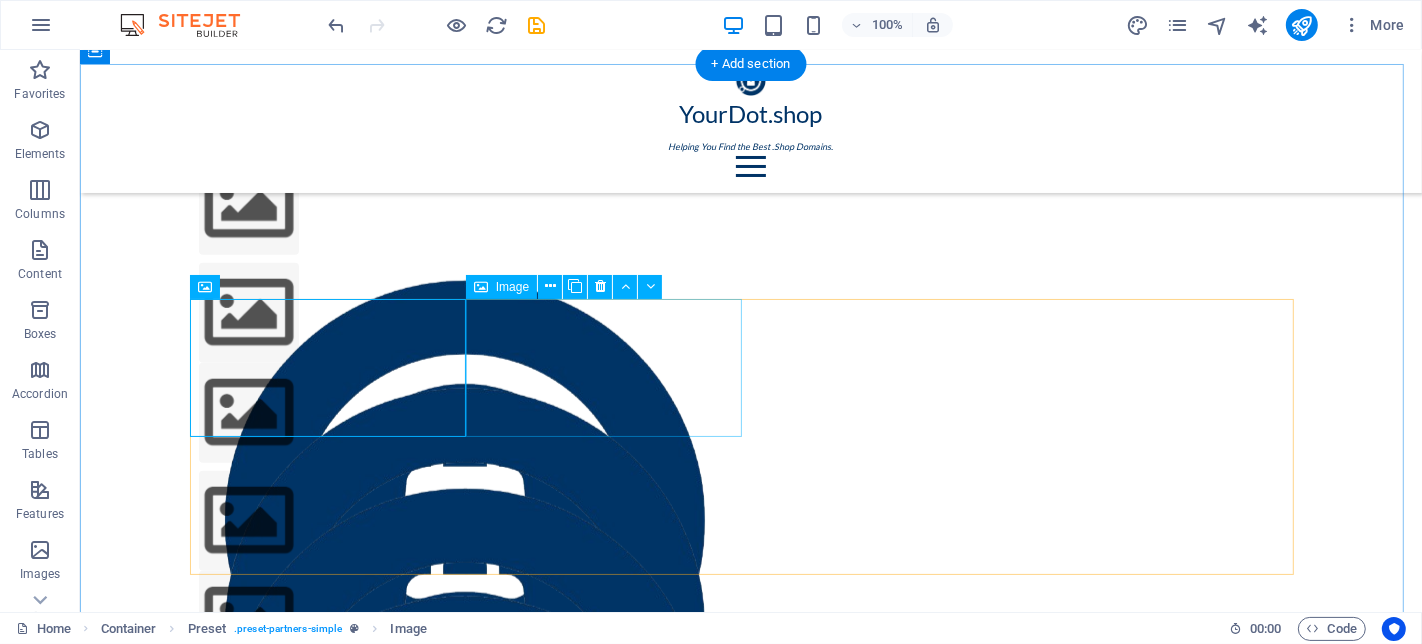 click at bounding box center [336, 1365] 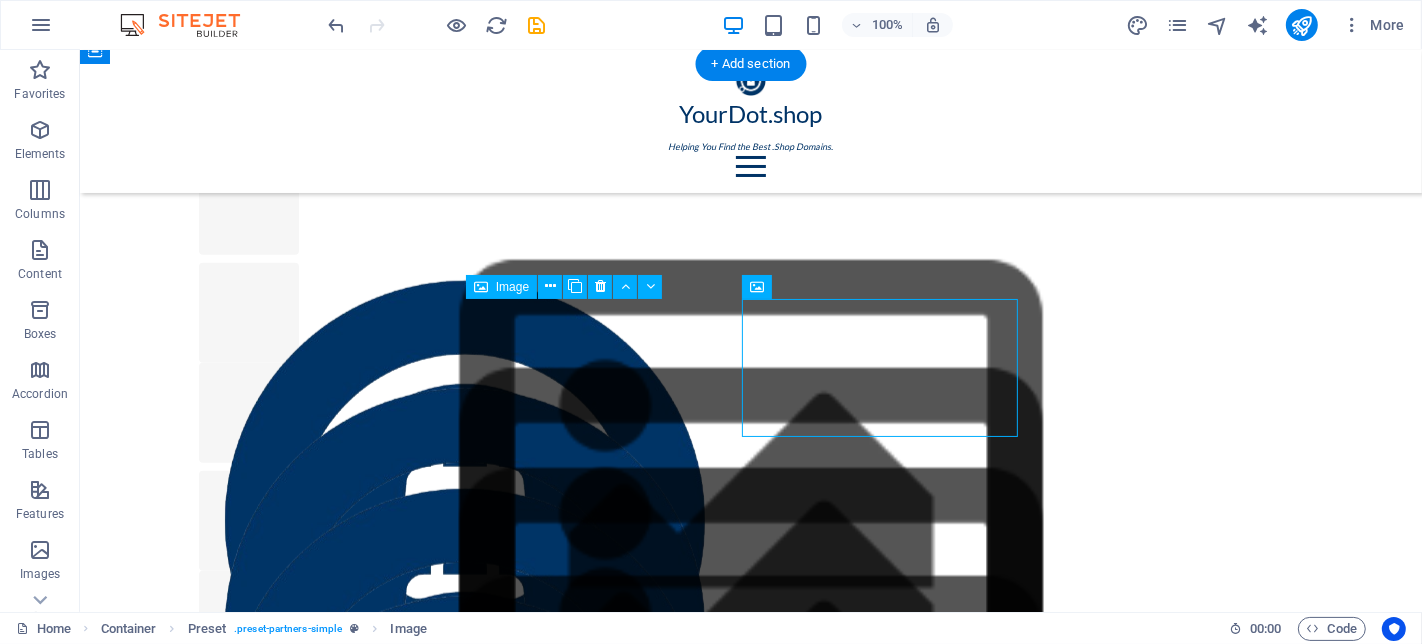 click at bounding box center [336, 1365] 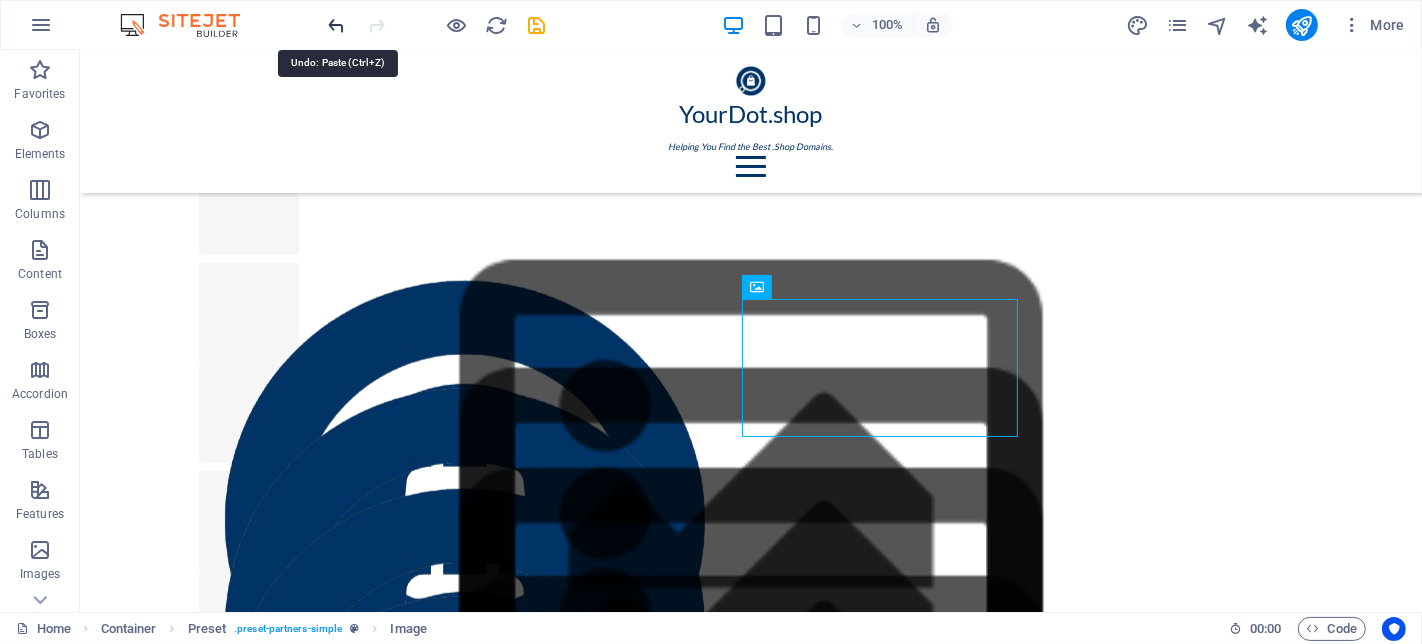 click at bounding box center (337, 25) 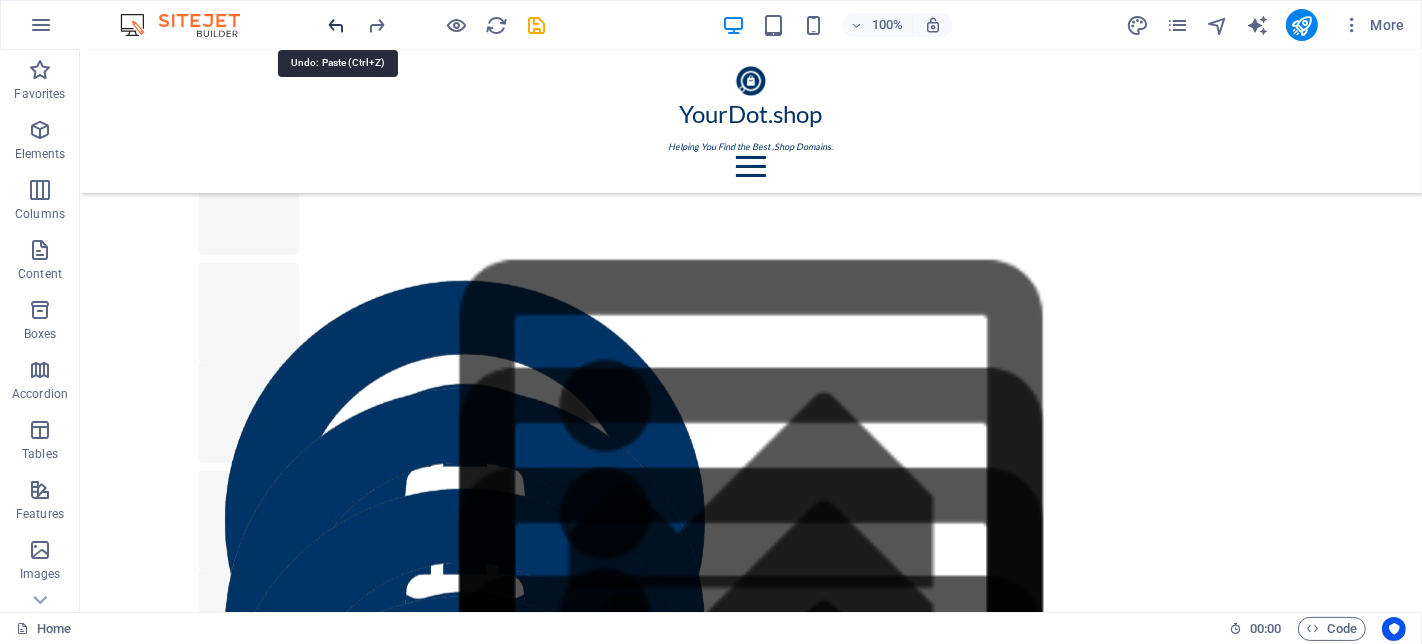 click at bounding box center (337, 25) 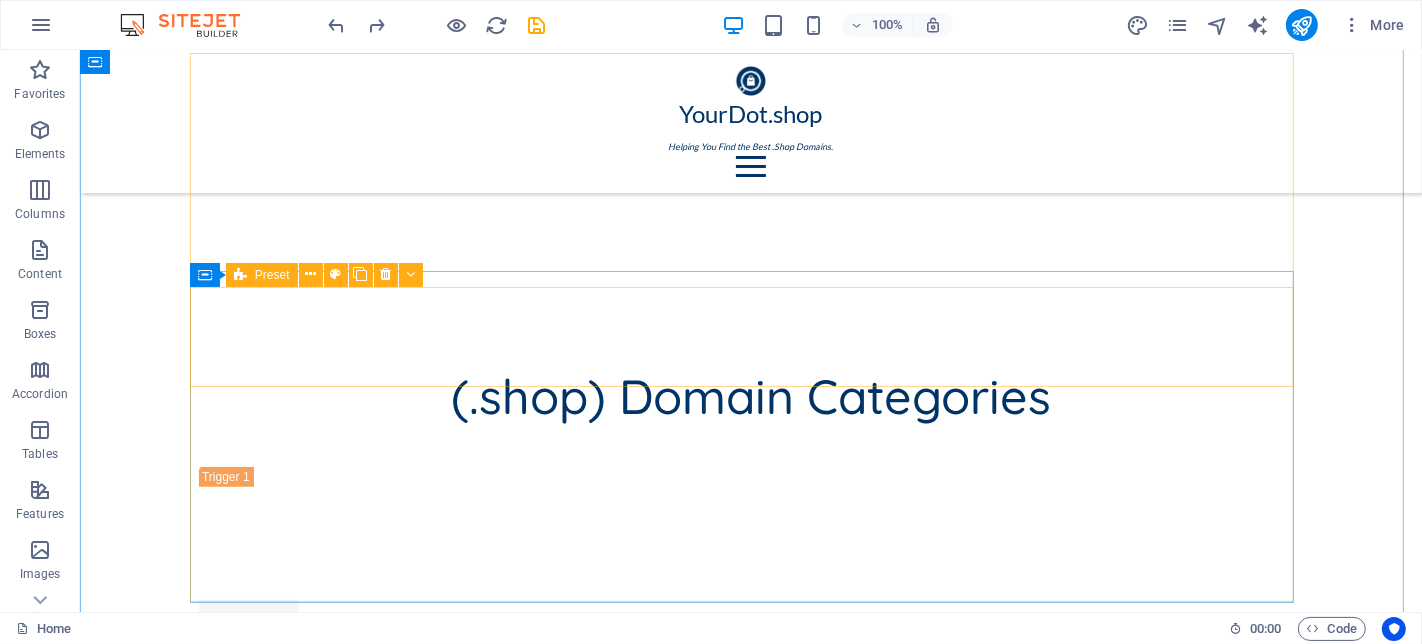 scroll, scrollTop: 883, scrollLeft: 0, axis: vertical 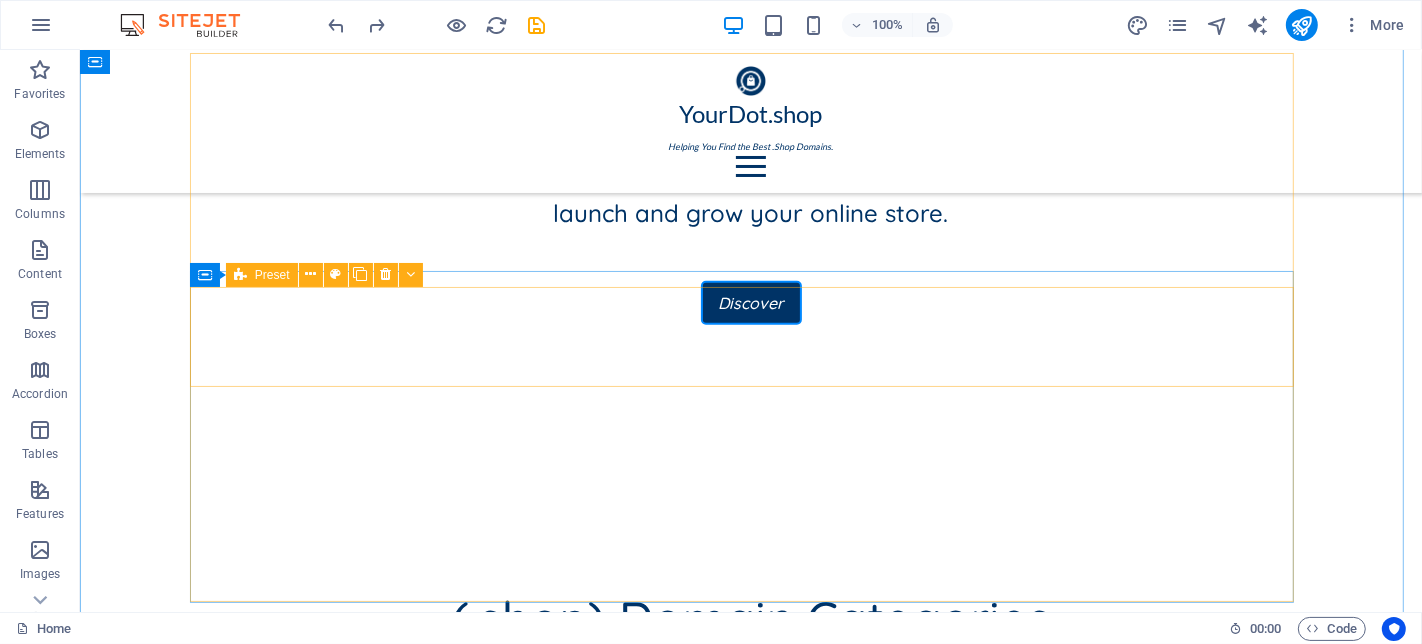 click at bounding box center (750, 926) 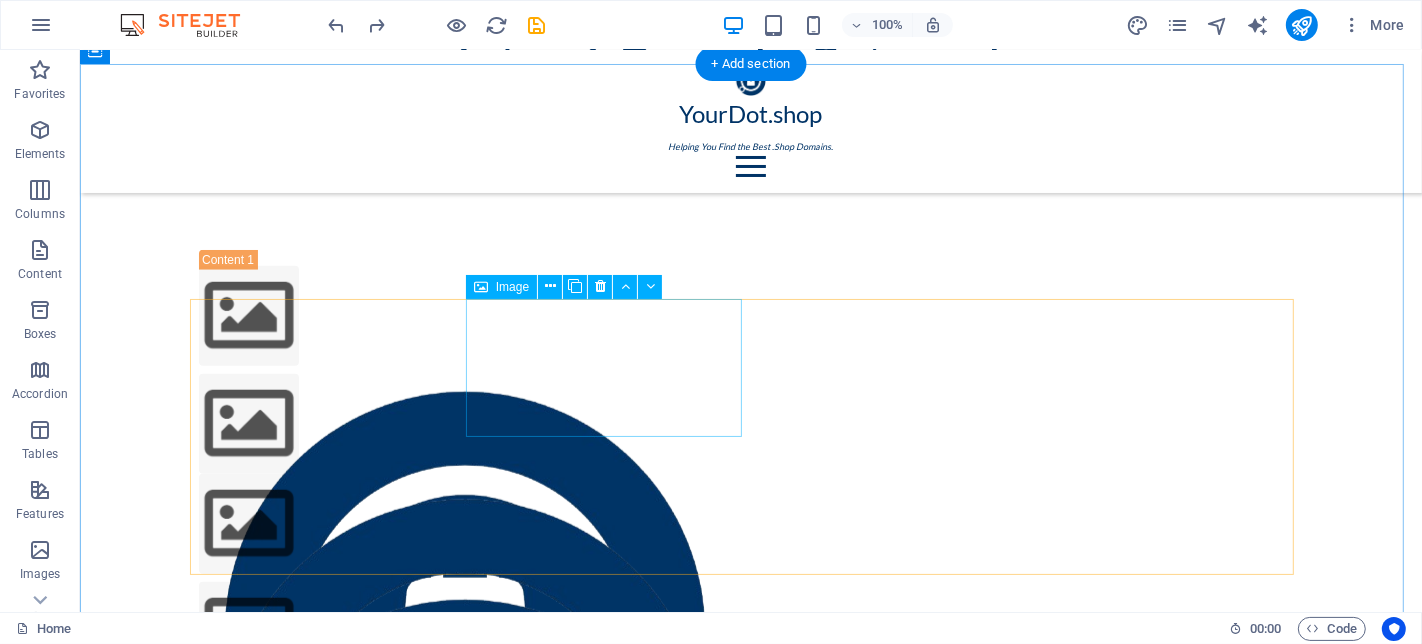 scroll, scrollTop: 1550, scrollLeft: 0, axis: vertical 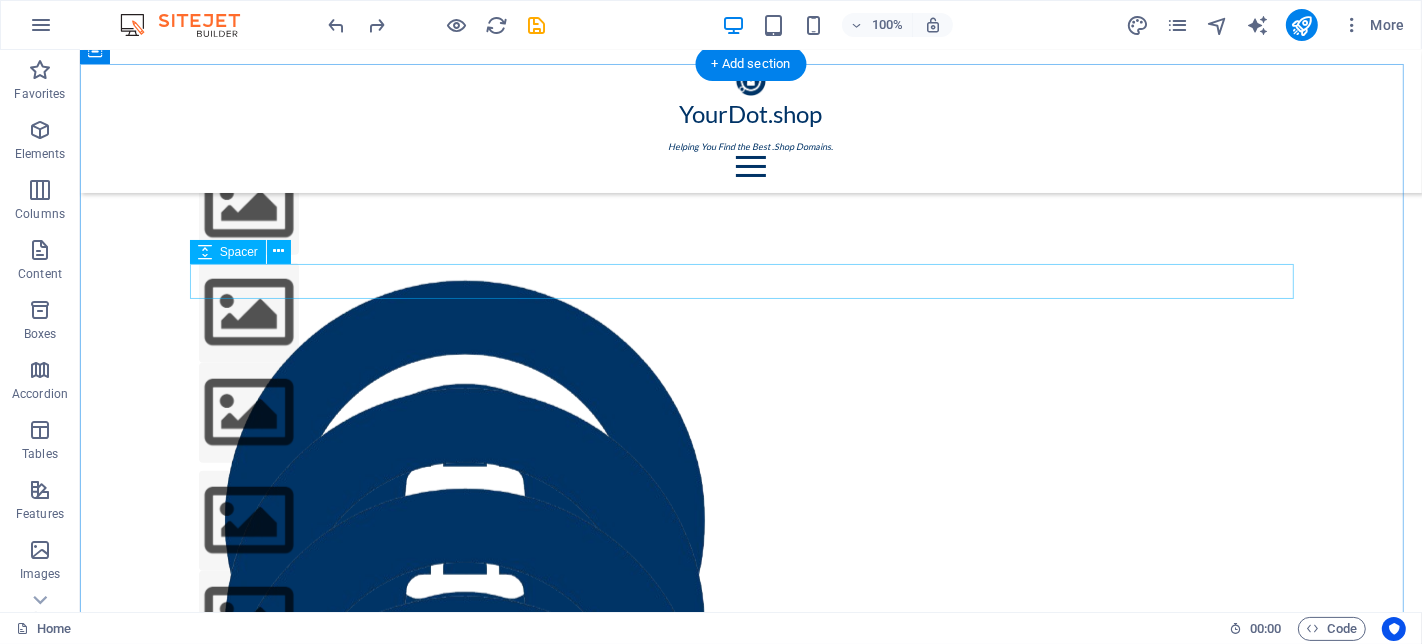 click at bounding box center [750, 1140] 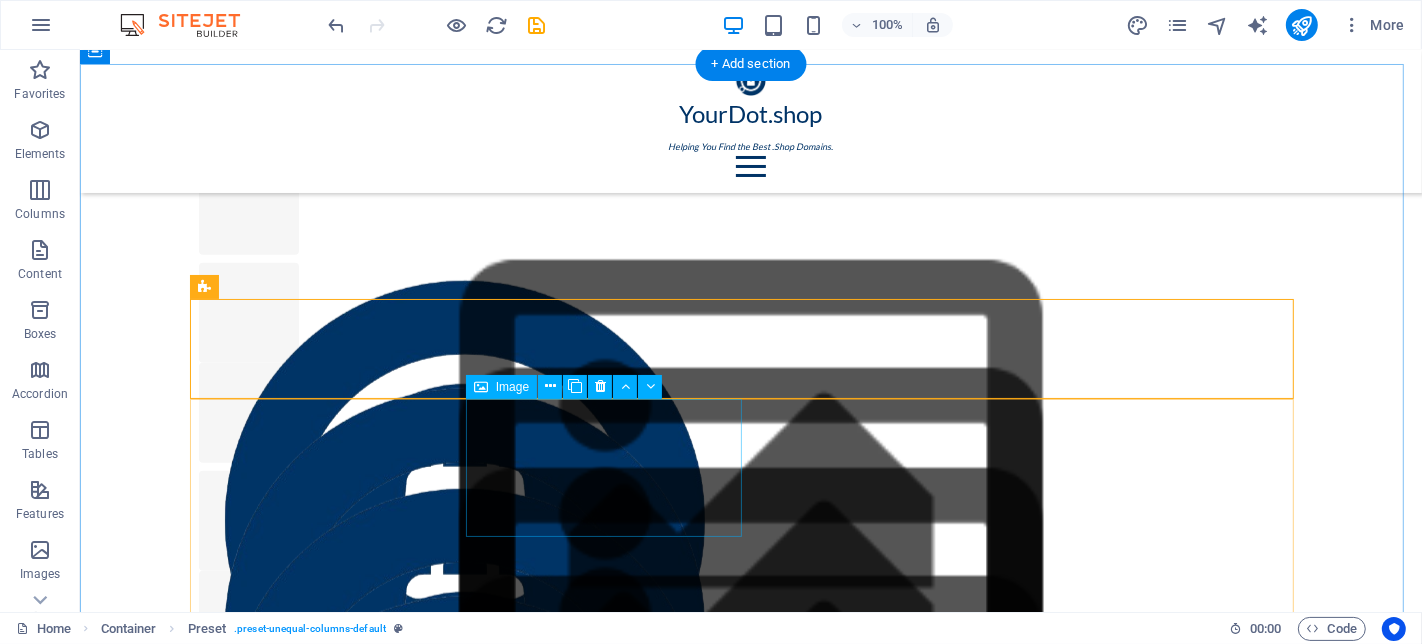click at bounding box center [336, 1573] 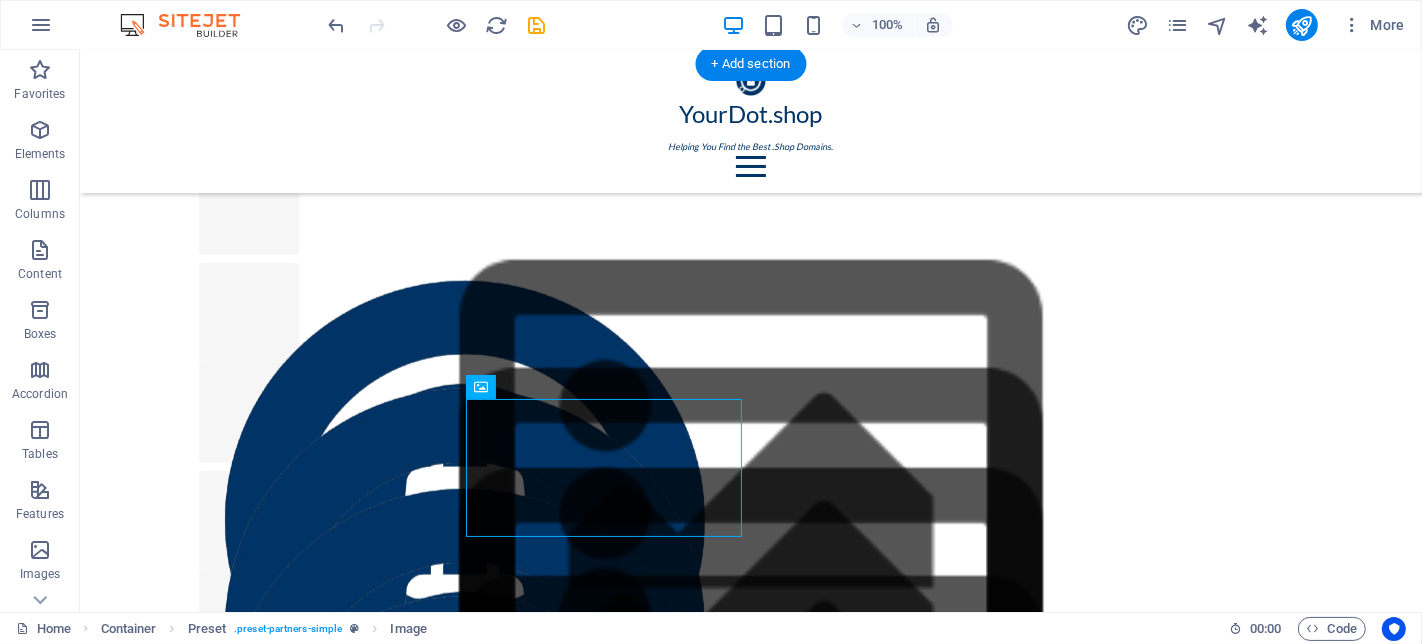 click at bounding box center (248, 1208) 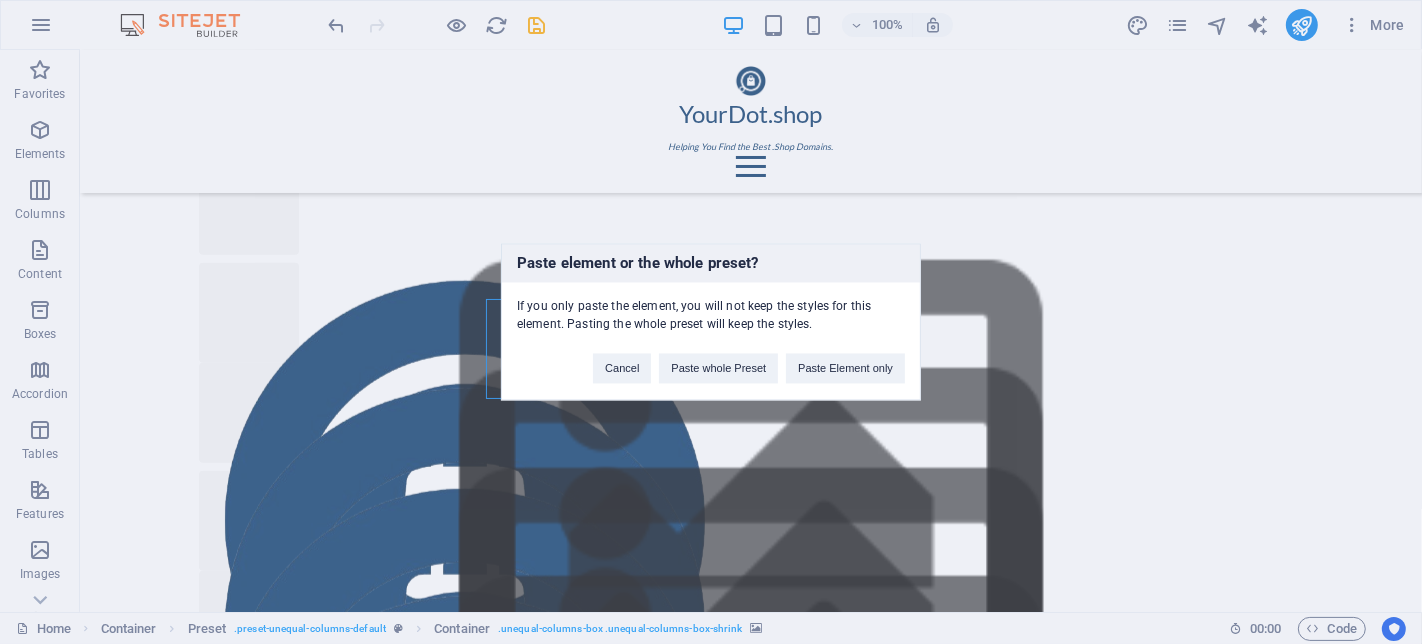 type 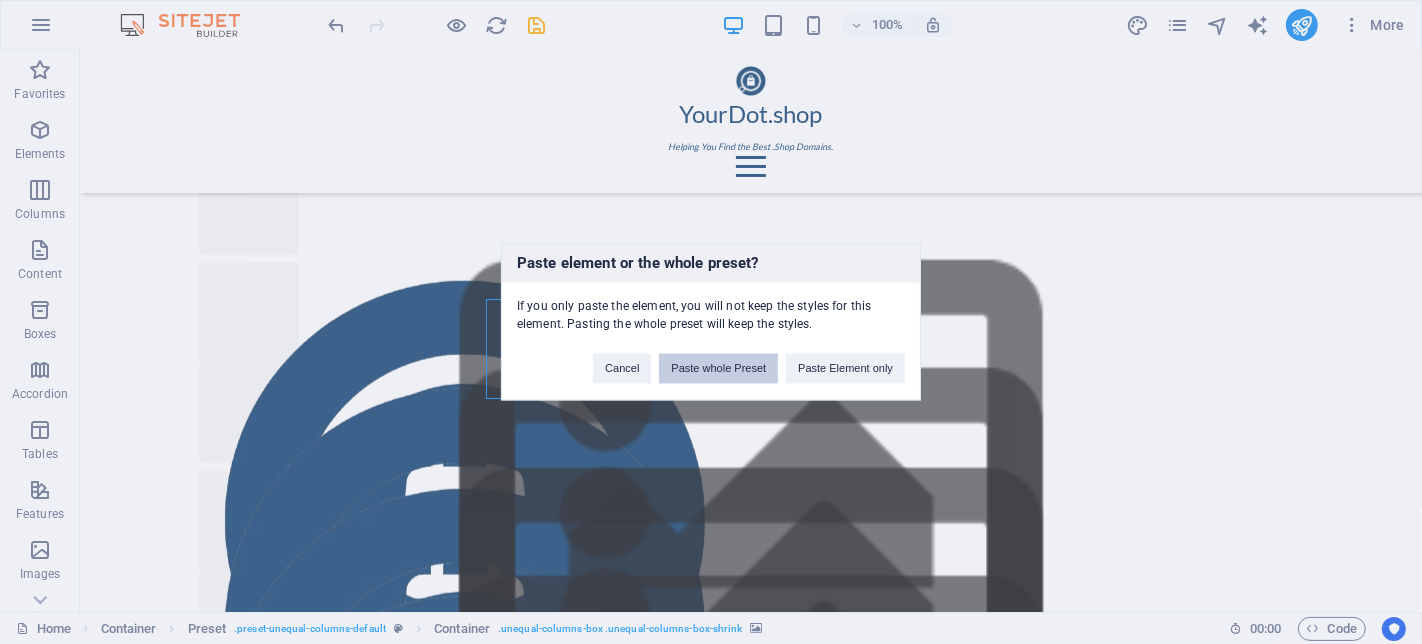 click on "Paste whole Preset" at bounding box center [718, 369] 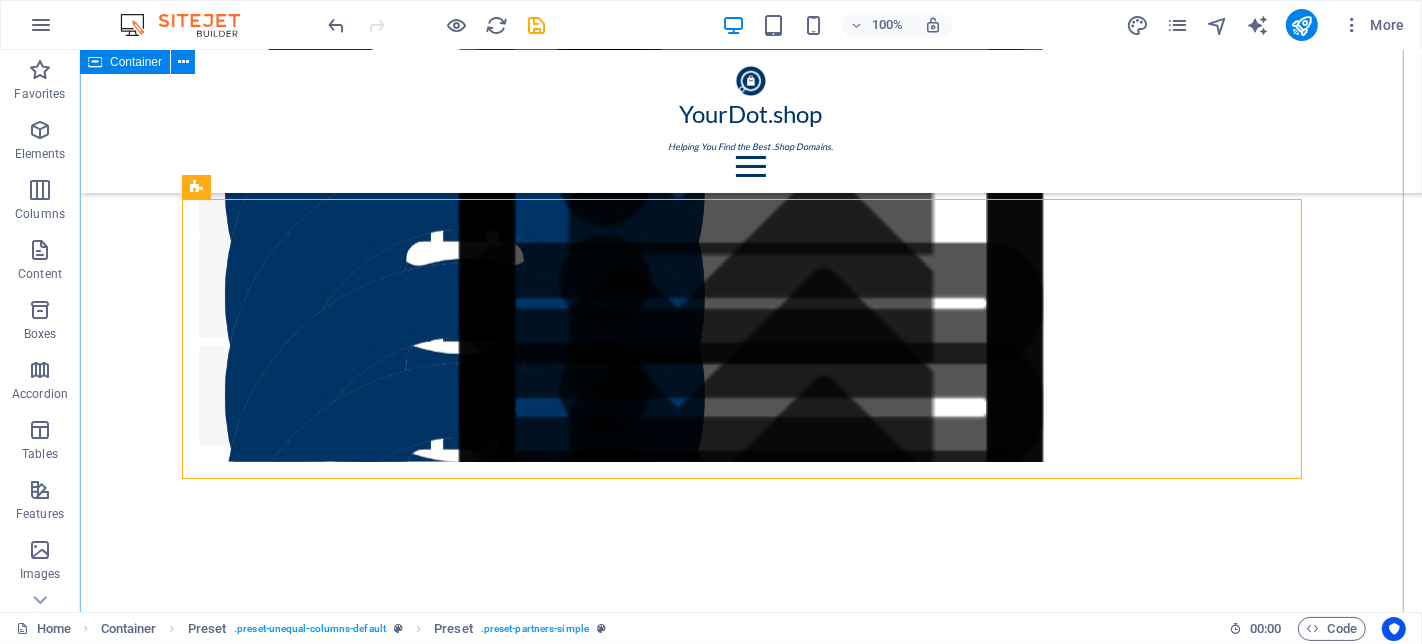 scroll, scrollTop: 1661, scrollLeft: 0, axis: vertical 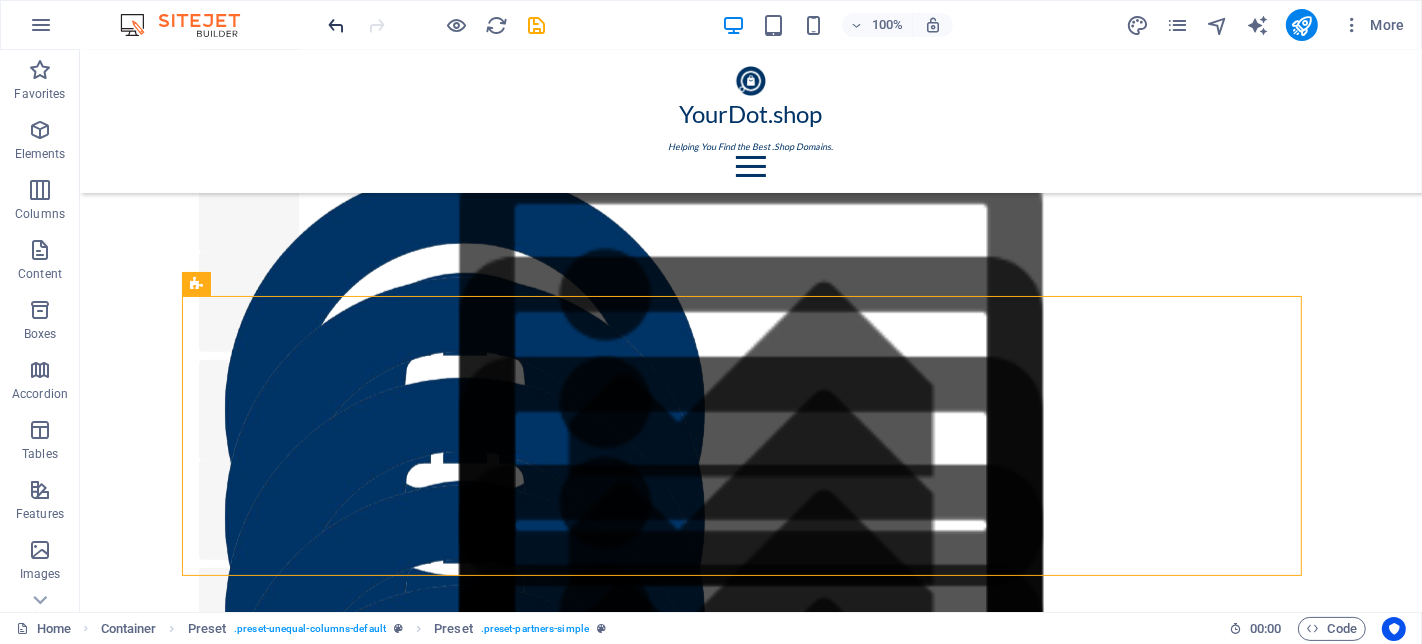 click at bounding box center (337, 25) 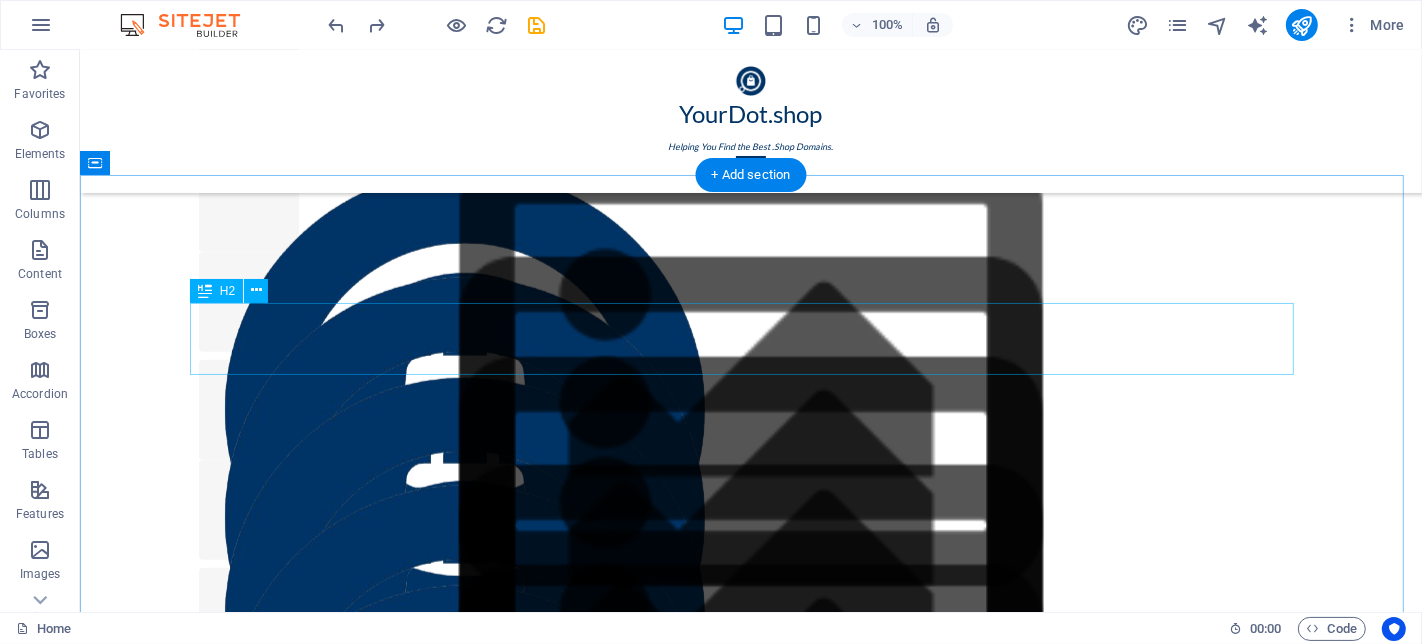 scroll, scrollTop: 1439, scrollLeft: 0, axis: vertical 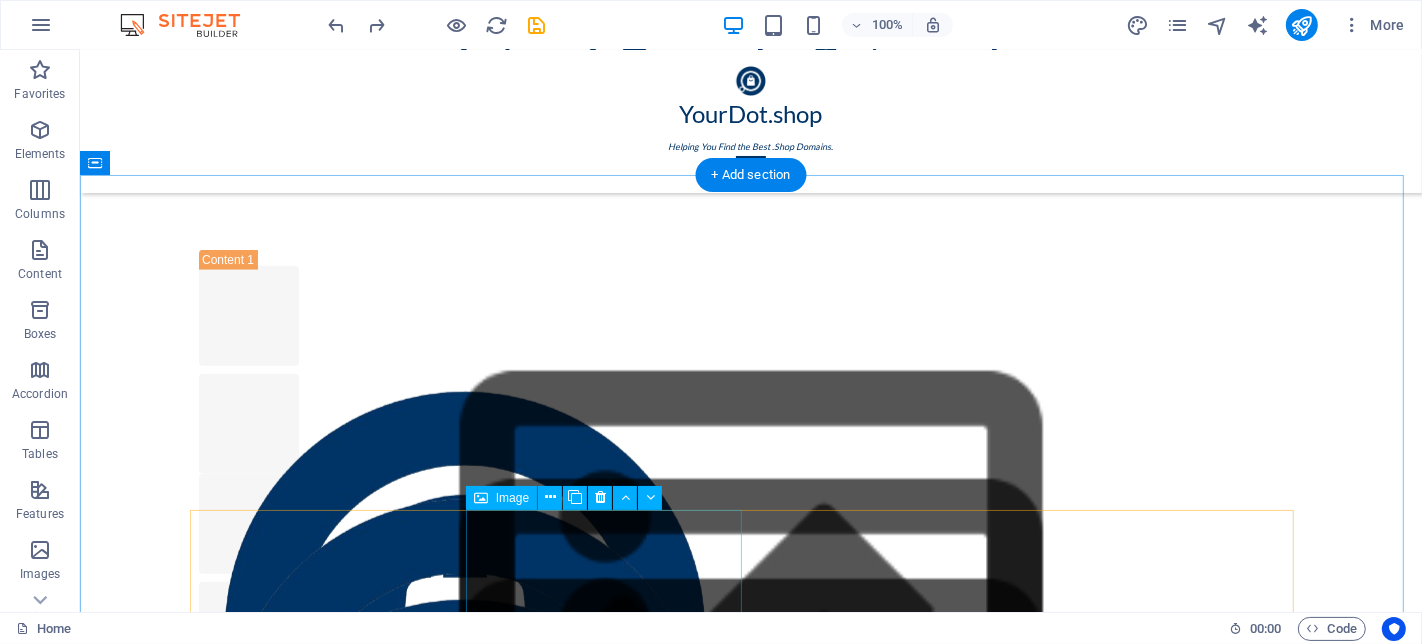 click at bounding box center (336, 1684) 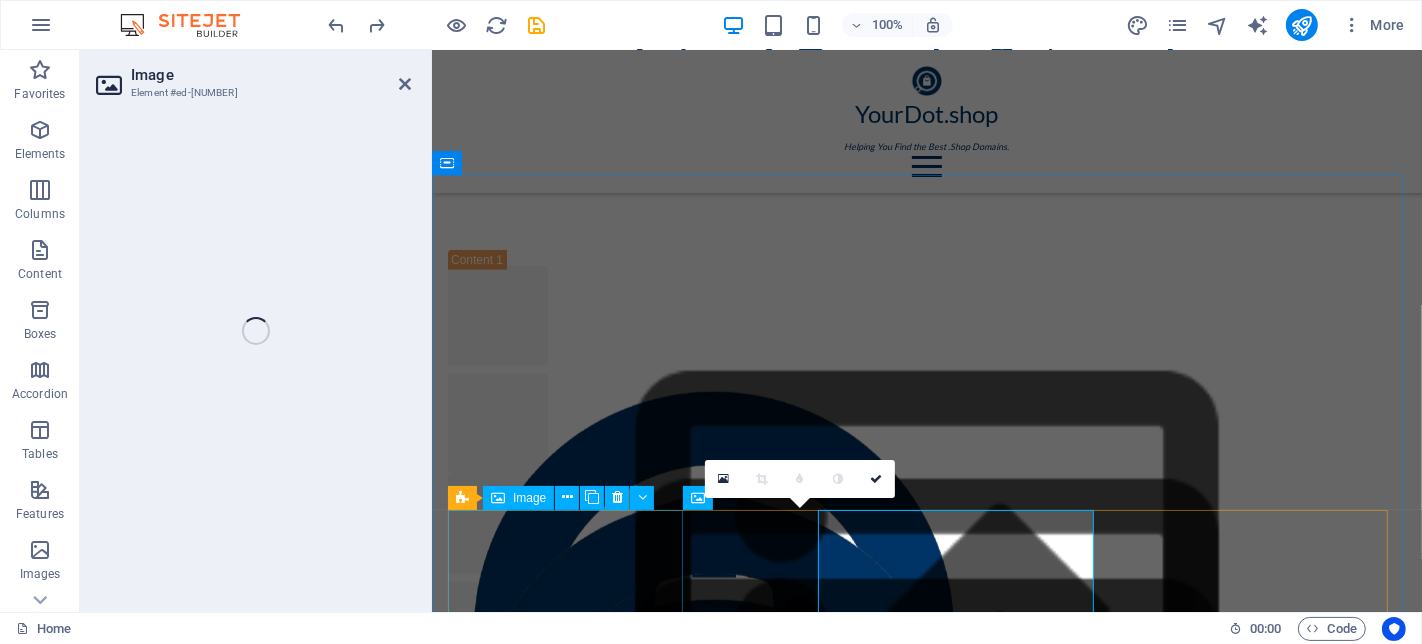click at bounding box center (926, 1251) 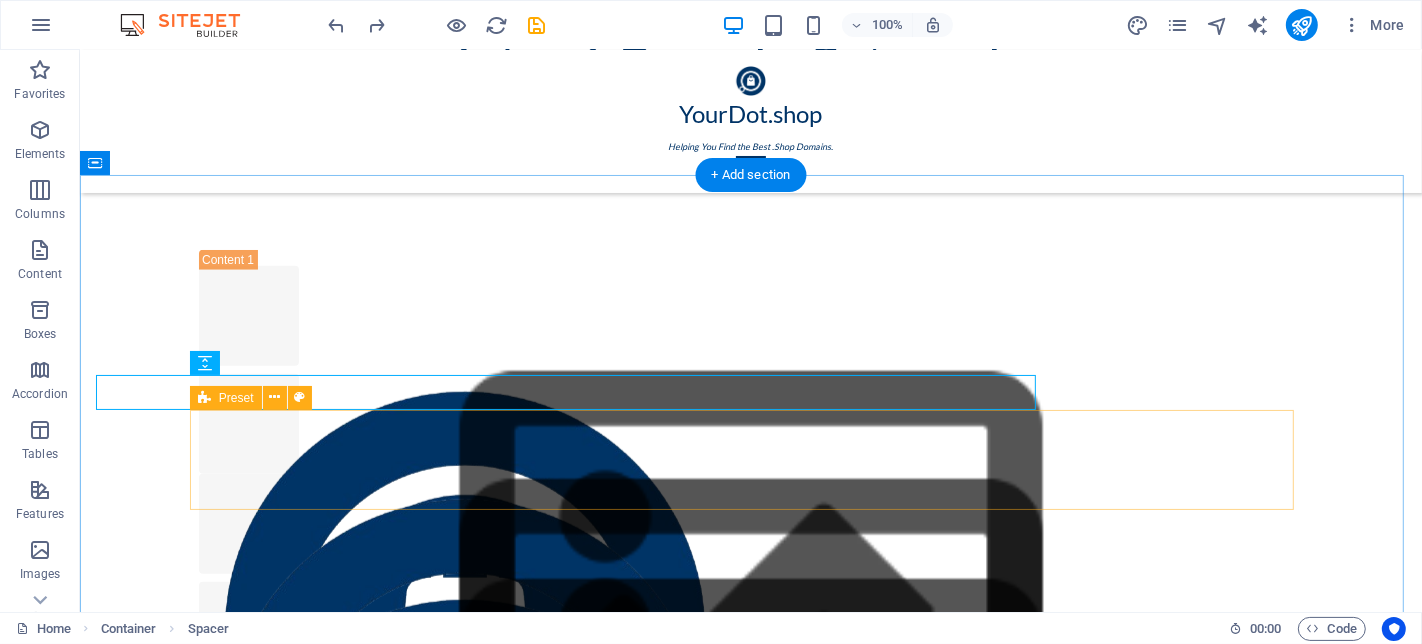click at bounding box center (750, 1373) 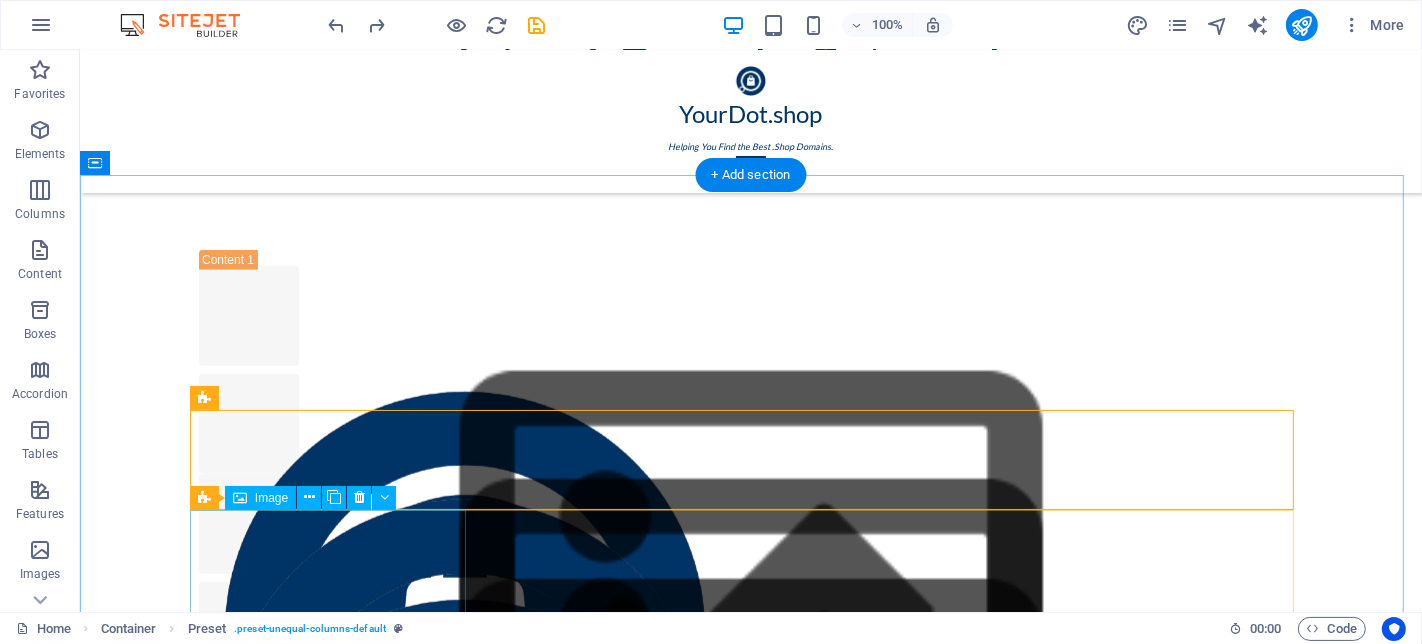 click at bounding box center (336, 1546) 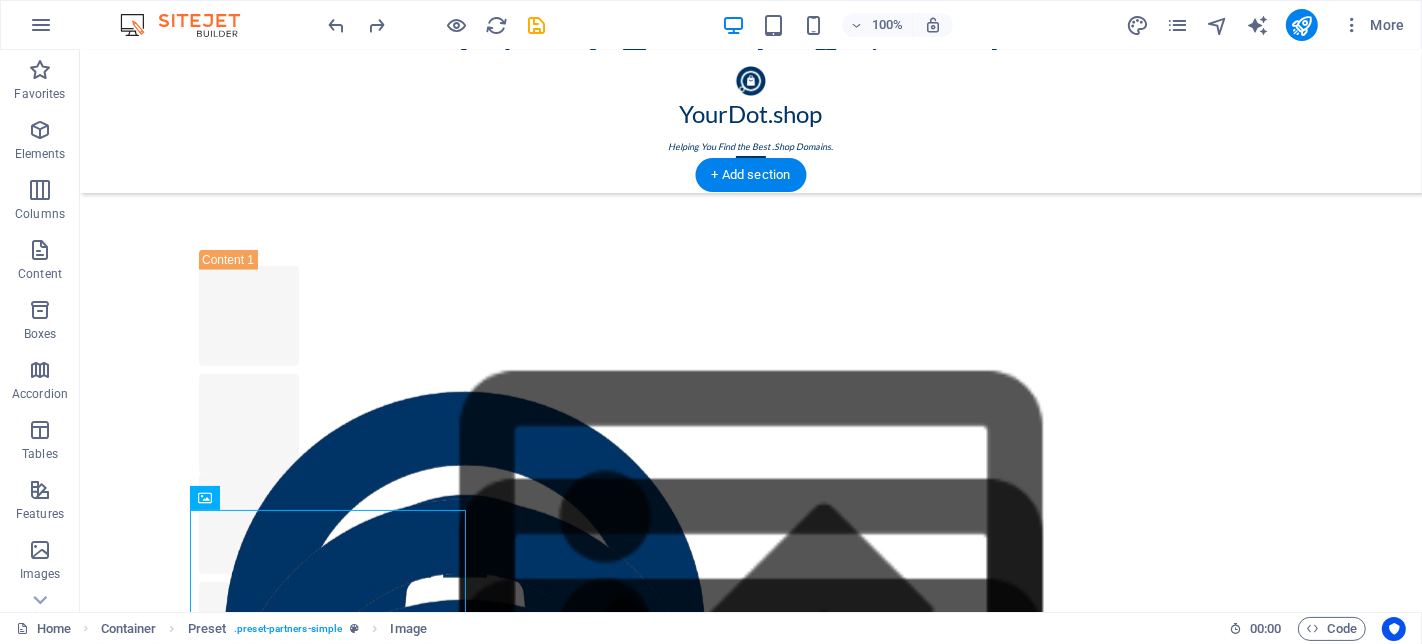 click at bounding box center [248, 1319] 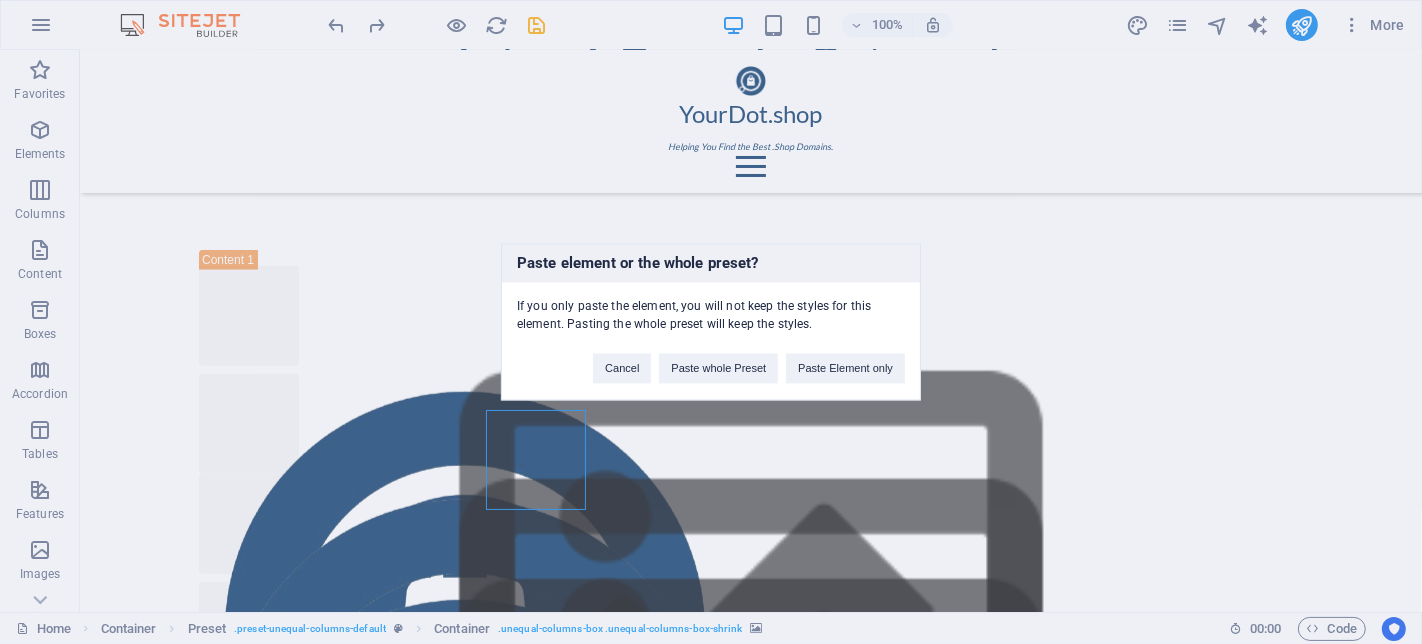 type 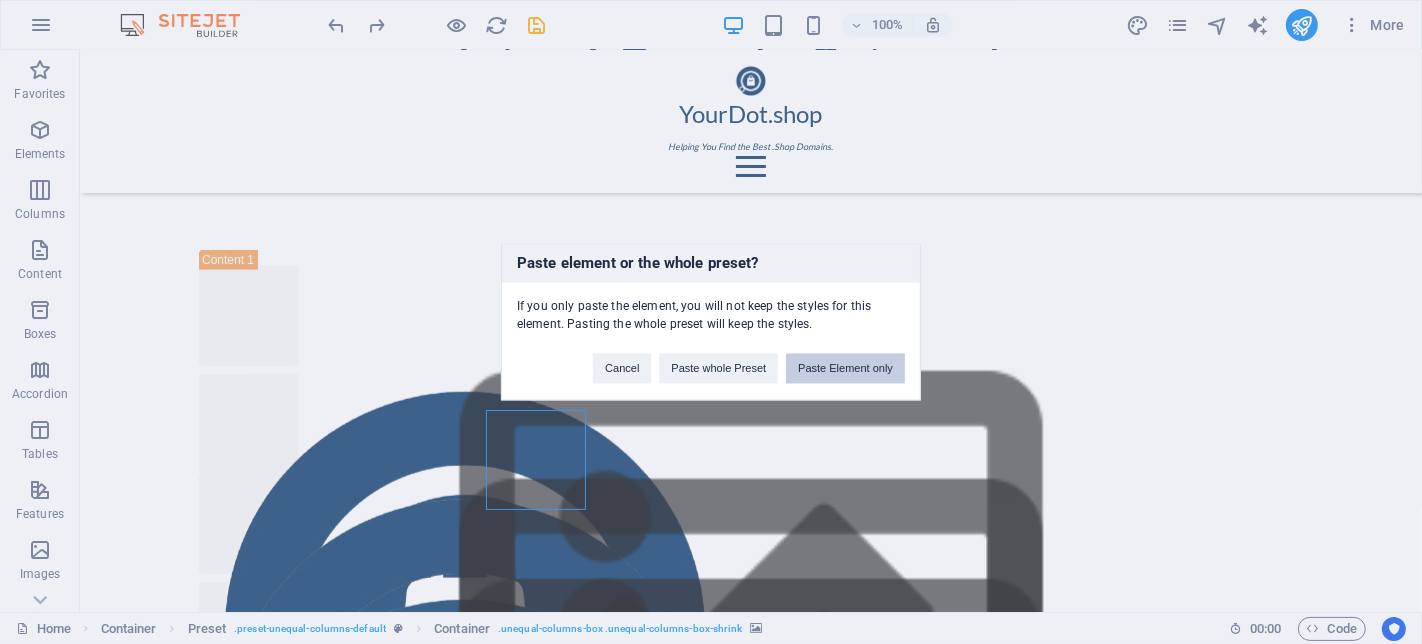 click on "Paste Element only" at bounding box center (845, 369) 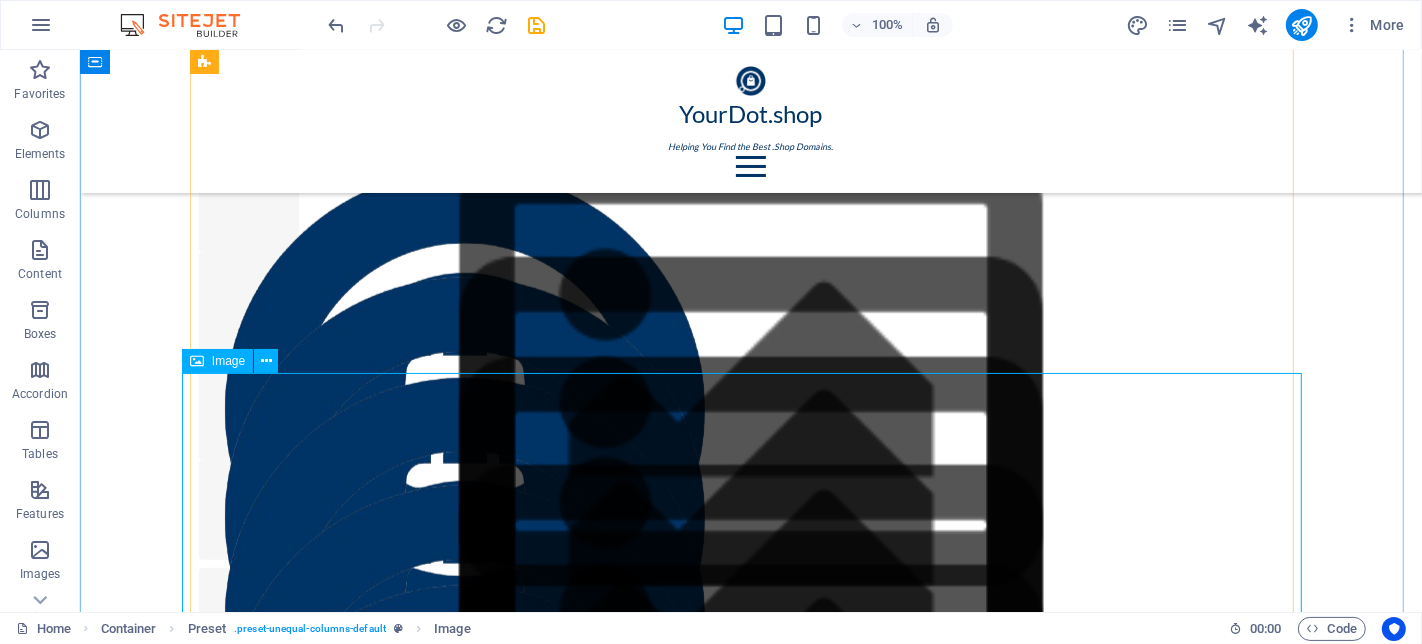 scroll, scrollTop: 1883, scrollLeft: 0, axis: vertical 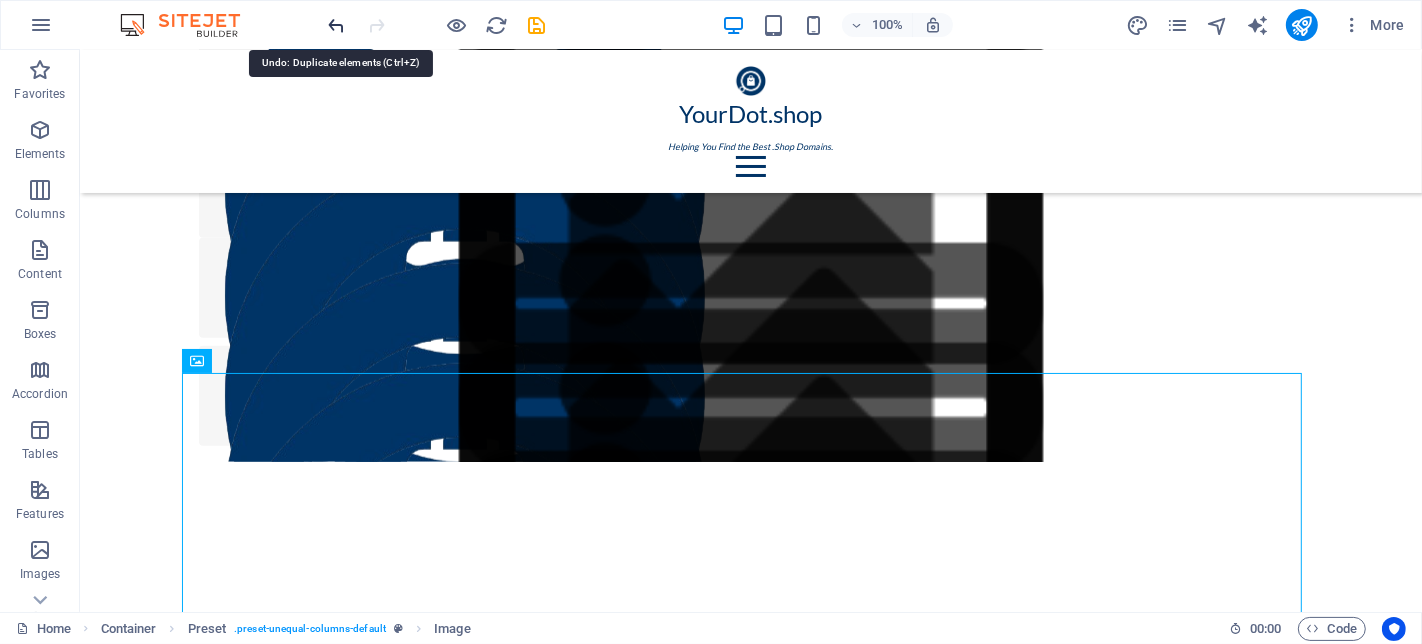 click at bounding box center (337, 25) 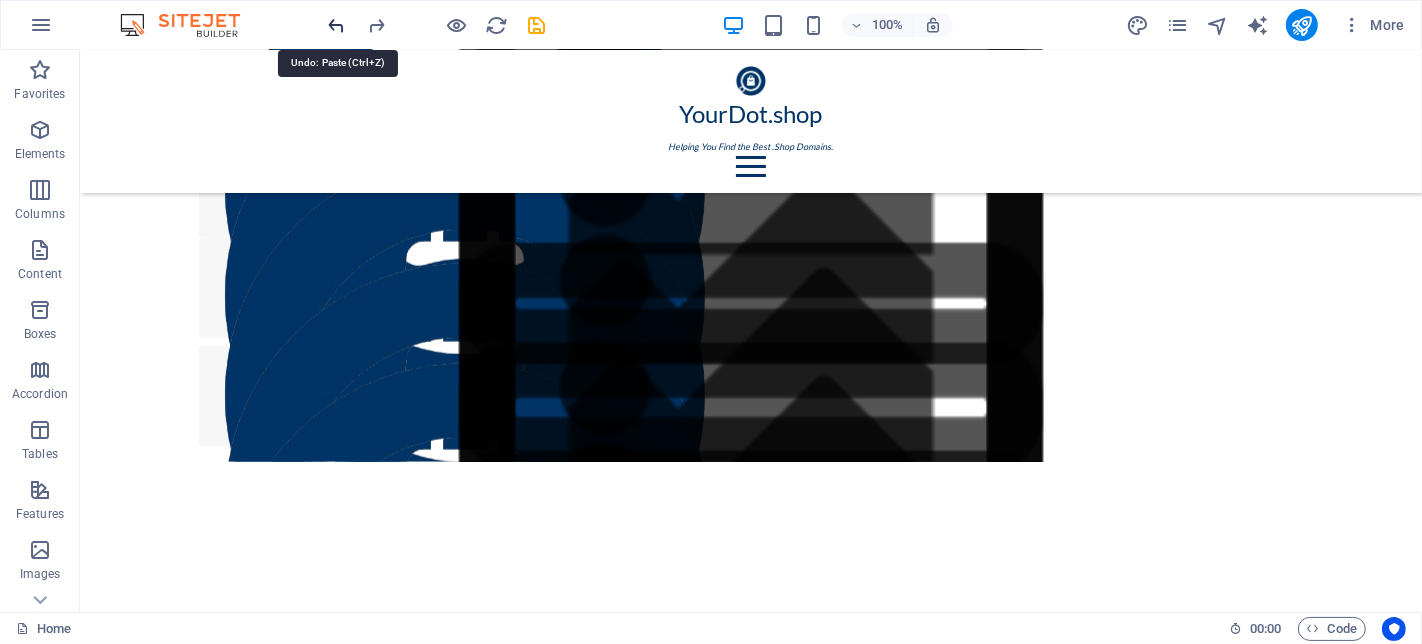 click at bounding box center (337, 25) 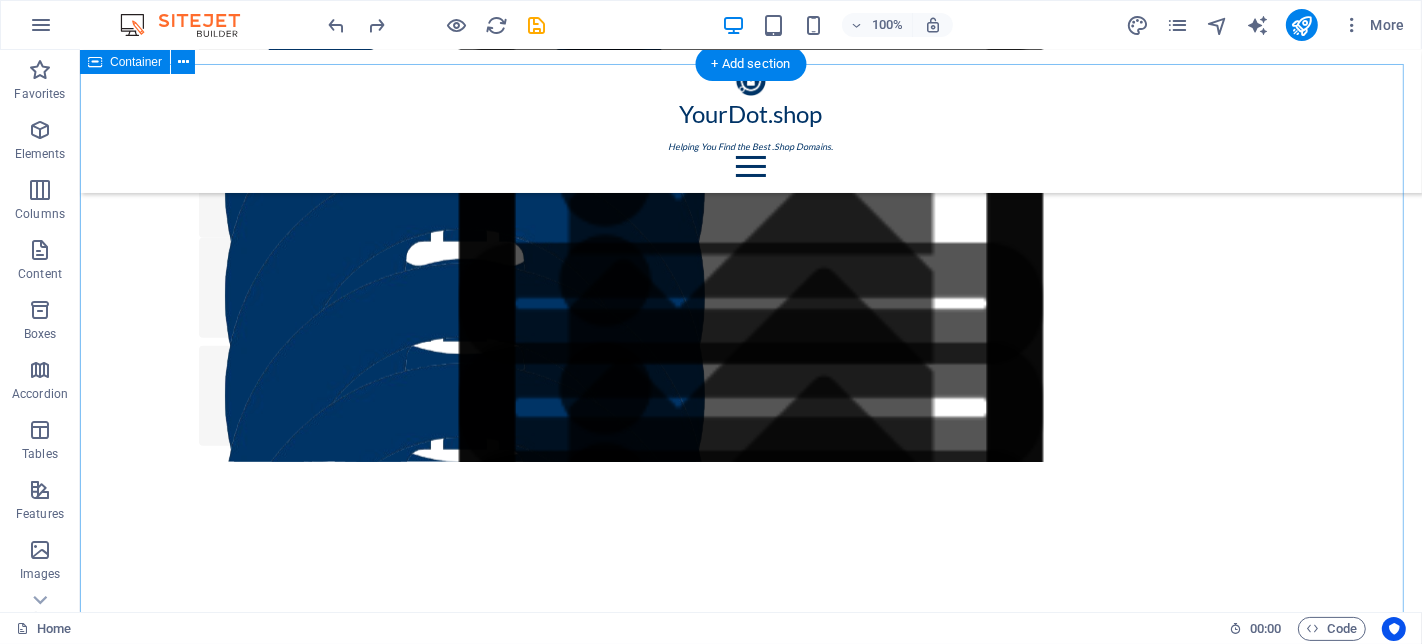 scroll, scrollTop: 1550, scrollLeft: 0, axis: vertical 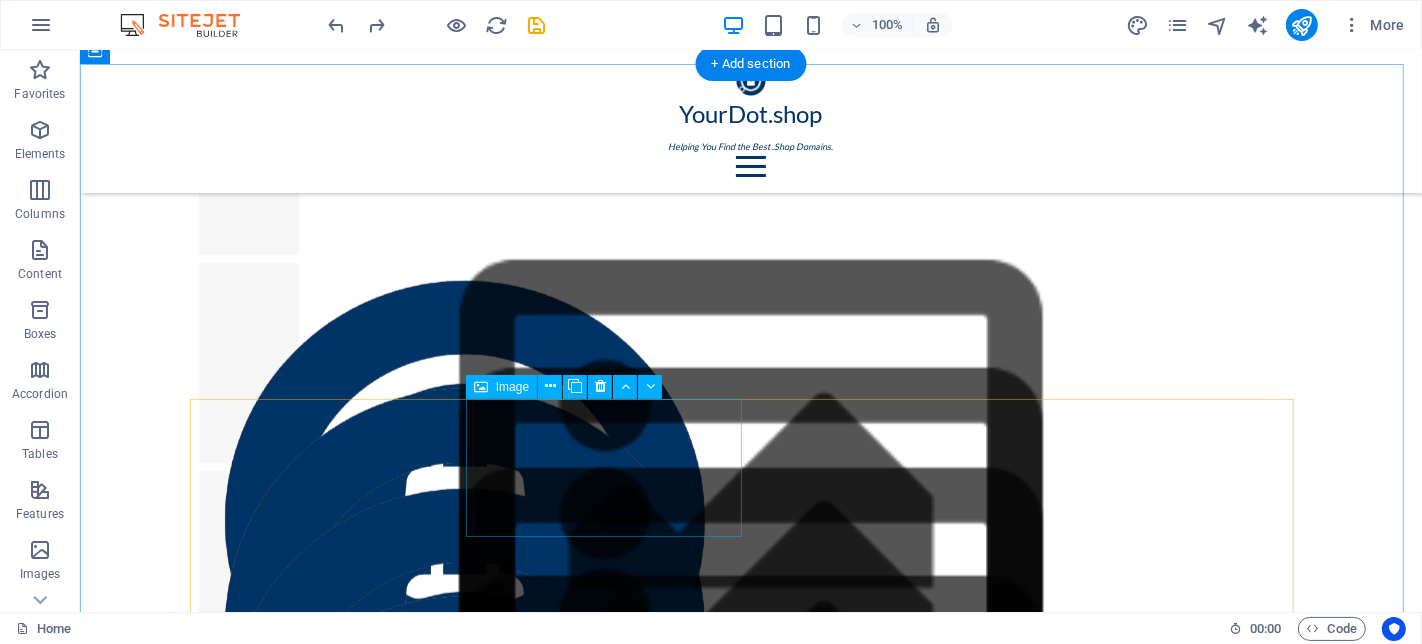 click at bounding box center (336, 1573) 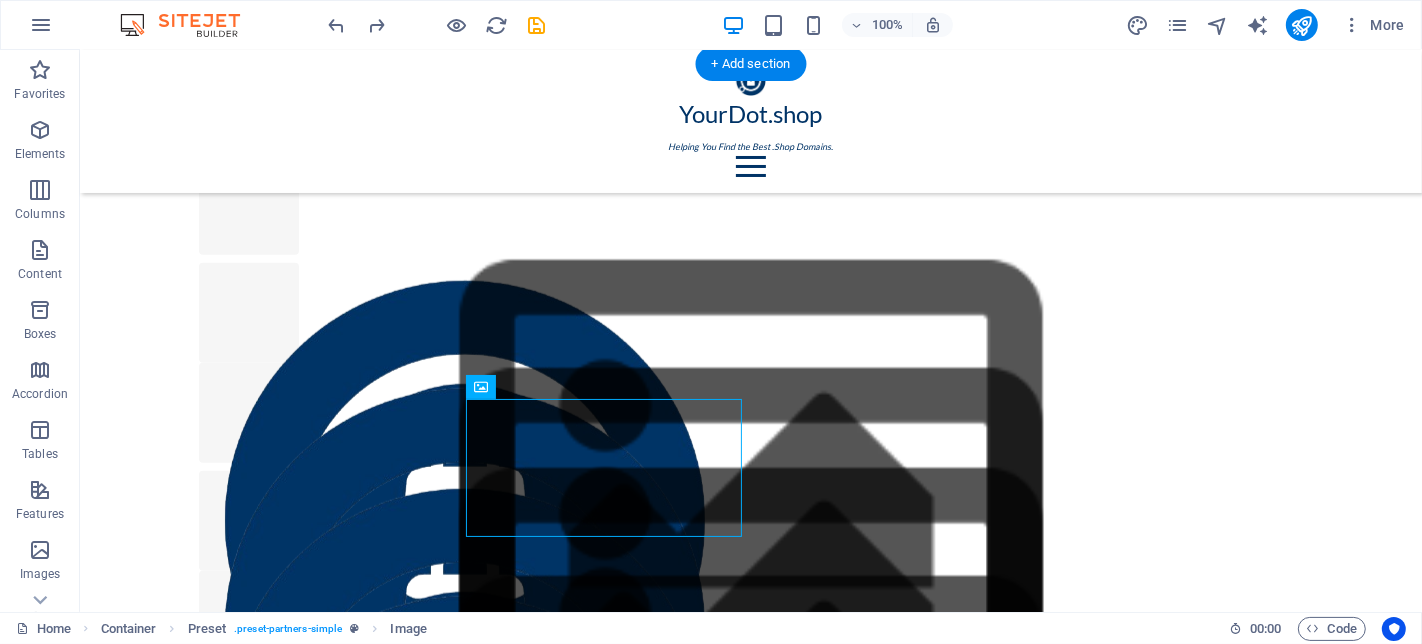 click at bounding box center [248, 1208] 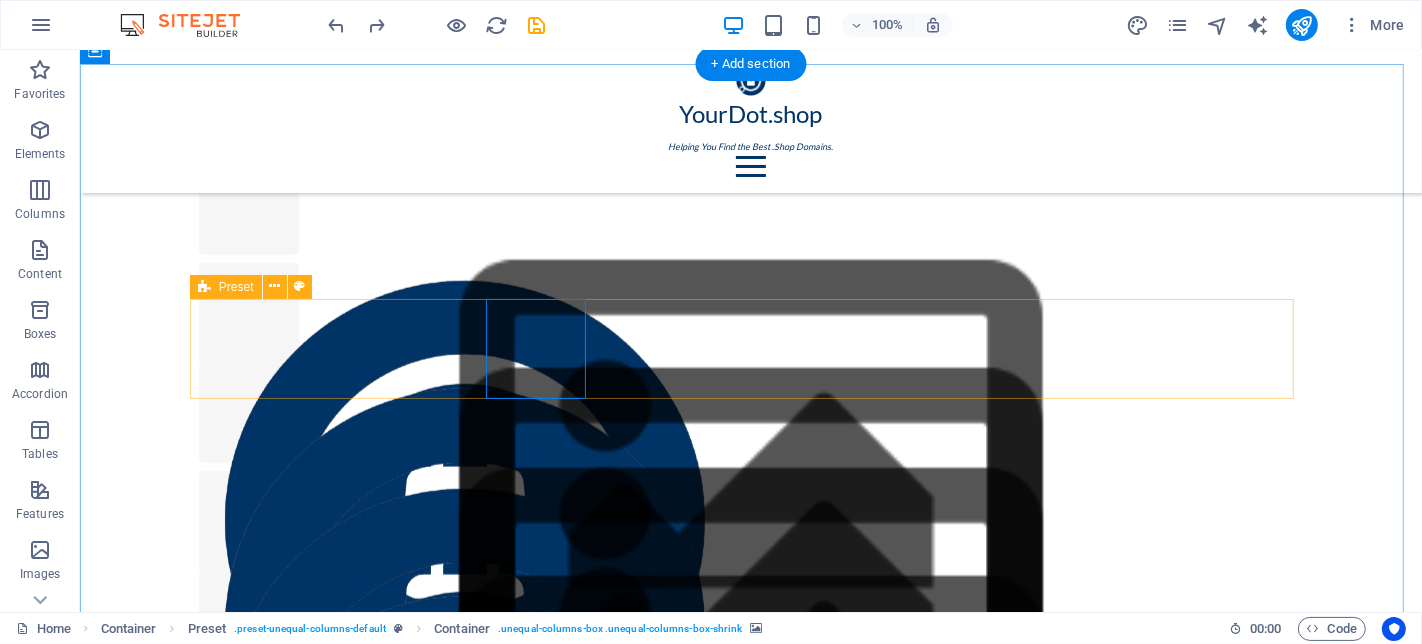 click at bounding box center [750, 1262] 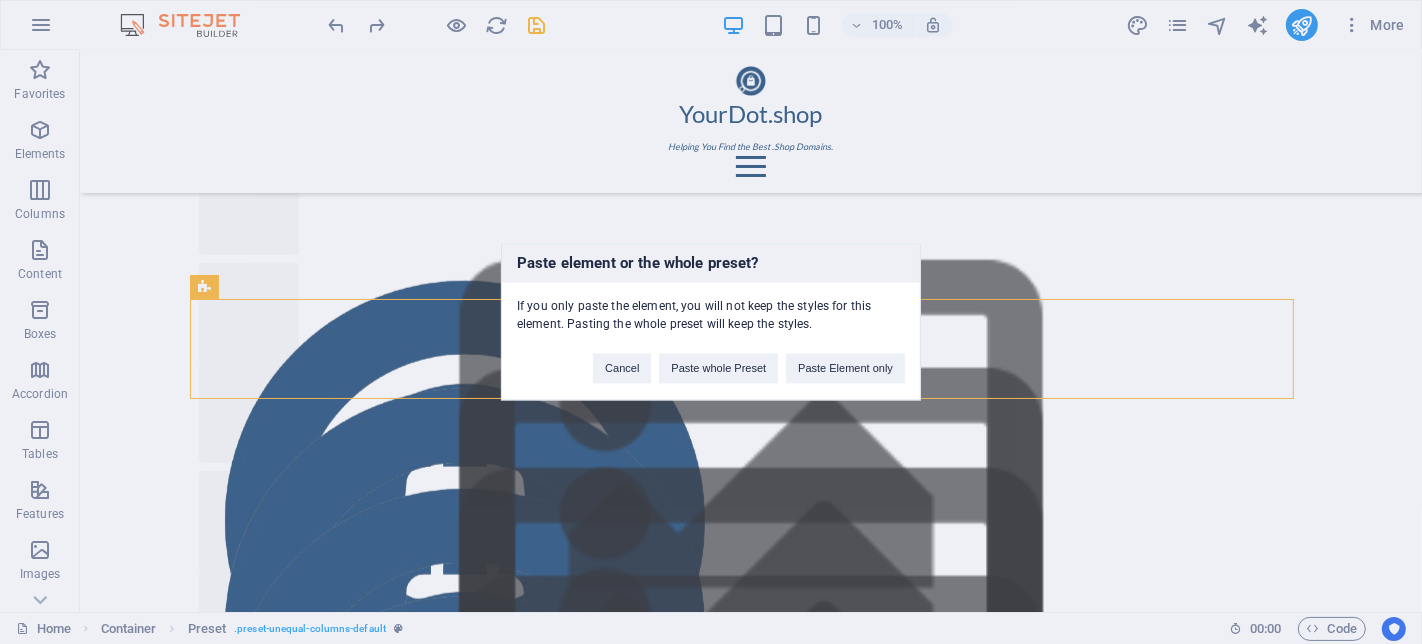 type 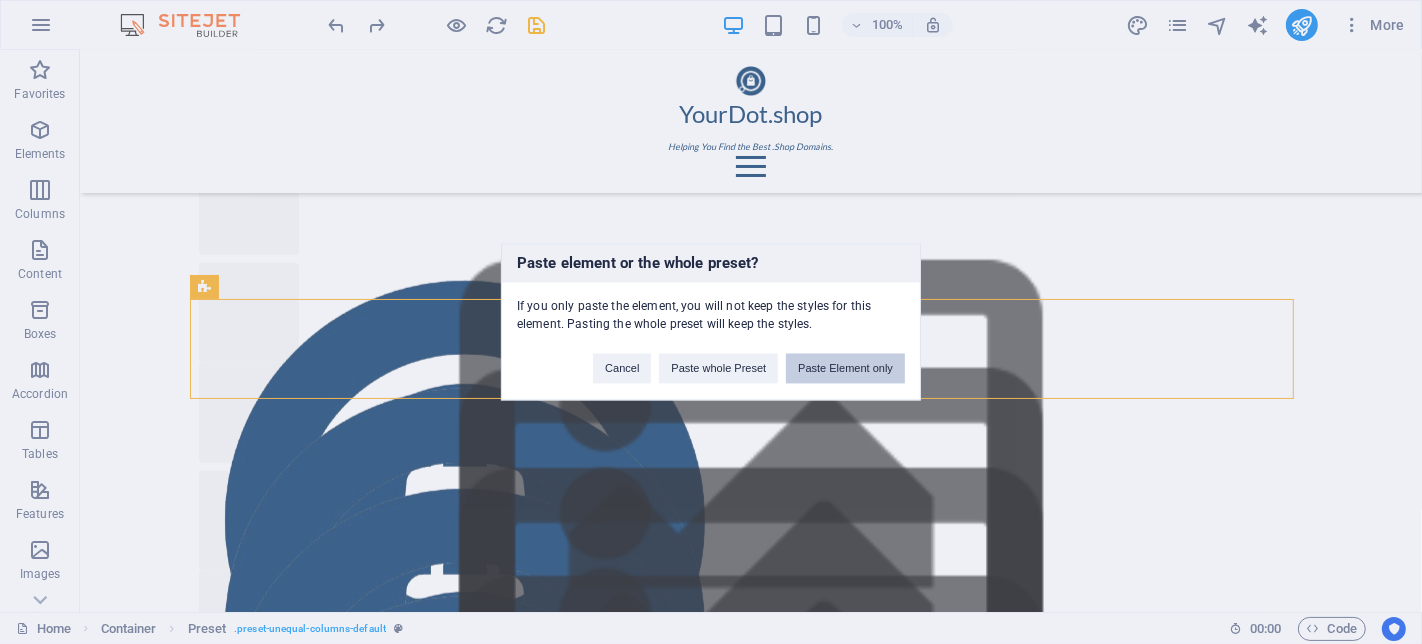 click on "Paste Element only" at bounding box center [845, 369] 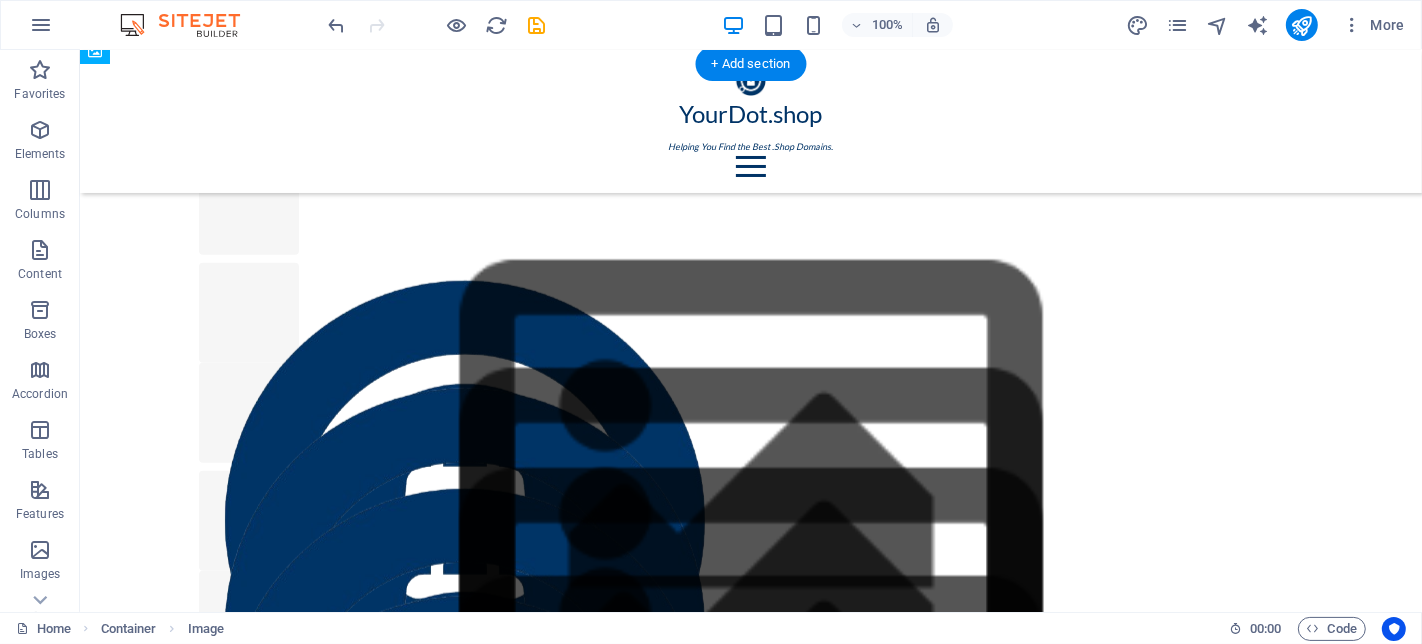 drag, startPoint x: 718, startPoint y: 507, endPoint x: 648, endPoint y: 362, distance: 161.01242 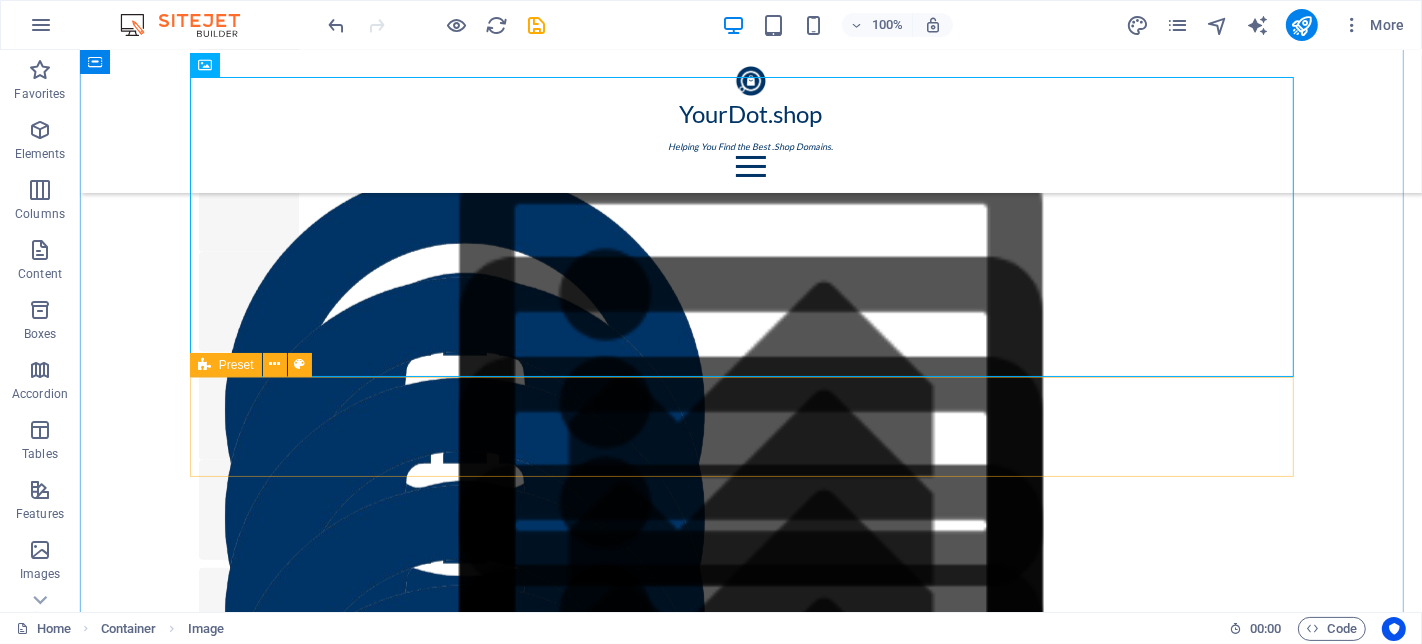 scroll, scrollTop: 1772, scrollLeft: 0, axis: vertical 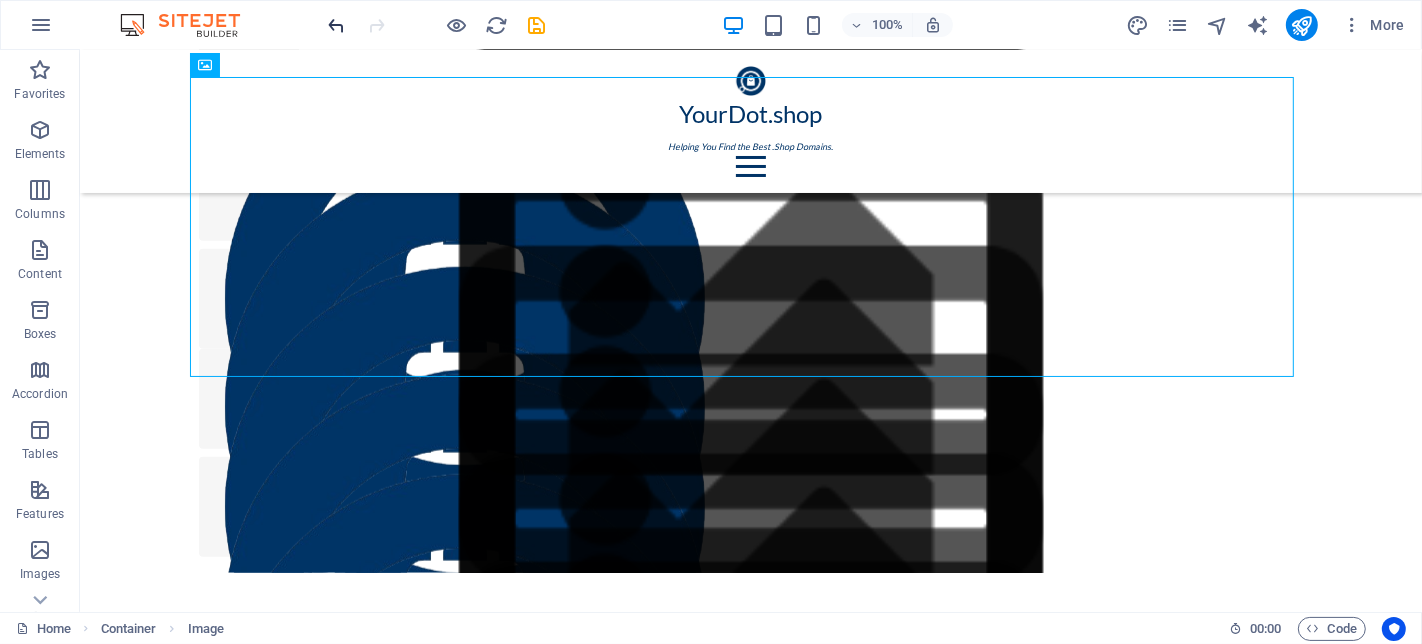 click at bounding box center [337, 25] 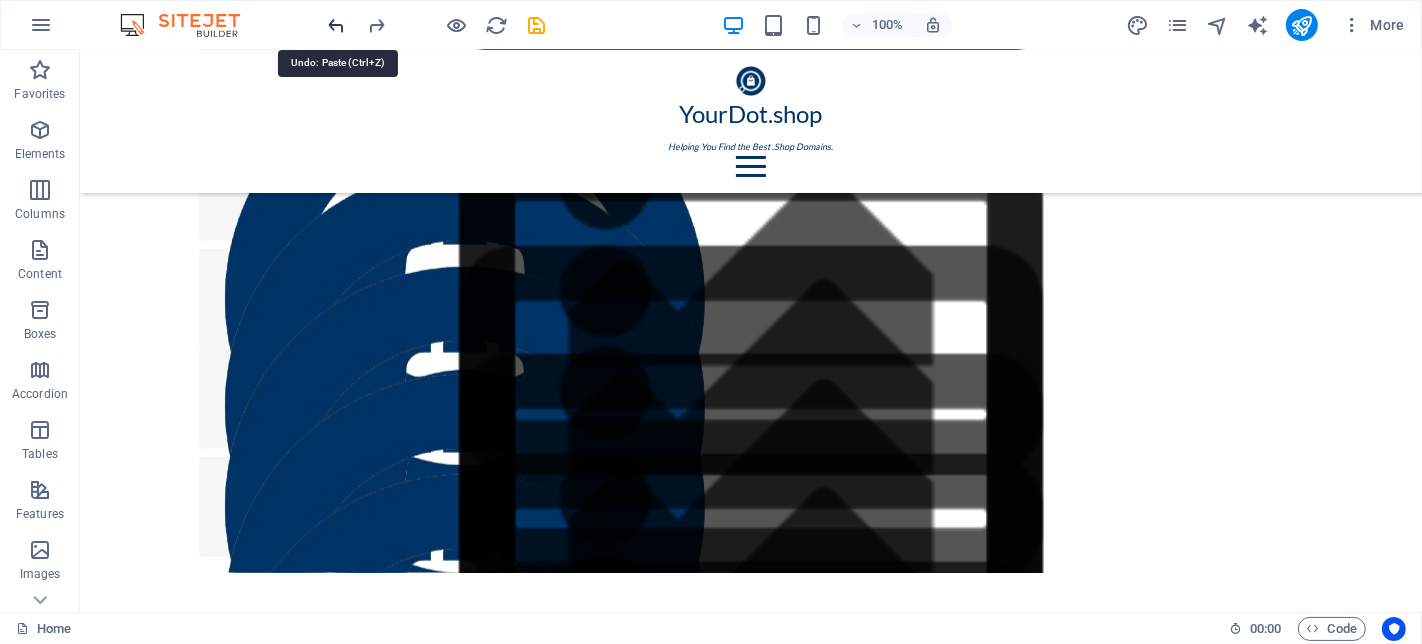 click at bounding box center (337, 25) 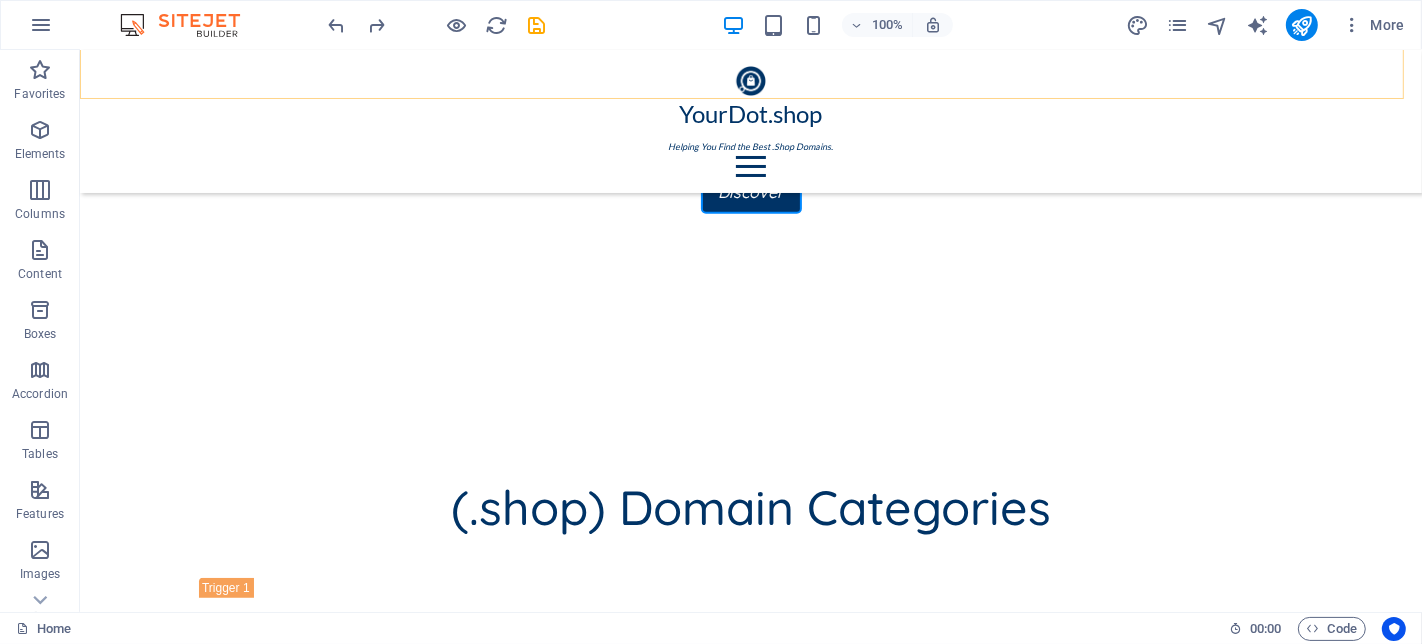 scroll, scrollTop: 1439, scrollLeft: 0, axis: vertical 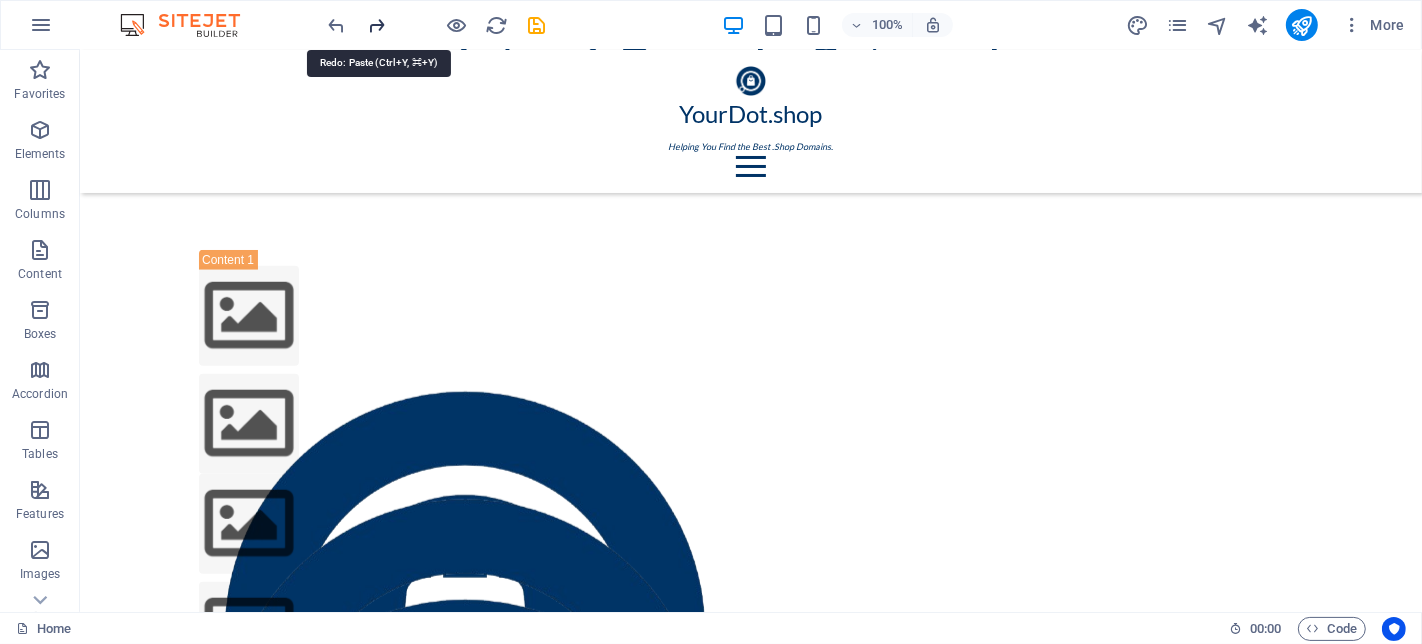click at bounding box center [377, 25] 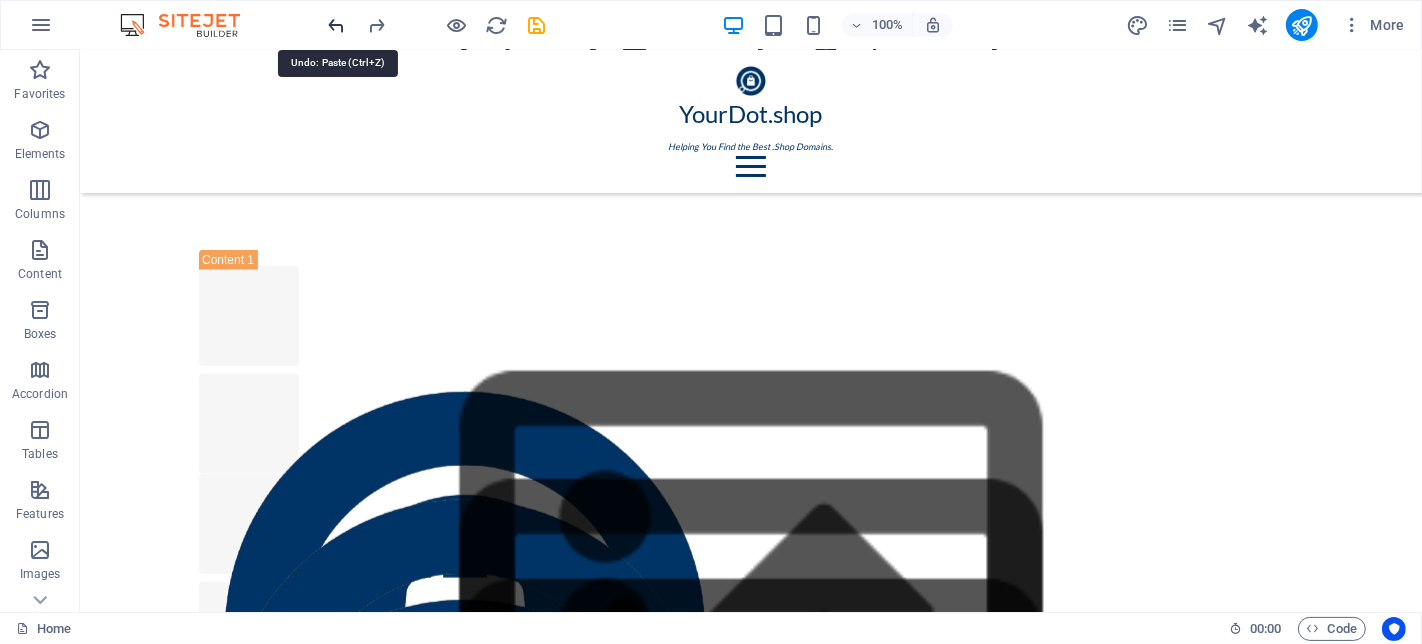 click at bounding box center (337, 25) 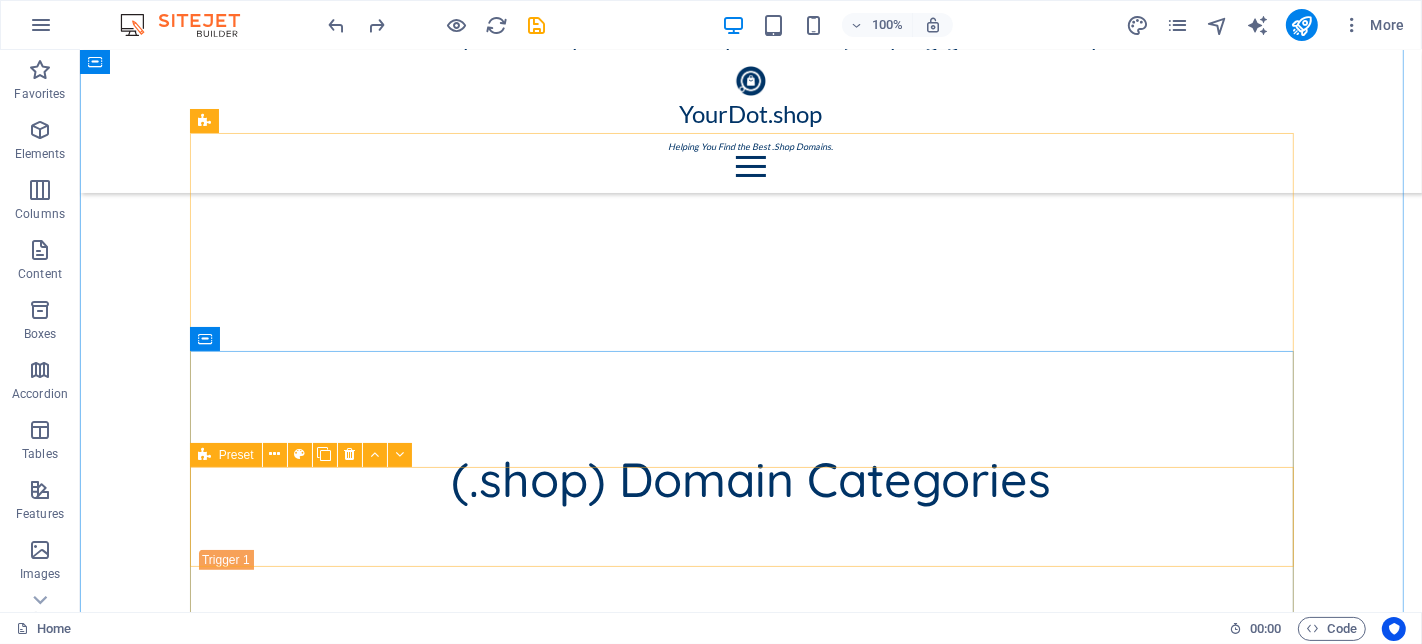 scroll, scrollTop: 803, scrollLeft: 0, axis: vertical 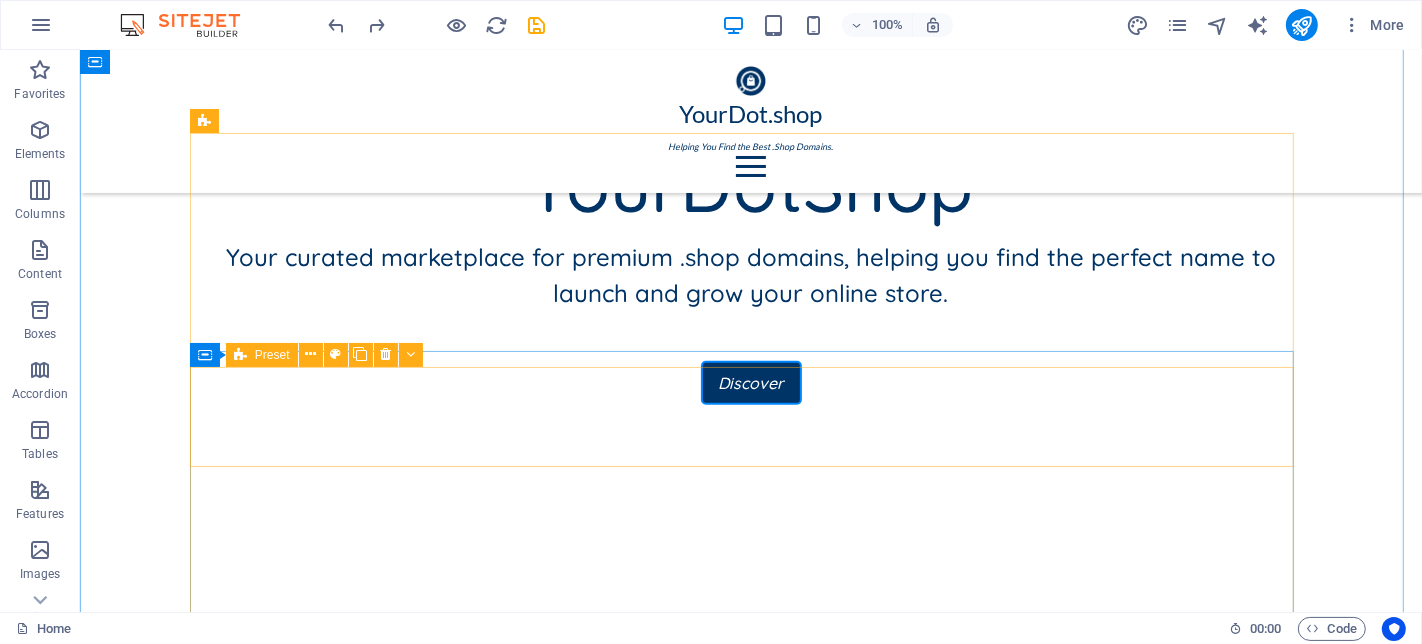 click at bounding box center [750, 1006] 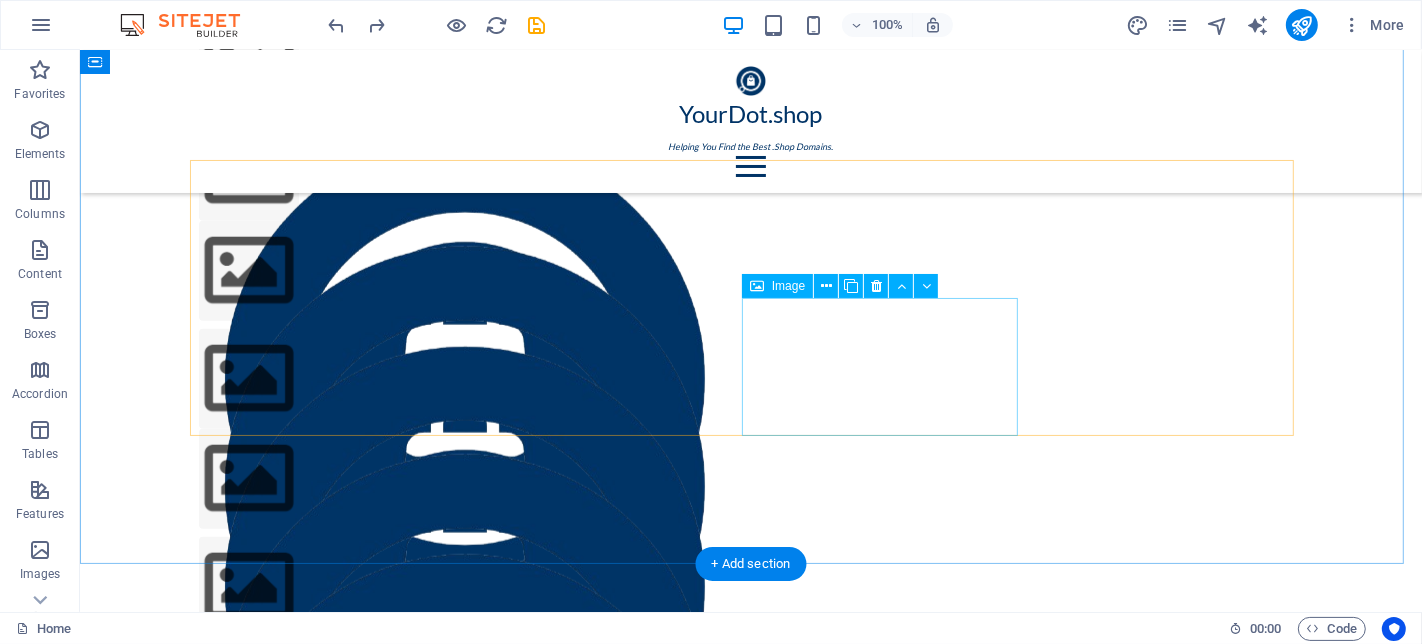 scroll, scrollTop: 1581, scrollLeft: 0, axis: vertical 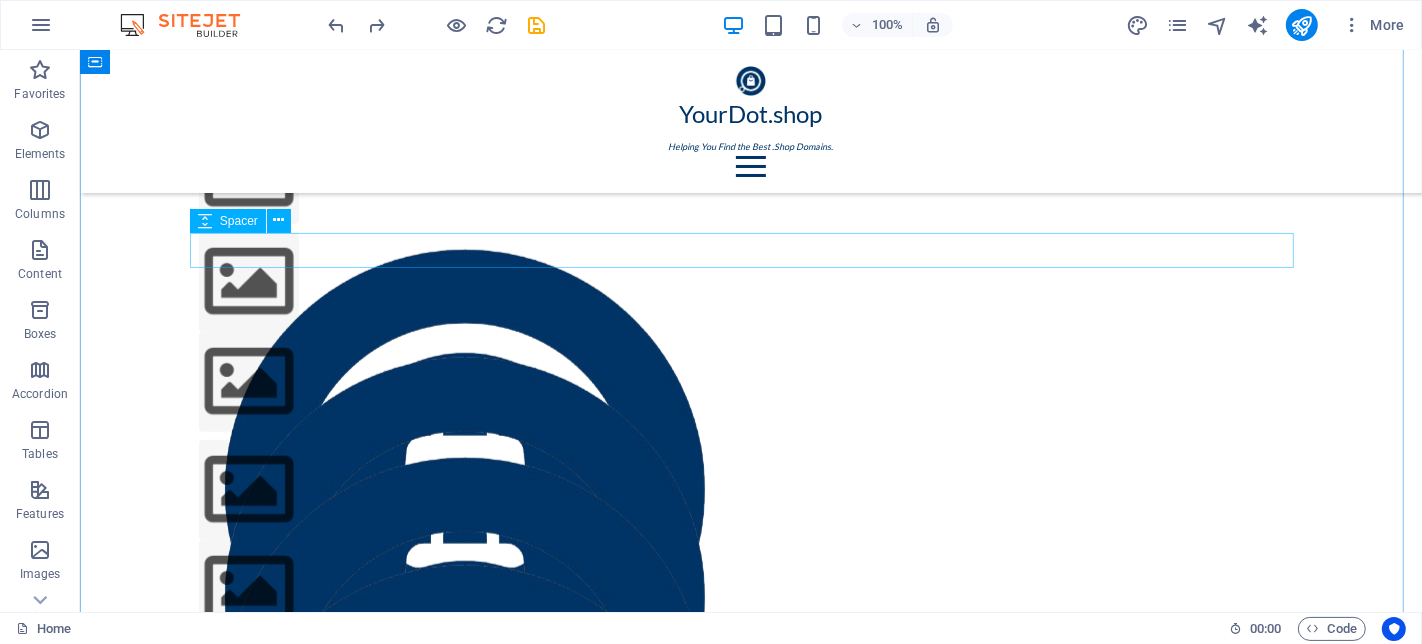 click at bounding box center (750, 1109) 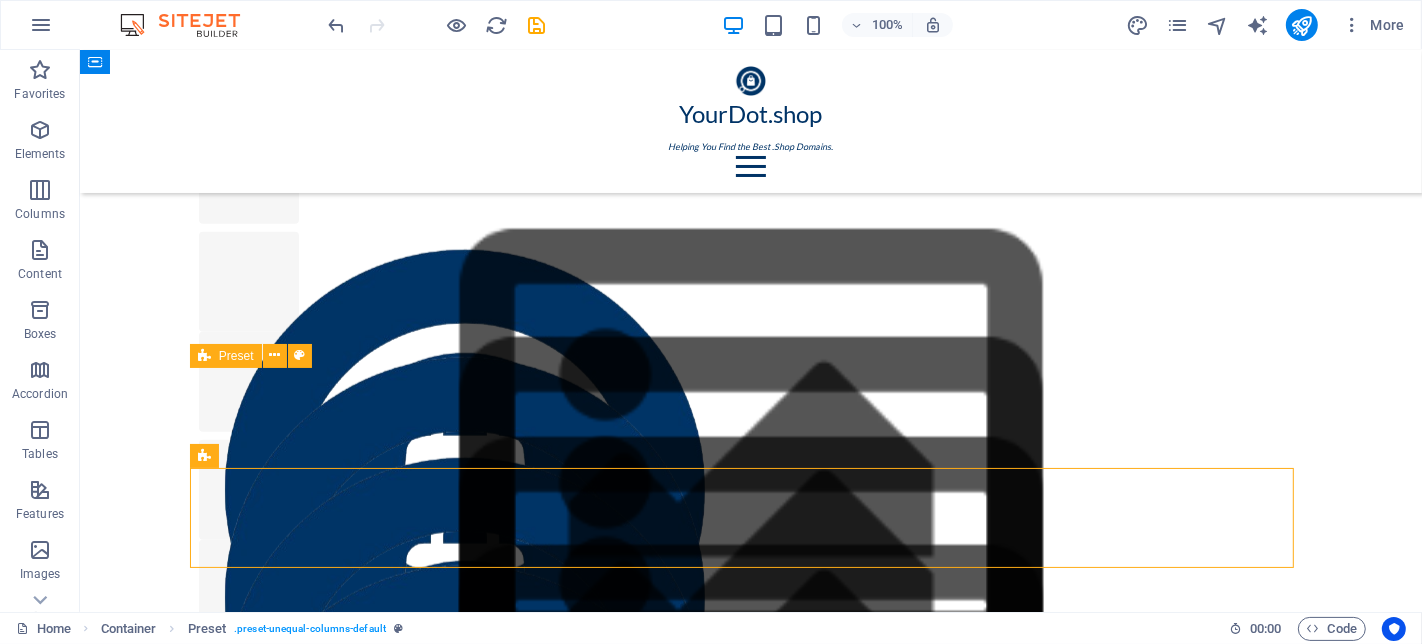 drag, startPoint x: 724, startPoint y: 404, endPoint x: 369, endPoint y: 407, distance: 355.01266 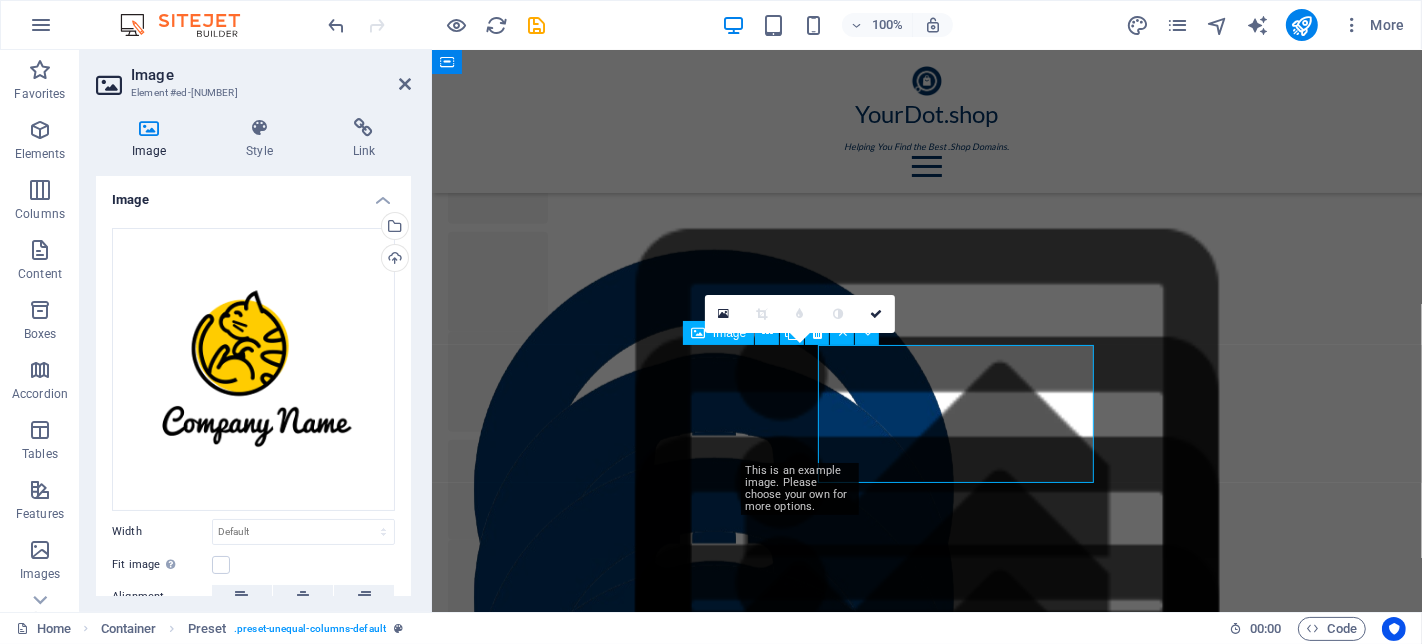 scroll, scrollTop: 1803, scrollLeft: 0, axis: vertical 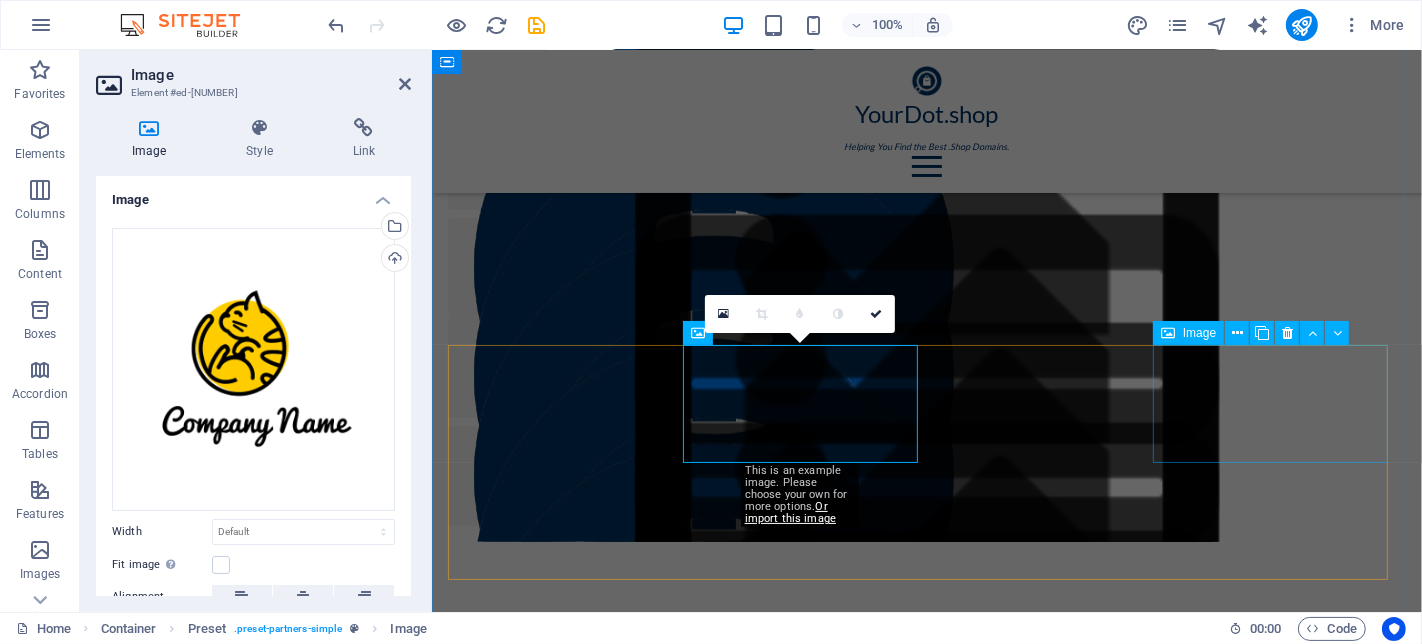 click at bounding box center (567, 1949) 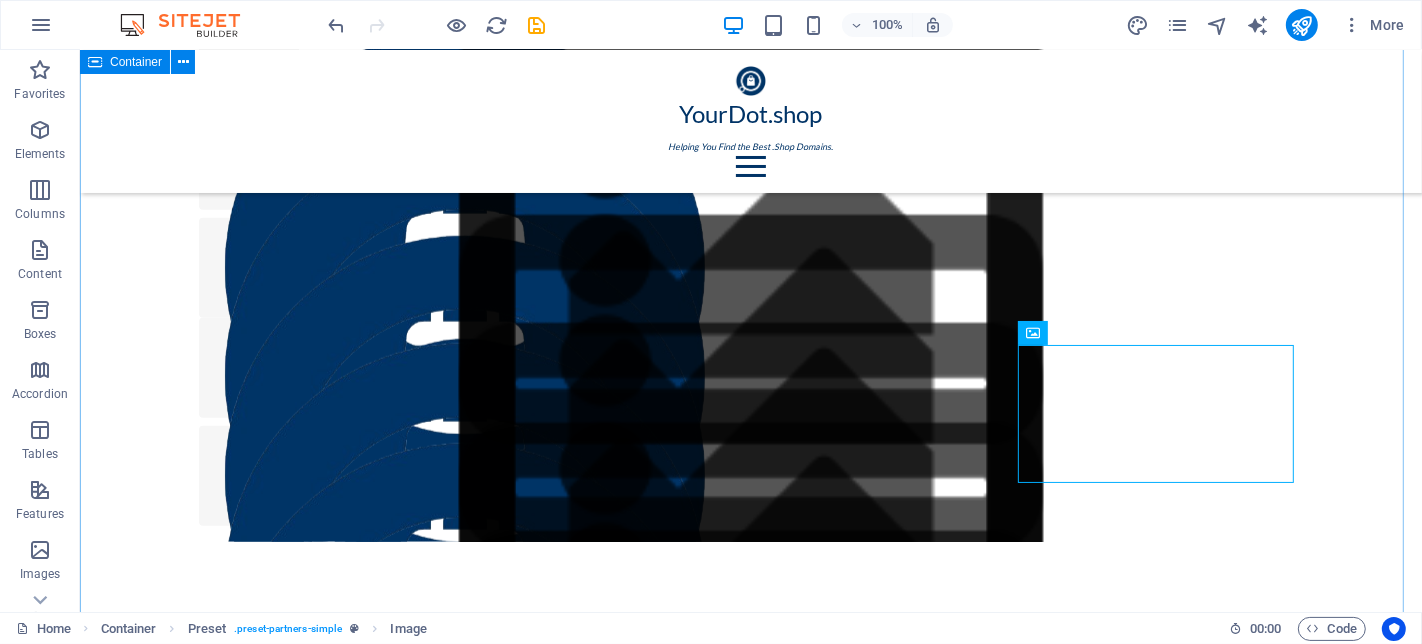 click on "Our Partners" at bounding box center (750, 1715) 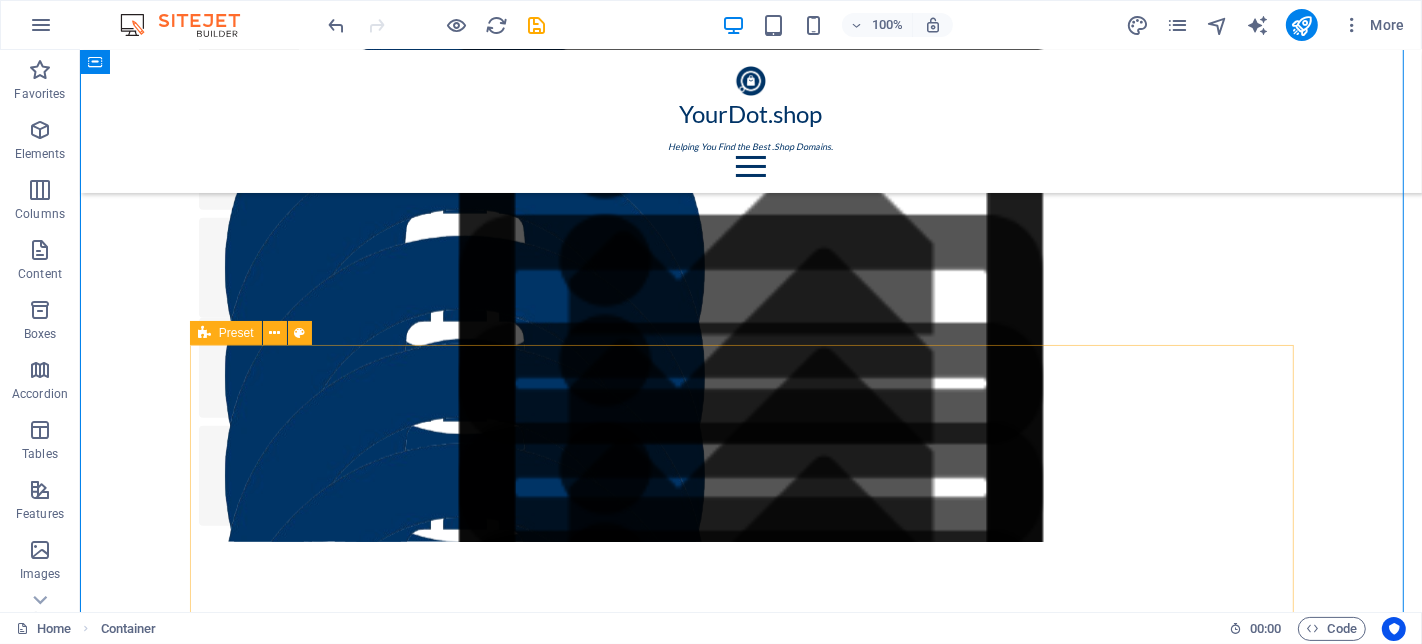 click at bounding box center [204, 333] 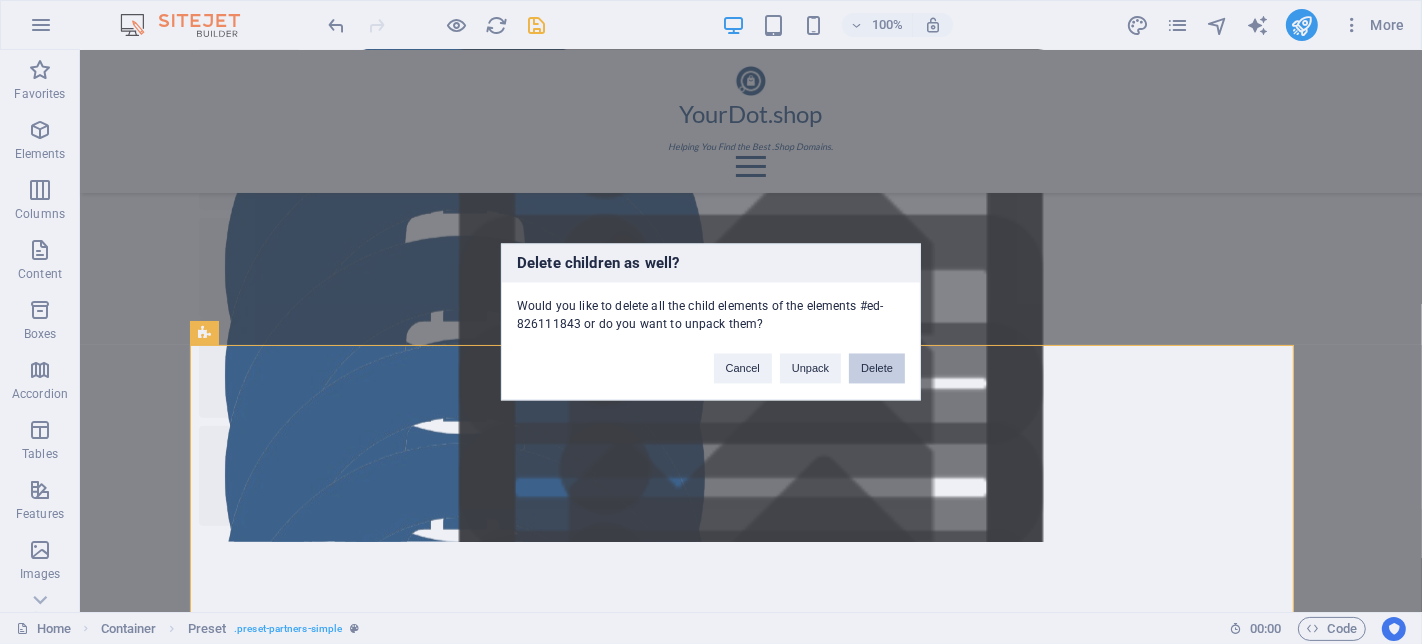 click on "Delete" at bounding box center [877, 369] 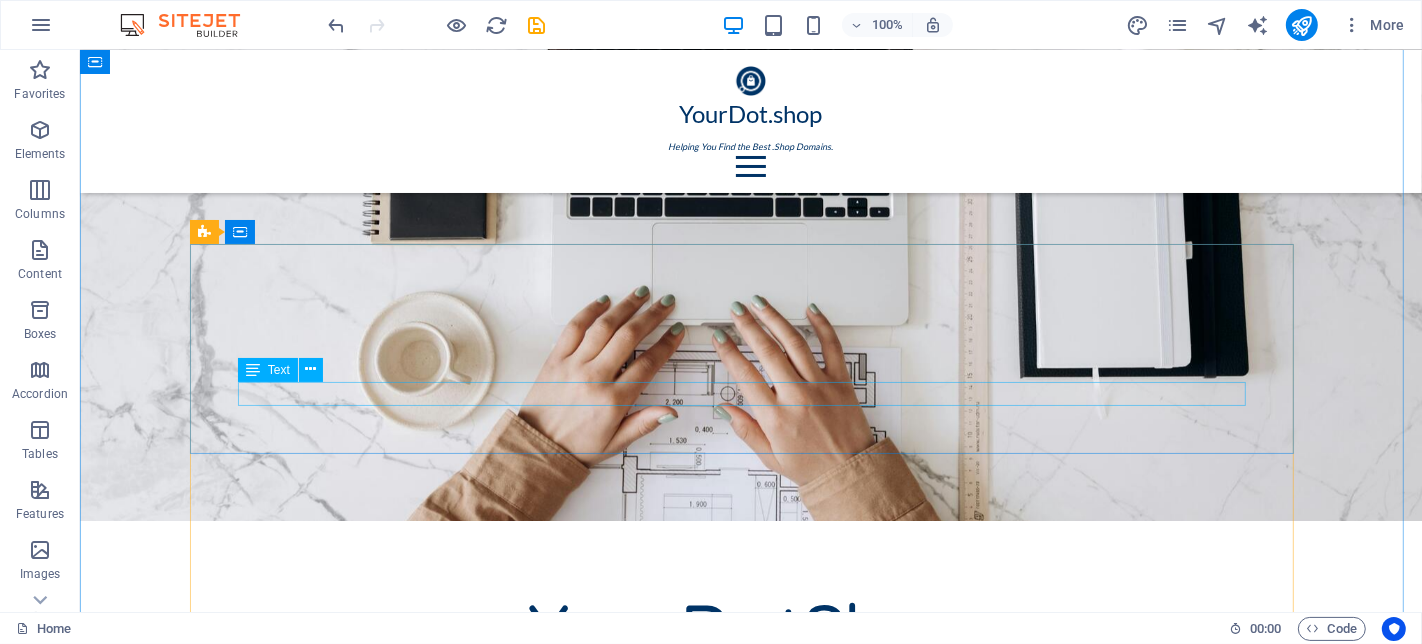 scroll, scrollTop: 692, scrollLeft: 0, axis: vertical 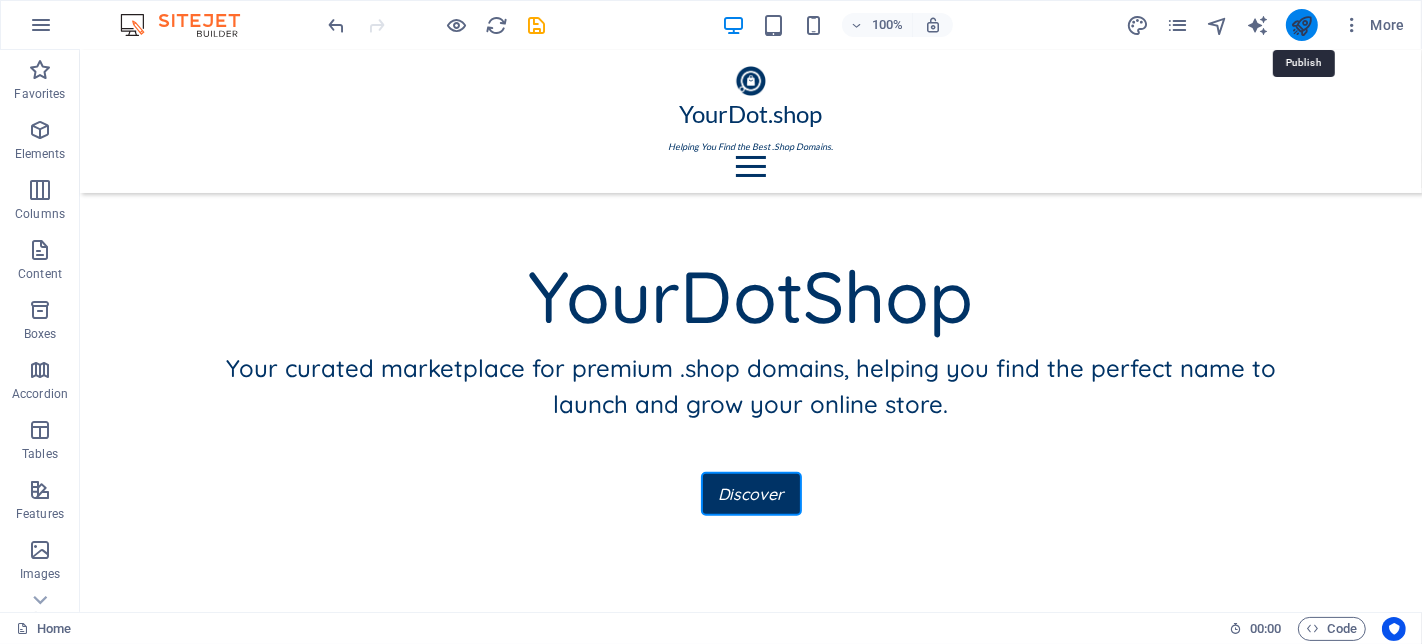 click at bounding box center [1301, 25] 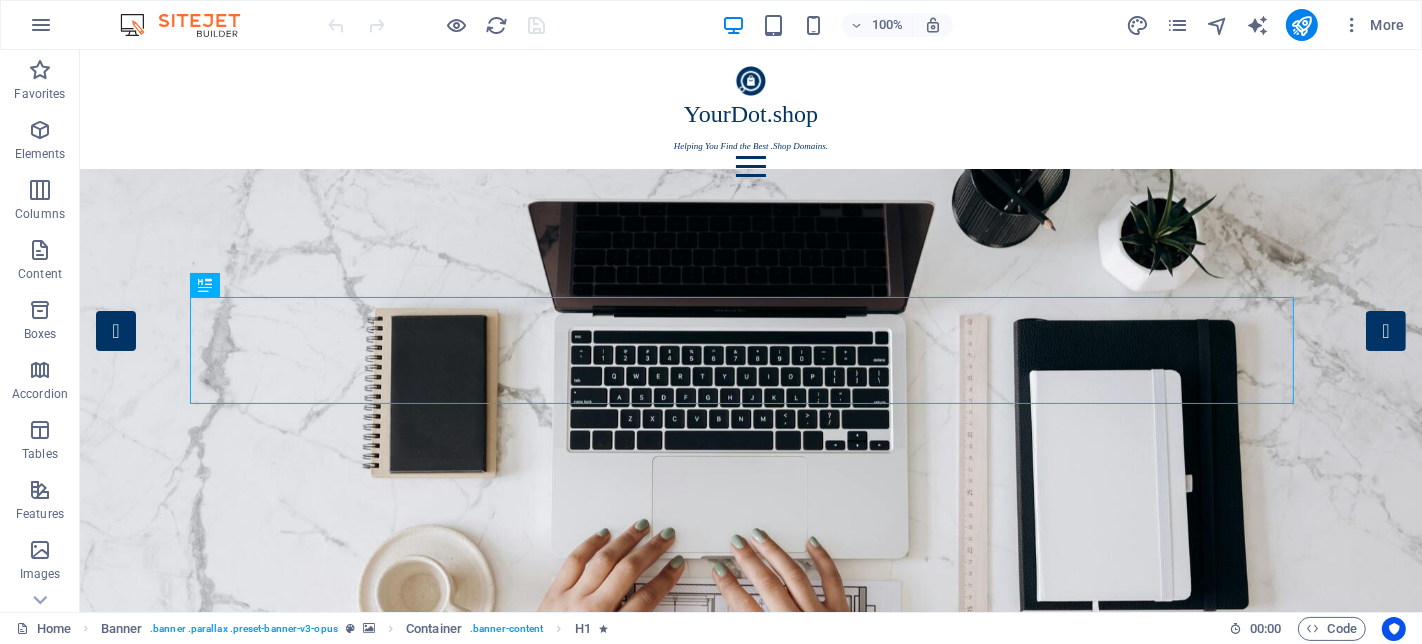 scroll, scrollTop: 0, scrollLeft: 0, axis: both 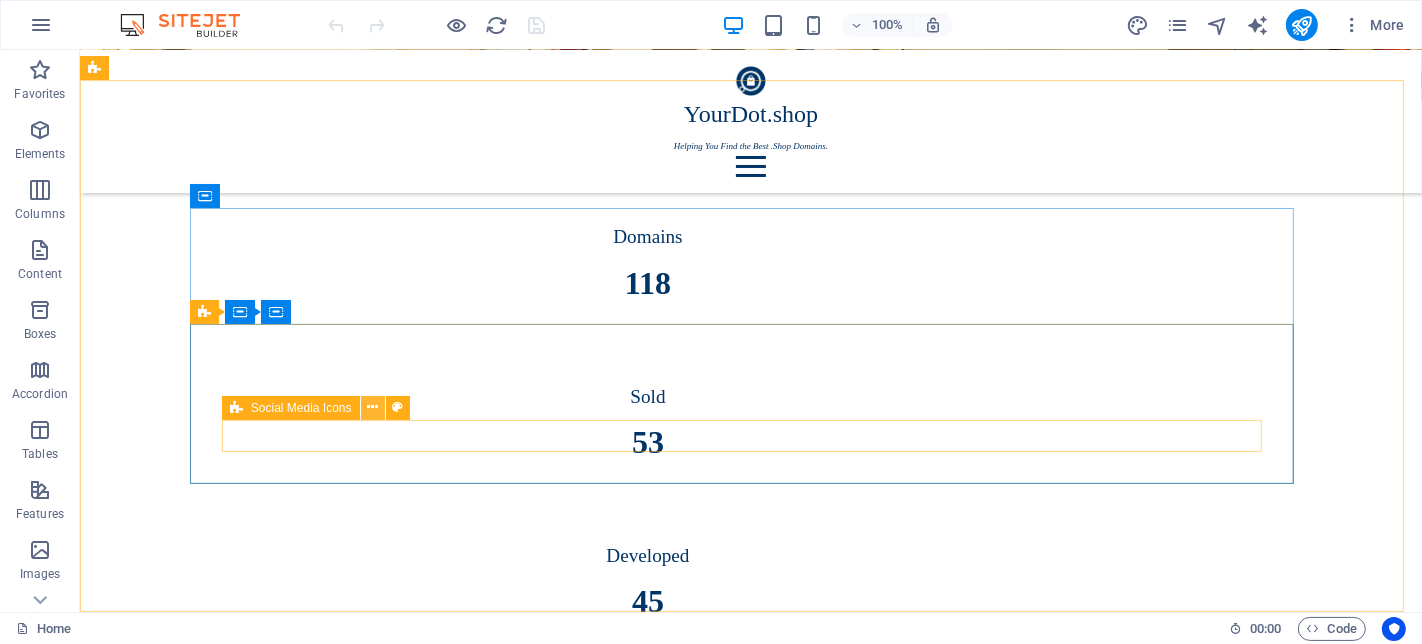 click at bounding box center (372, 407) 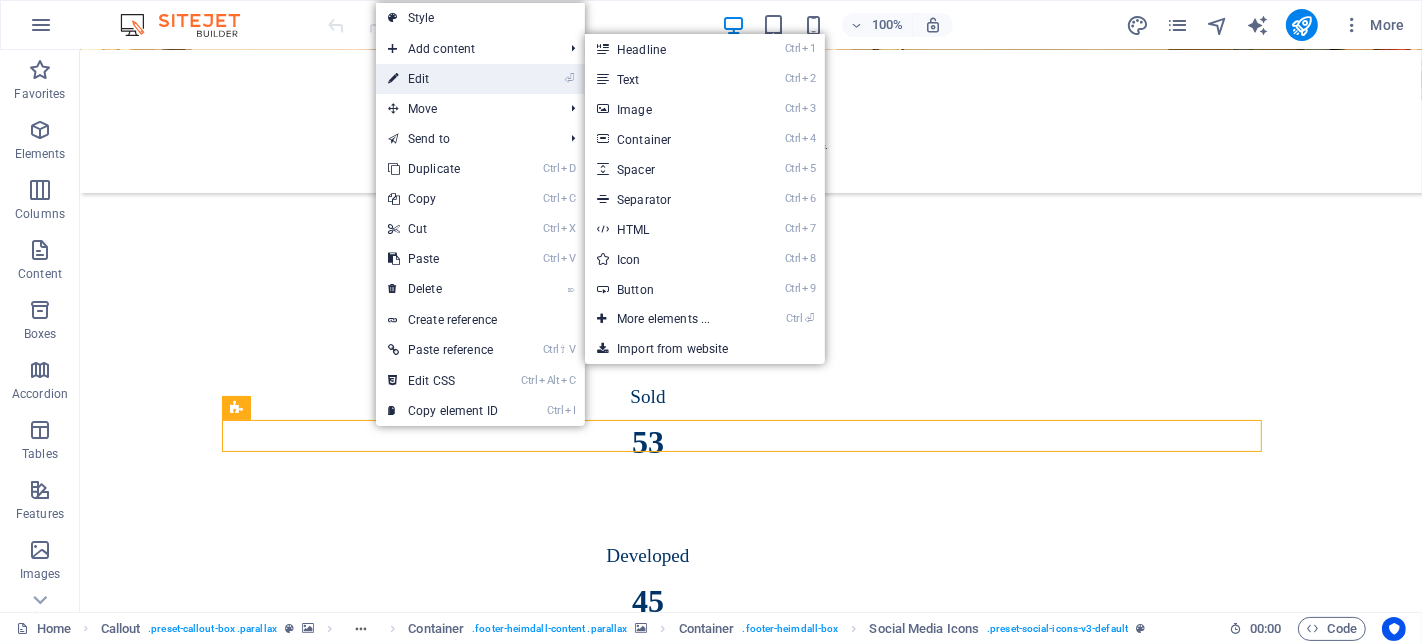 click on "⏎  Edit" at bounding box center (480, 79) 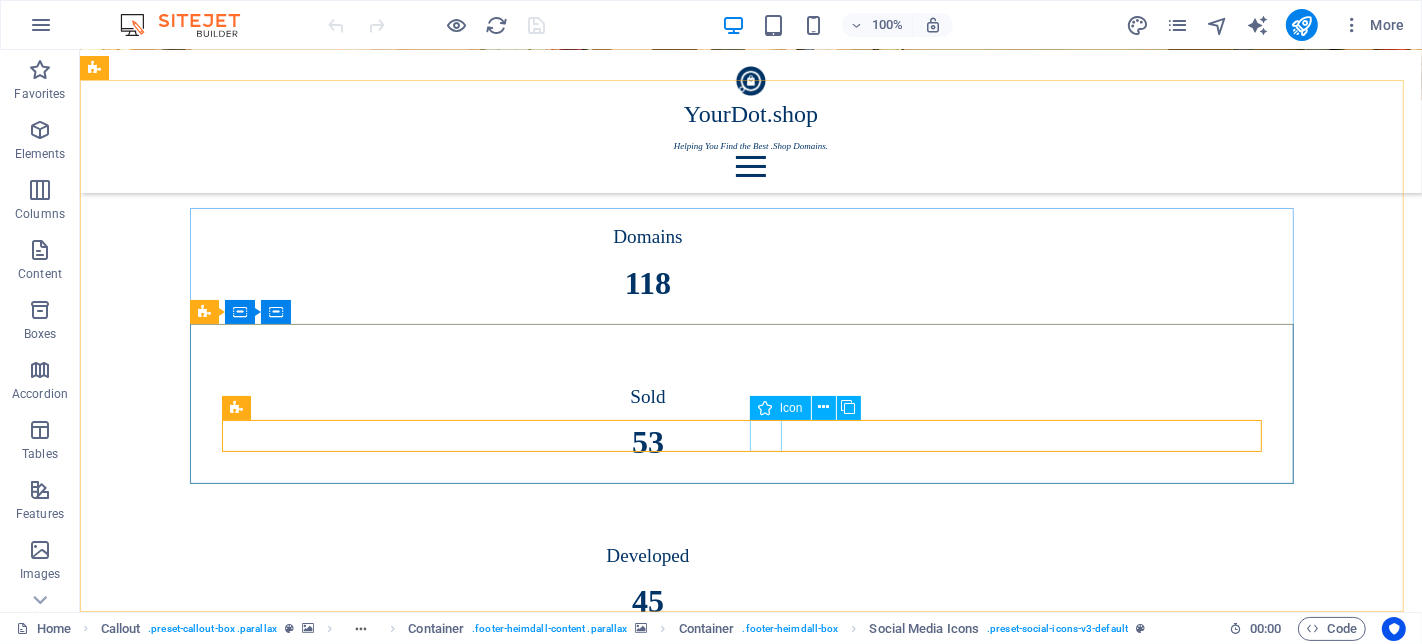 click on "Hi[USERNAME]@[DOMAIN].com" at bounding box center [750, 3033] 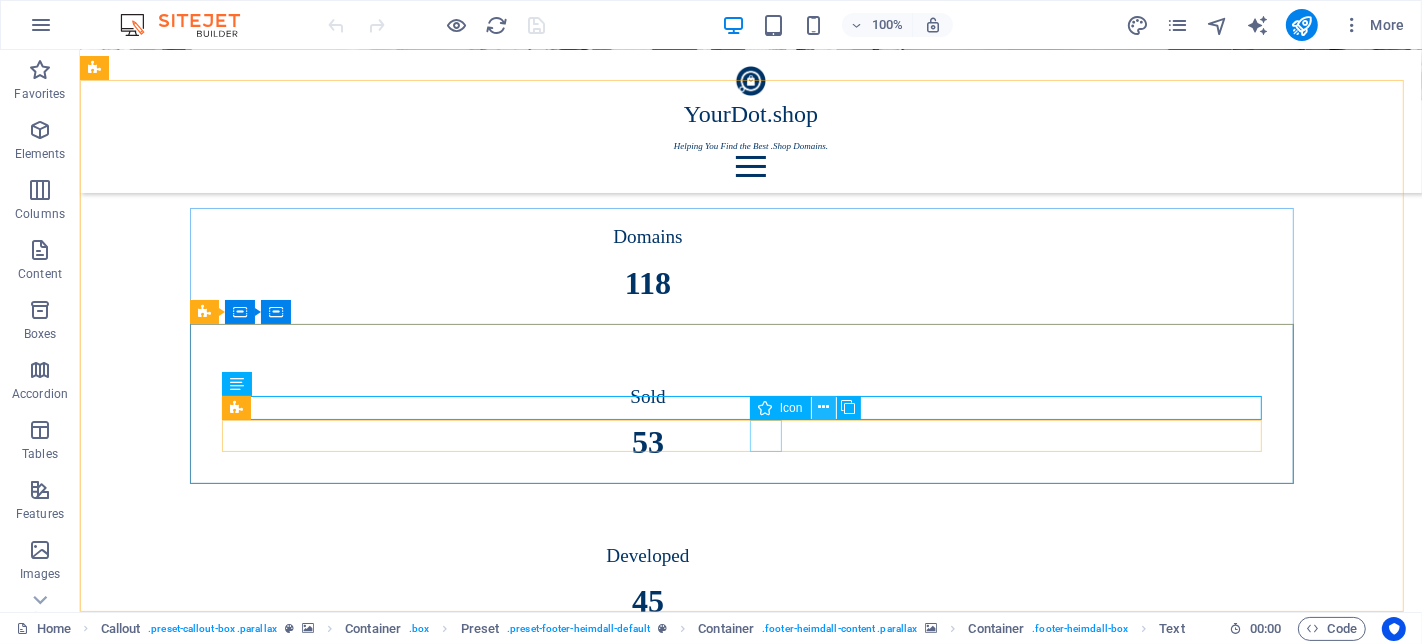 click at bounding box center (823, 407) 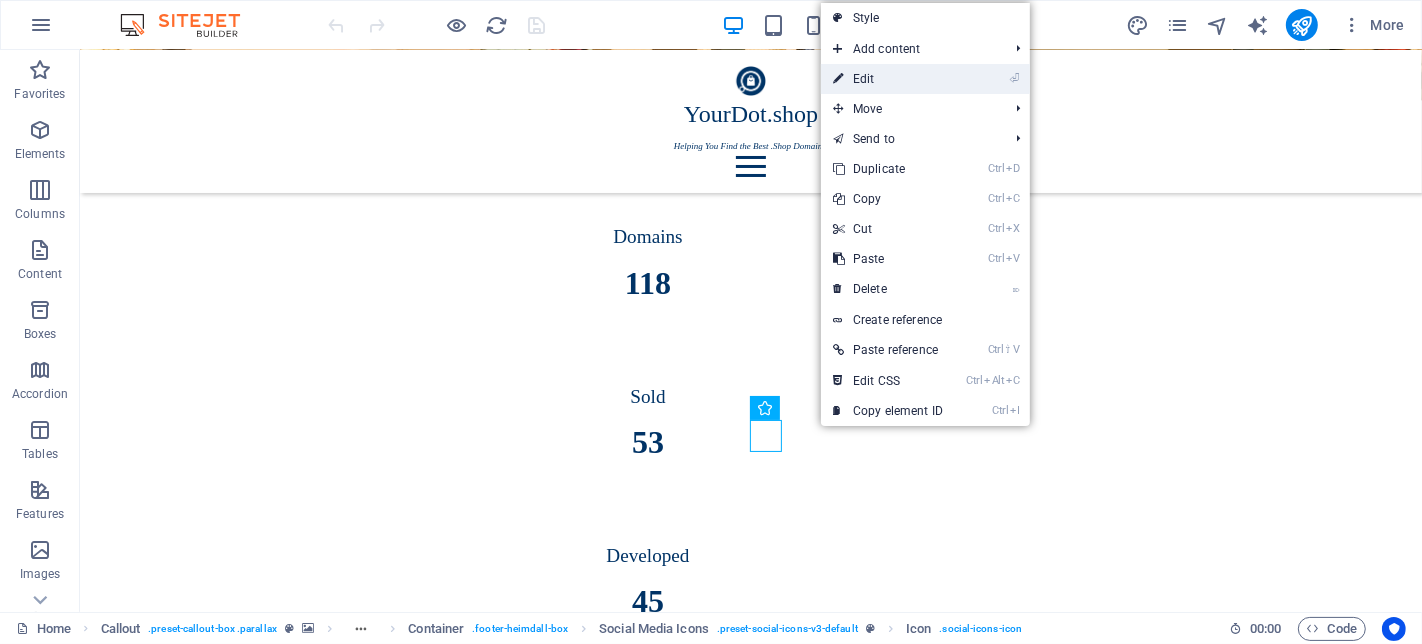 drag, startPoint x: 478, startPoint y: 25, endPoint x: 916, endPoint y: 75, distance: 440.84464 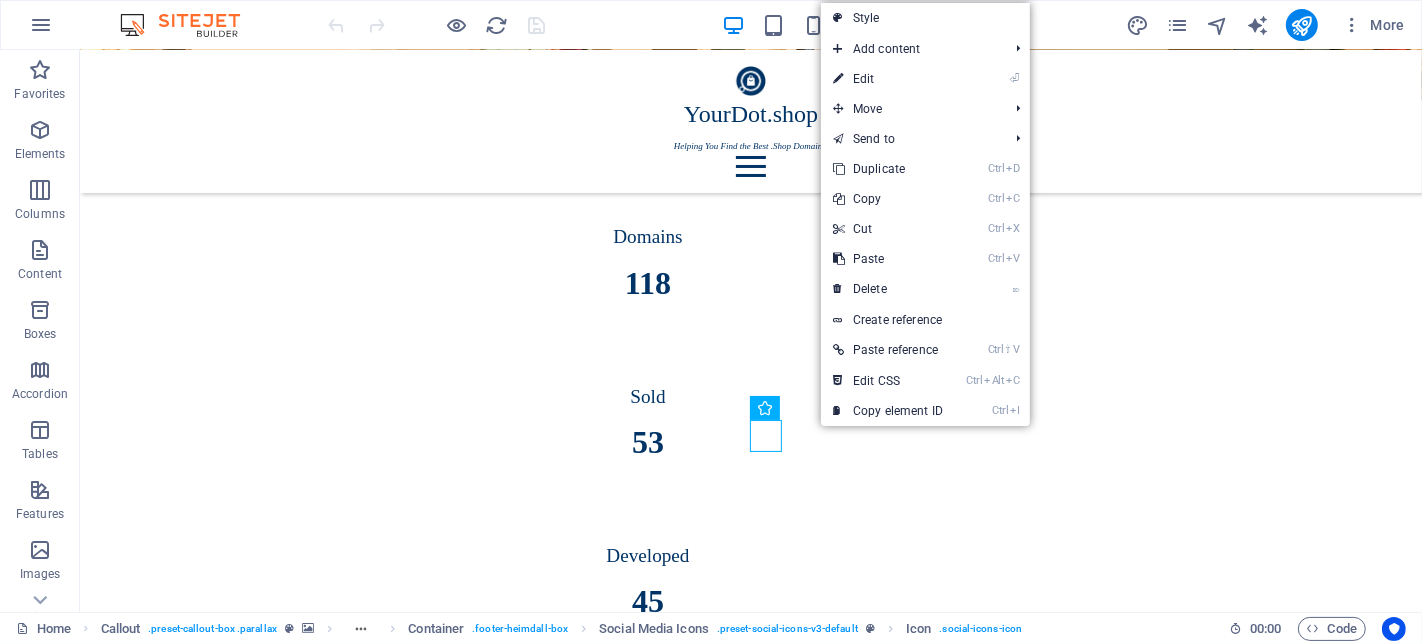 select on "xMidYMid" 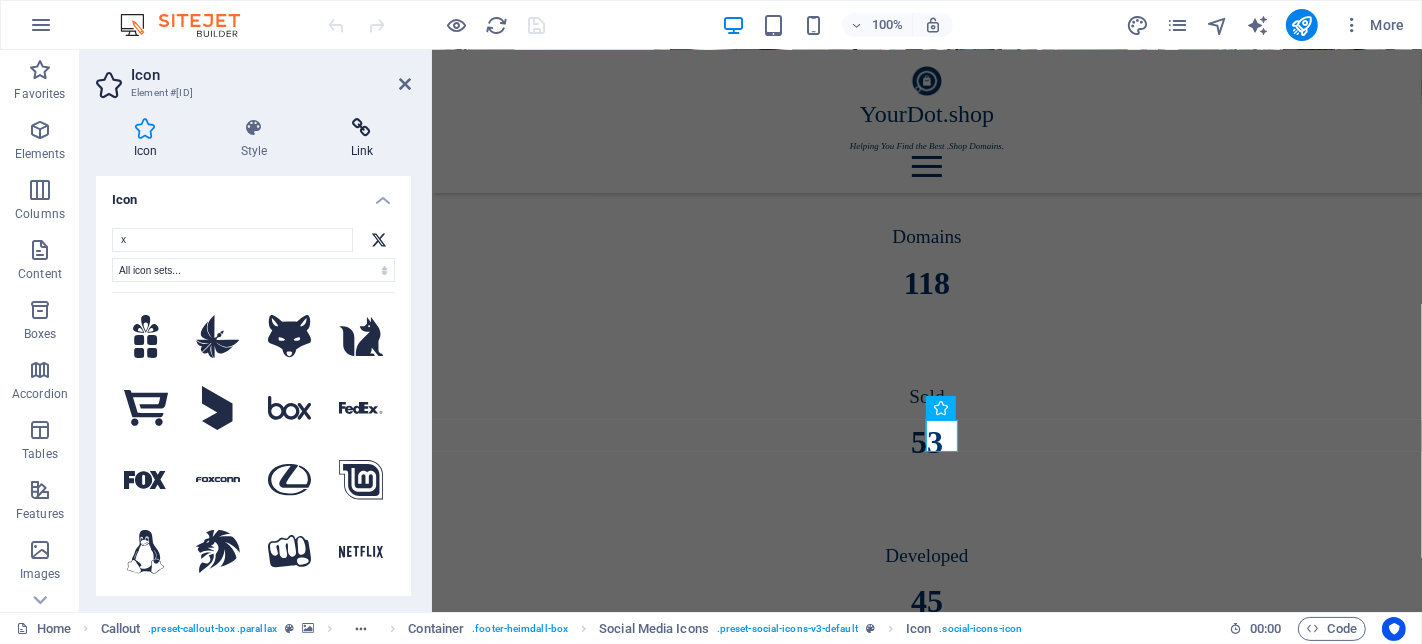click at bounding box center [362, 128] 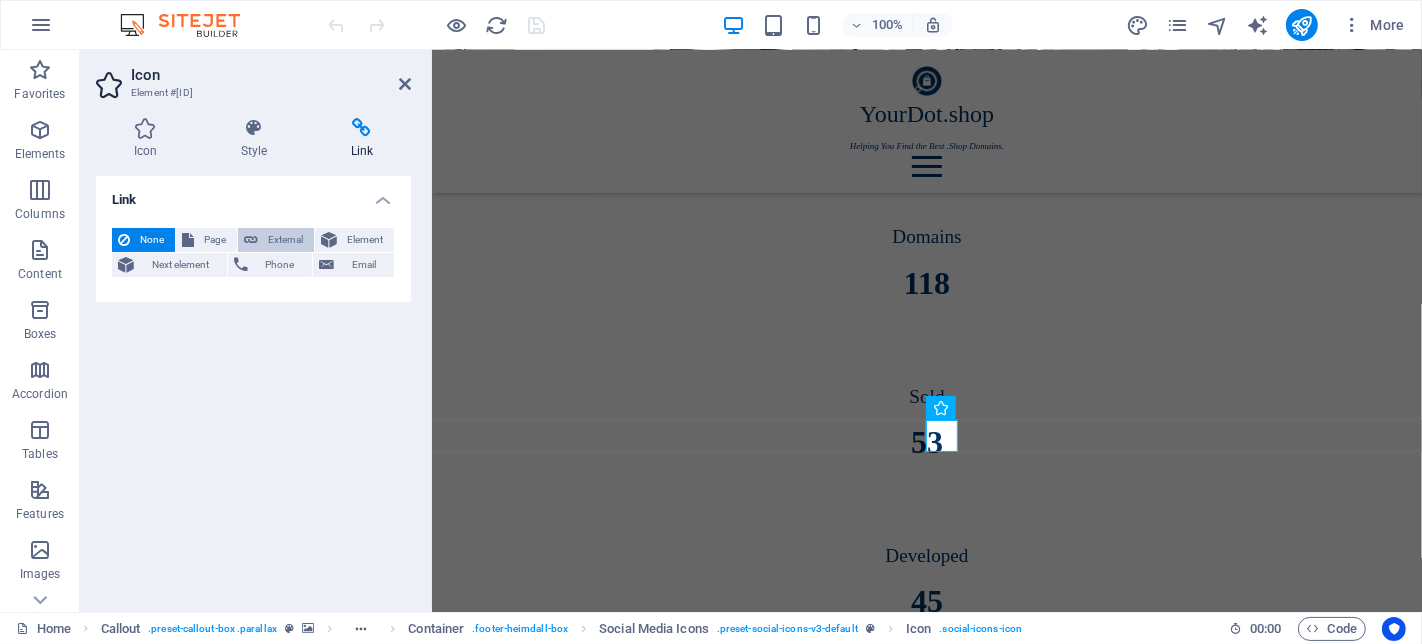 click on "External" at bounding box center [286, 240] 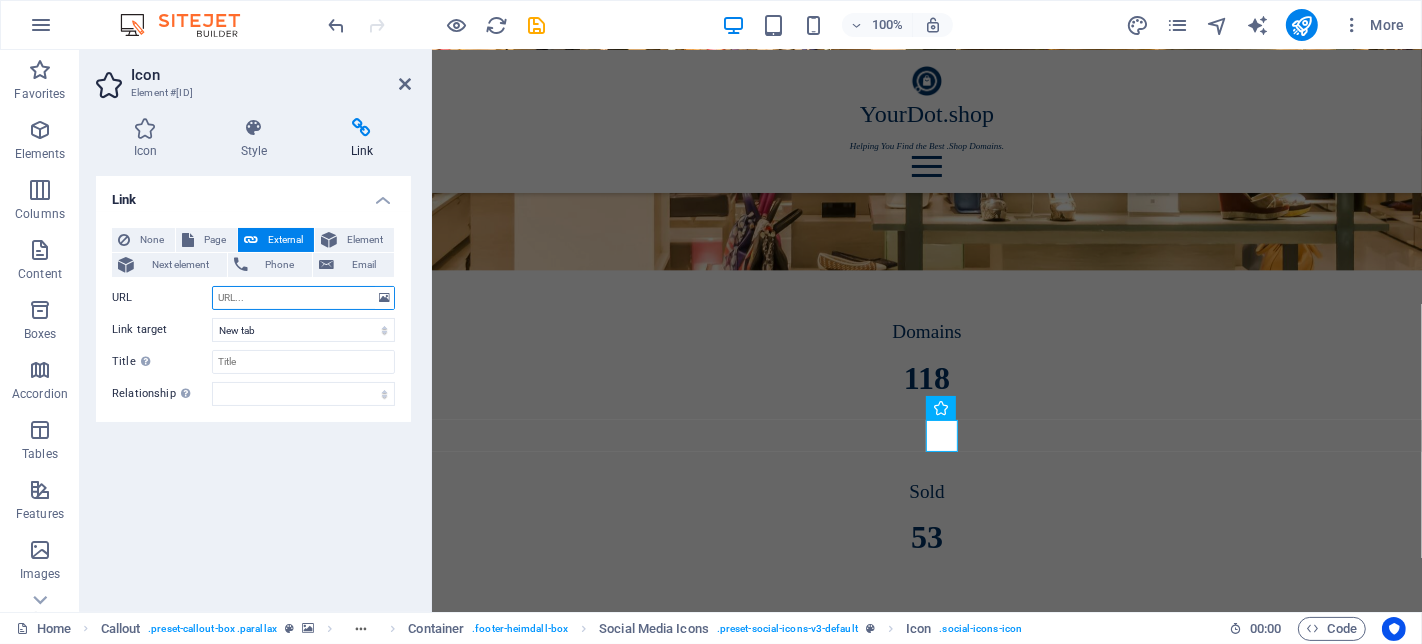 paste on "https://x.com/YourDotShop" 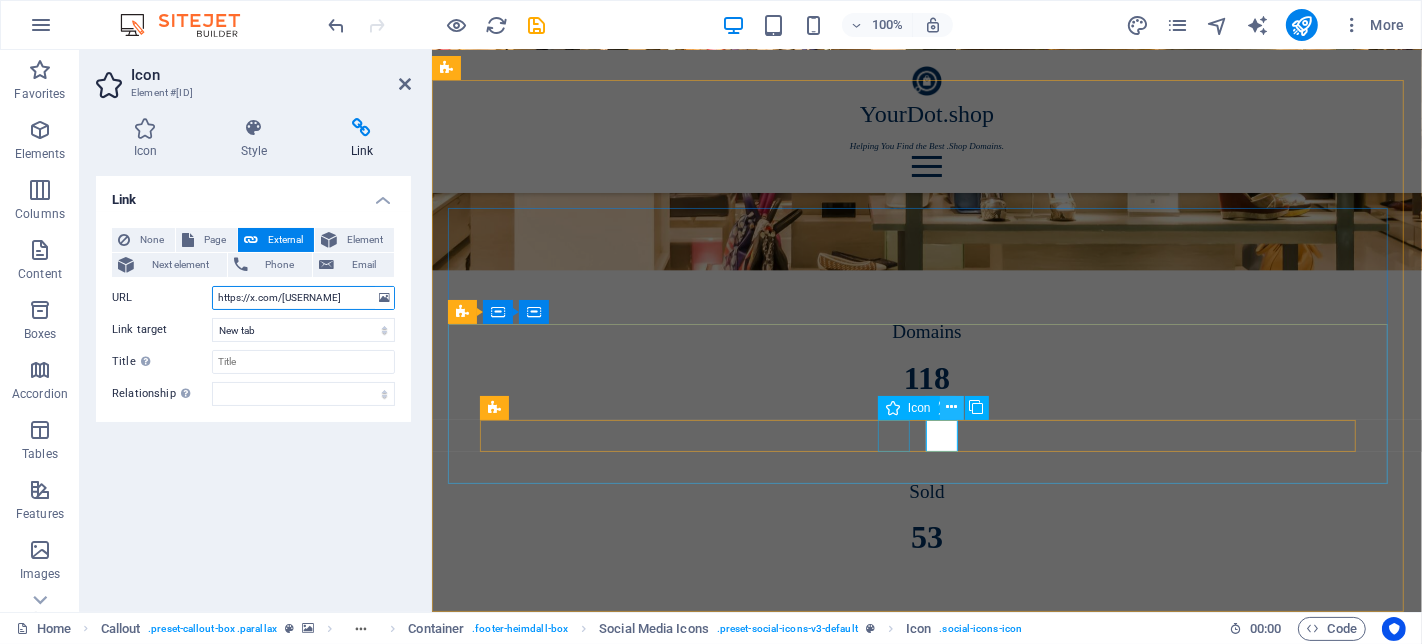 type on "https://x.com/YourDotShop" 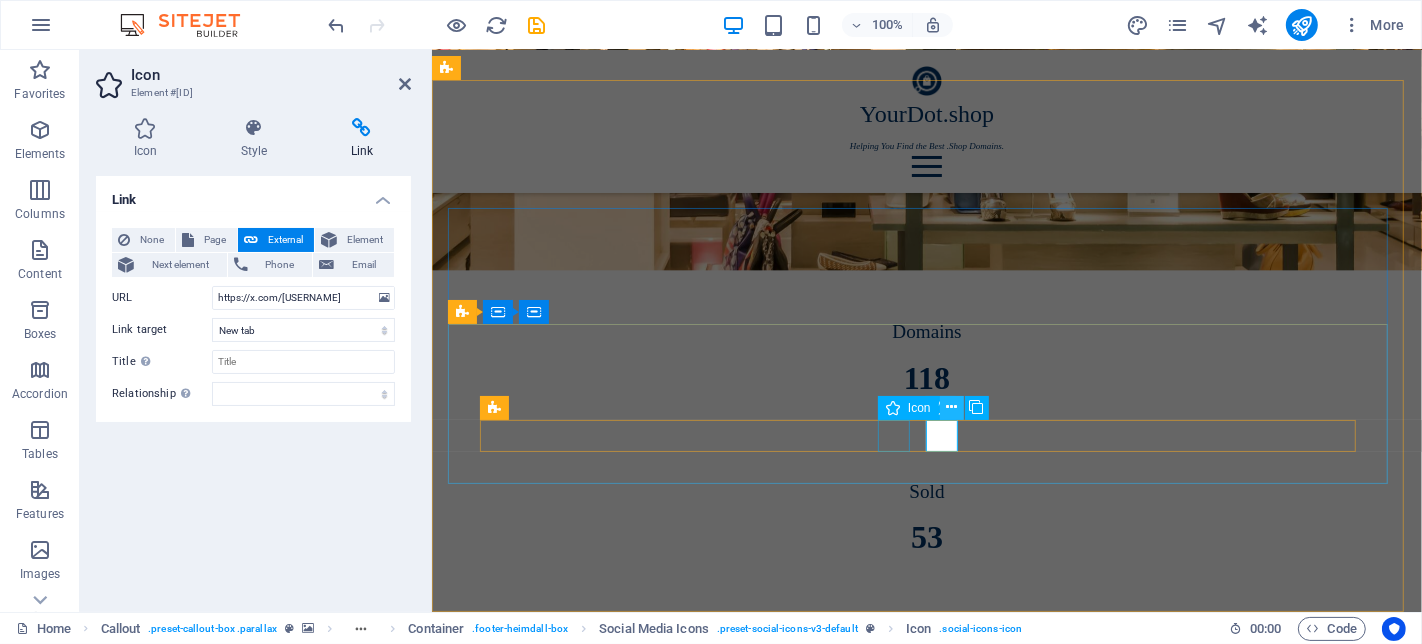 click at bounding box center [951, 407] 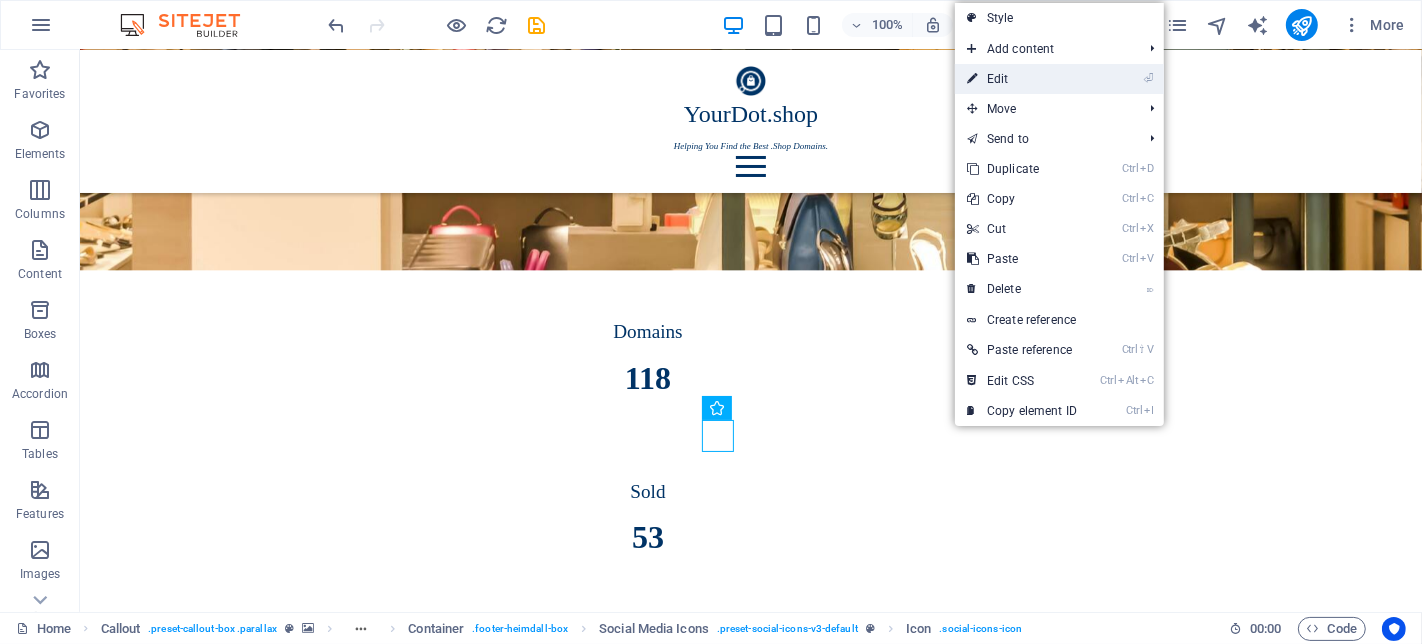 click on "⏎  Edit" at bounding box center [1022, 79] 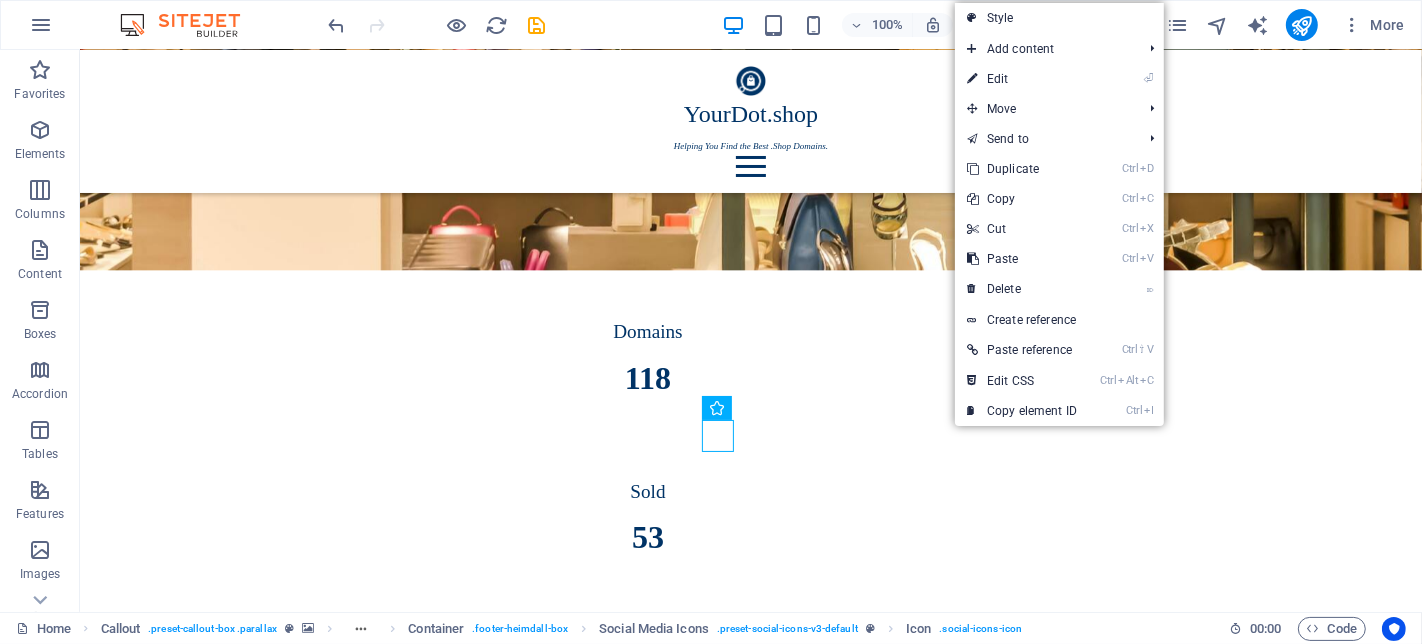select on "xMidYMid" 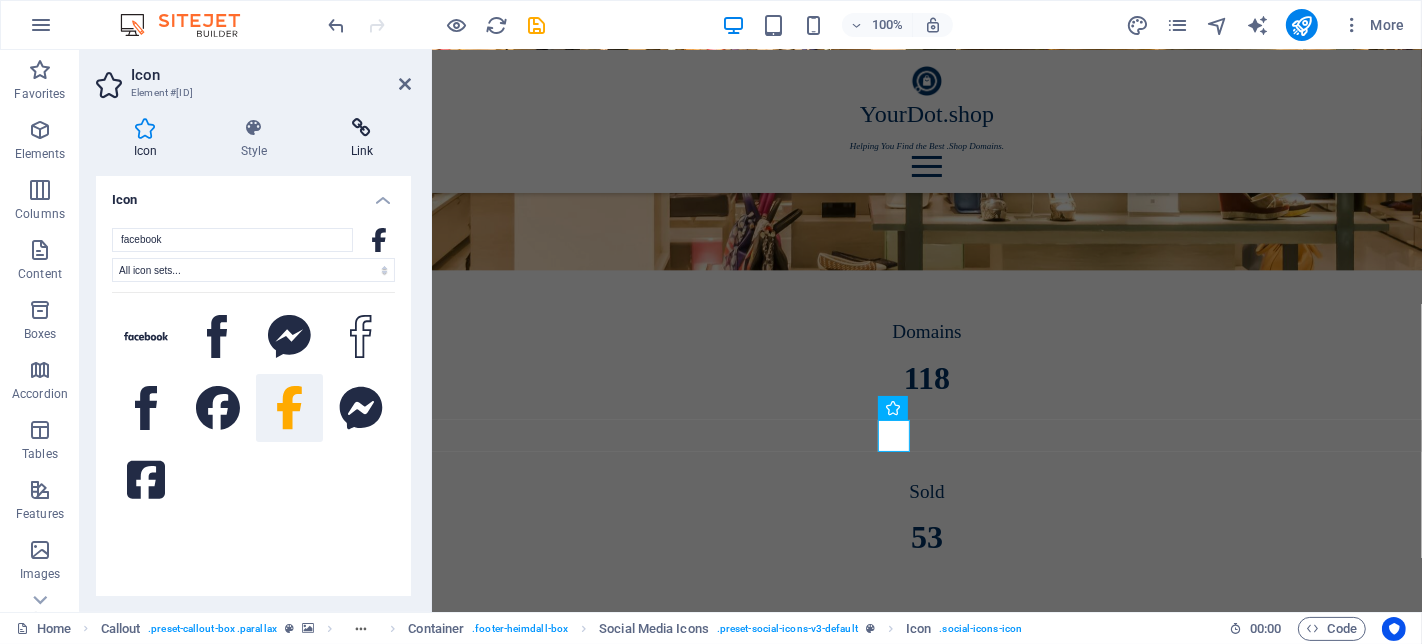 click at bounding box center [362, 128] 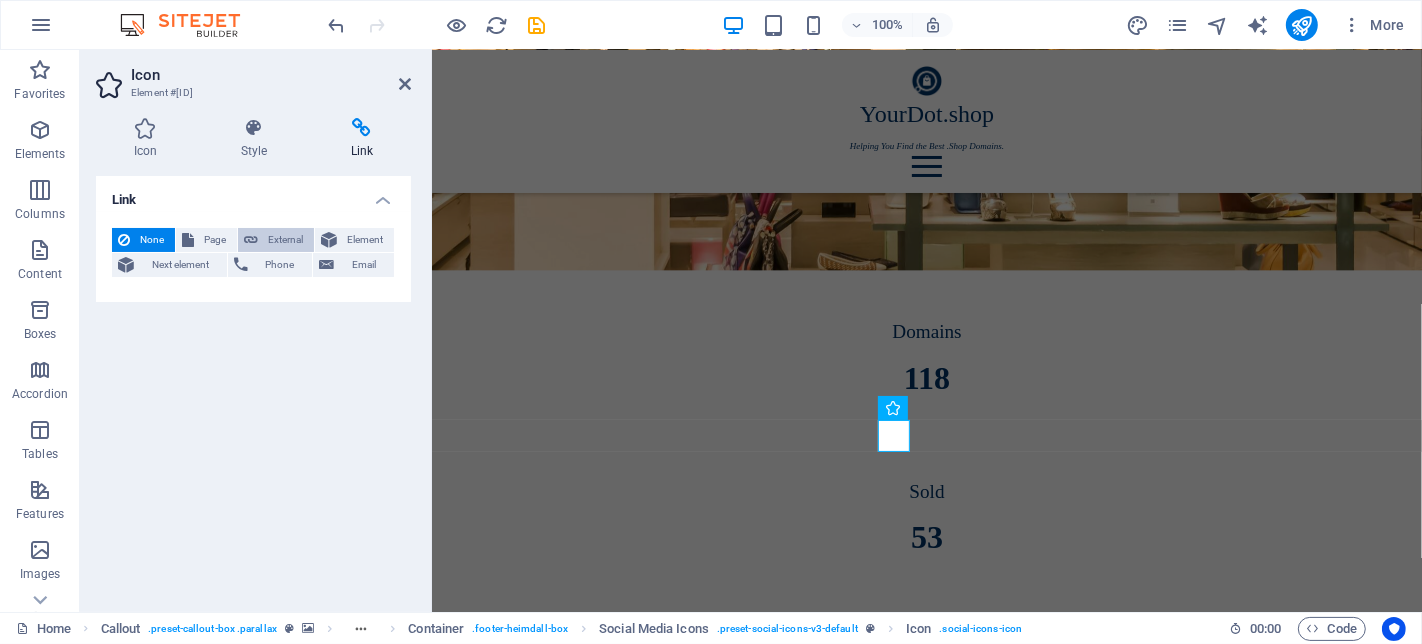 click on "External" at bounding box center [276, 240] 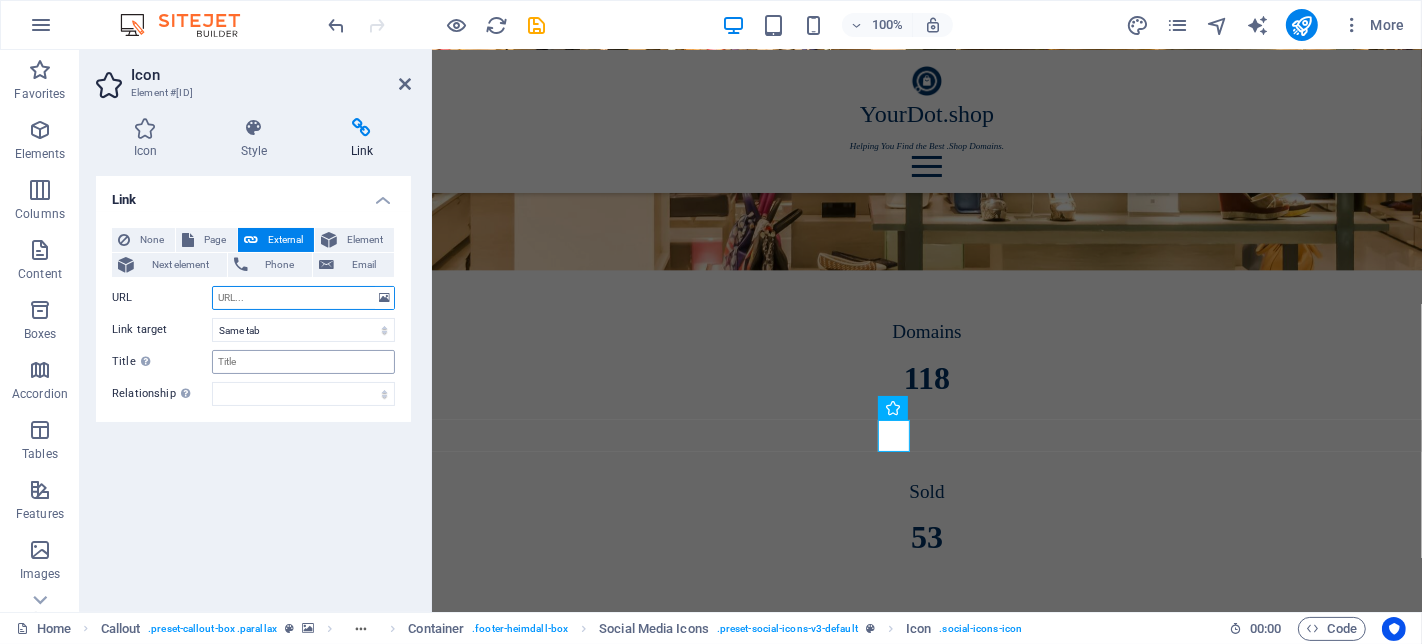 select on "blank" 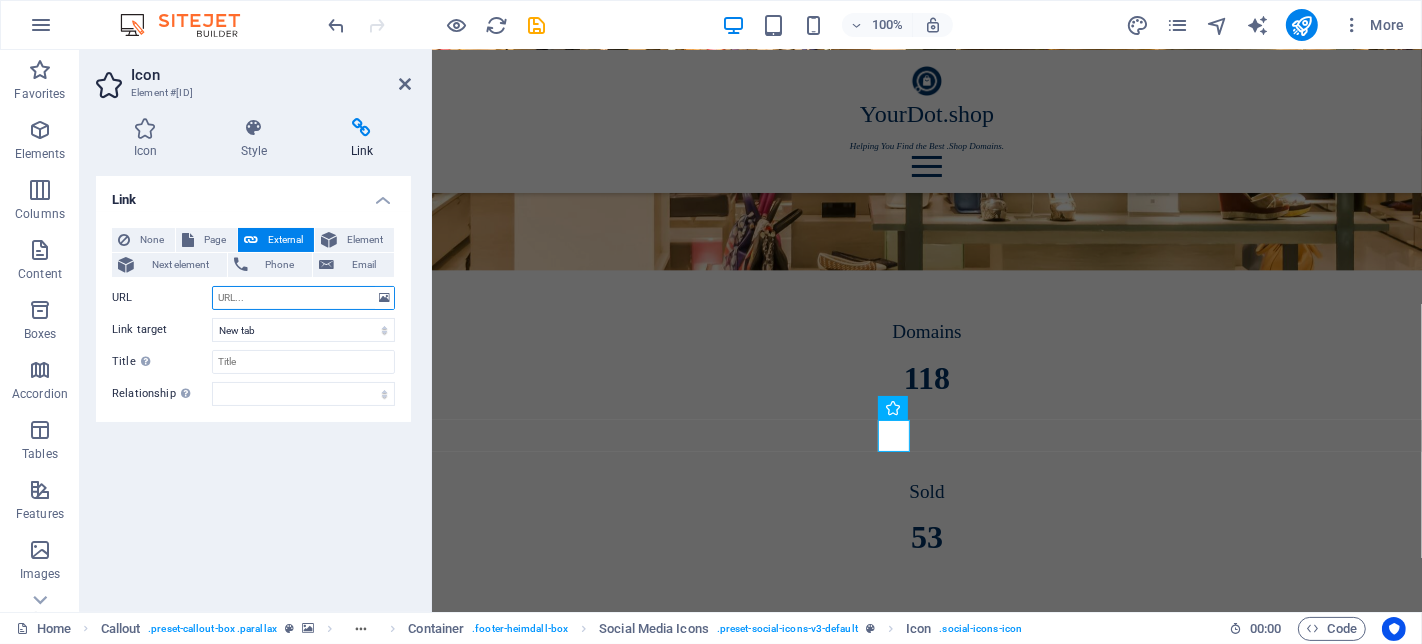 paste on "https://www.facebook.com/YourDot" 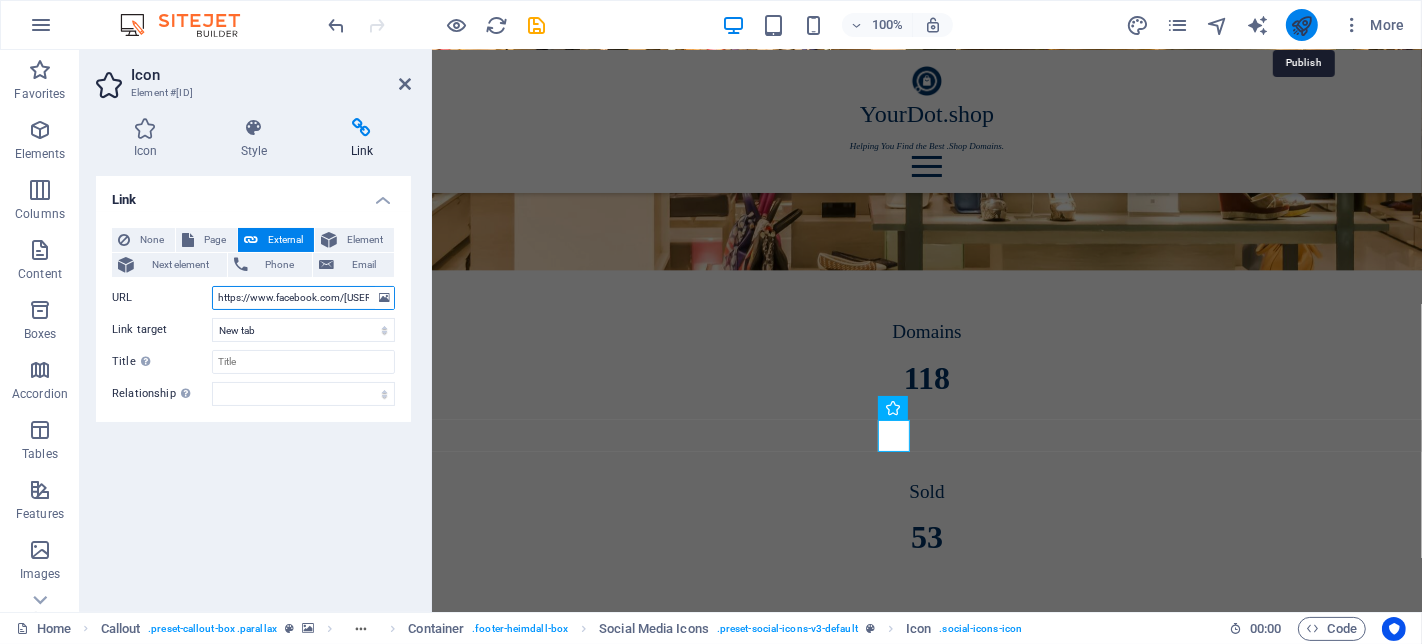 type on "https://www.facebook.com/YourDot" 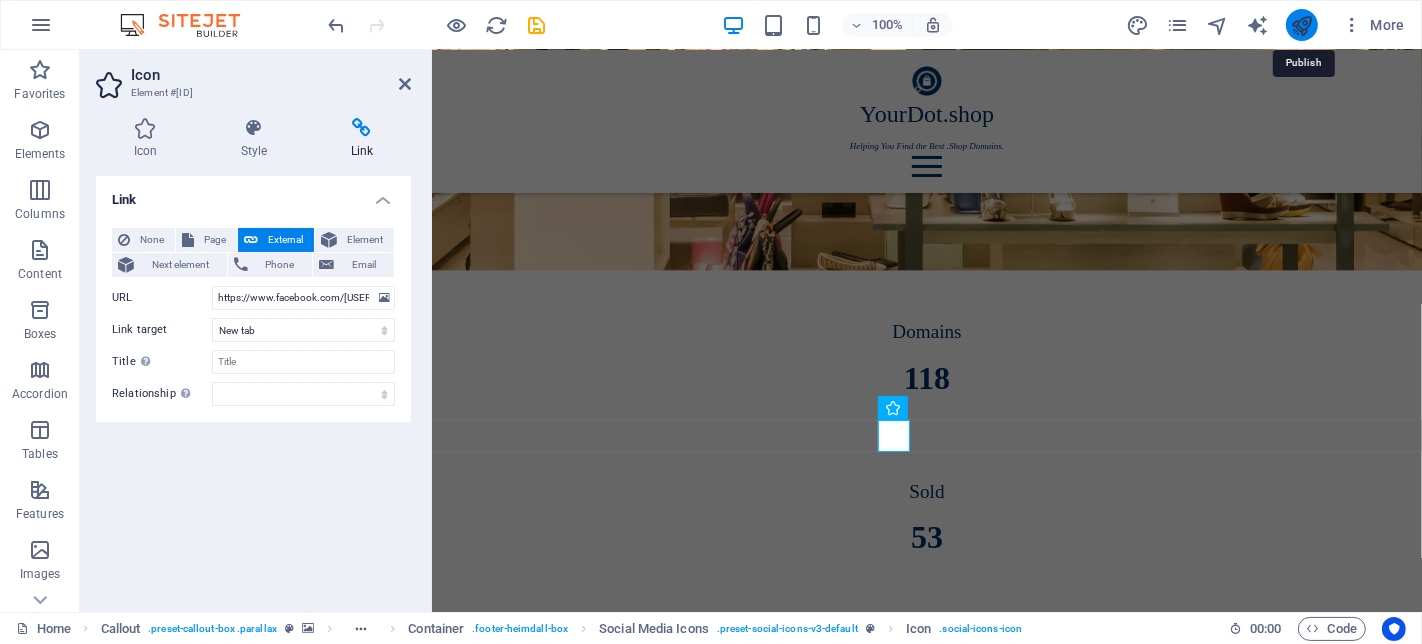 click at bounding box center [1301, 25] 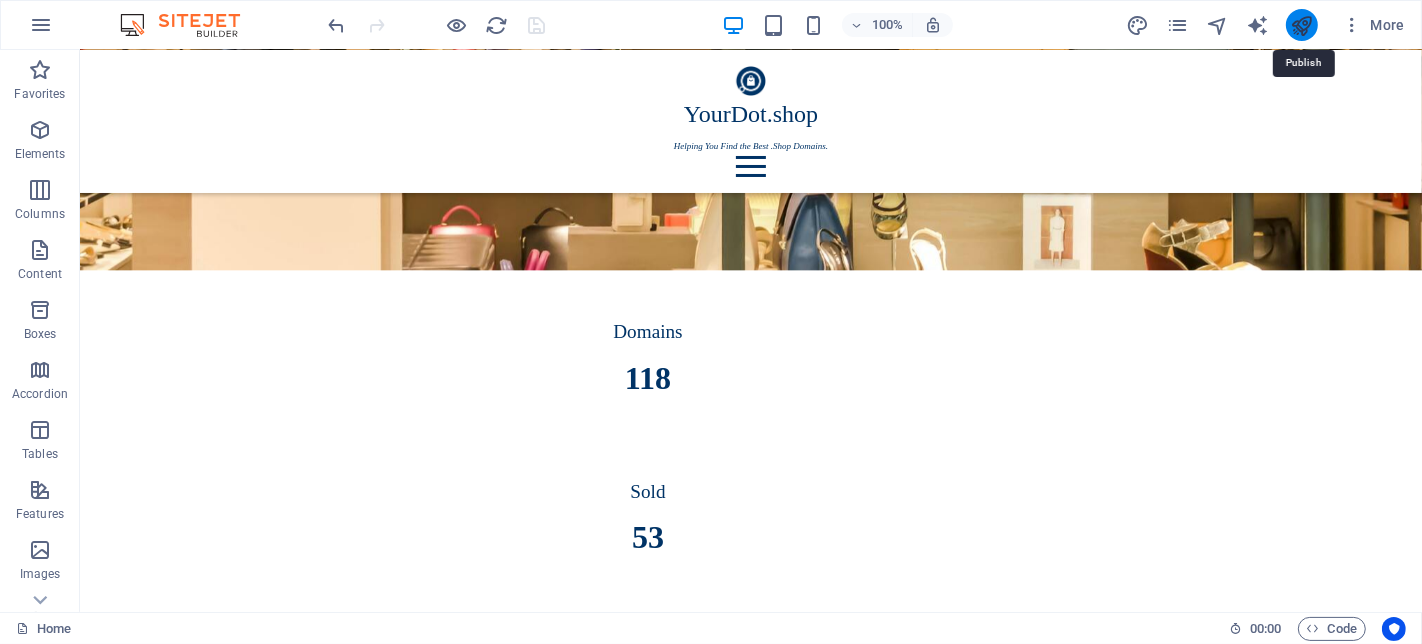 click at bounding box center [1301, 25] 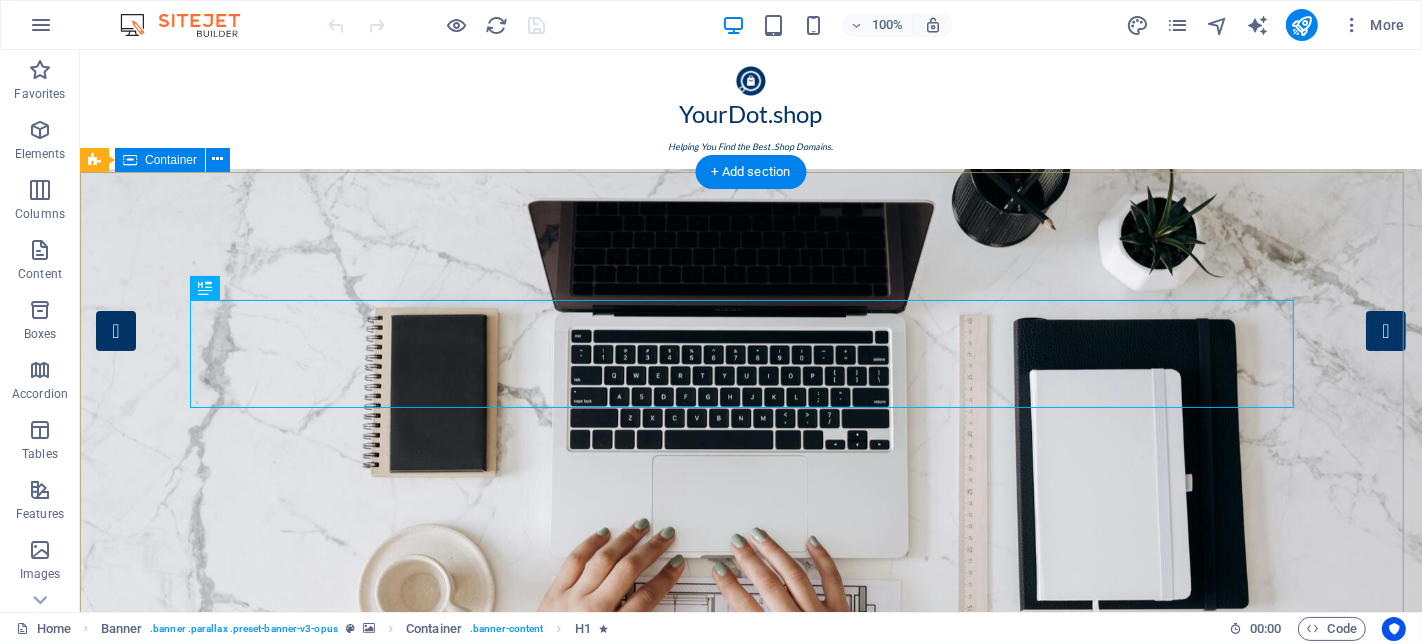 scroll, scrollTop: 0, scrollLeft: 0, axis: both 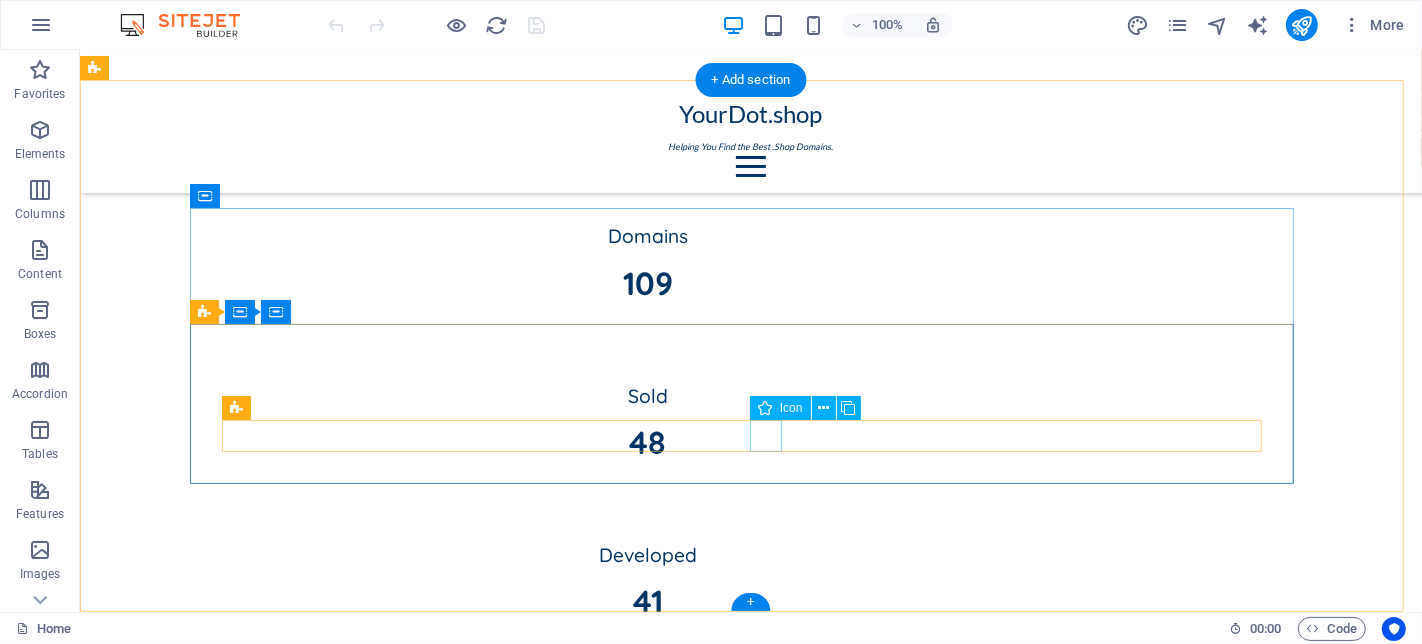 click at bounding box center (750, 3100) 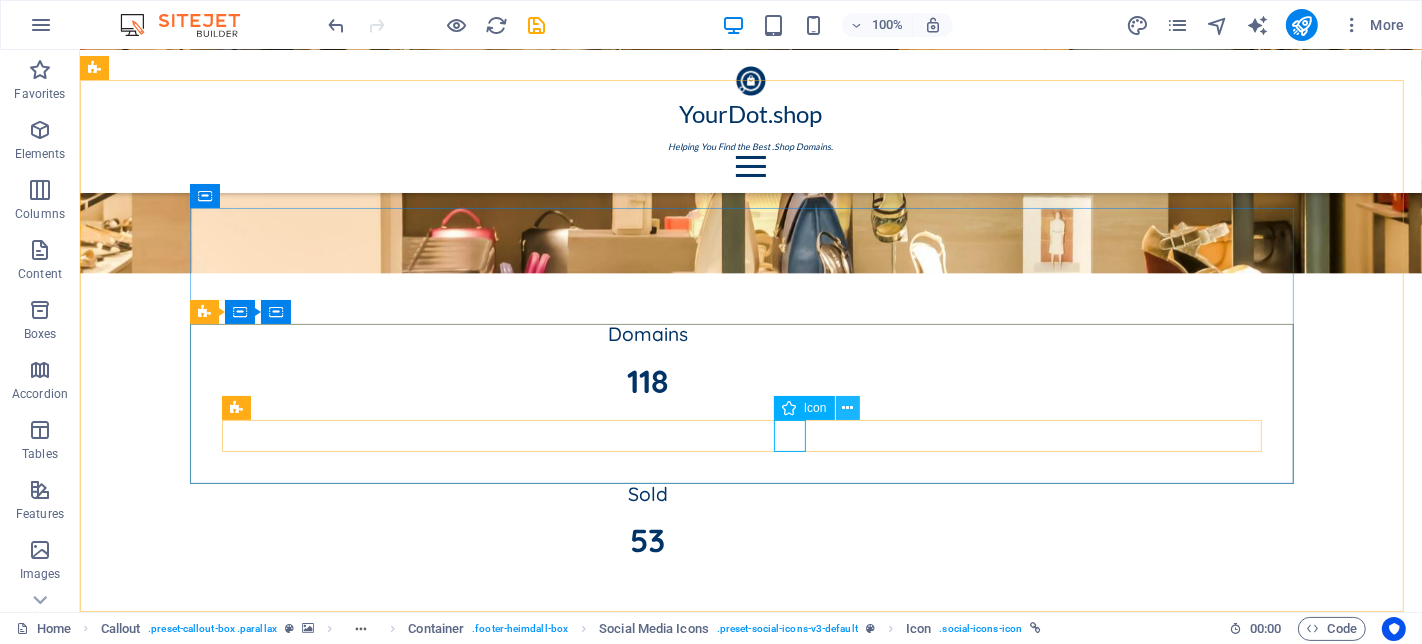 click at bounding box center (847, 408) 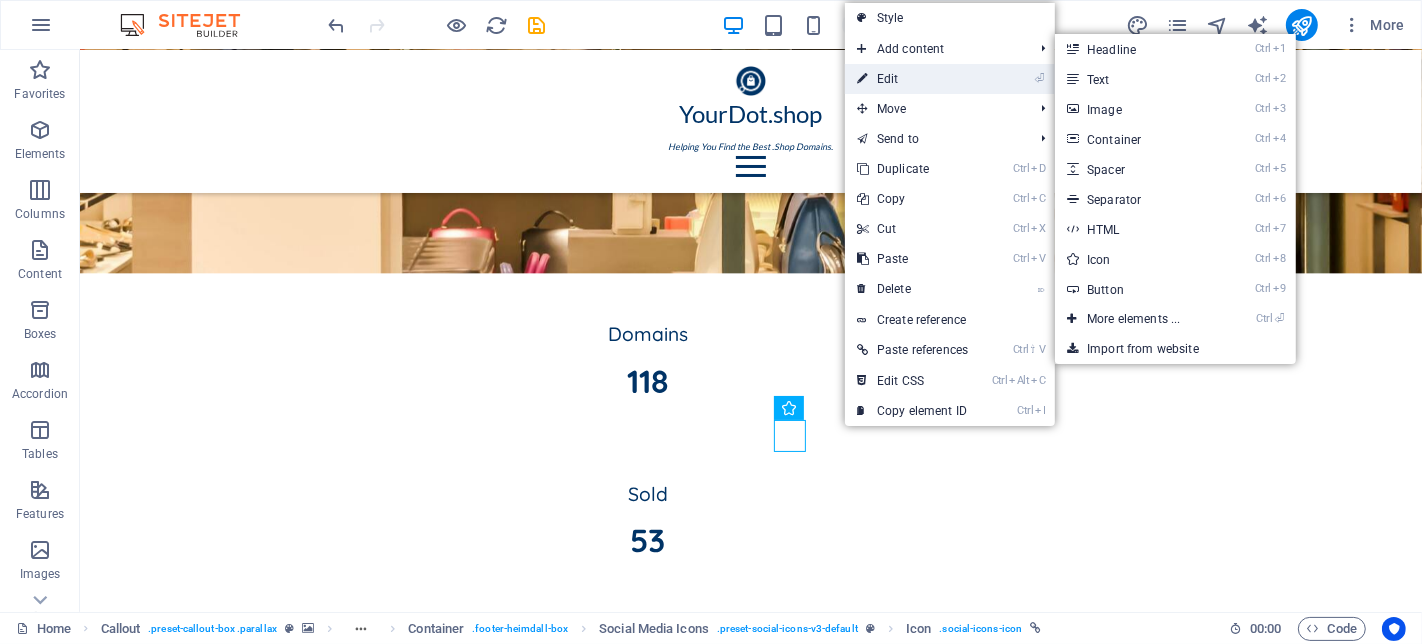 click on "⏎  Edit" at bounding box center [912, 79] 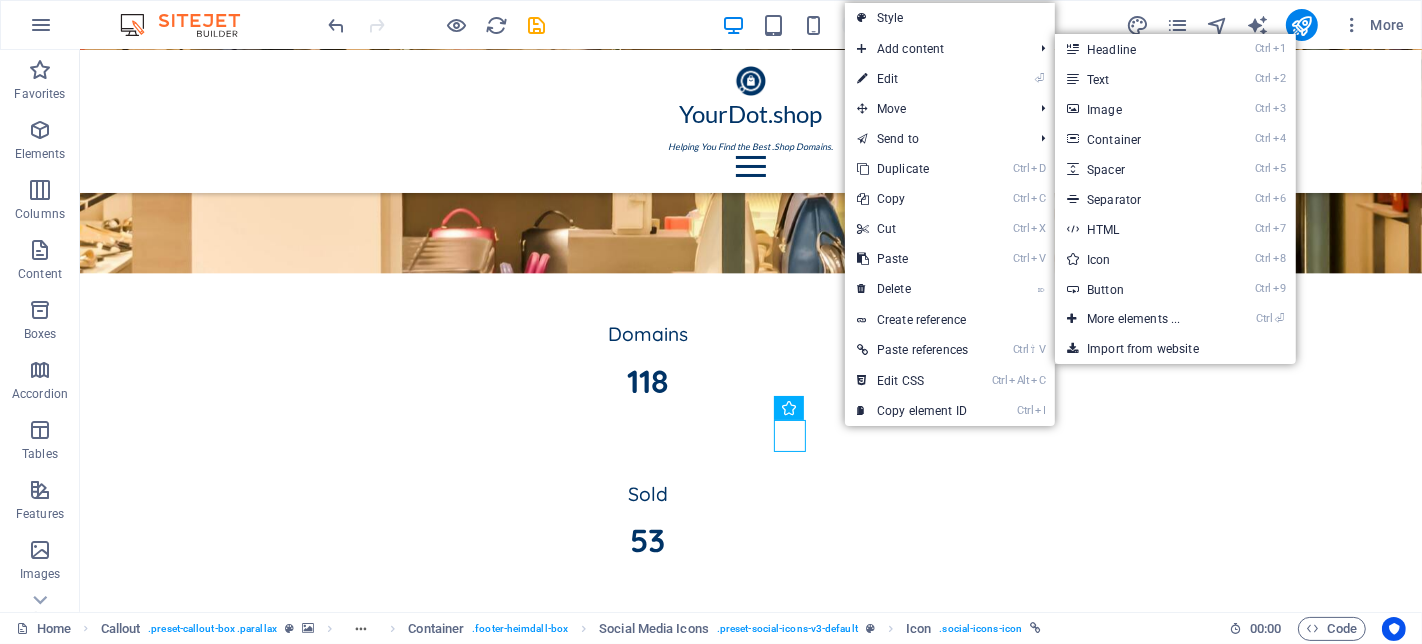 select on "xMidYMid" 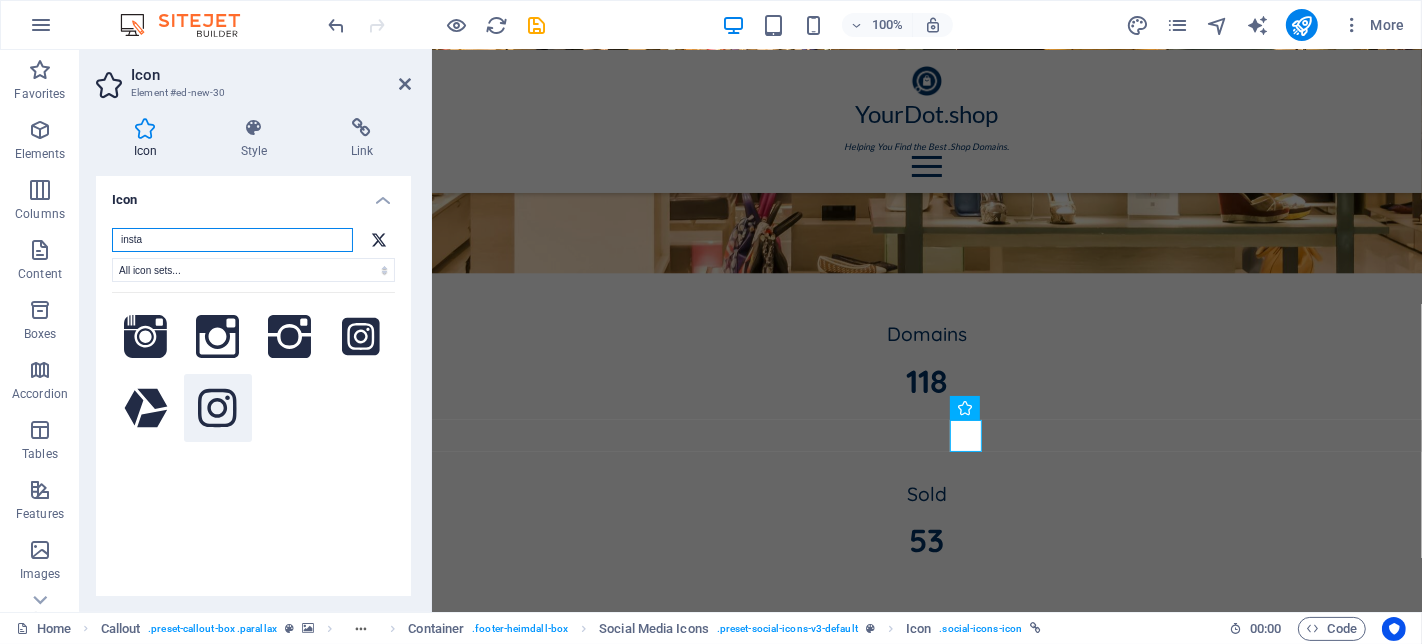 type on "insta" 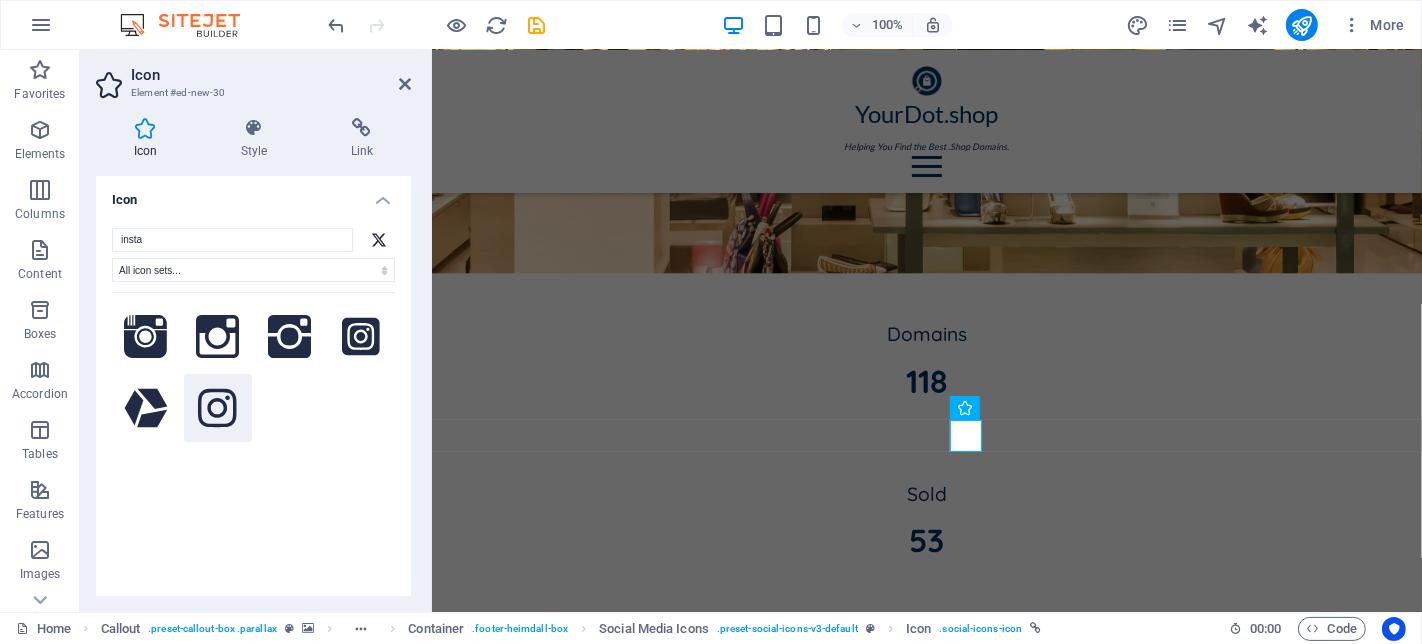 click 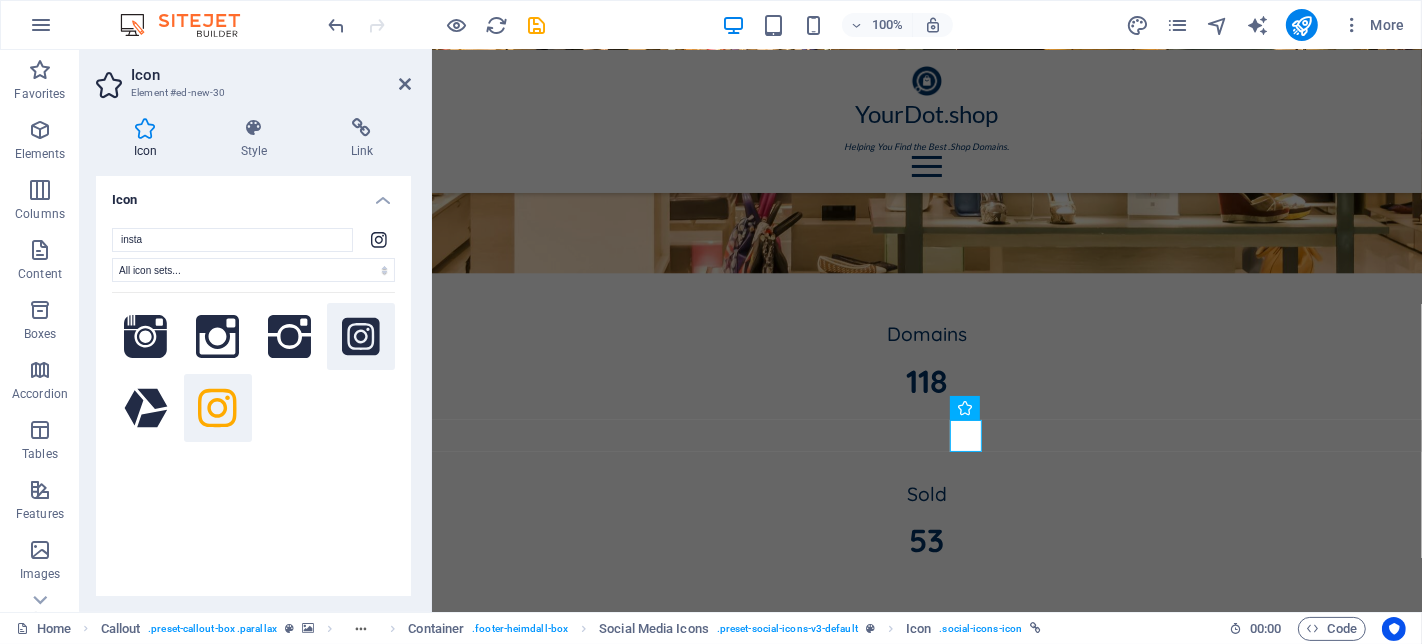 drag, startPoint x: 380, startPoint y: 314, endPoint x: 370, endPoint y: 327, distance: 16.40122 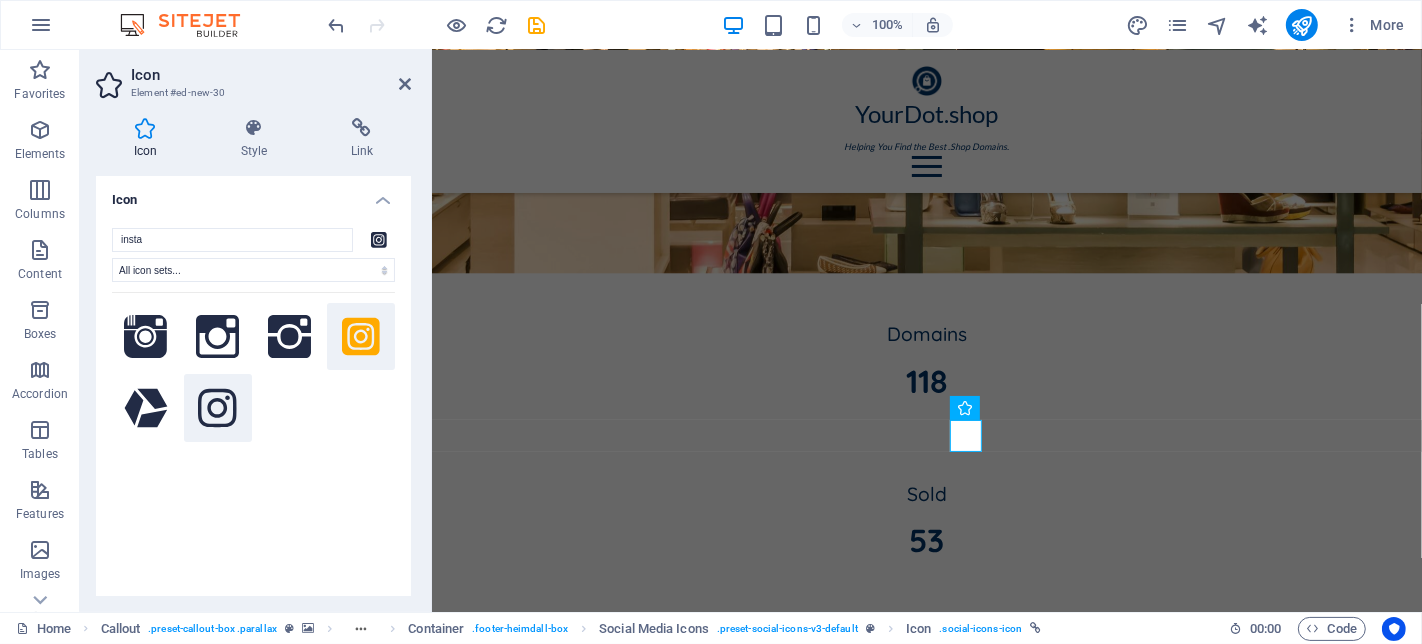 drag, startPoint x: 206, startPoint y: 404, endPoint x: 233, endPoint y: 422, distance: 32.449963 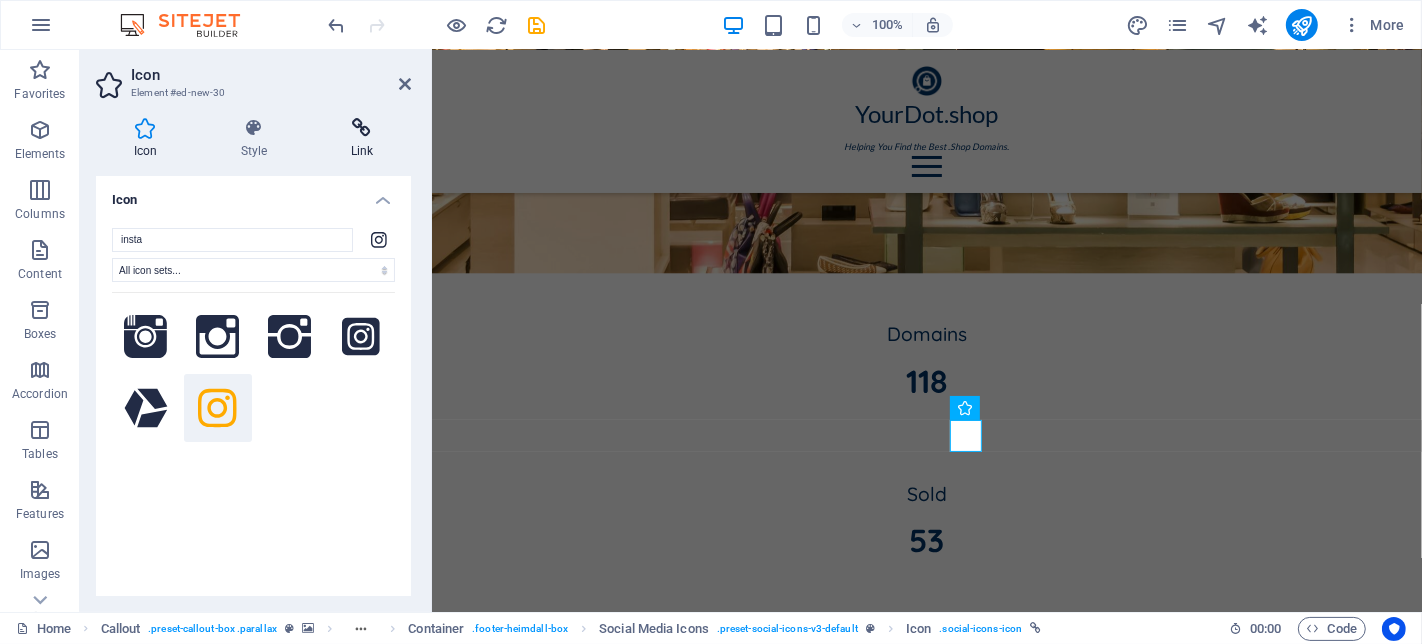 click at bounding box center [362, 128] 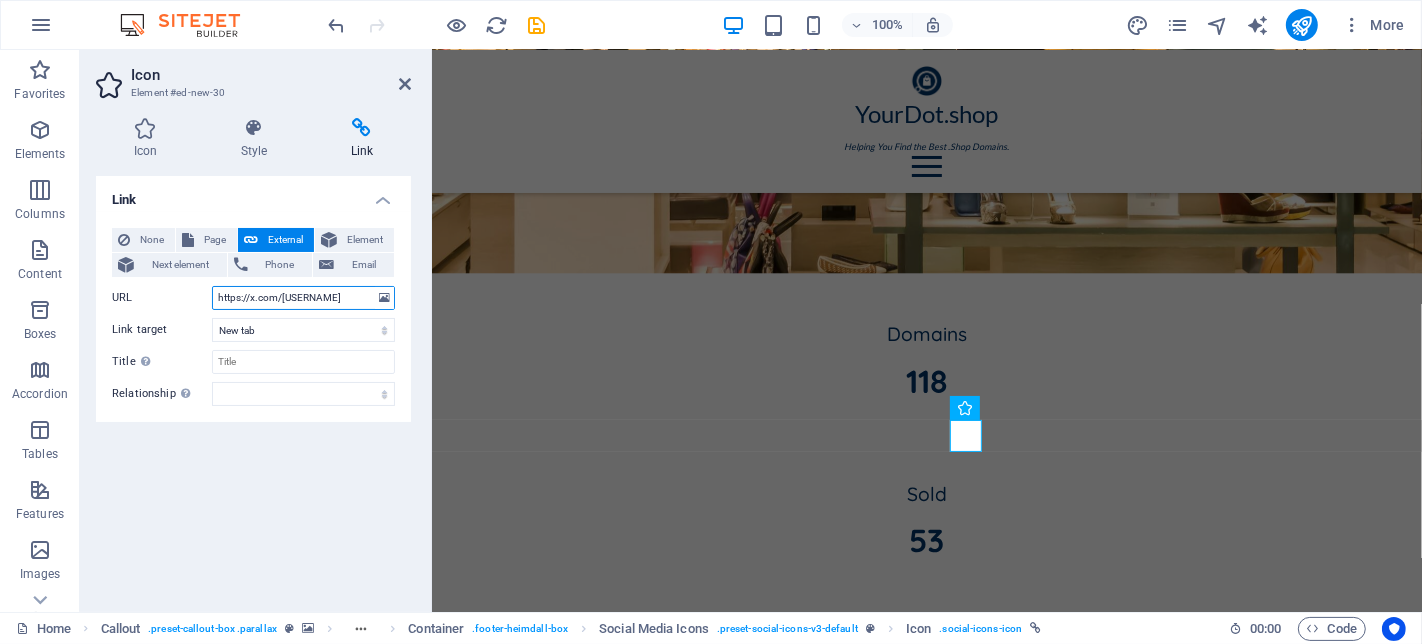 click on "https://x.com/YourDotShop" at bounding box center [303, 298] 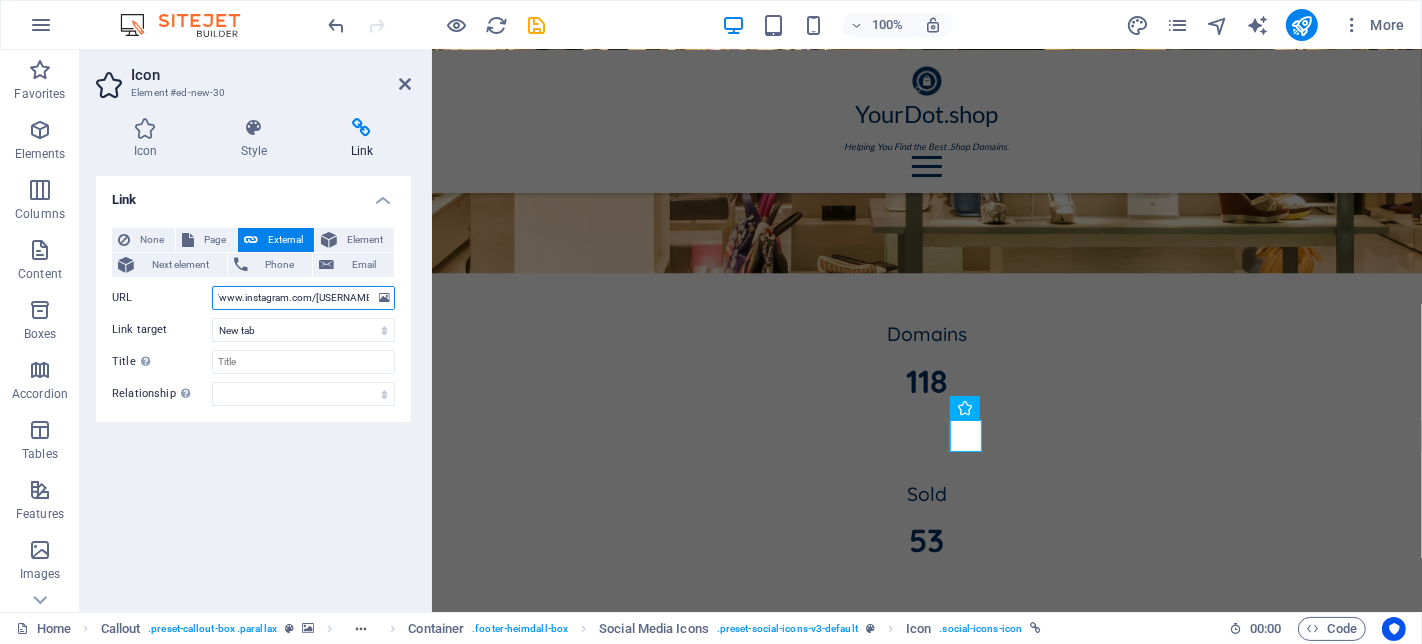 scroll, scrollTop: 0, scrollLeft: 29, axis: horizontal 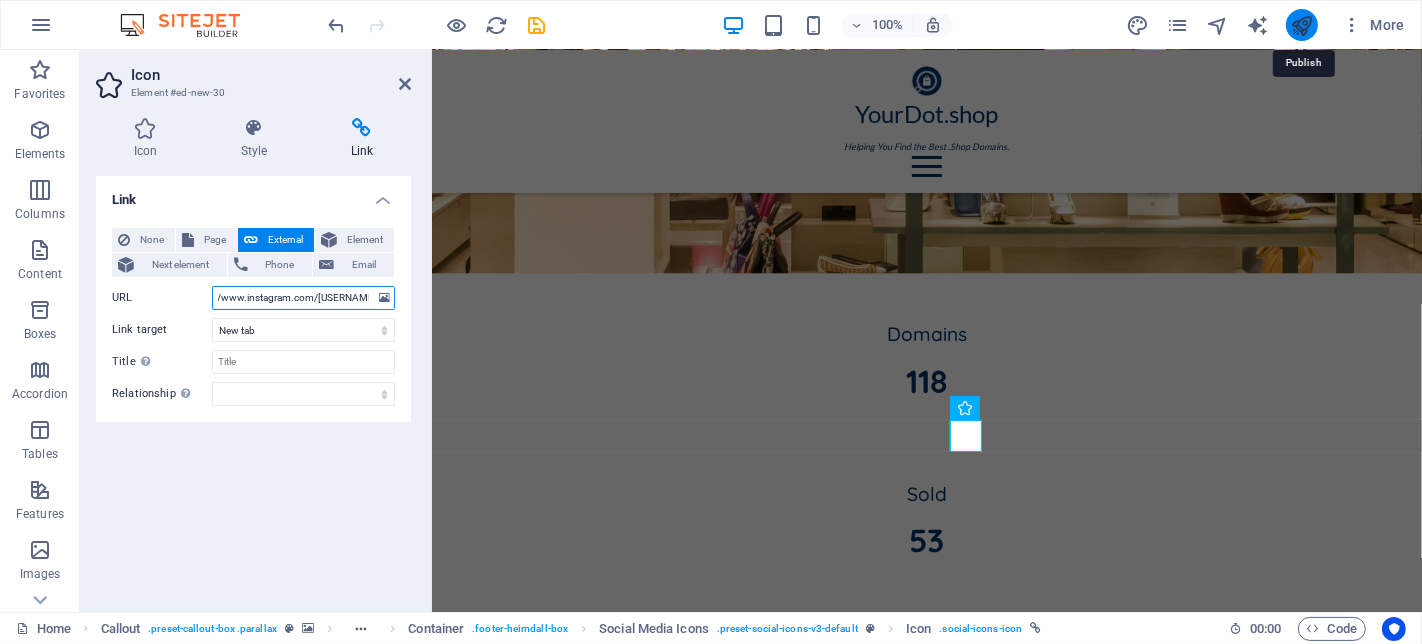 type on "https://www.instagram.com/YourDot.Shop/" 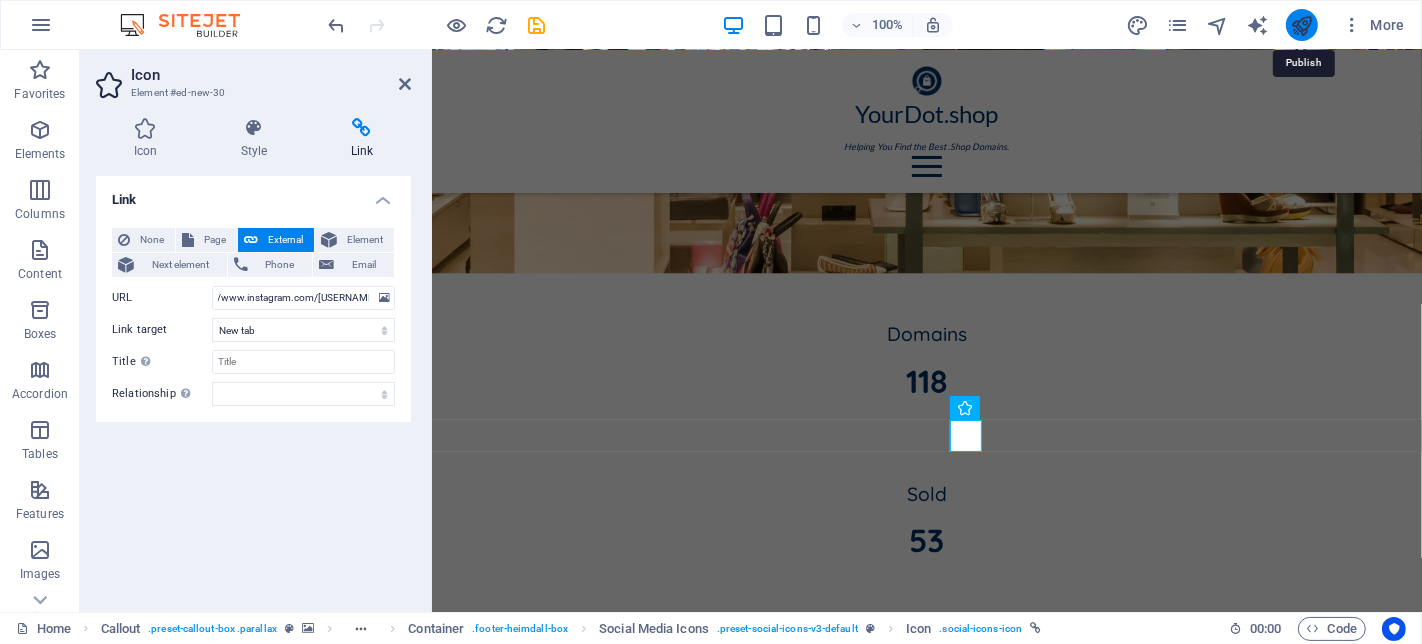 scroll, scrollTop: 0, scrollLeft: 0, axis: both 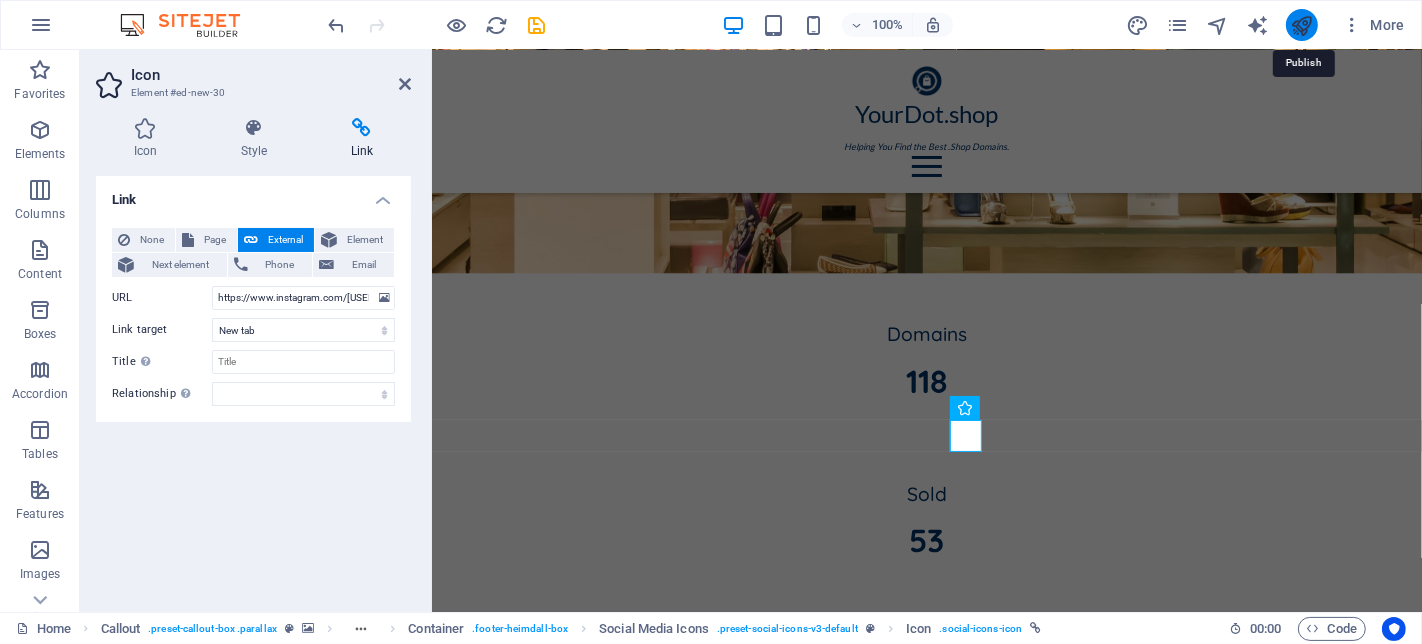 click at bounding box center [1301, 25] 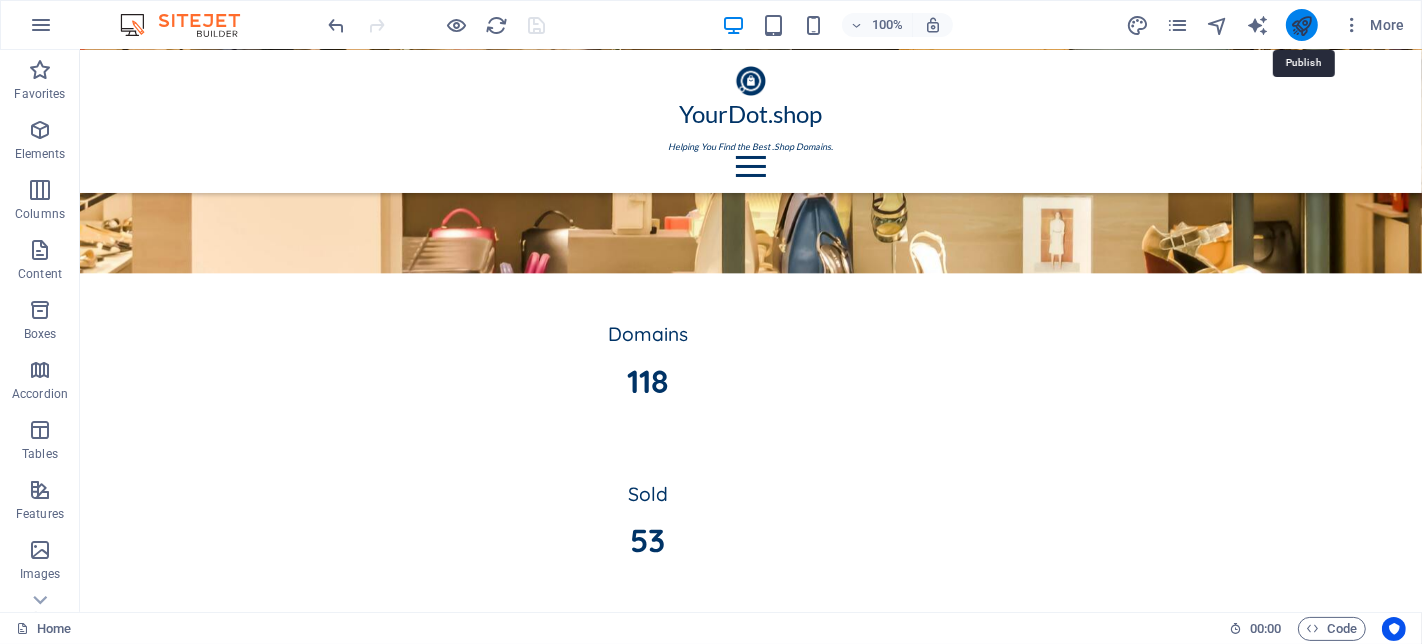 click at bounding box center [1301, 25] 